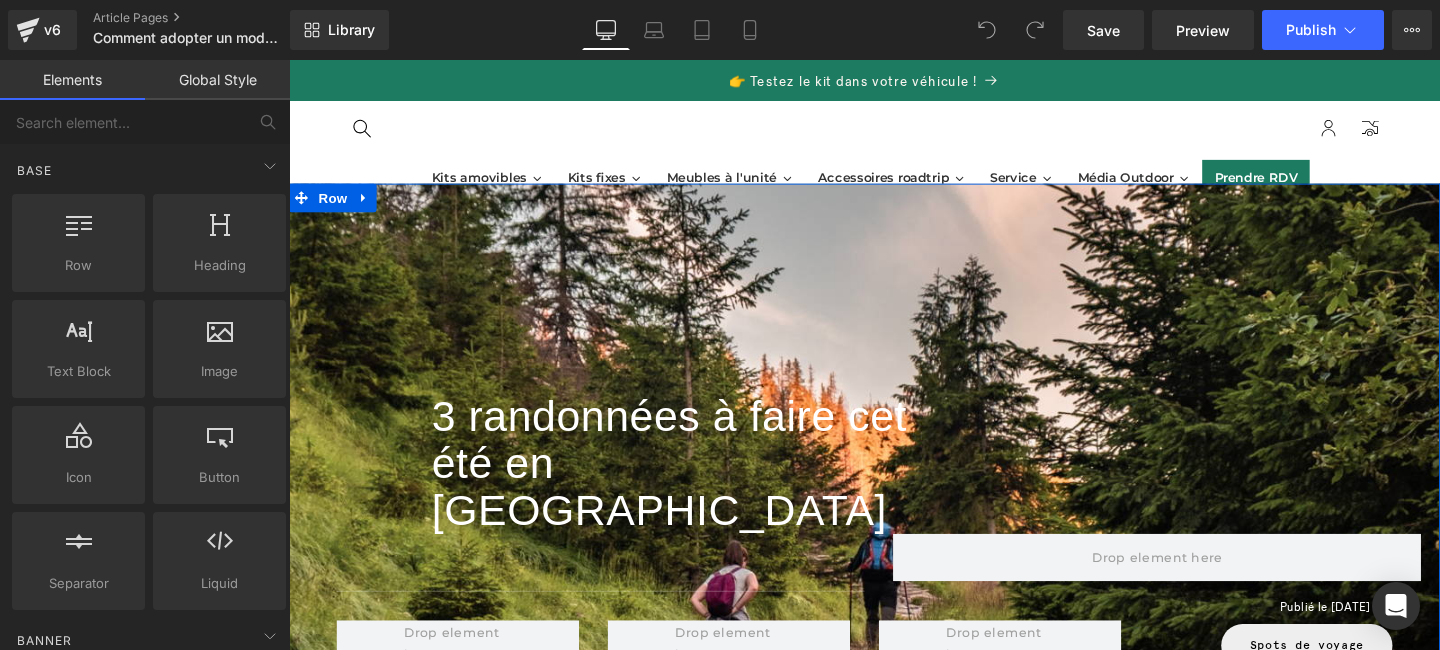 scroll, scrollTop: 0, scrollLeft: 0, axis: both 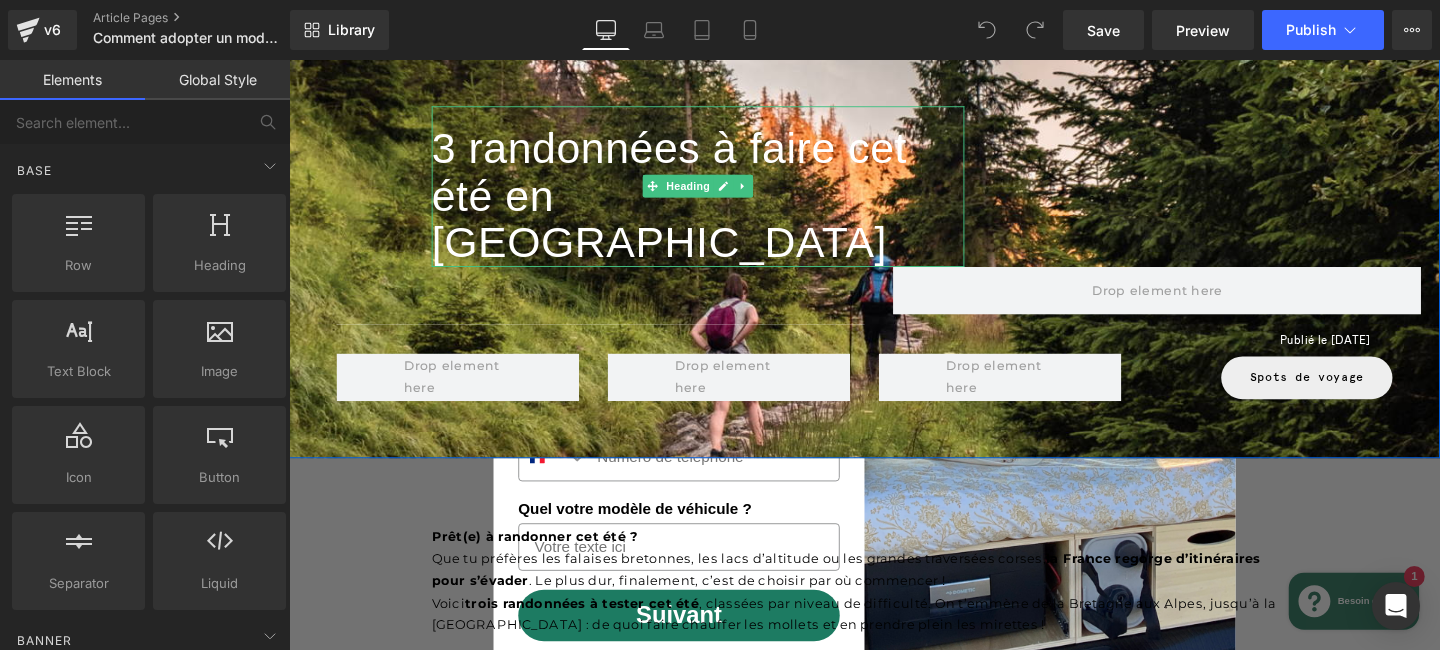 click on "3 randonnées à faire cet été en [GEOGRAPHIC_DATA]" at bounding box center (689, 203) 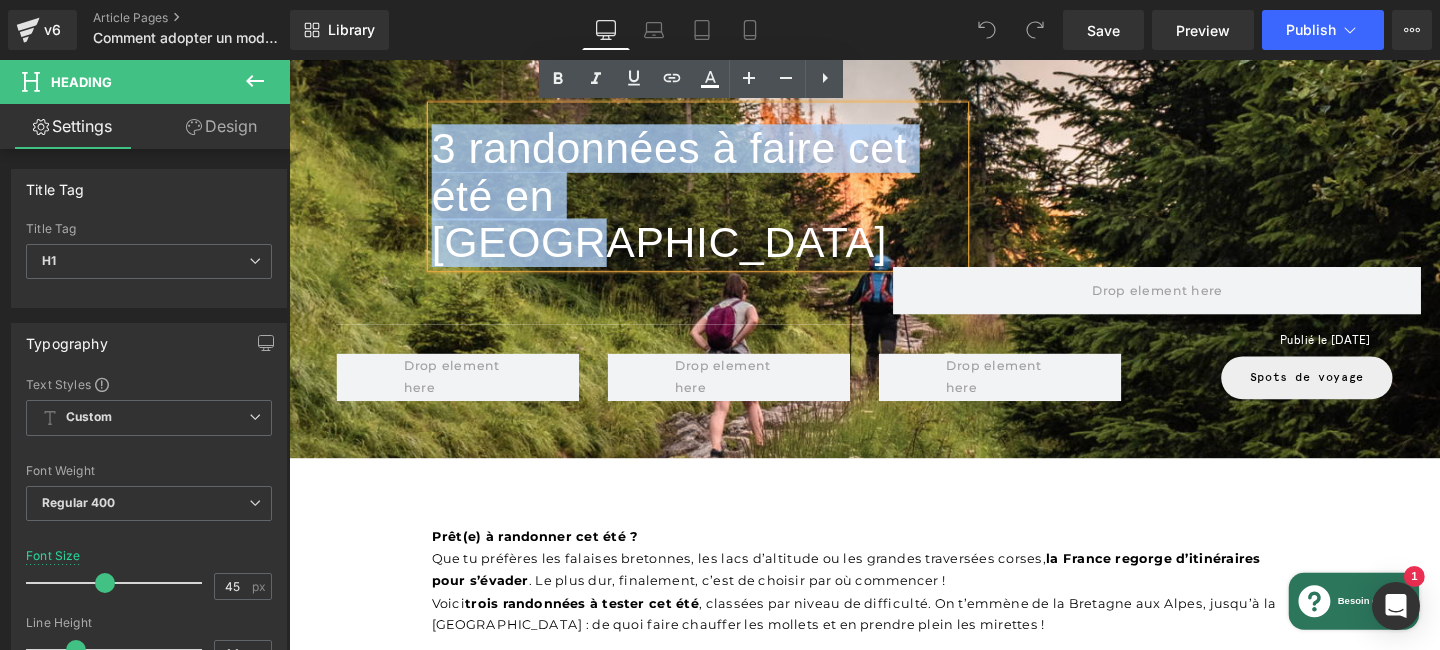 type 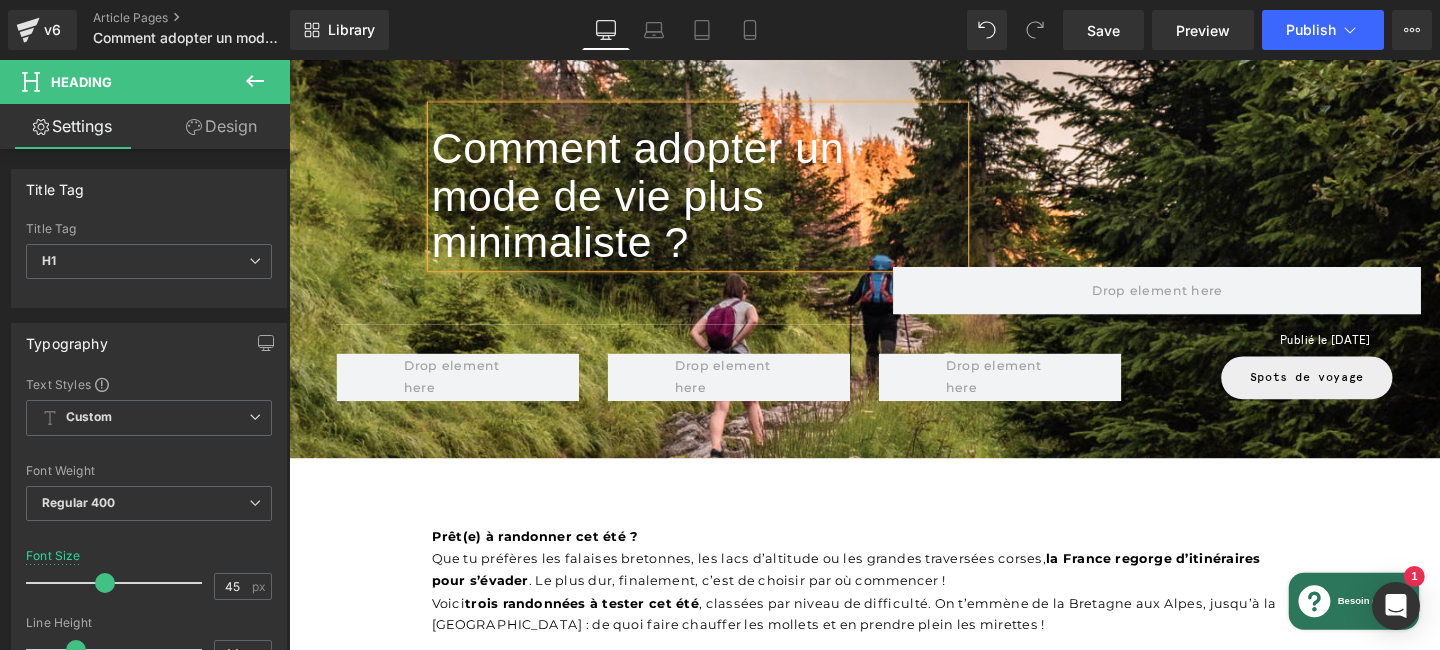 click on "Comment adopter un mode de vie plus minimaliste ?" at bounding box center (656, 203) 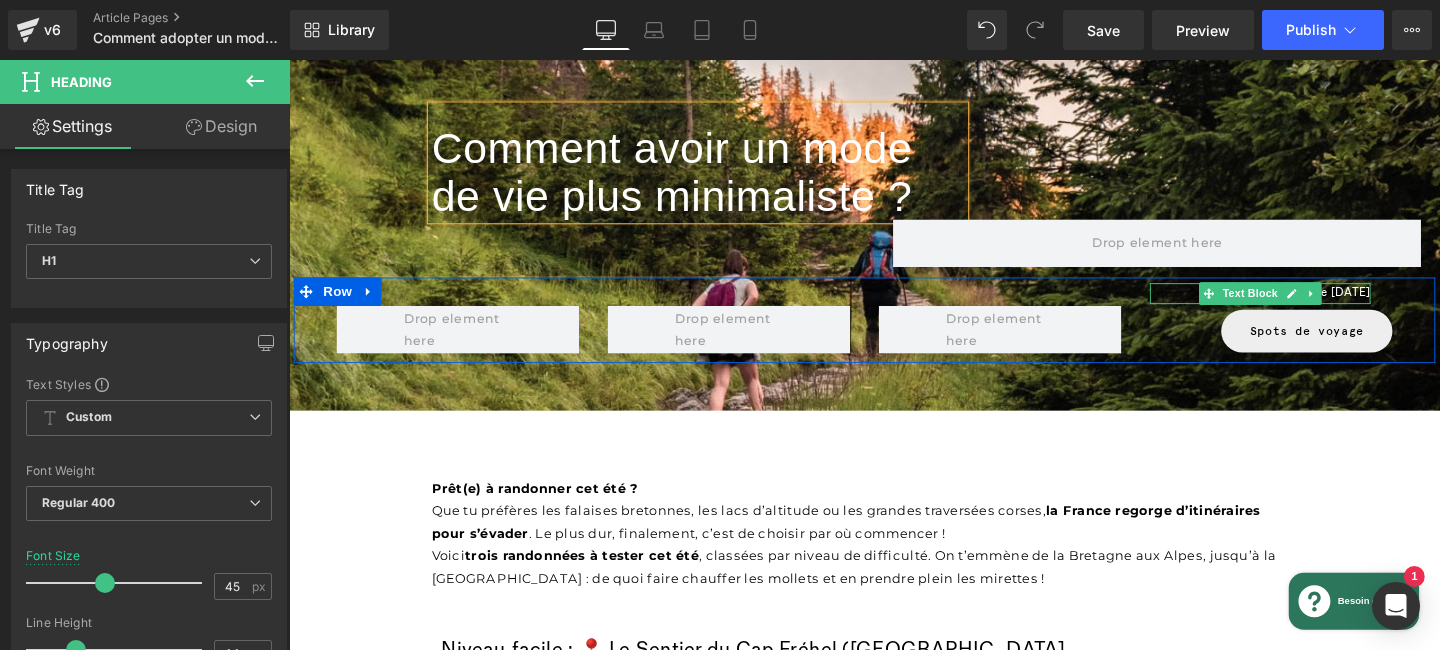 click on "Publié le 2 juillet 2025" at bounding box center (1378, 305) 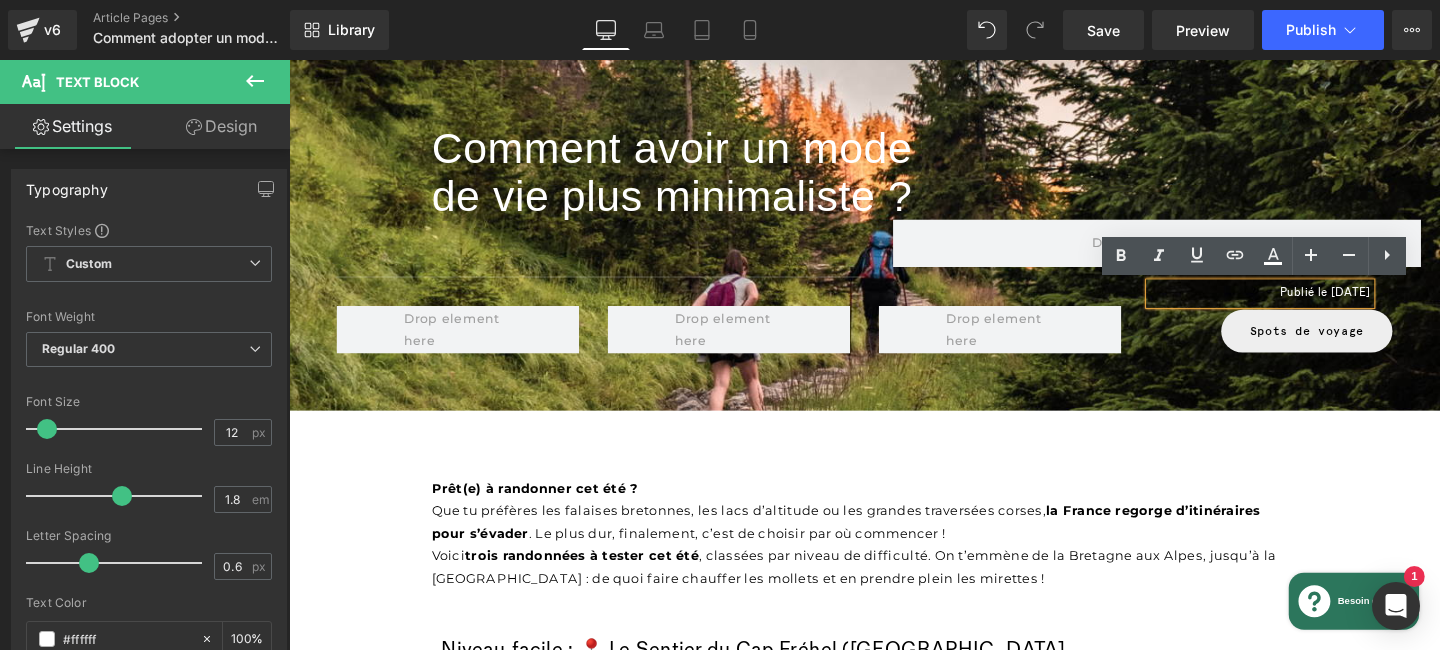 click on "Publié le 2 juillet 2025" at bounding box center (1378, 305) 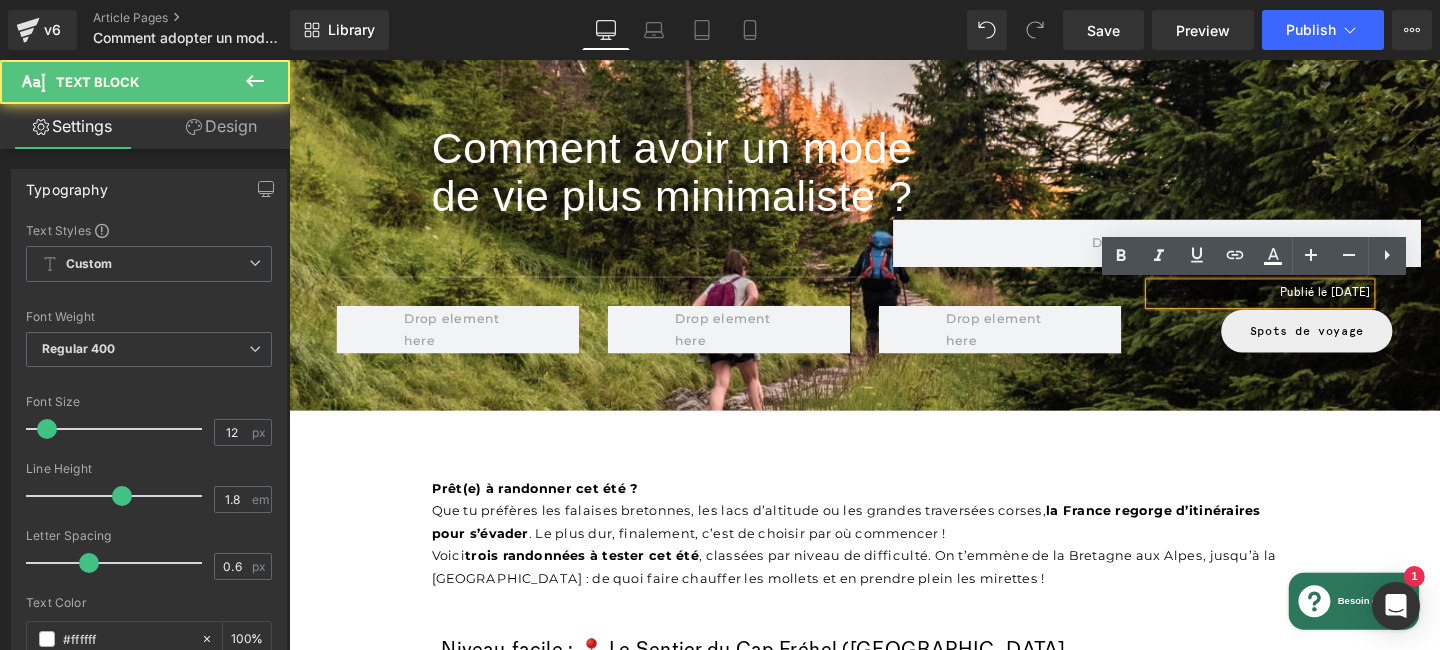 type 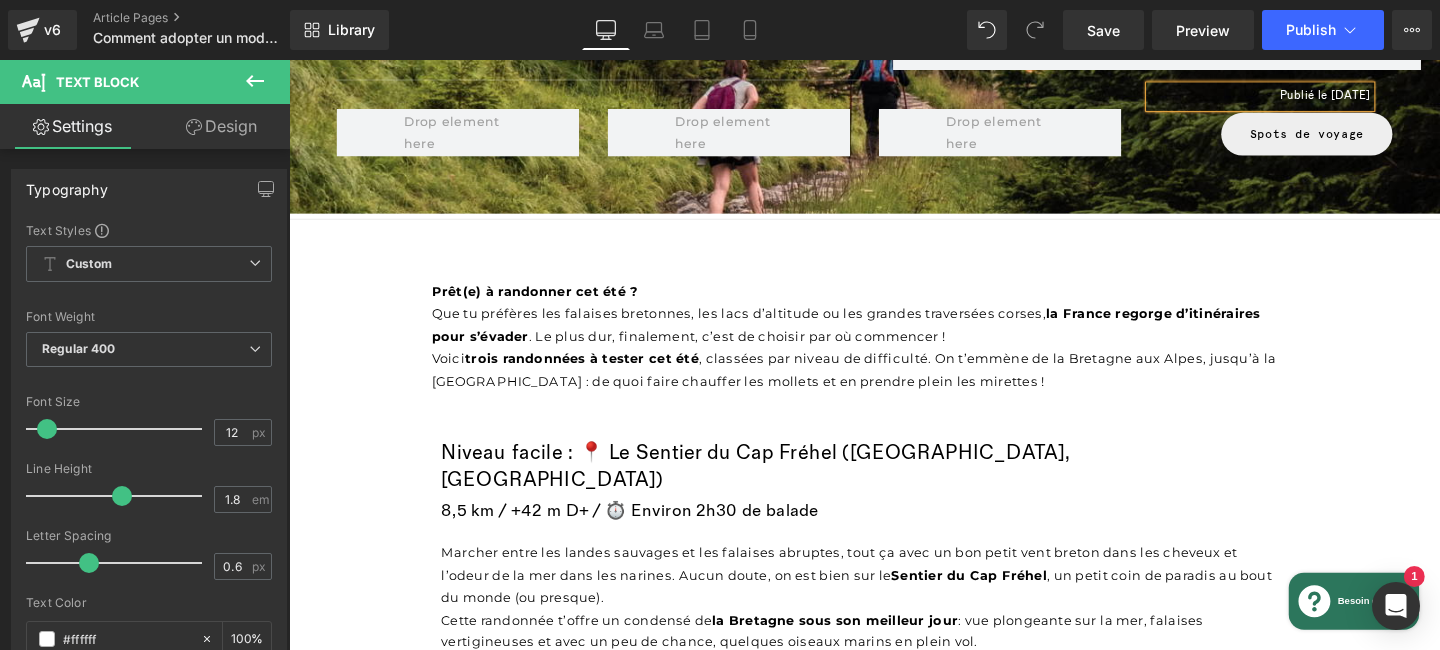 scroll, scrollTop: 386, scrollLeft: 0, axis: vertical 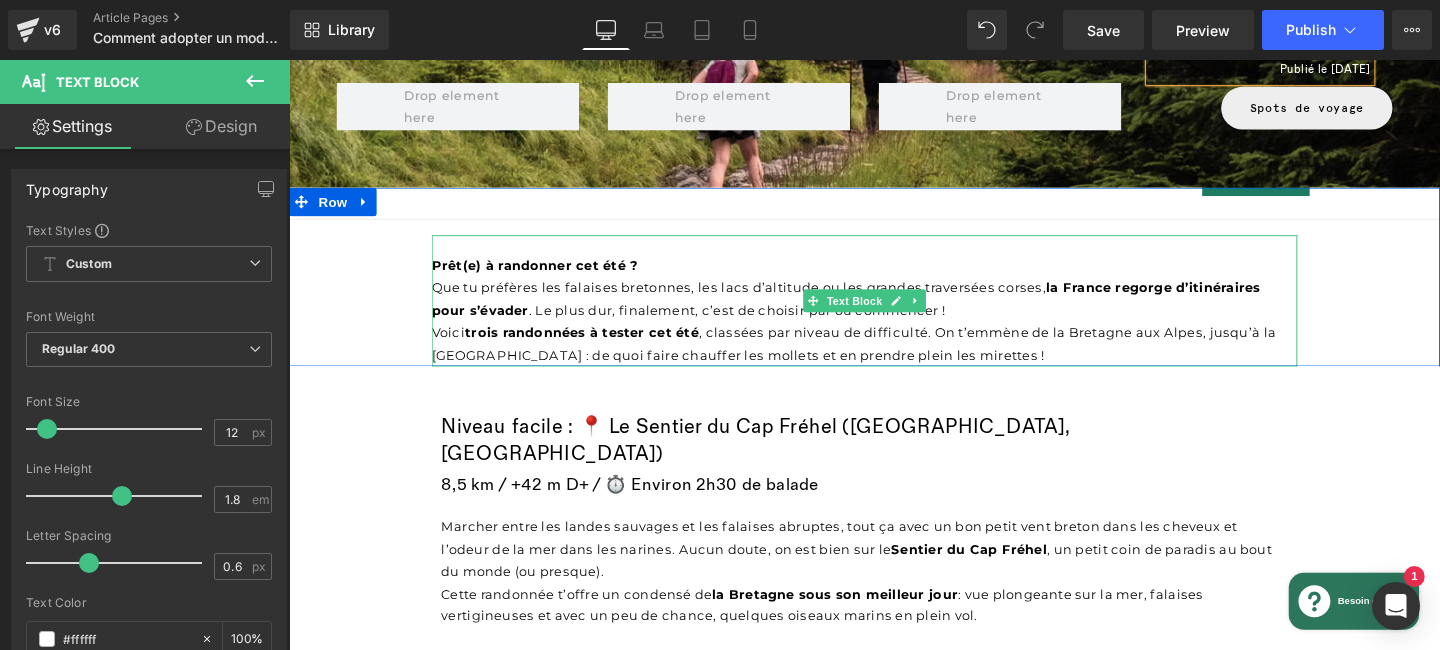 click on "Que tu préfères les falaises bretonnes, les lacs d’altitude ou les grandes traversées corses," at bounding box center (762, 299) 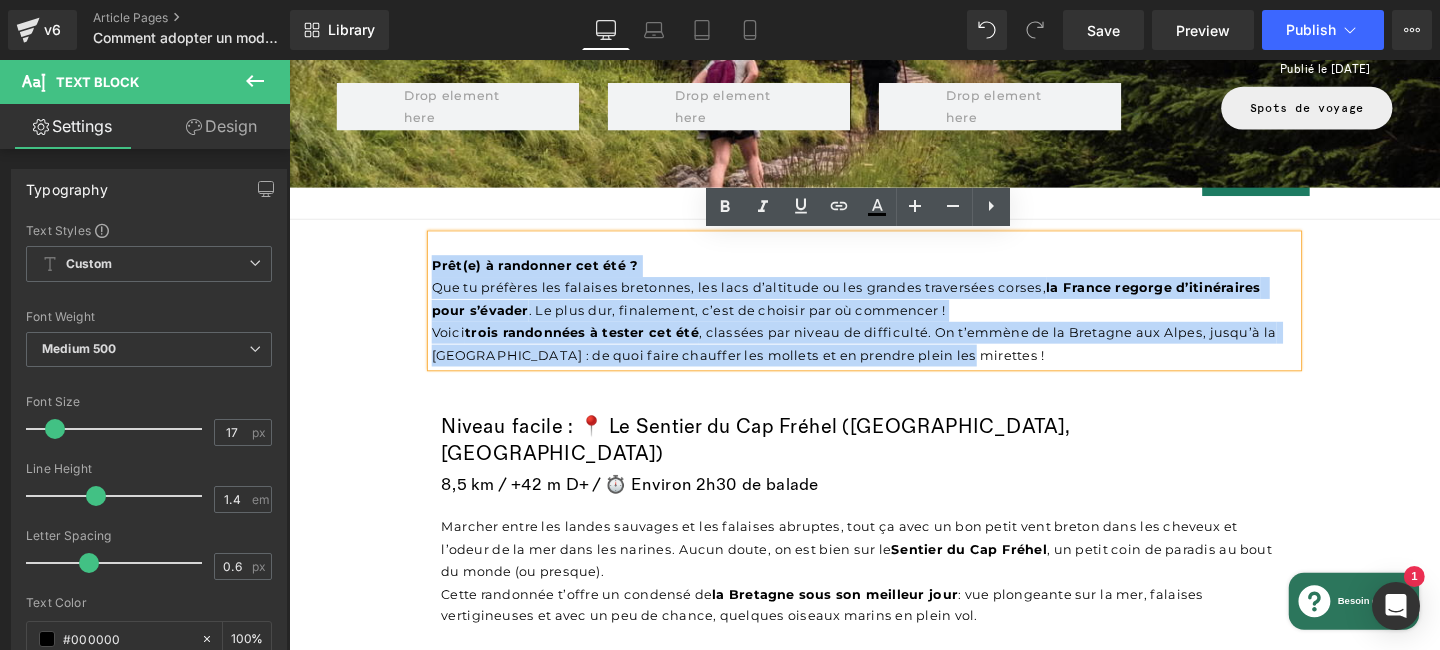 drag, startPoint x: 442, startPoint y: 274, endPoint x: 988, endPoint y: 363, distance: 553.2061 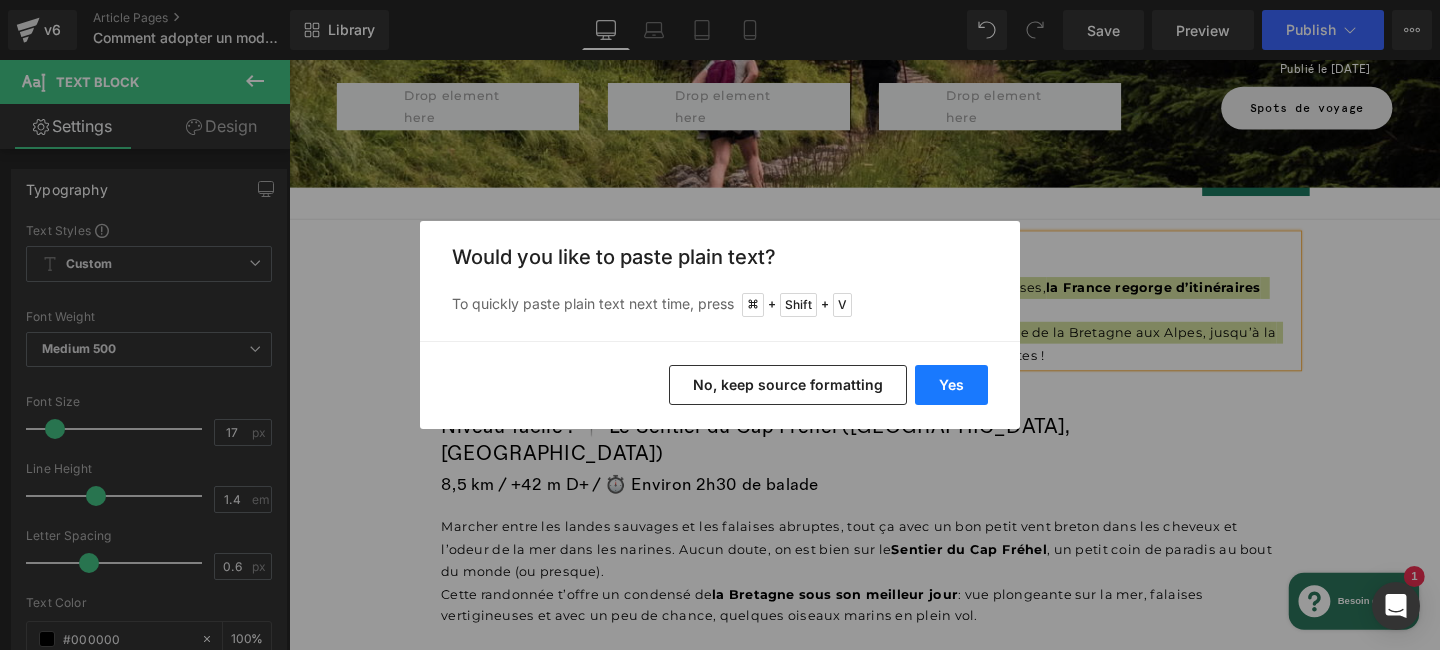 click on "Yes" at bounding box center [951, 385] 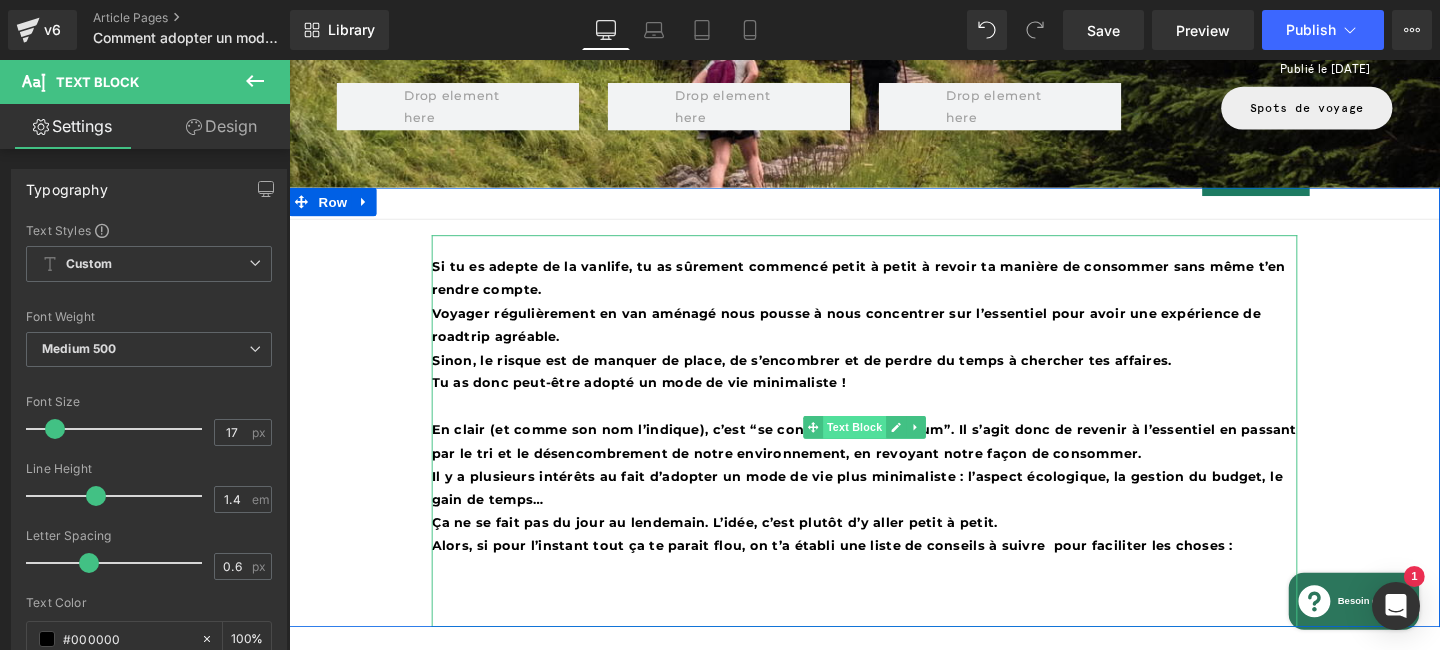scroll, scrollTop: 497, scrollLeft: 0, axis: vertical 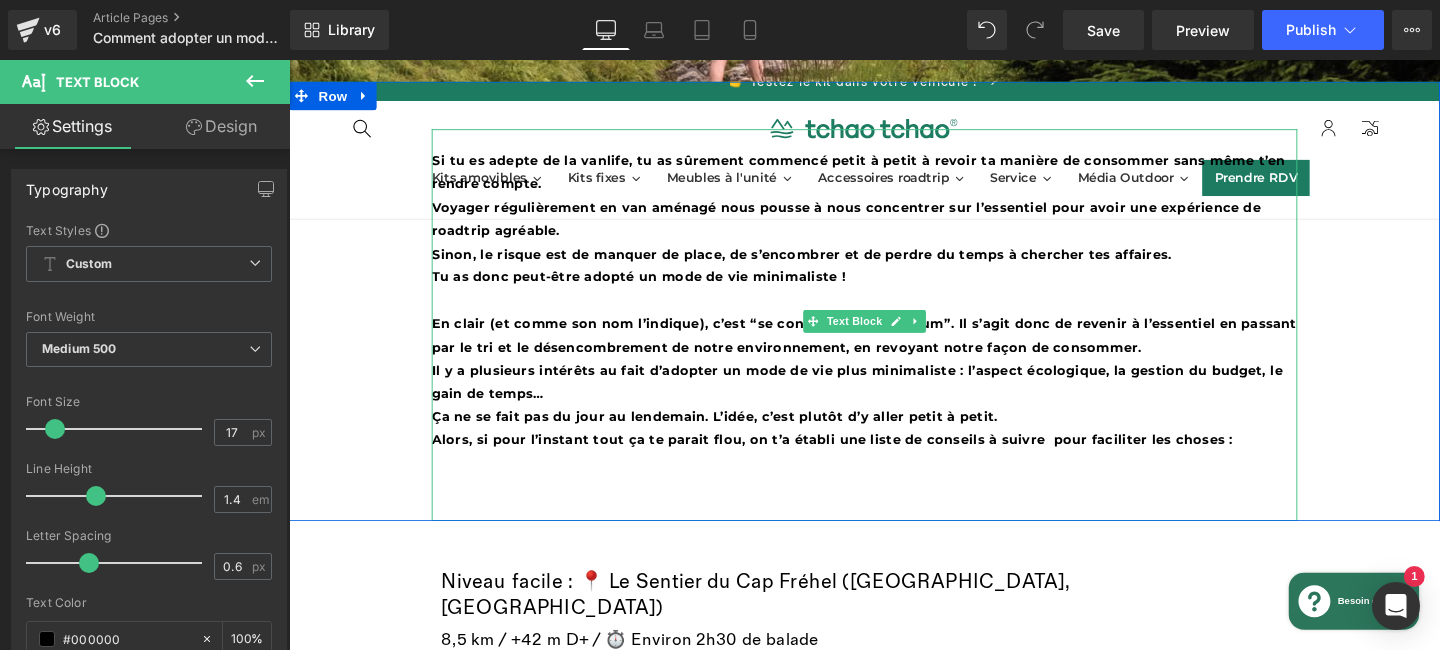 drag, startPoint x: 1299, startPoint y: 455, endPoint x: 521, endPoint y: 203, distance: 817.7946 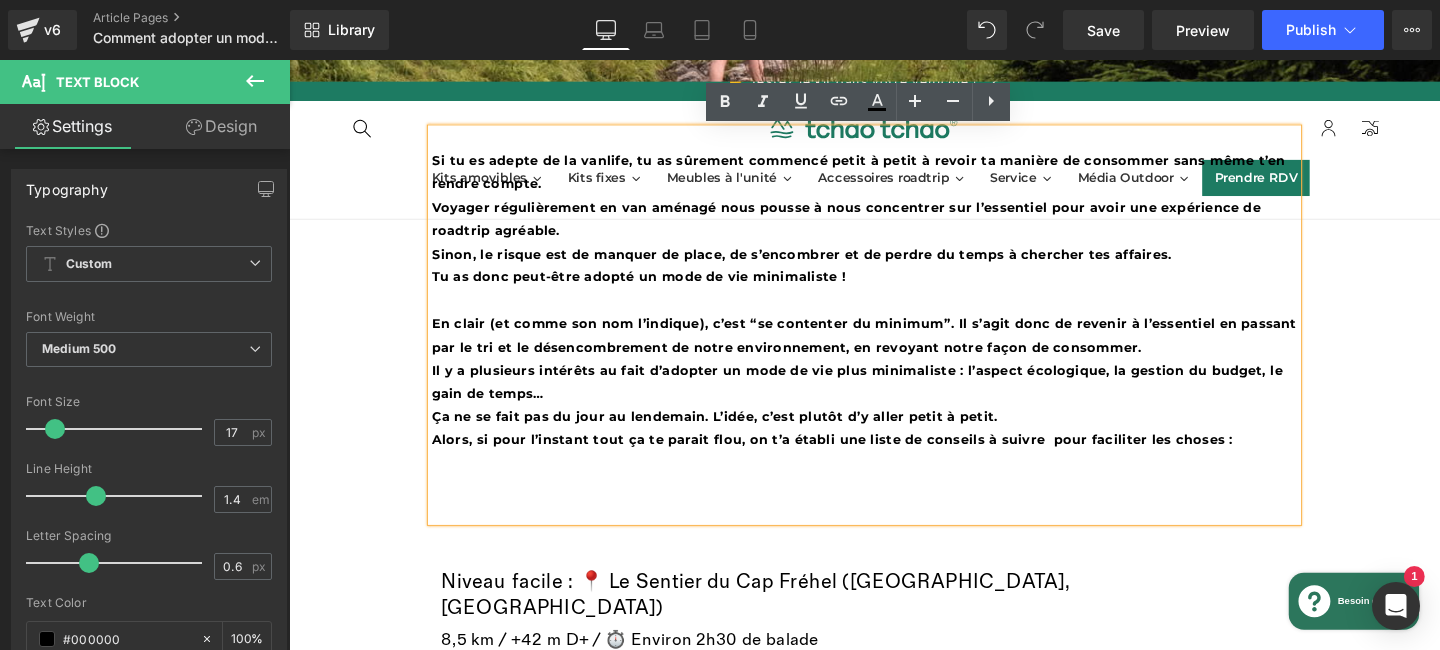 click on "Alors, si pour l’instant tout ça te parait flou, on t’a établi une liste de conseils à suivre  pour faciliter les choses :" at bounding box center (894, 459) 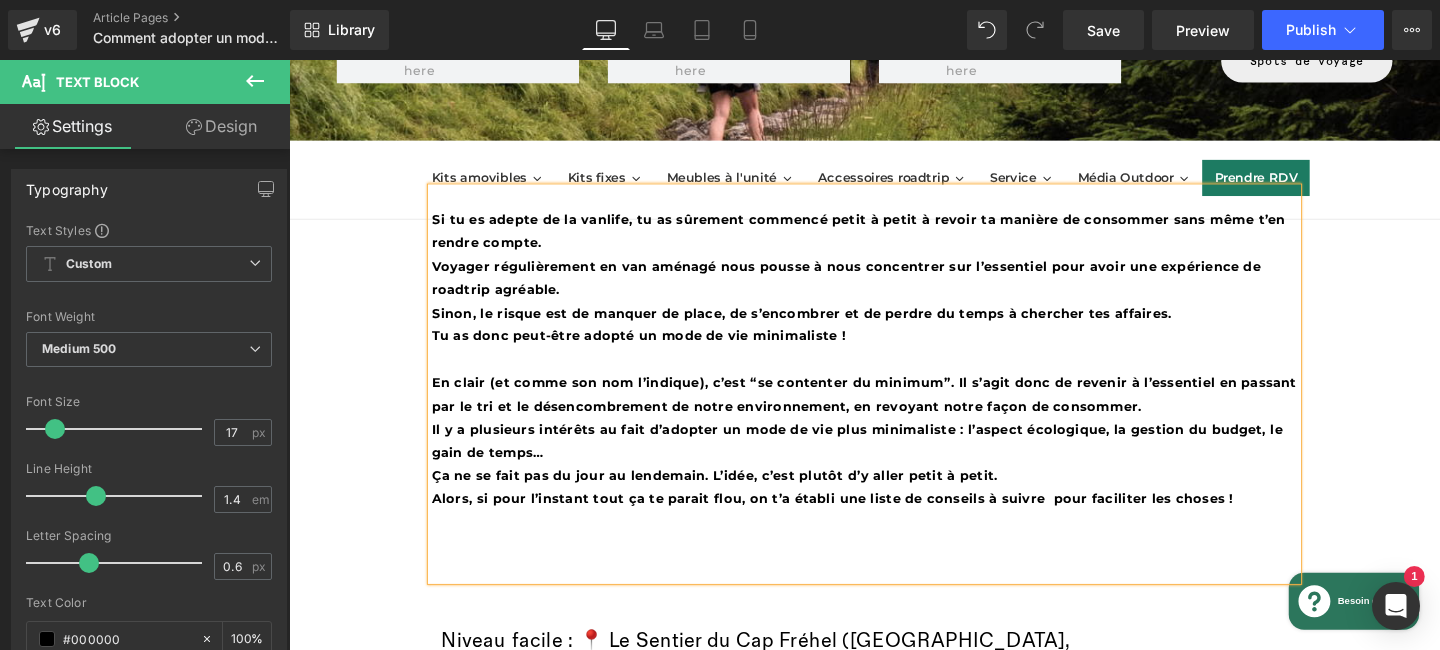 scroll, scrollTop: 434, scrollLeft: 0, axis: vertical 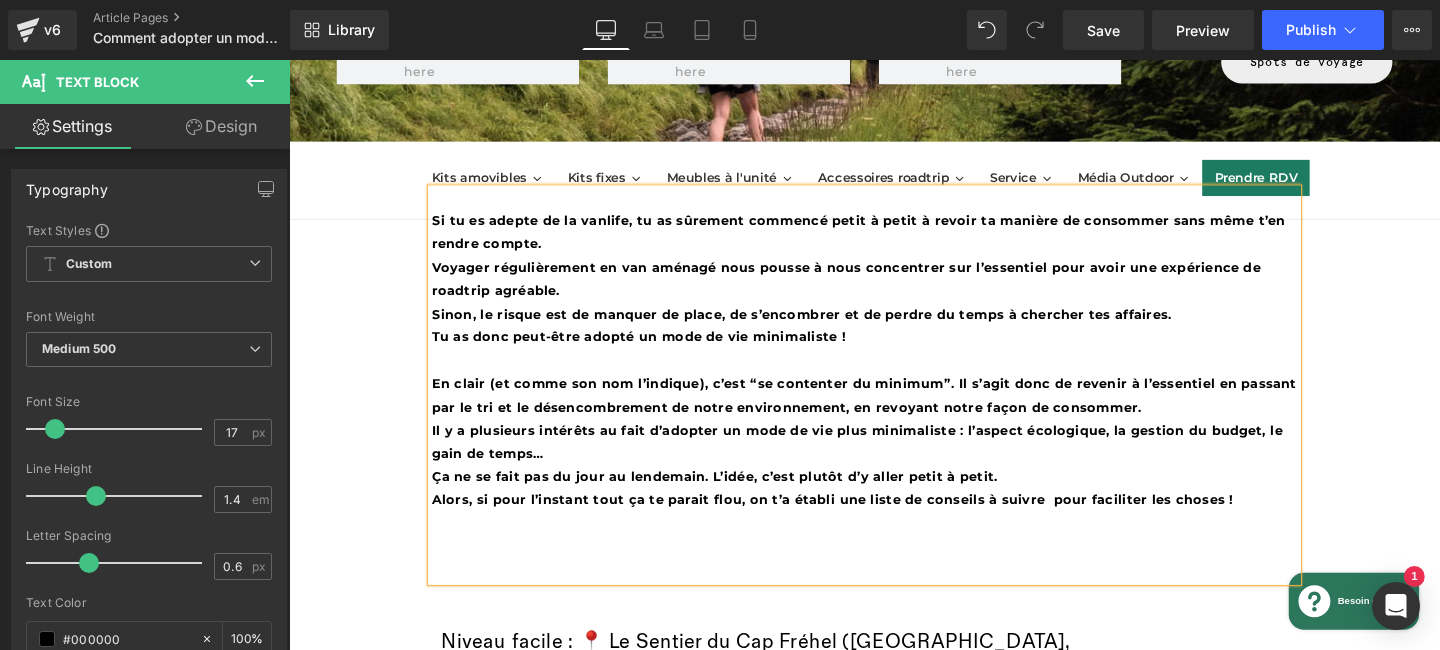 drag, startPoint x: 442, startPoint y: 229, endPoint x: 1289, endPoint y: 520, distance: 895.5948 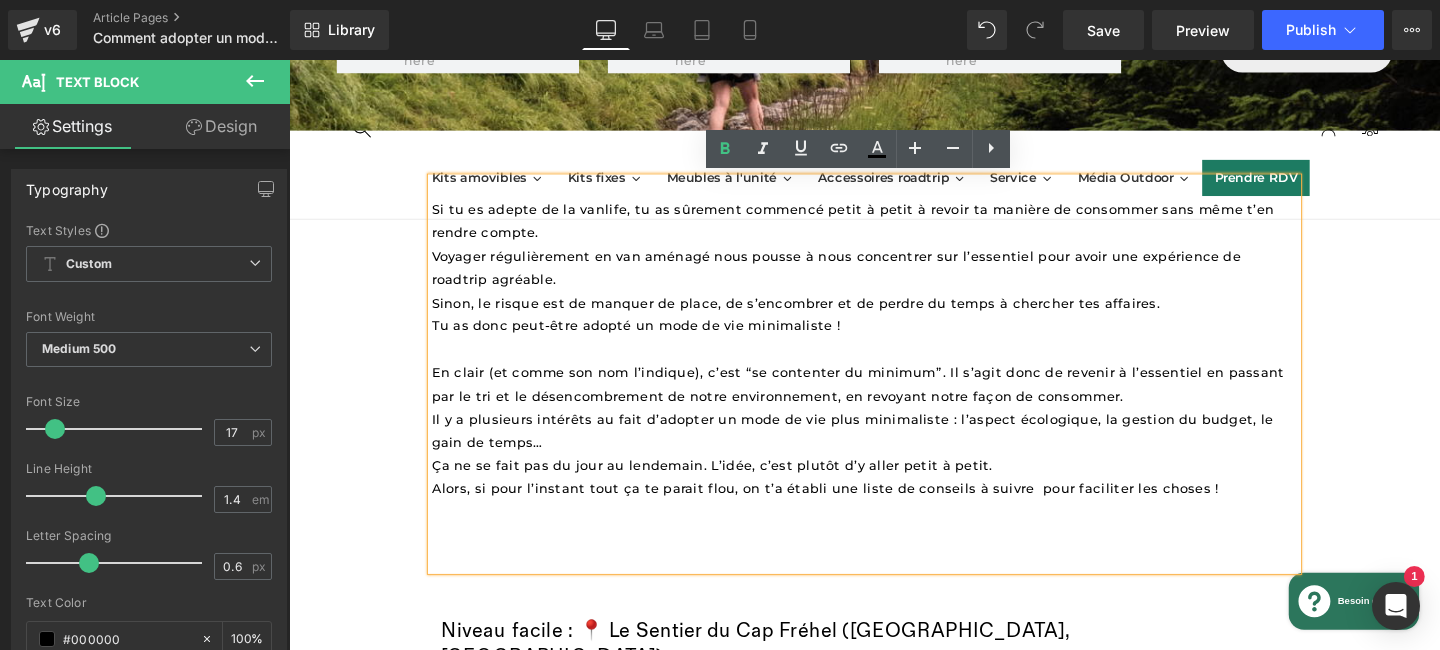 scroll, scrollTop: 447, scrollLeft: 0, axis: vertical 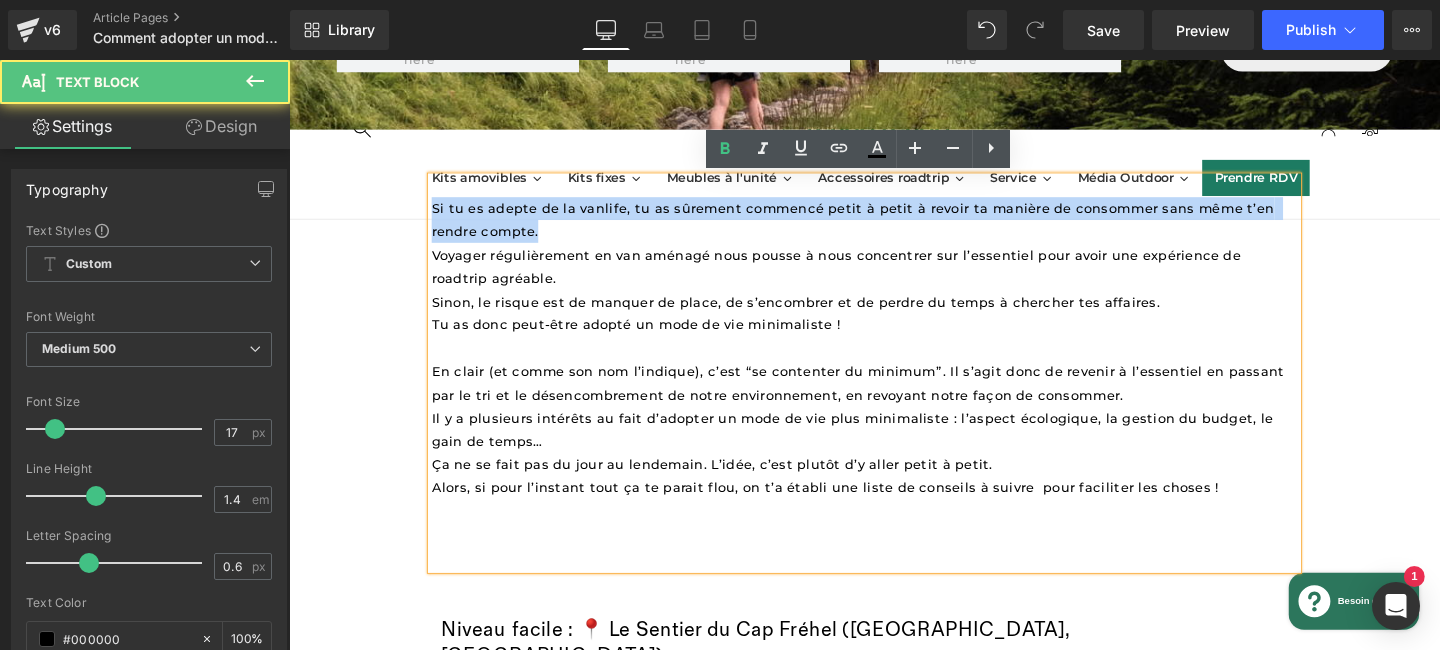 drag, startPoint x: 443, startPoint y: 217, endPoint x: 563, endPoint y: 240, distance: 122.18429 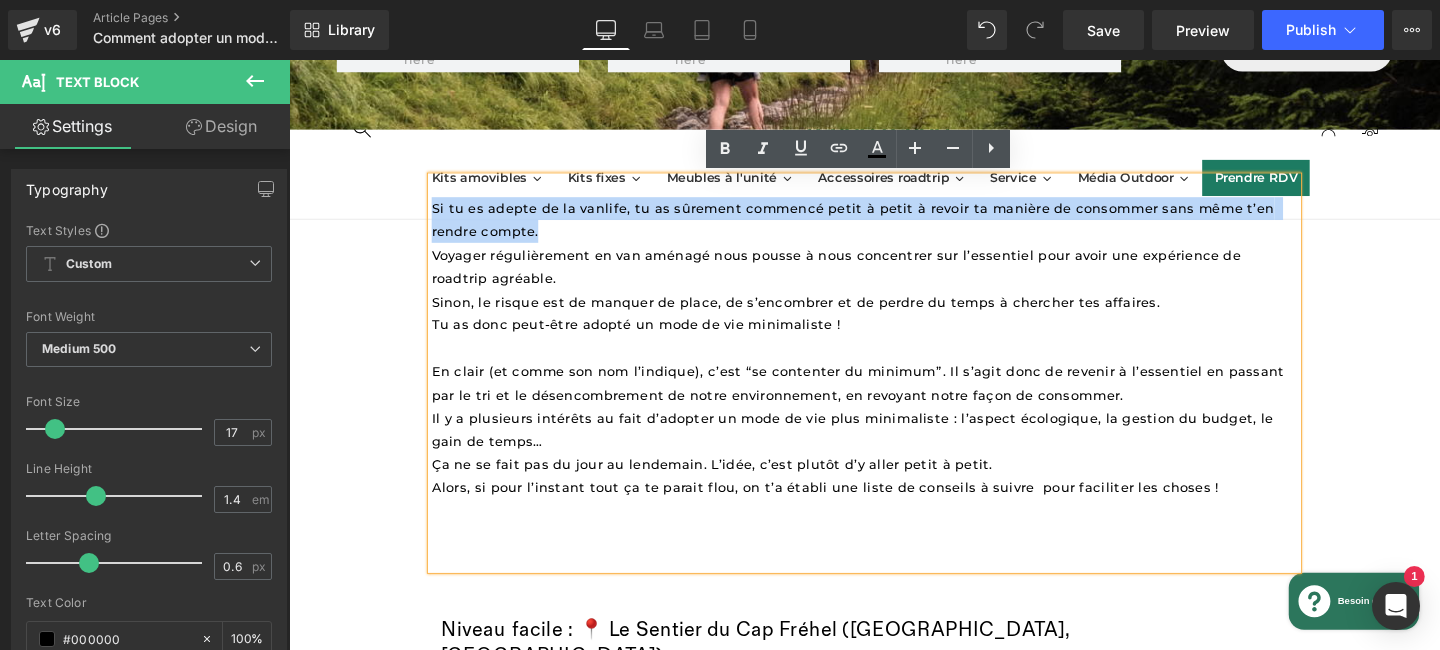 type 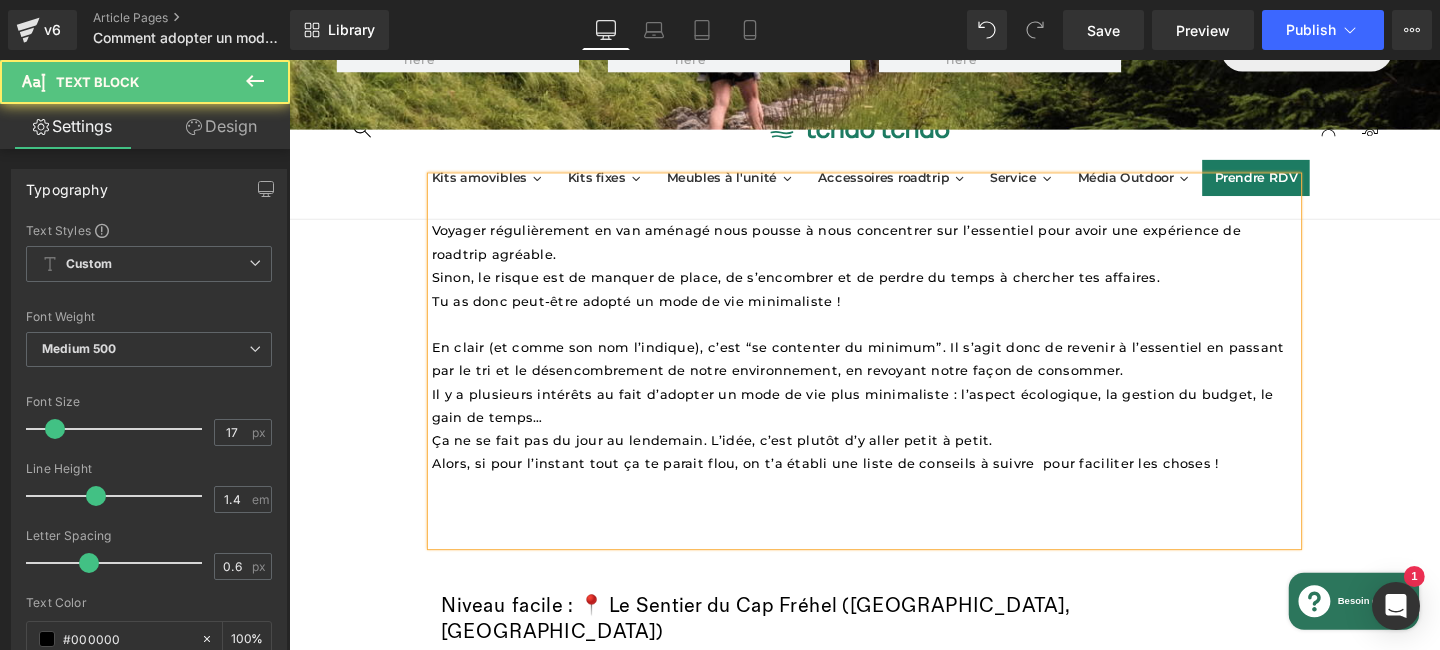 click on "Voyager régulièrement en van aménagé nous pousse à nous concentrer sur l’essentiel pour avoir une expérience de roadtrip agréable." at bounding box center [894, 251] 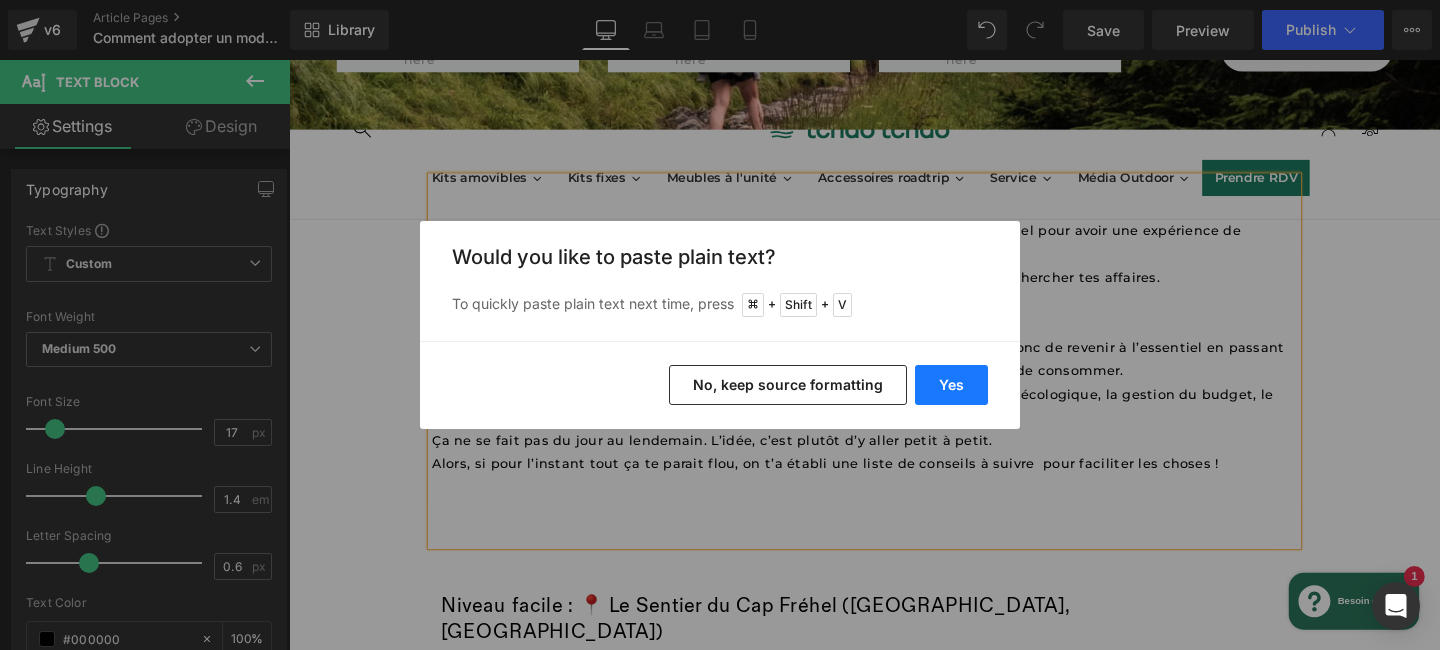 click on "Yes" at bounding box center (951, 385) 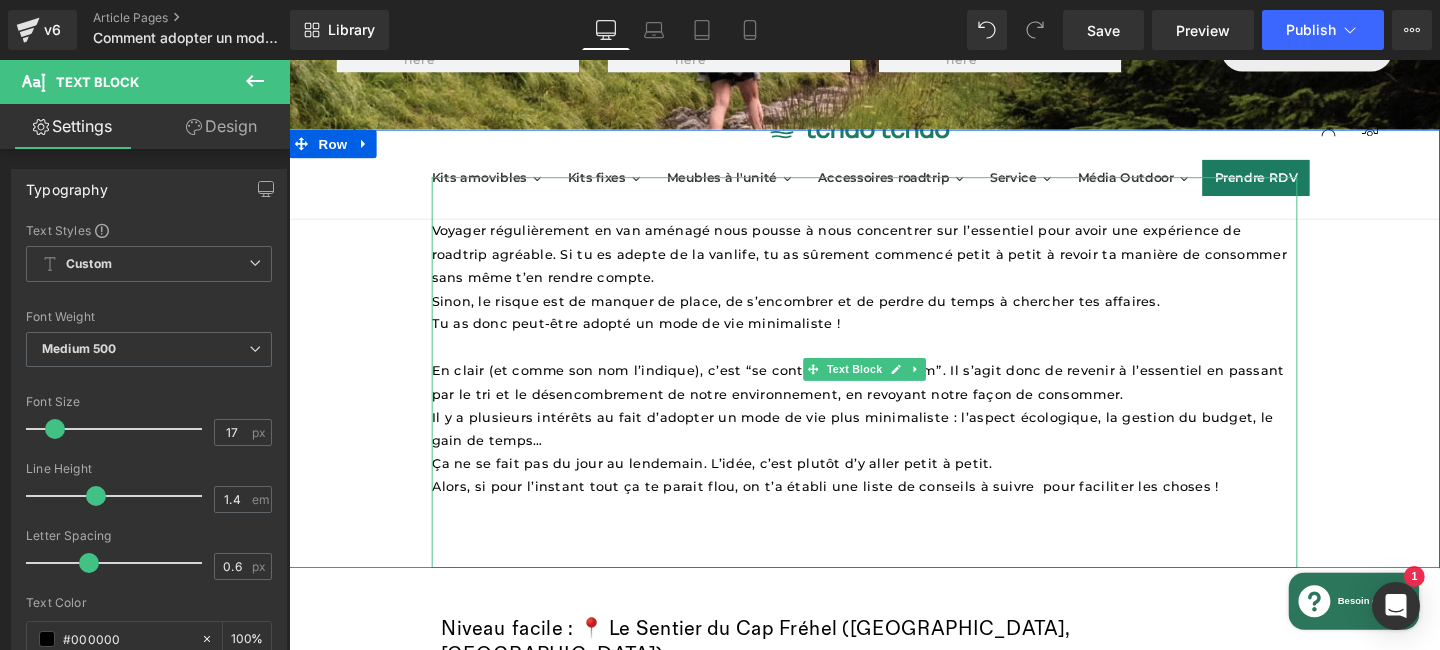 click on "Voyager régulièrement en van aménagé nous pousse à nous concentrer sur l’essentiel pour avoir une expérience de roadtrip agréable. Si tu es adepte de la vanlife, tu as sûrement commencé petit à petit à revoir ta manière de consommer sans même t’en rendre compte." at bounding box center (891, 263) 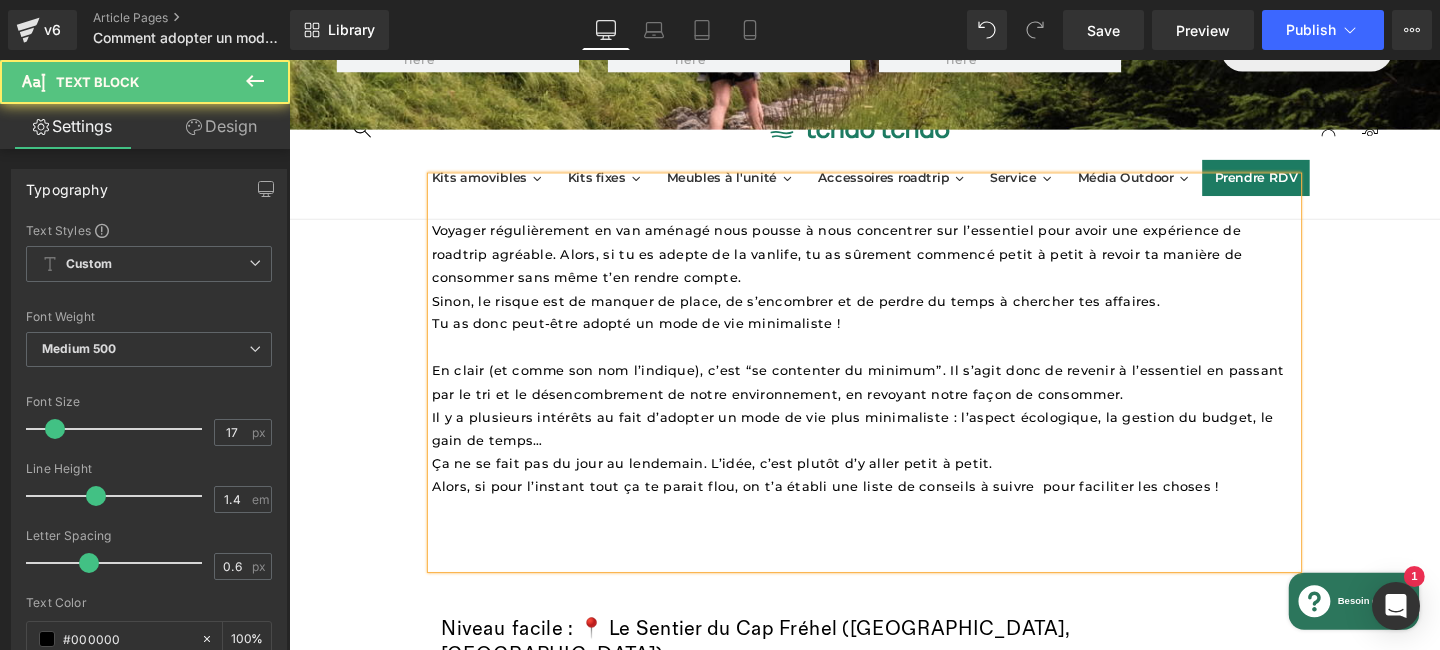 click on "Tu as donc peut-être adopté un mode de vie minimaliste !" at bounding box center [654, 337] 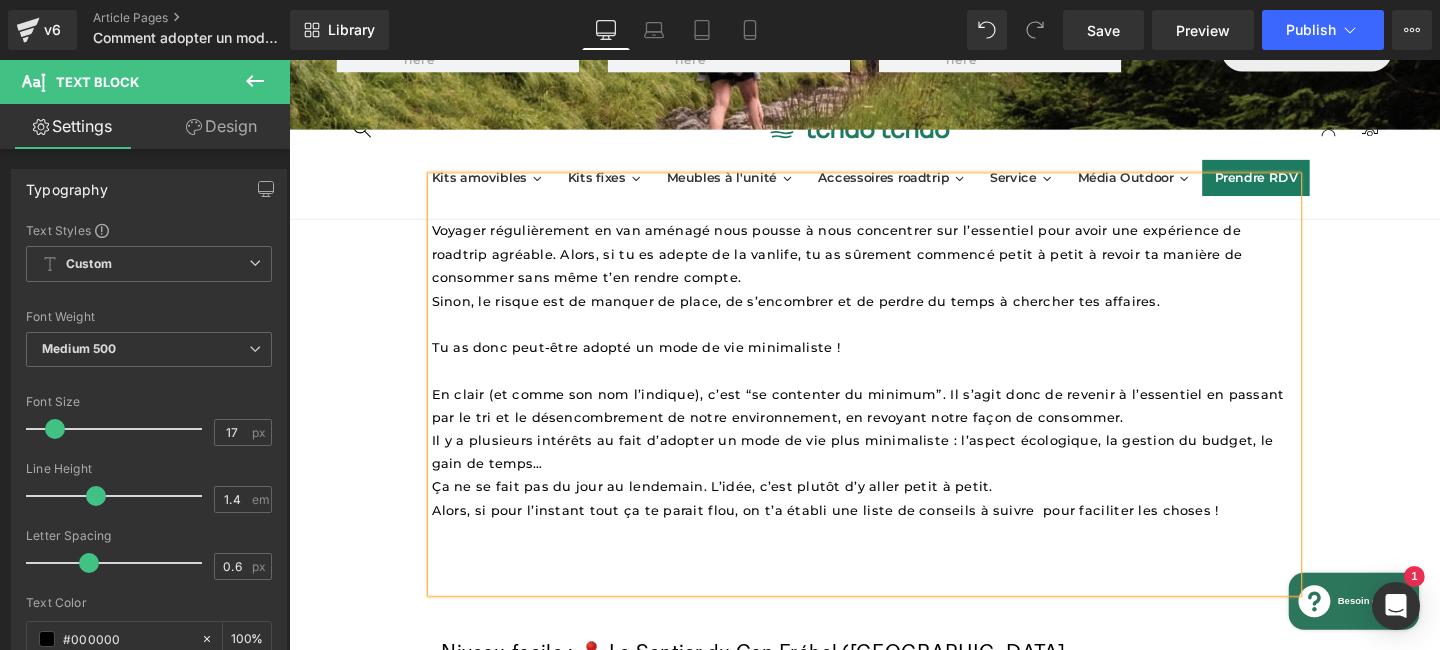 click on "Tu as donc peut-être adopté un mode de vie minimaliste !" at bounding box center [654, 362] 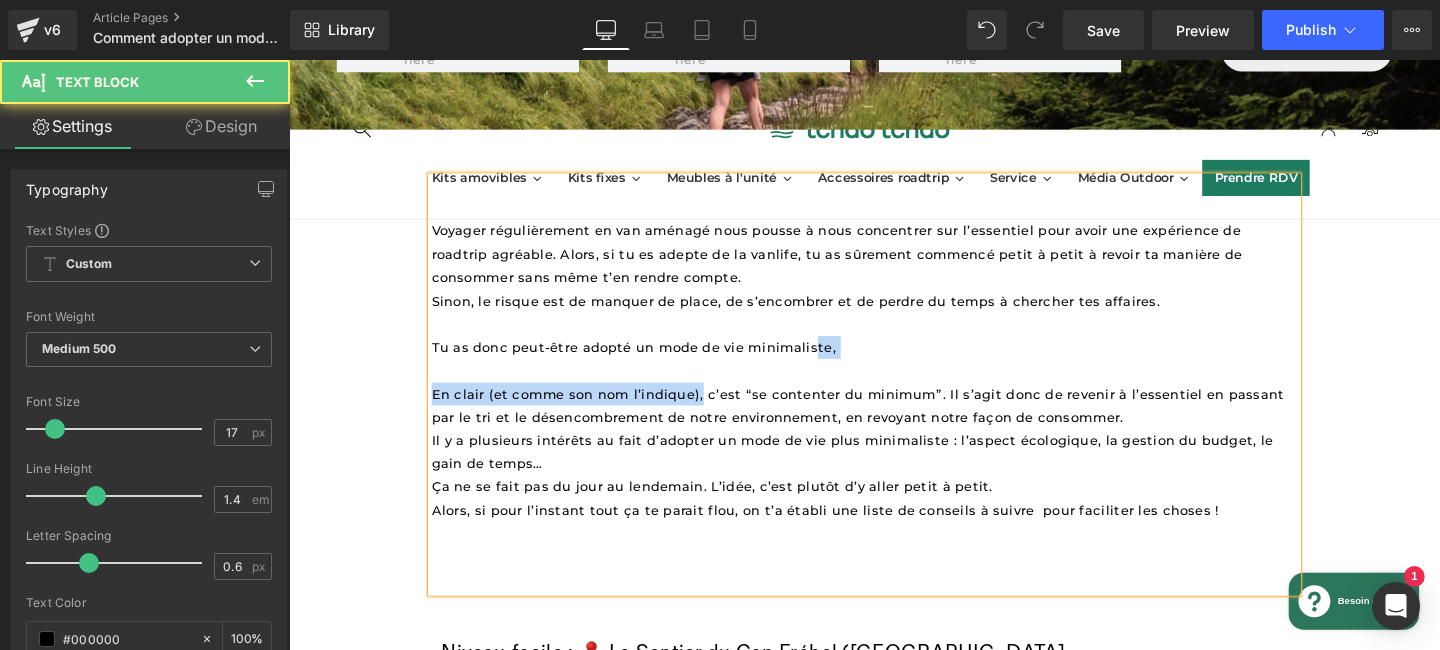 drag, startPoint x: 723, startPoint y: 404, endPoint x: 838, endPoint y: 348, distance: 127.910126 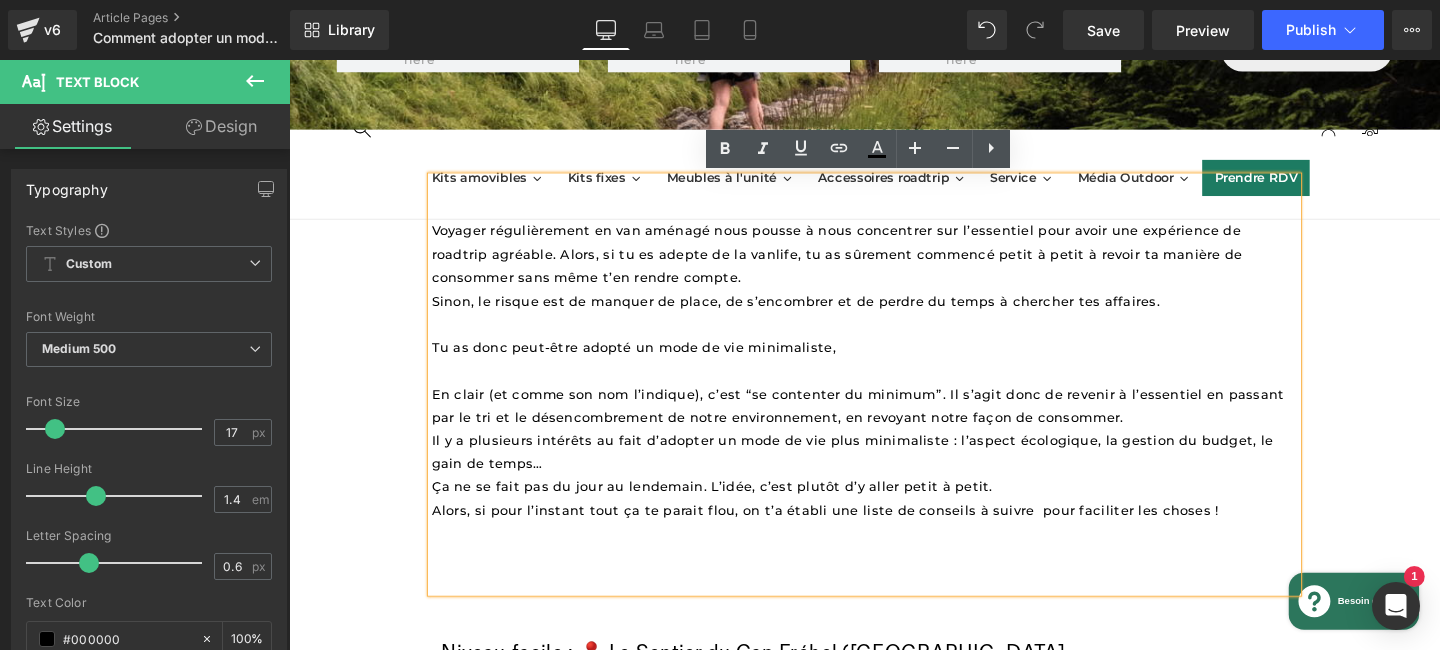 click on "En clair (et comme son nom l’indique), c’est “se contenter du minimum”. Il s’agit donc de revenir à l’essentiel en passant par le tri et le désencombrement de notre environnement, en revoyant notre façon de consommer." at bounding box center (889, 422) 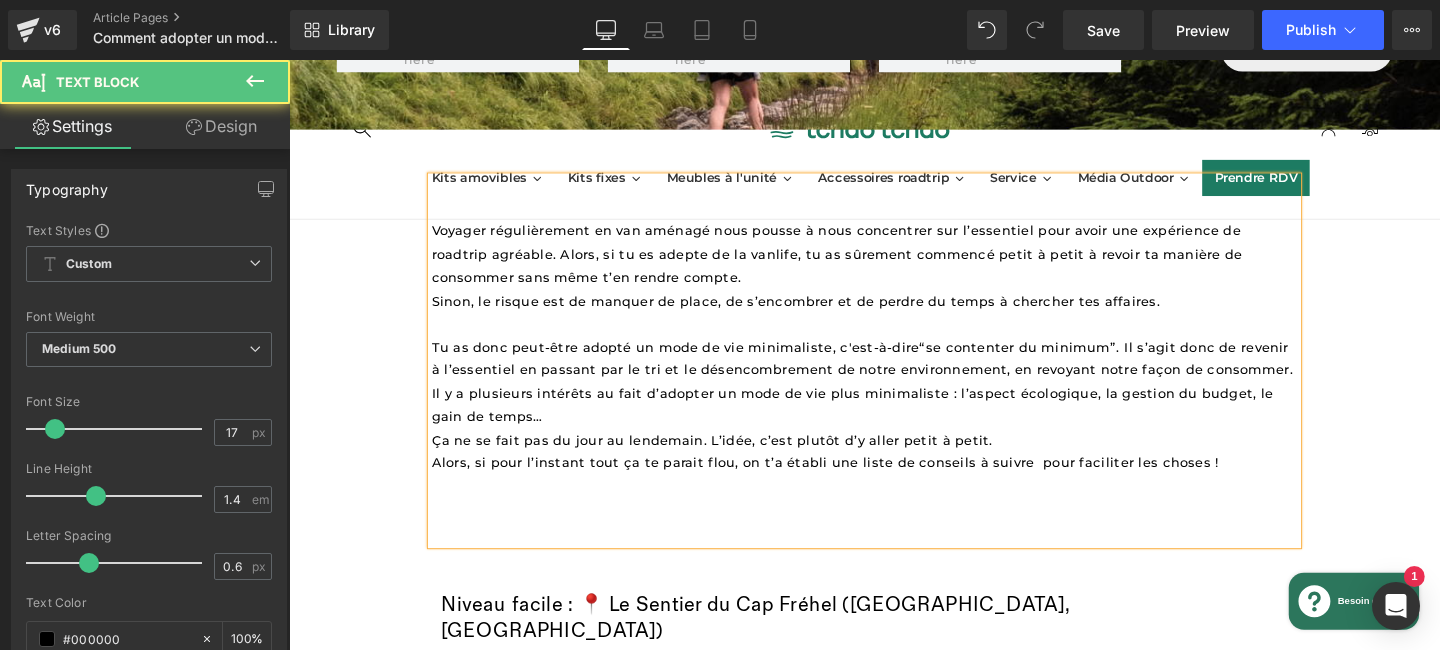 click on "“se contenter du minimum”. Il s’agit donc de revenir à l’essentiel en passant par le tri et le désencombrement de notre environnement, en revoyant notre façon de consommer." at bounding box center [892, 373] 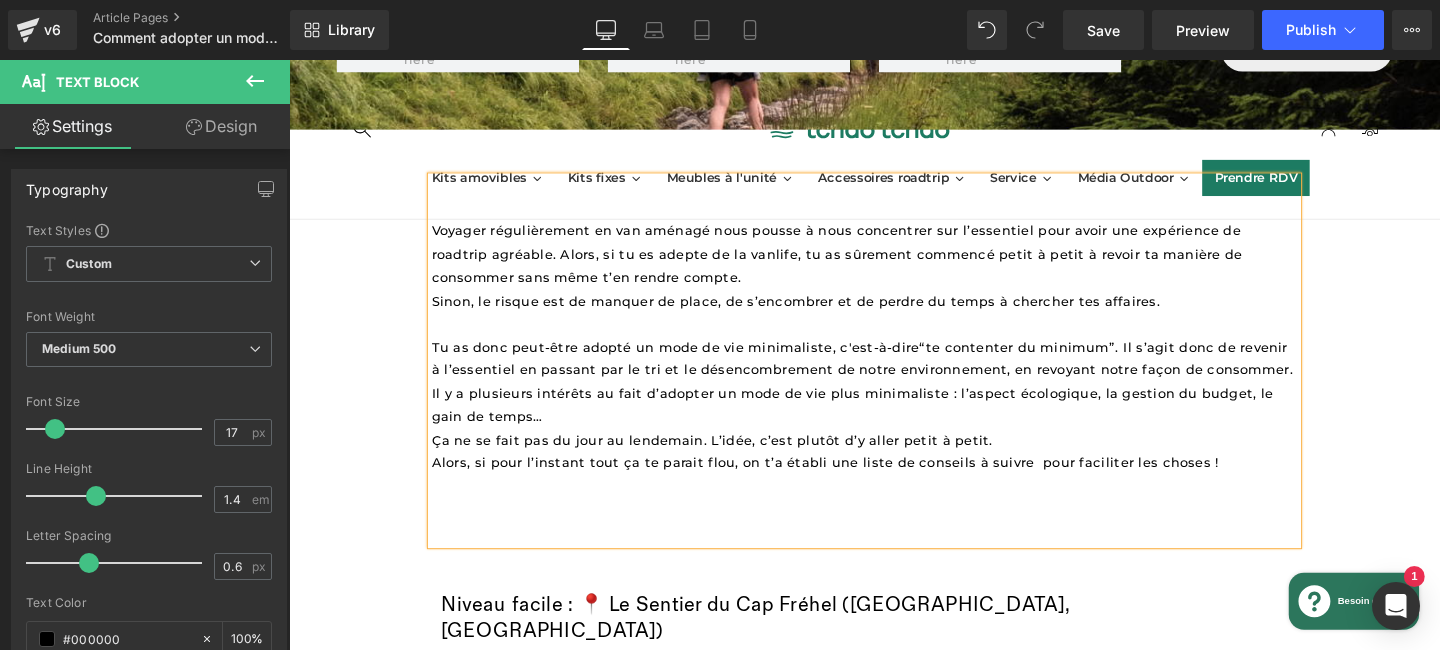 click on "“te contenter du minimum”. Il s’agit donc de revenir à l’essentiel en passant par le tri et le désencombrement de notre environnement, en revoyant notre façon de consommer." at bounding box center (891, 373) 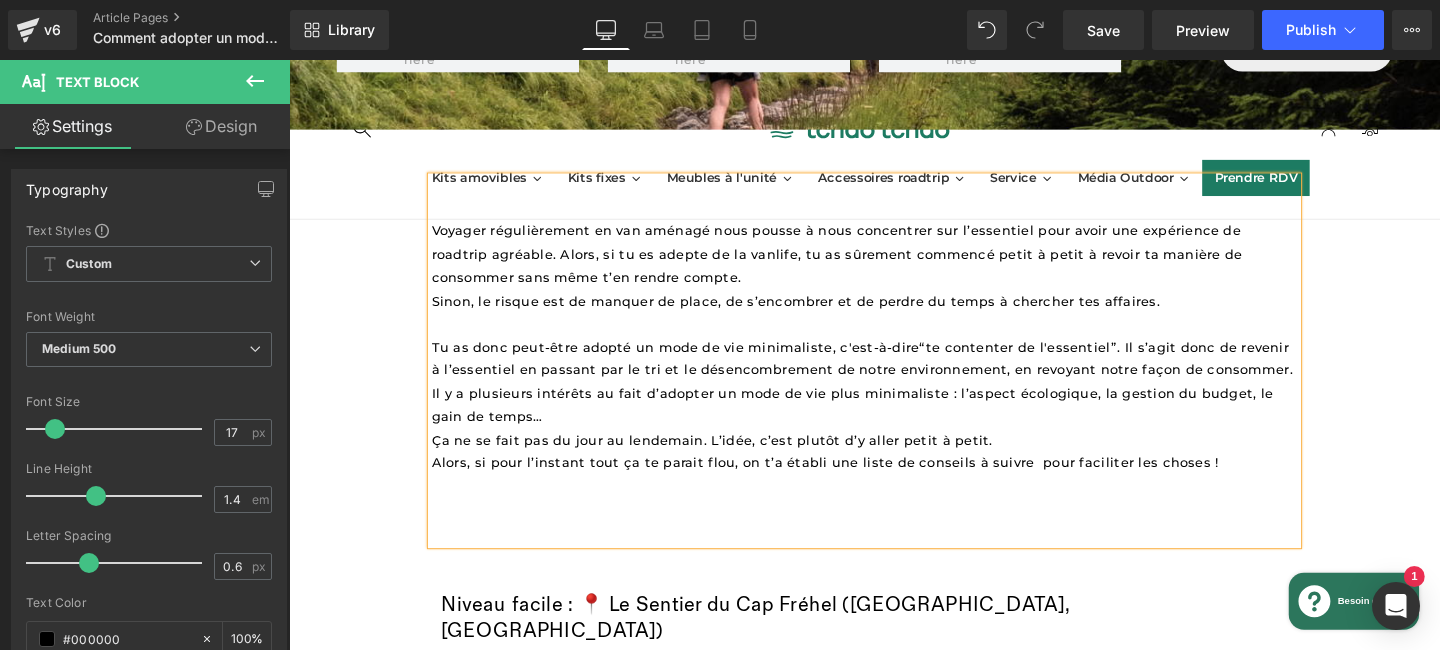 drag, startPoint x: 1329, startPoint y: 385, endPoint x: 1159, endPoint y: 362, distance: 171.54883 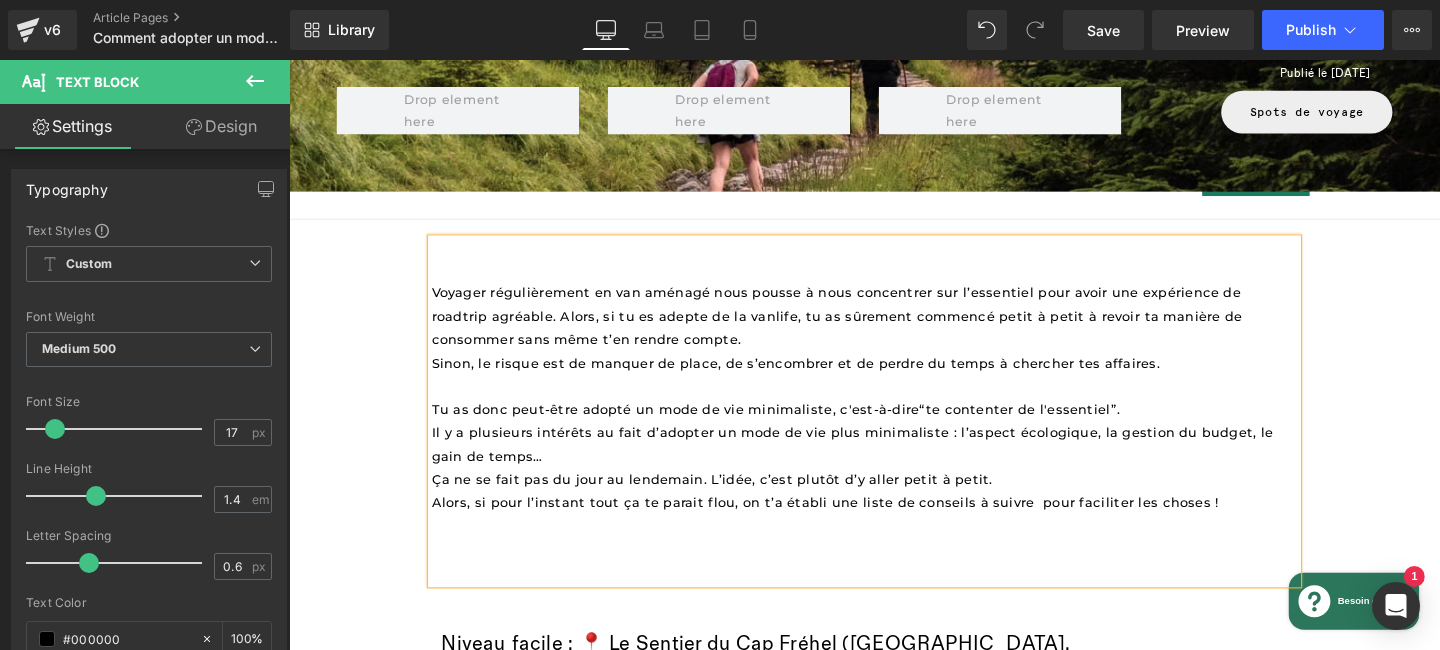 scroll, scrollTop: 379, scrollLeft: 0, axis: vertical 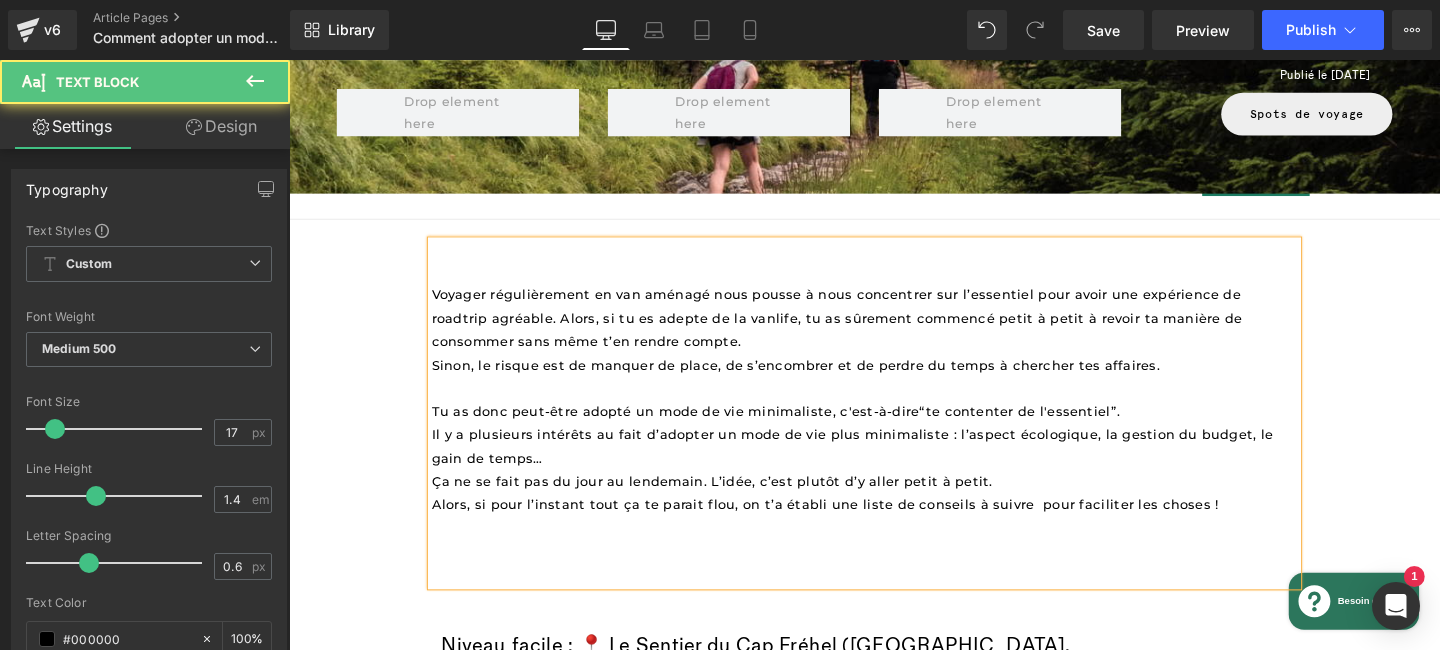 click on "Voyager régulièrement en van aménagé nous pousse à nous concentrer sur l’essentiel pour avoir une expérience de roadtrip agréable. Alors, si tu es adepte de la vanlife, tu as sûrement commencé petit à petit à revoir ta manière de consommer sans même t’en rendre compte." at bounding box center (867, 331) 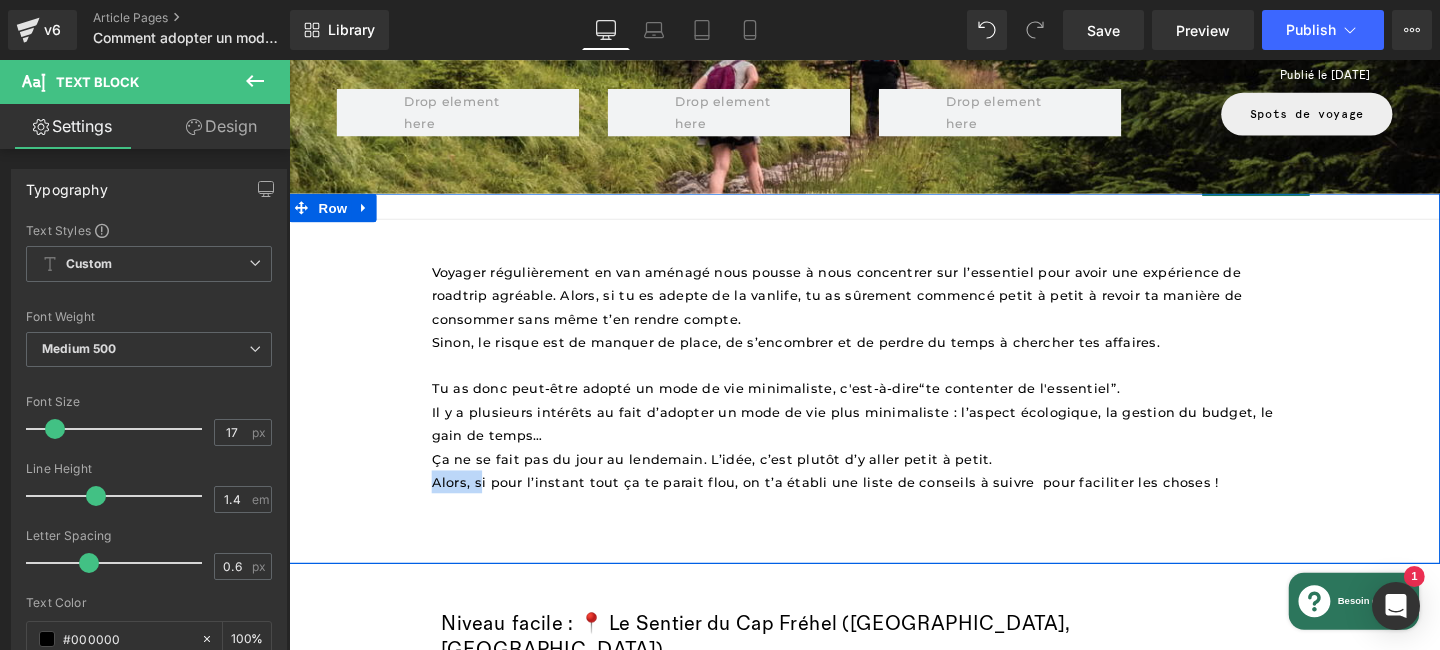 drag, startPoint x: 489, startPoint y: 500, endPoint x: 434, endPoint y: 495, distance: 55.226807 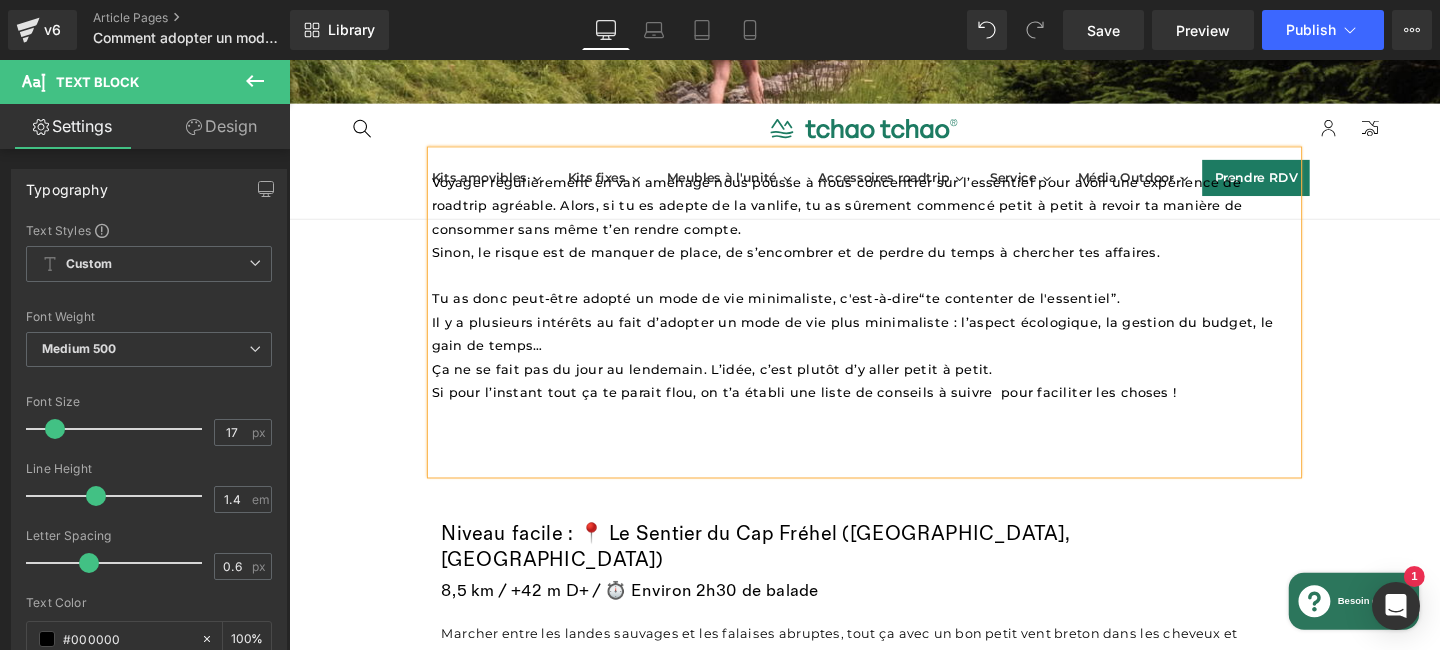 scroll, scrollTop: 507, scrollLeft: 0, axis: vertical 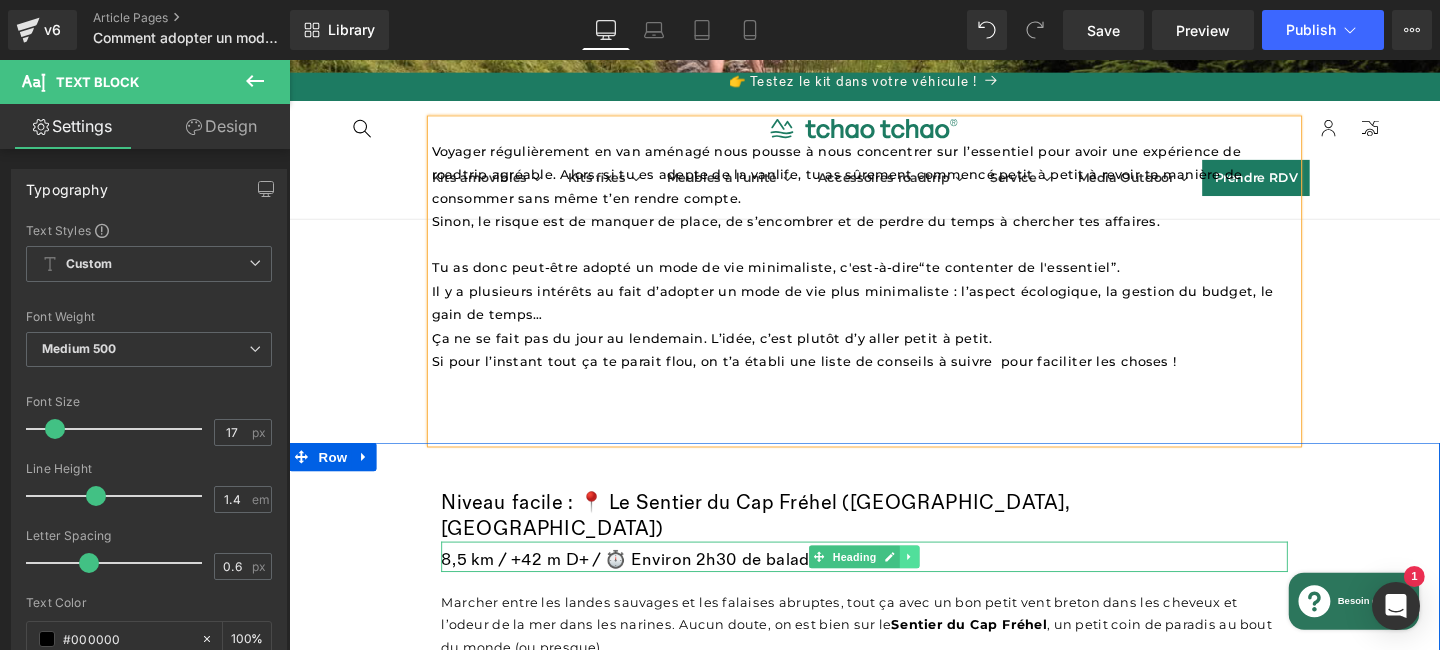 click 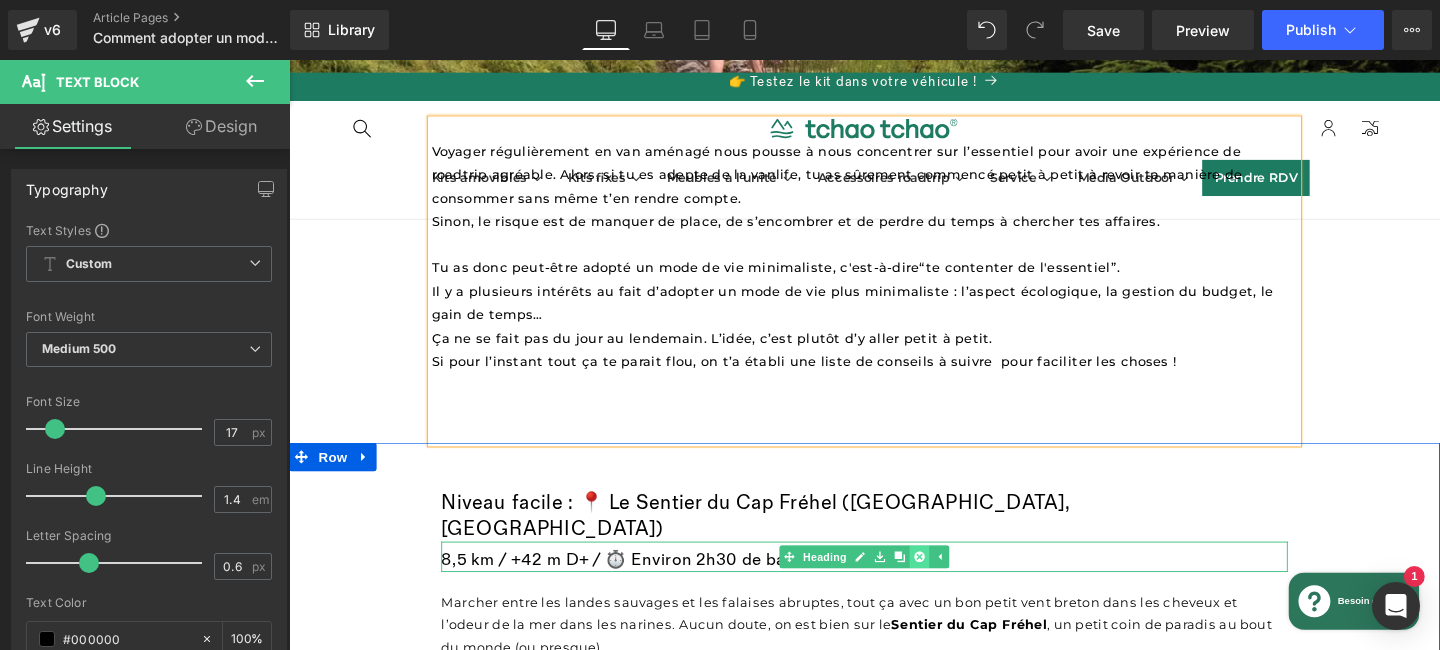 click 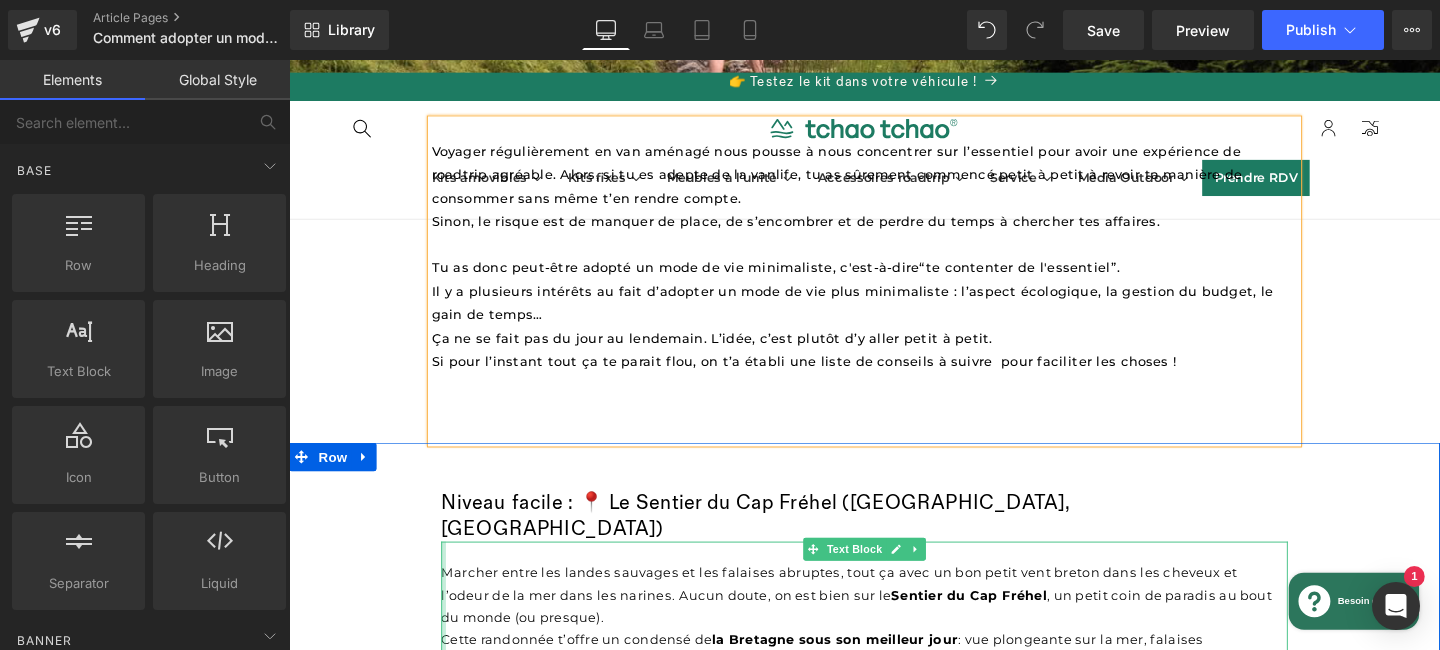 click at bounding box center [451, 863] 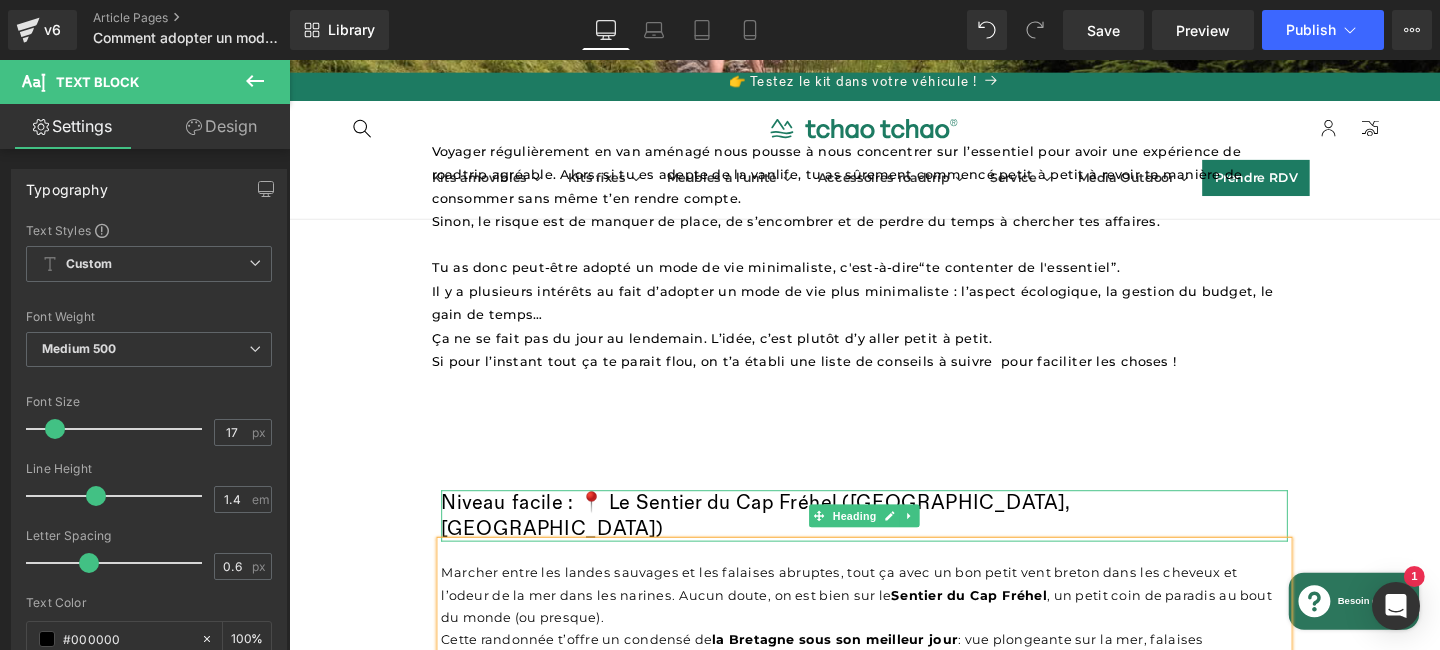 click on "Niveau facile : 📍 Le Sentier du Cap Fréhel (Côtes d’Armor, Bretagne)" at bounding box center [894, 539] 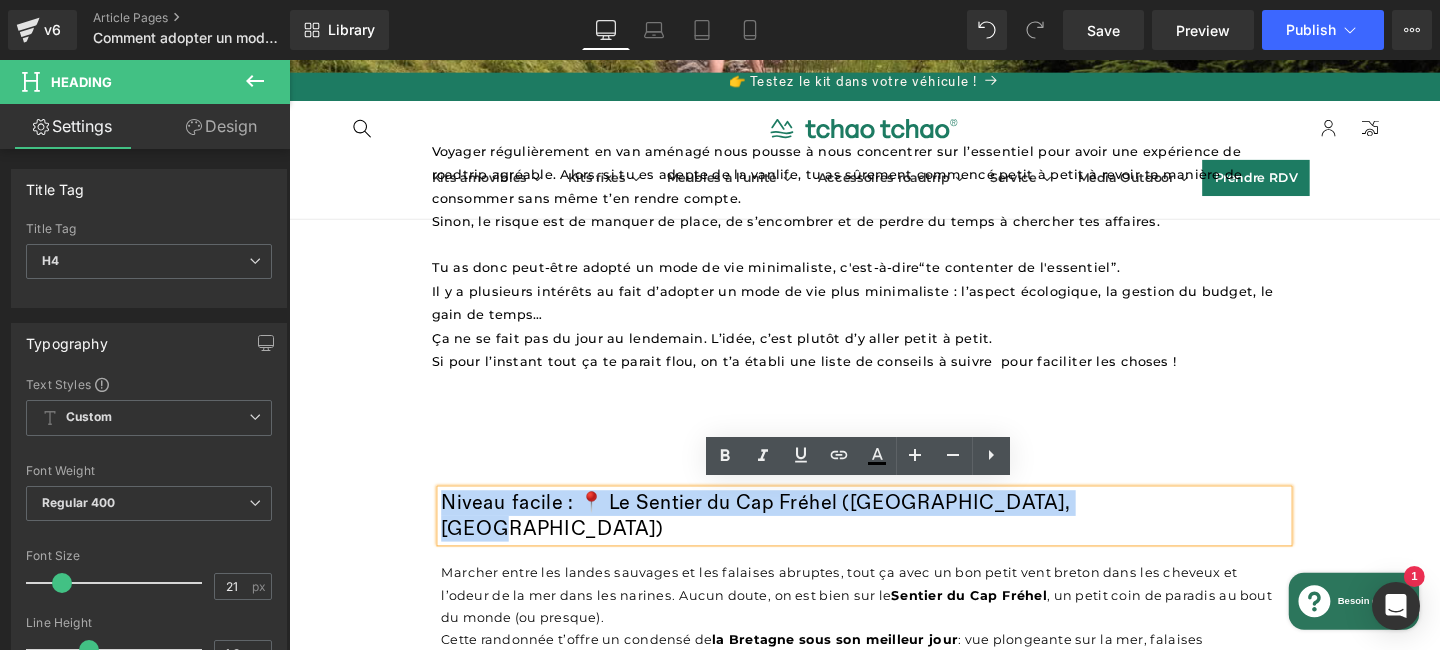 paste 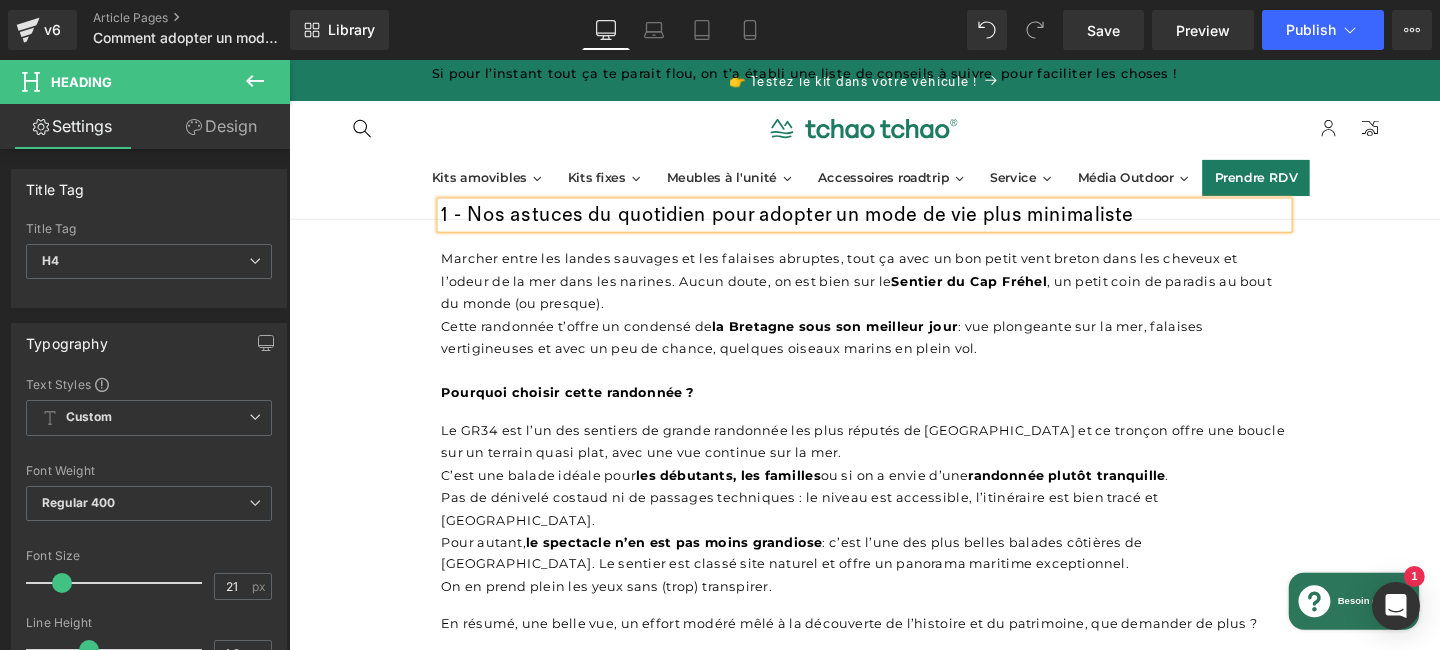 scroll, scrollTop: 818, scrollLeft: 0, axis: vertical 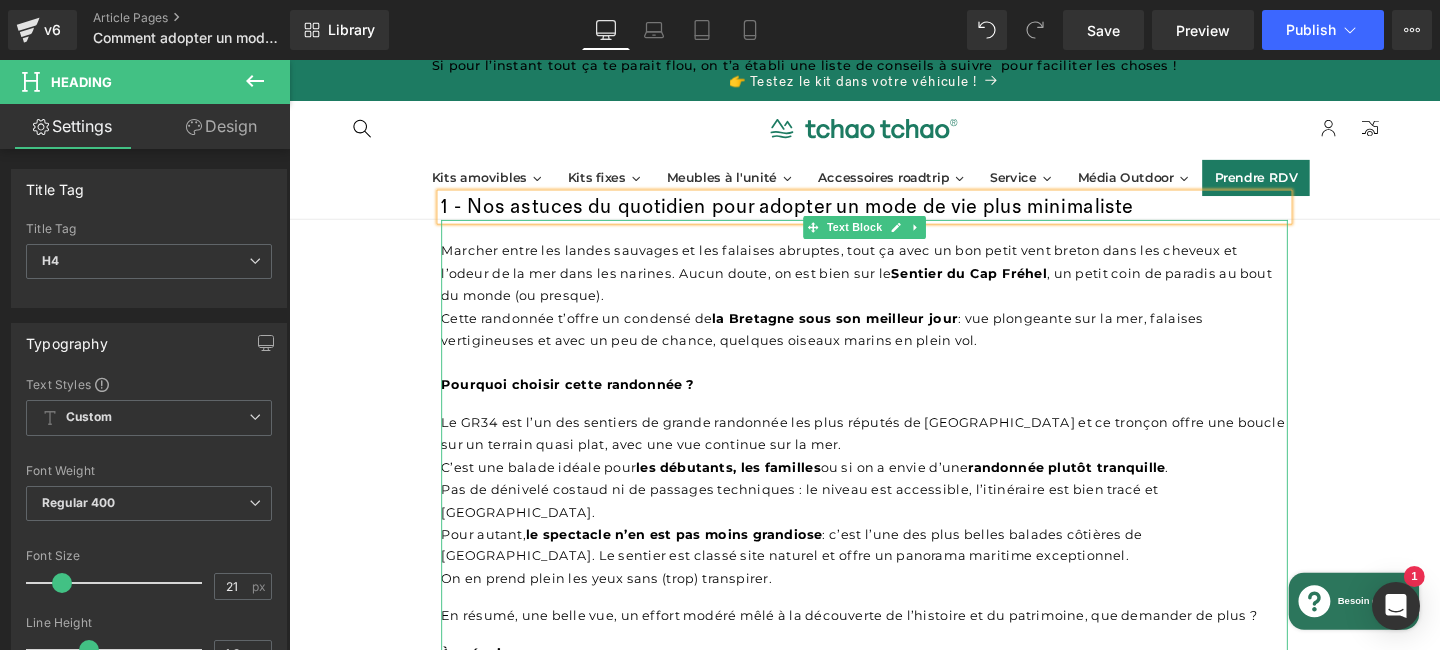 click on "Marcher entre les landes sauvages et les falaises abruptes, tout ça avec un bon petit vent breton dans les cheveux et l’odeur de la mer dans les narines. Aucun doute, on est bien sur le  Sentier du Cap Fréhel , un petit coin de paradis au bout du monde (ou presque). Cette randonnée t’offre un condensé de  la Bretagne sous son meilleur jour  : vue plongeante sur la mer, falaises vertigineuses et avec un peu de chance, quelques oiseaux marins en plein vol." at bounding box center (894, 307) 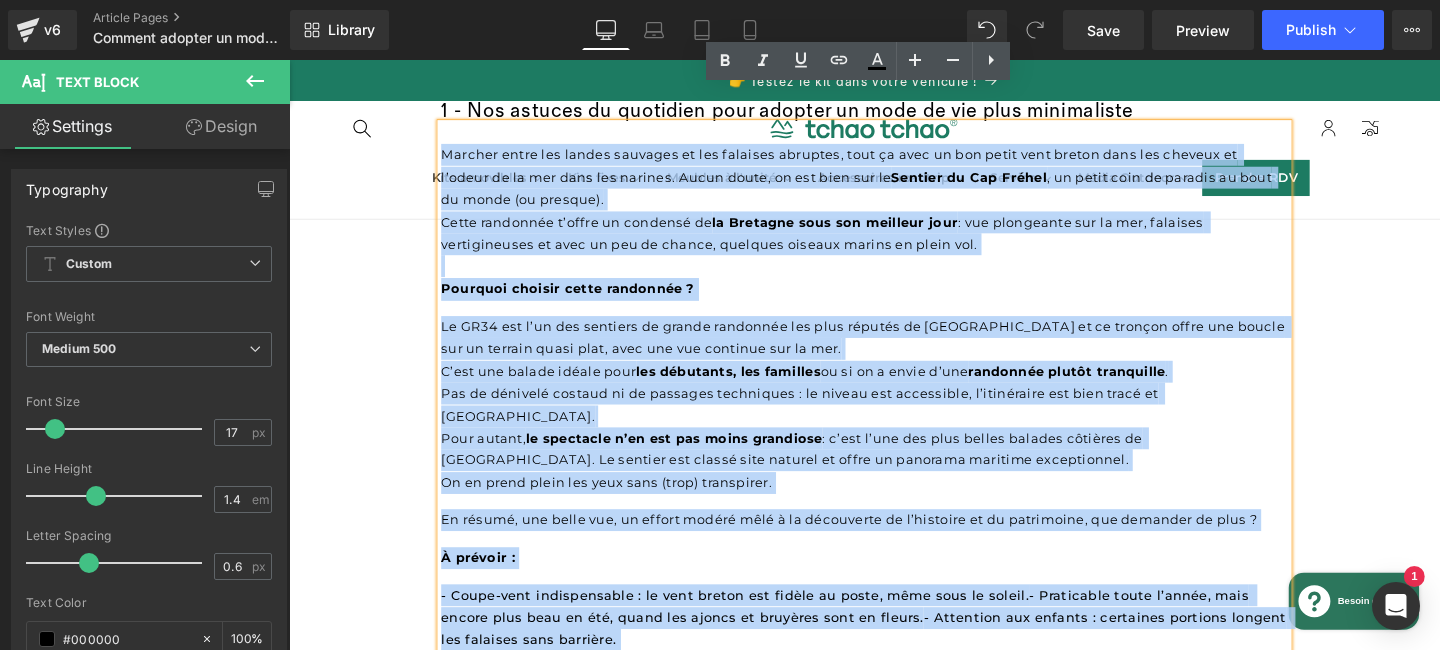 scroll, scrollTop: 953, scrollLeft: 0, axis: vertical 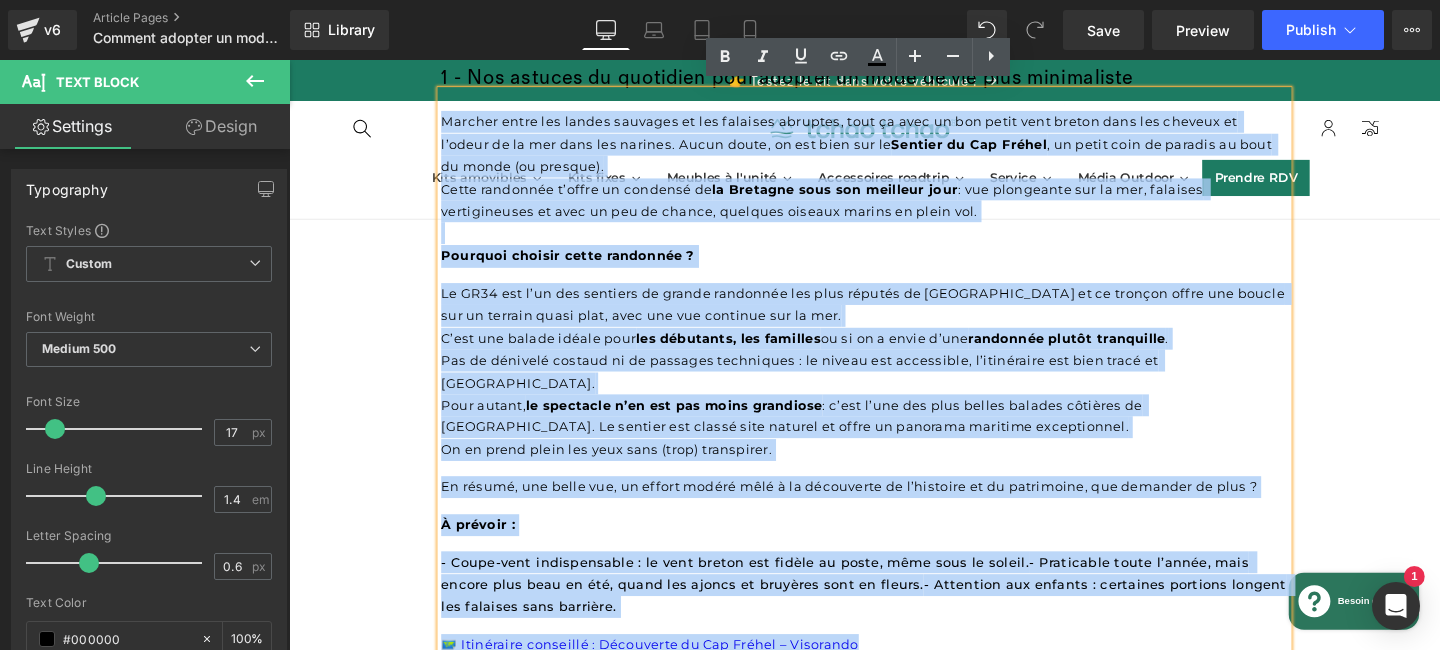 drag, startPoint x: 452, startPoint y: 253, endPoint x: 905, endPoint y: 649, distance: 601.6851 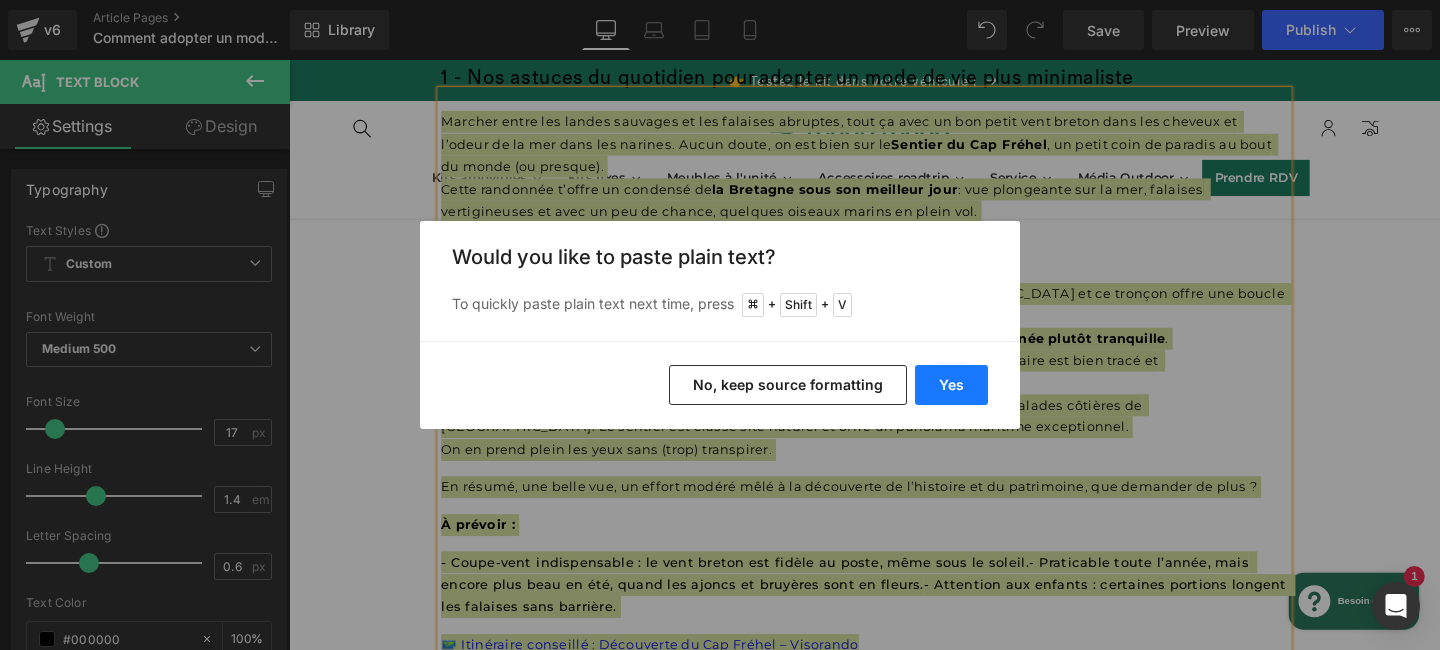 click on "Yes" at bounding box center (951, 385) 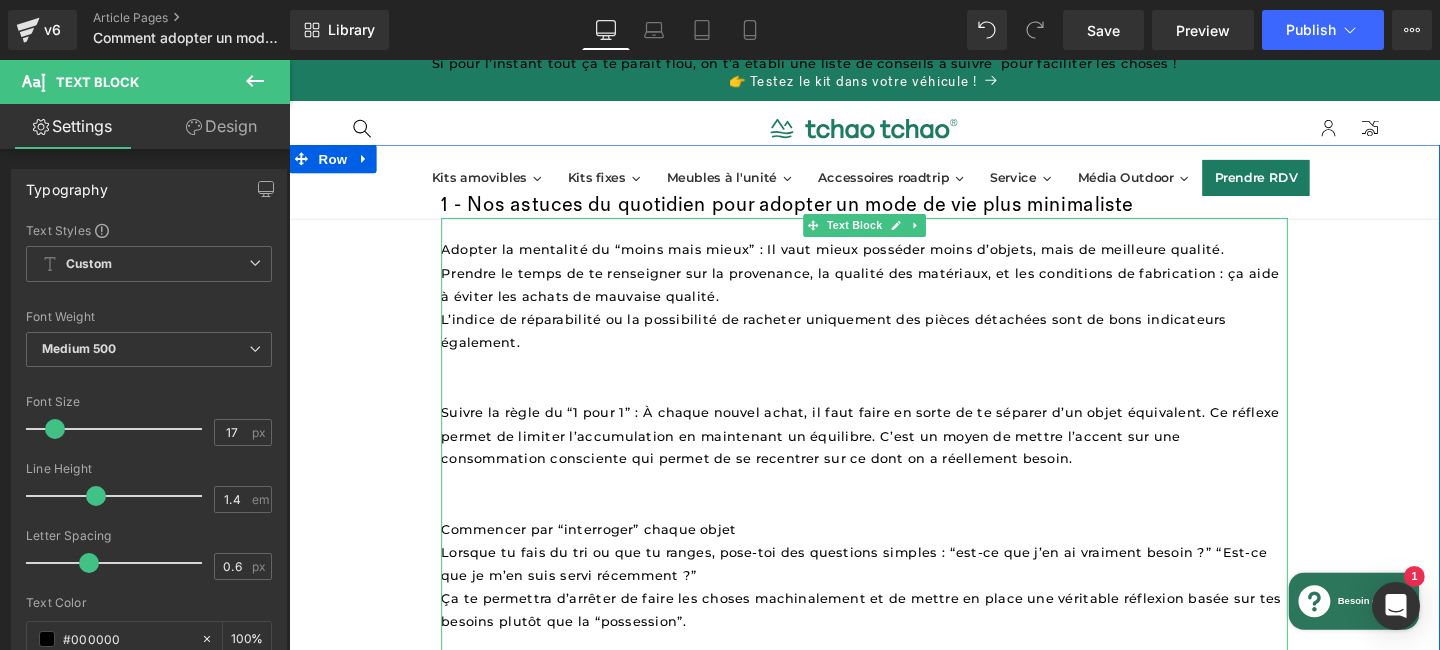scroll, scrollTop: 834, scrollLeft: 0, axis: vertical 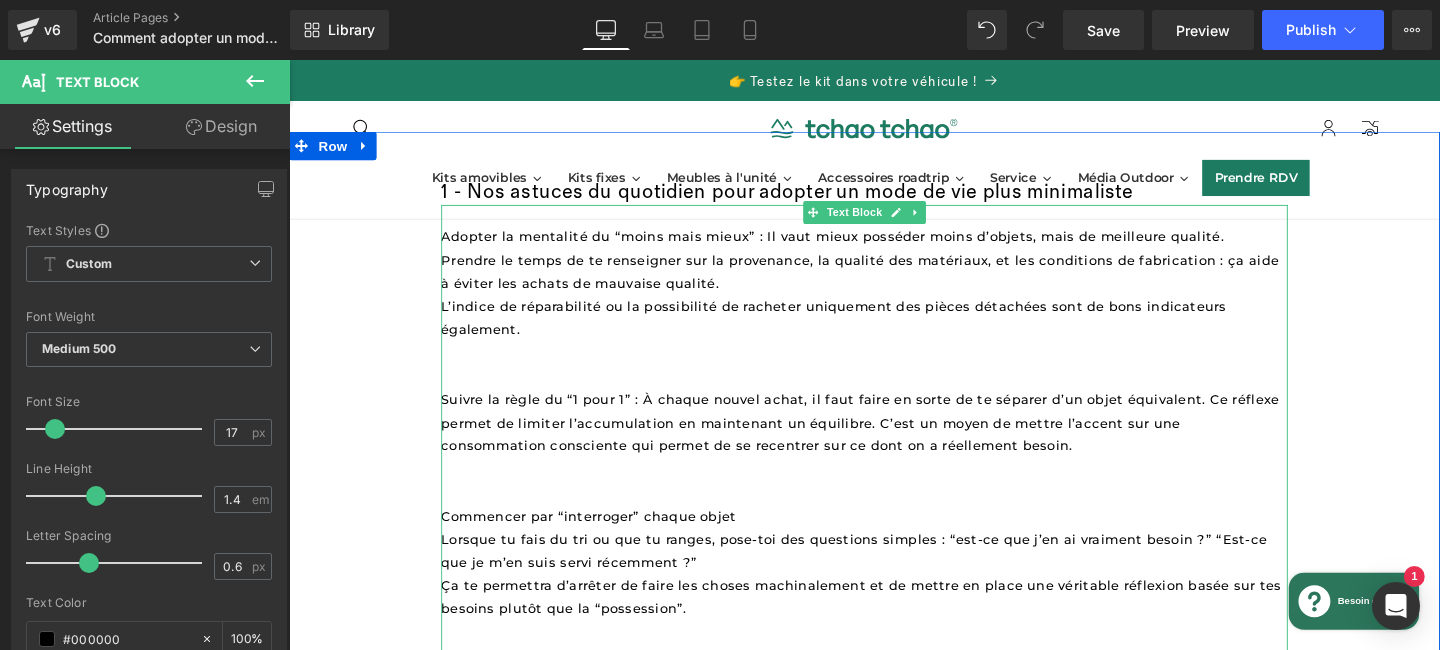 click on "Adopter la mentalité du “moins mais mieux” : Il vaut mieux posséder moins d’objets, mais de meilleure qualité." at bounding box center [860, 245] 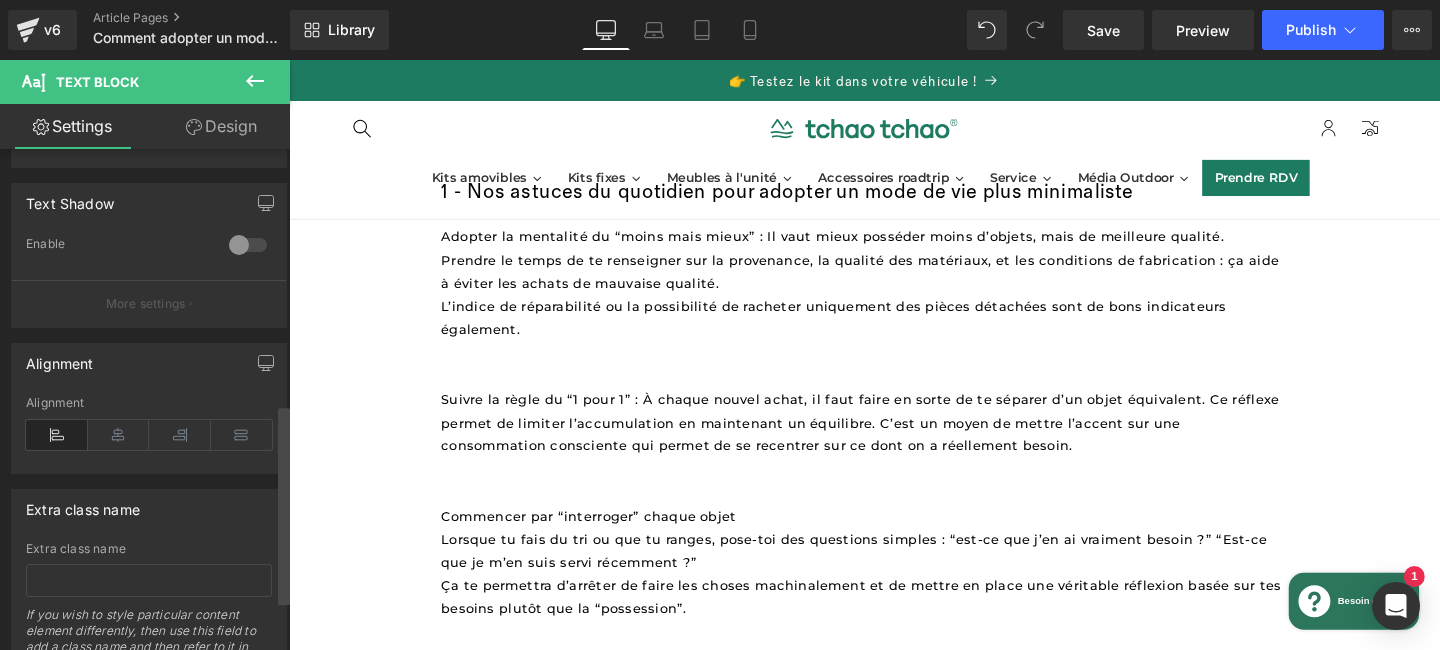 scroll, scrollTop: 634, scrollLeft: 0, axis: vertical 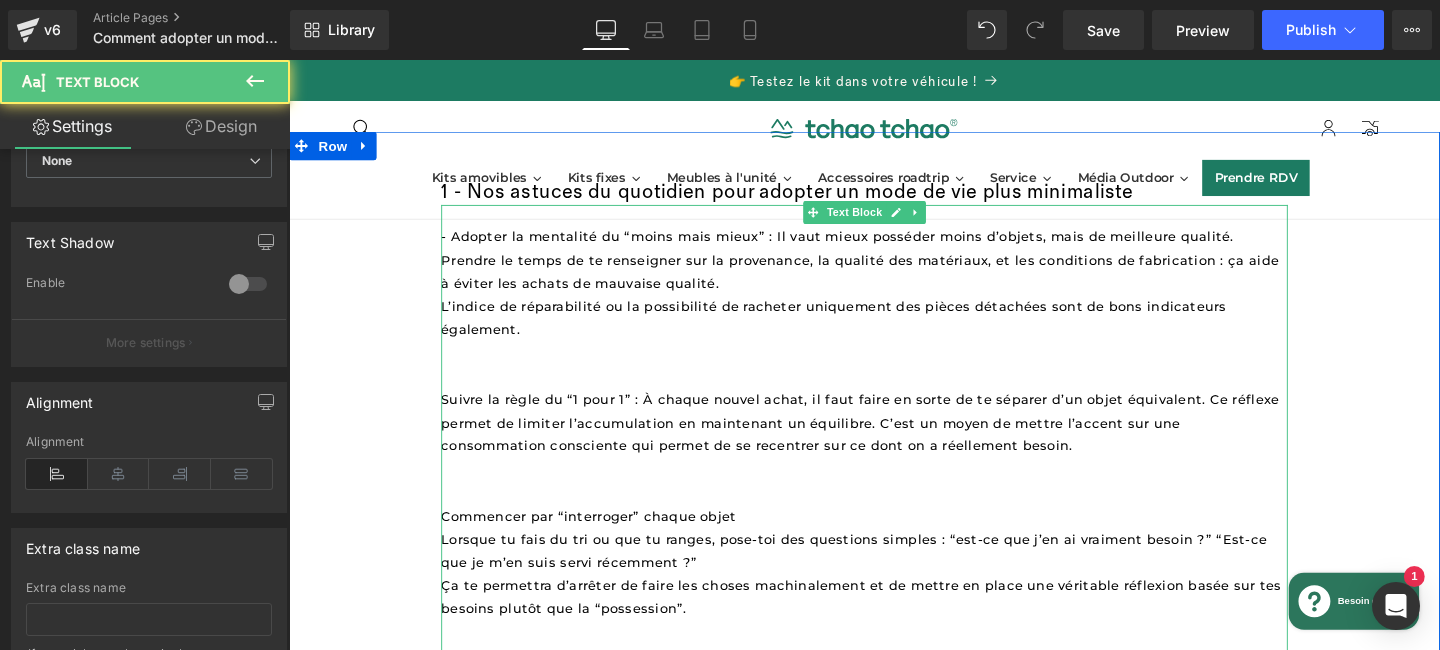 click on "Suivre la règle du “1 pour 1” : À chaque nouvel achat, il faut faire en sorte de te séparer d’un objet équivalent. Ce réflexe permet de limiter l’accumulation en maintenant un équilibre. C’est un moyen de mettre l’accent sur une consommation consciente qui permet de se recentrer sur ce dont on a réellement besoin." at bounding box center [892, 440] 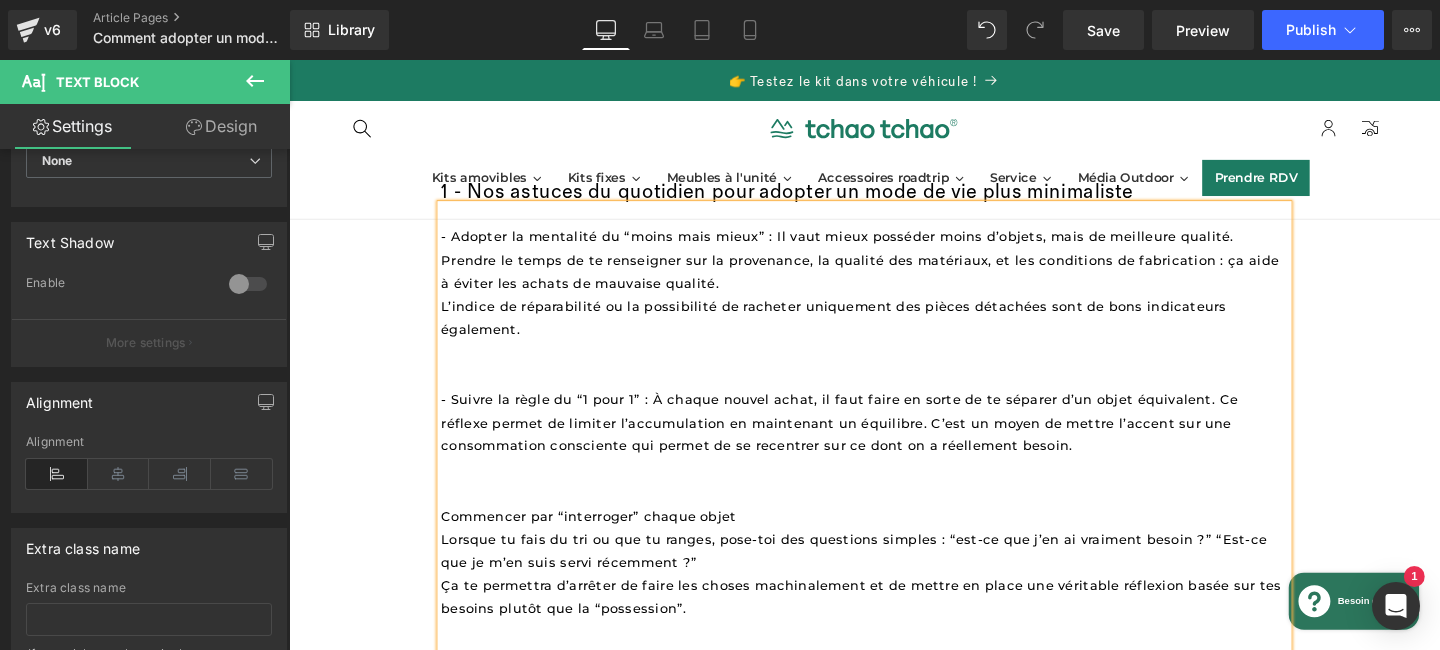 click on "Commencer par “interroger” chaque objet" at bounding box center (604, 539) 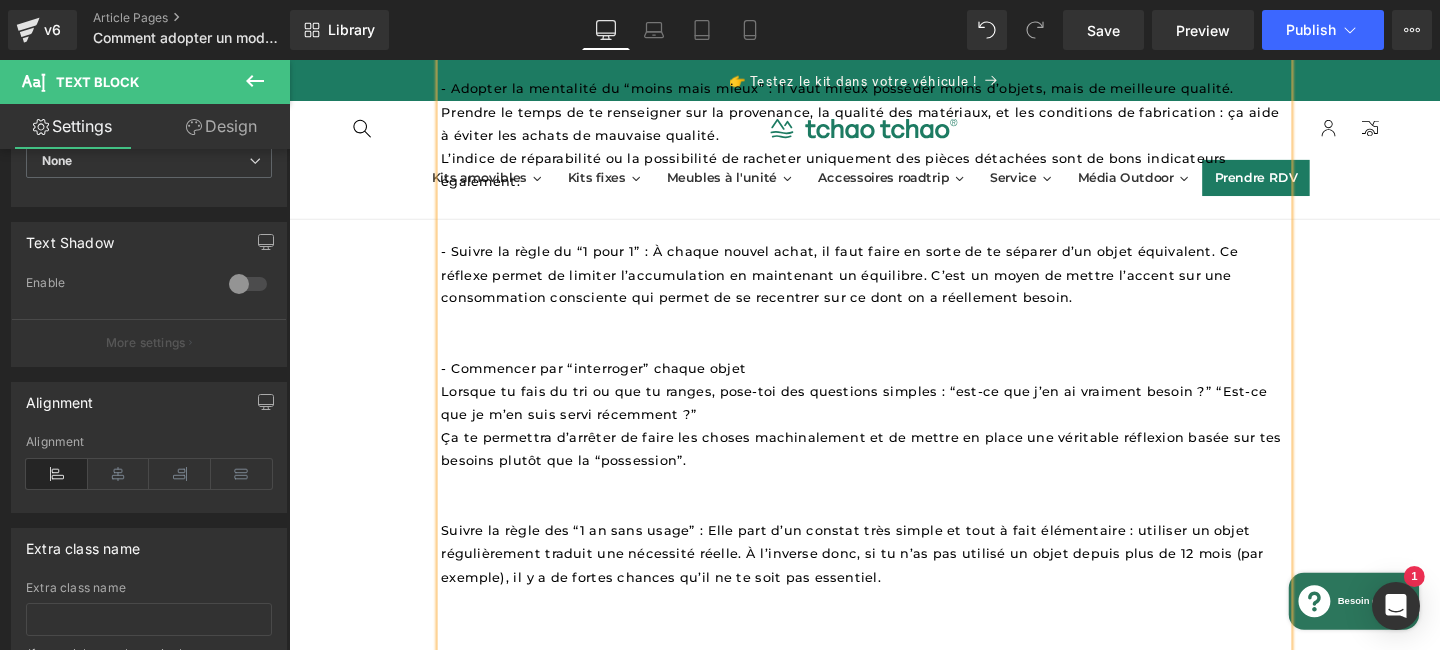 scroll, scrollTop: 991, scrollLeft: 0, axis: vertical 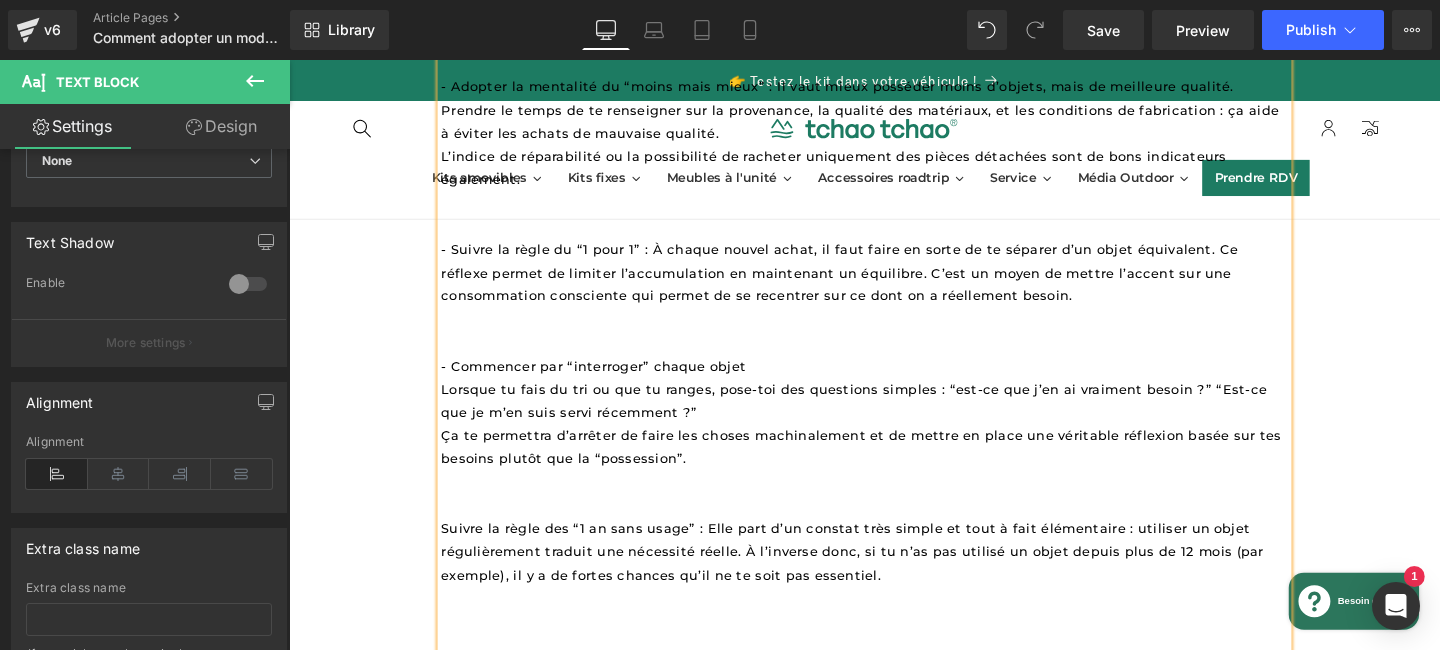 click on "Suivre la règle des “1 an sans usage” : Elle part d’un constat très simple et tout à fait élémentaire : utiliser un objet régulièrement traduit une nécessité réelle. À l’inverse donc, si tu n’as pas utilisé un objet depuis plus de 12 mois (par exemple), il y a de fortes chances qu’il ne te soit pas essentiel." at bounding box center (883, 577) 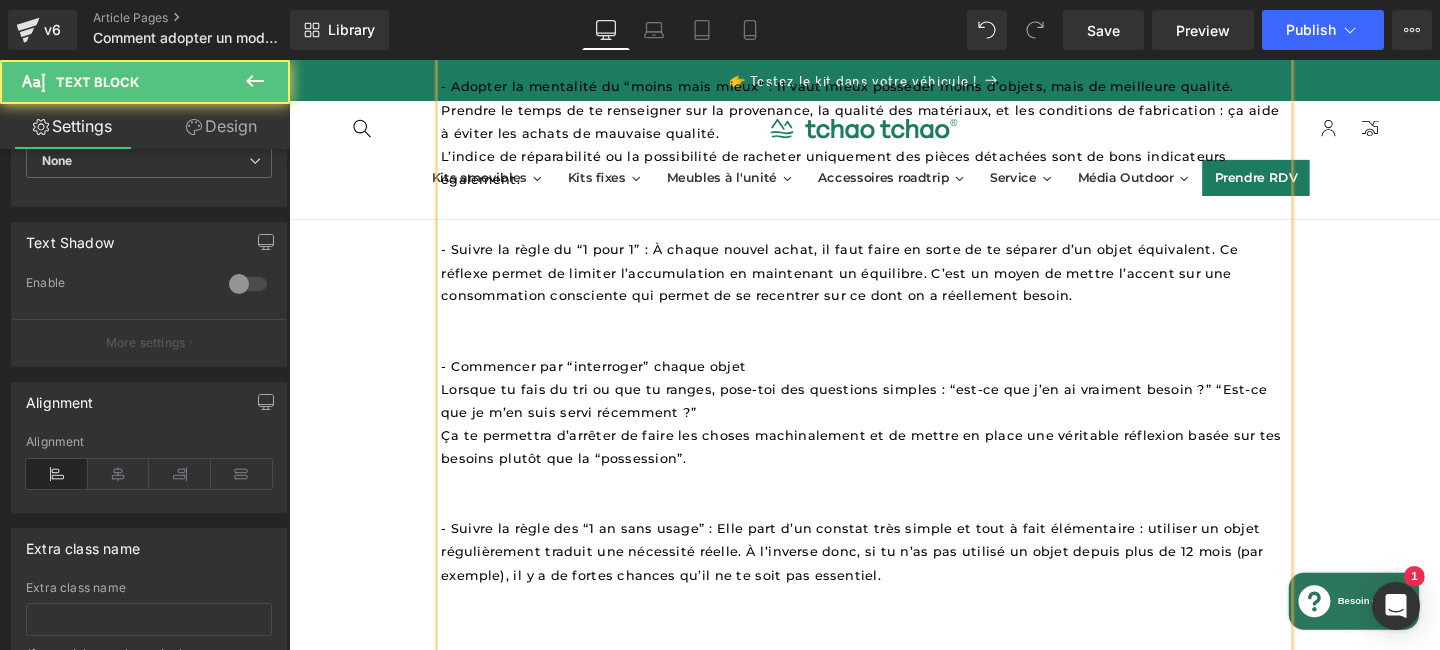 drag, startPoint x: 736, startPoint y: 535, endPoint x: 754, endPoint y: 542, distance: 19.313208 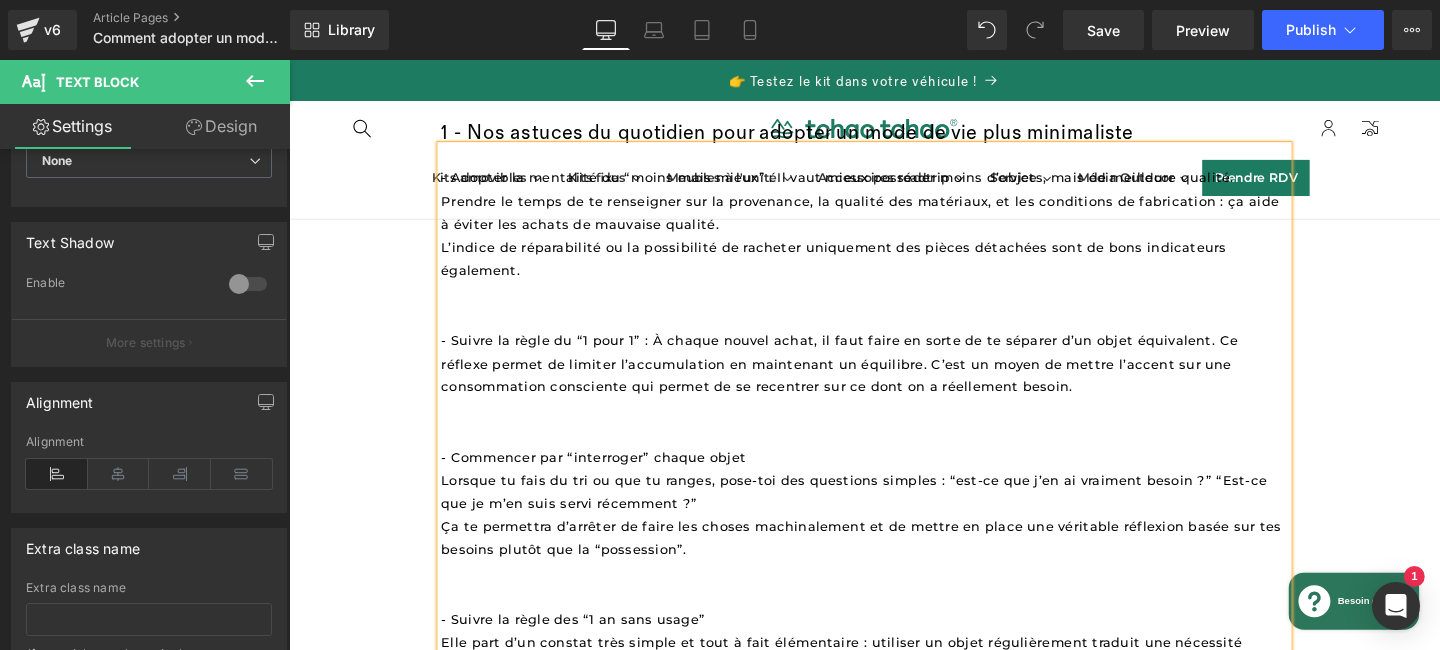 scroll, scrollTop: 892, scrollLeft: 0, axis: vertical 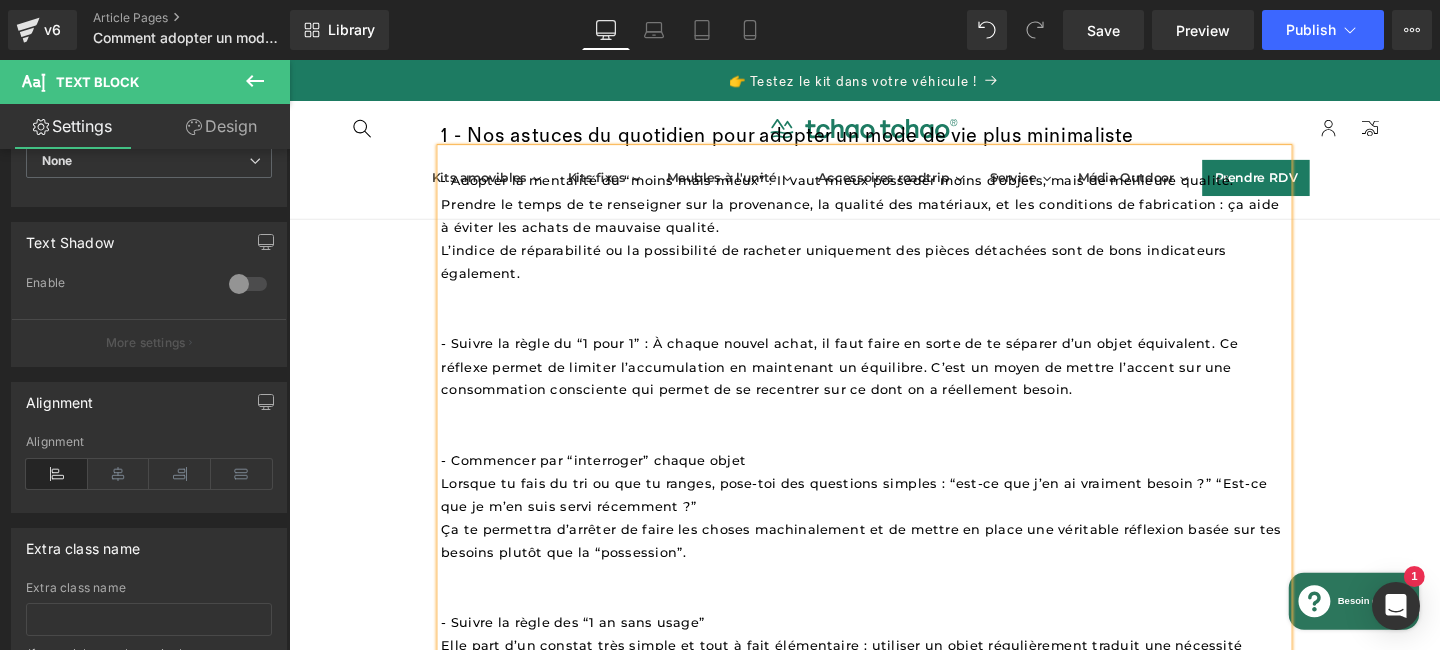 click on "- Suivre la règle du “1 pour 1” : À chaque nouvel achat, il faut faire en sorte de te séparer d’un objet équivalent. Ce réflexe permet de limiter l’accumulation en maintenant un équilibre. C’est un moyen de mettre l’accent sur une consommation consciente qui permet de se recentrer sur ce dont on a réellement besoin." at bounding box center [870, 382] 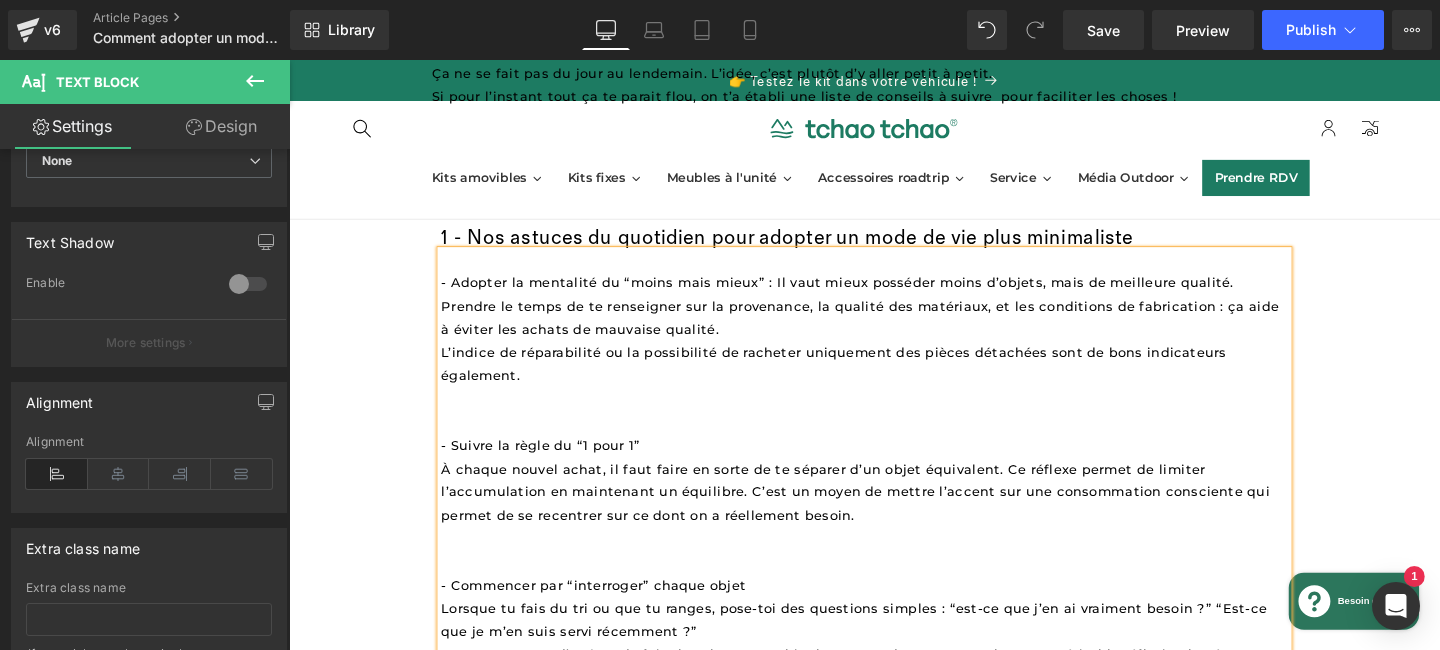scroll, scrollTop: 779, scrollLeft: 0, axis: vertical 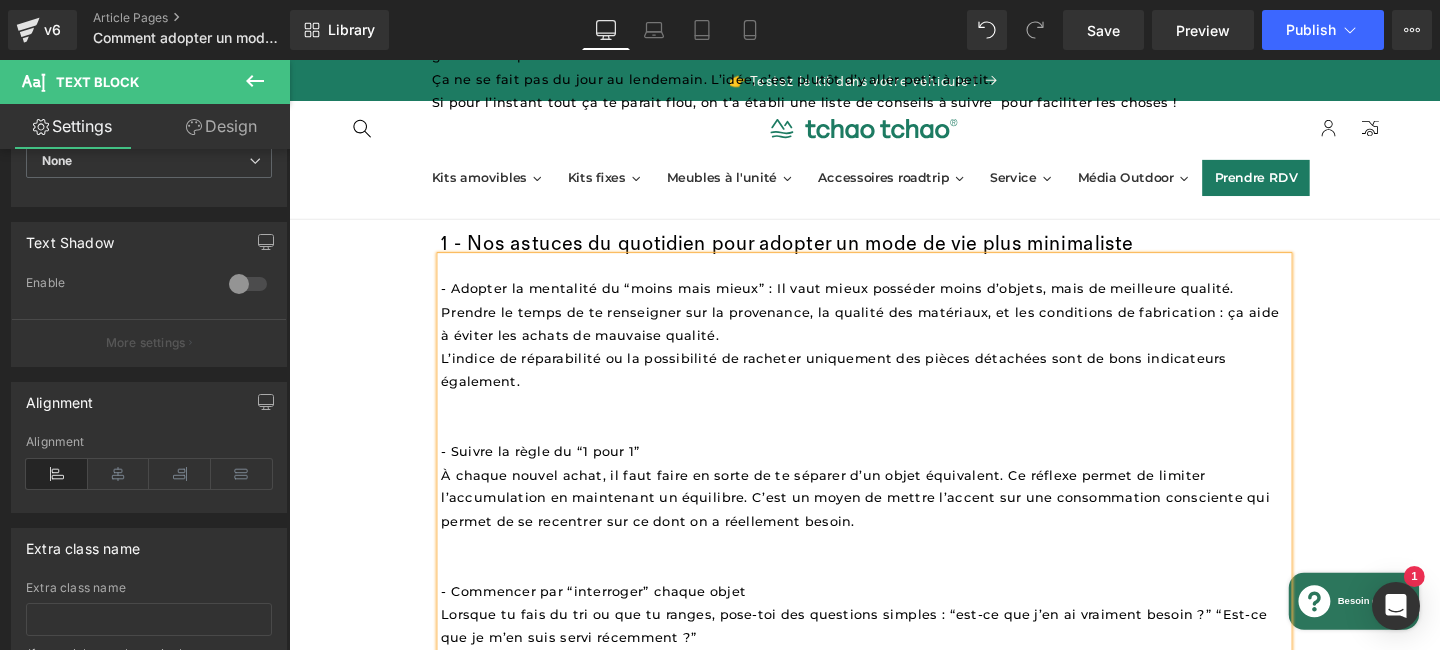 click on "- Adopter la mentalité du “moins mais mieux” : Il vaut mieux posséder moins d’objets, mais de meilleure qualité." at bounding box center (865, 300) 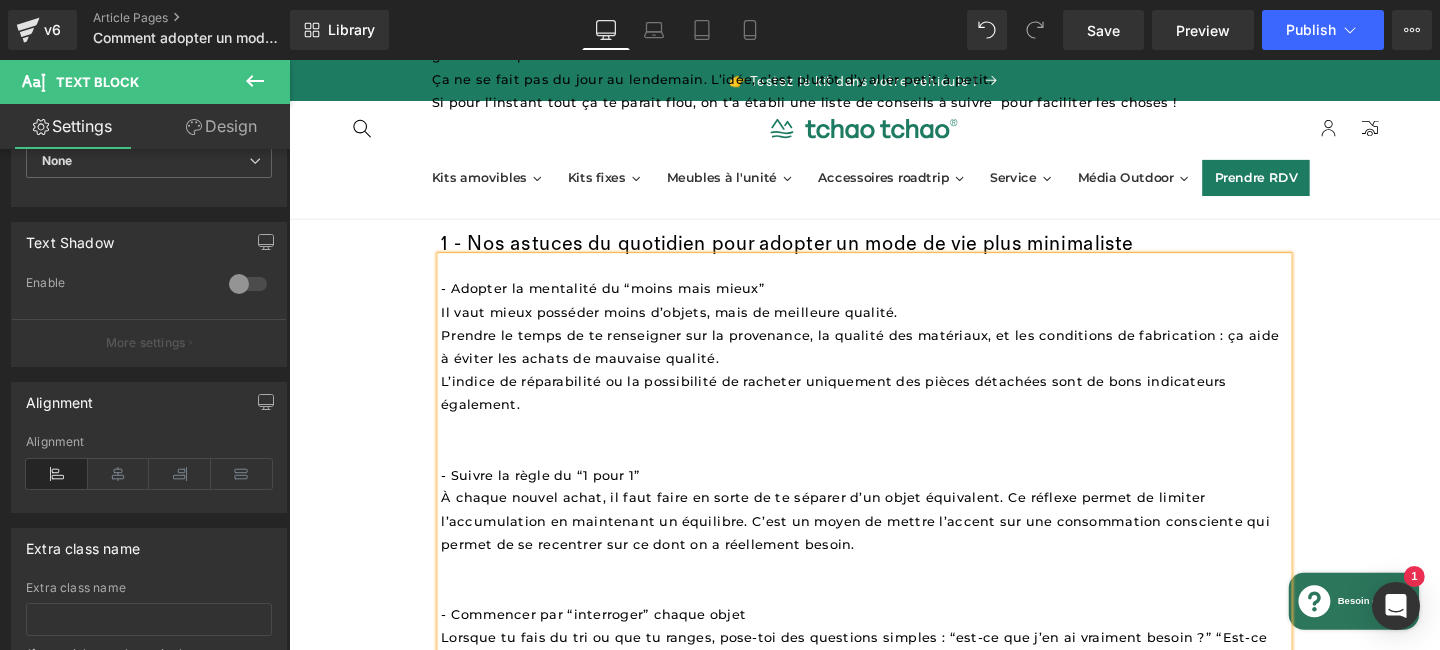 click on "- Suivre la règle du “1 pour 1”
À chaque nouvel achat, il faut faire en sorte de te séparer d’un objet équivalent. Ce réflexe permet de limiter l’accumulation en maintenant un équilibre. C’est un moyen de mettre l’accent sur une consommation consciente qui permet de se recentrer sur ce dont on a réellement besoin." at bounding box center (887, 532) 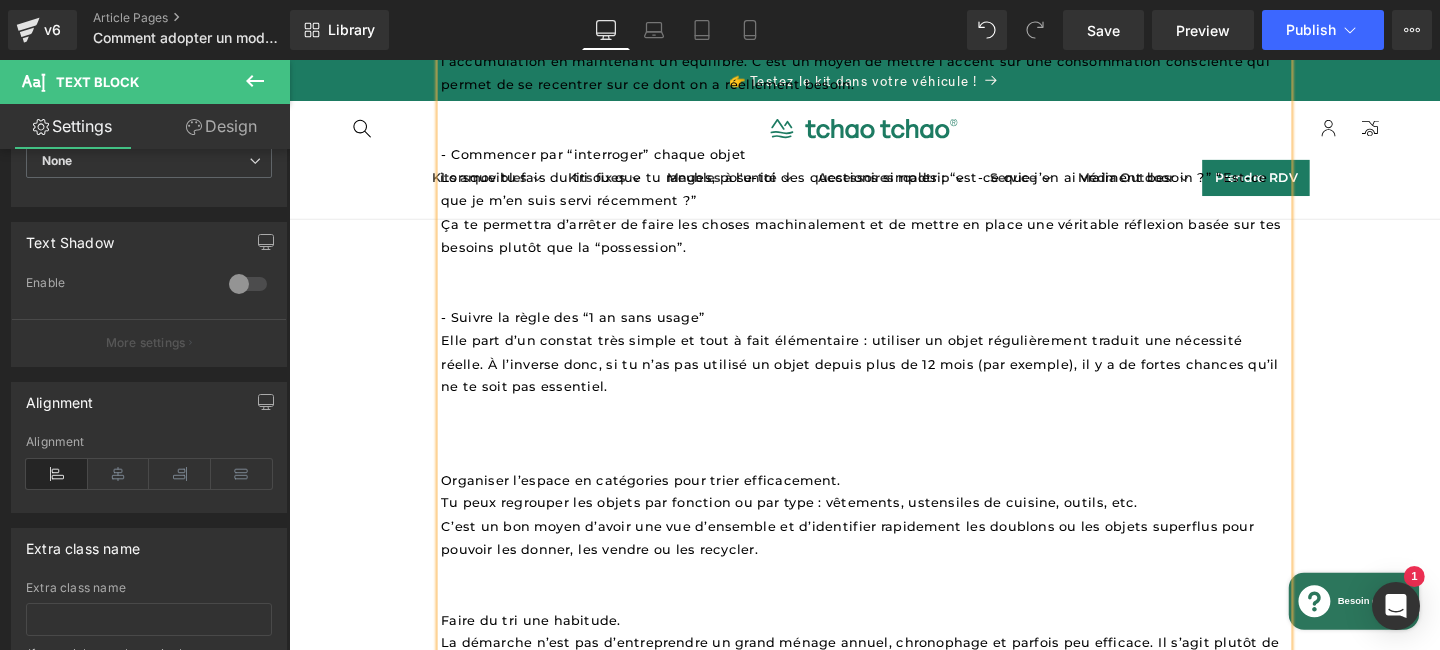 scroll, scrollTop: 1278, scrollLeft: 0, axis: vertical 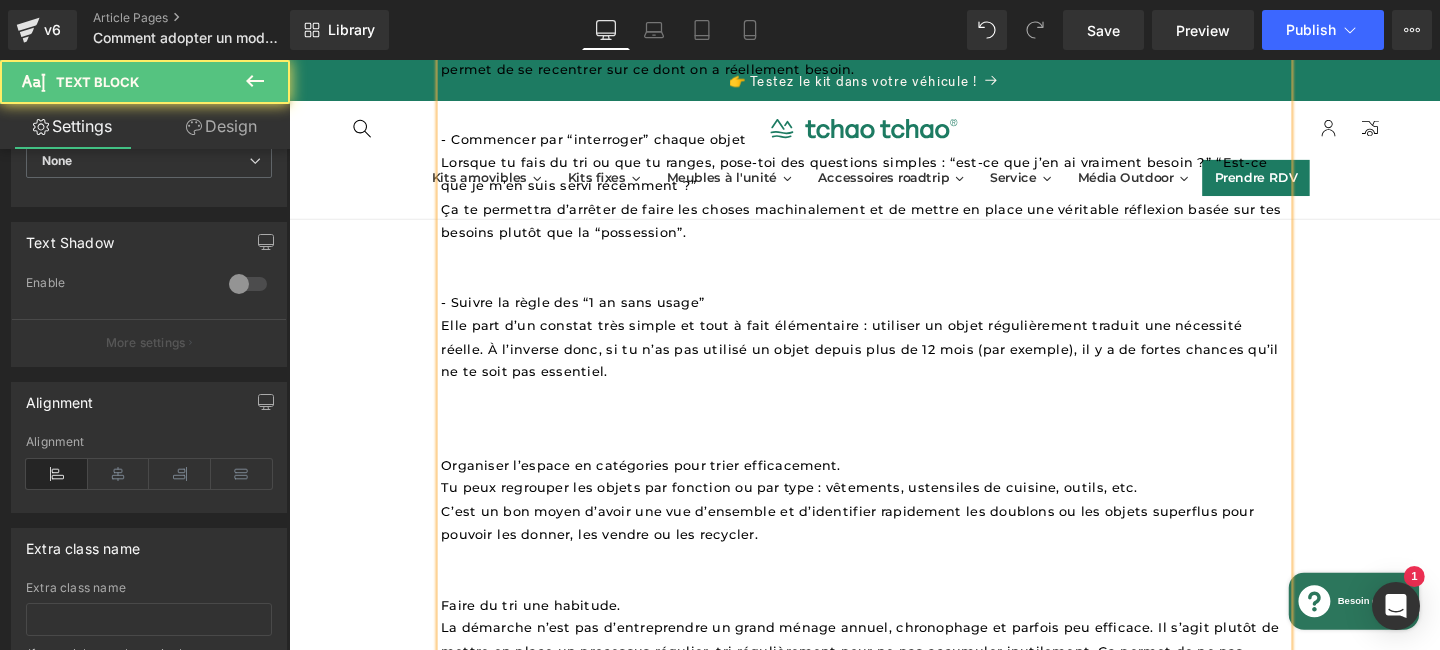 click on "Organiser l’espace en catégories pour trier efficacement." at bounding box center (659, 486) 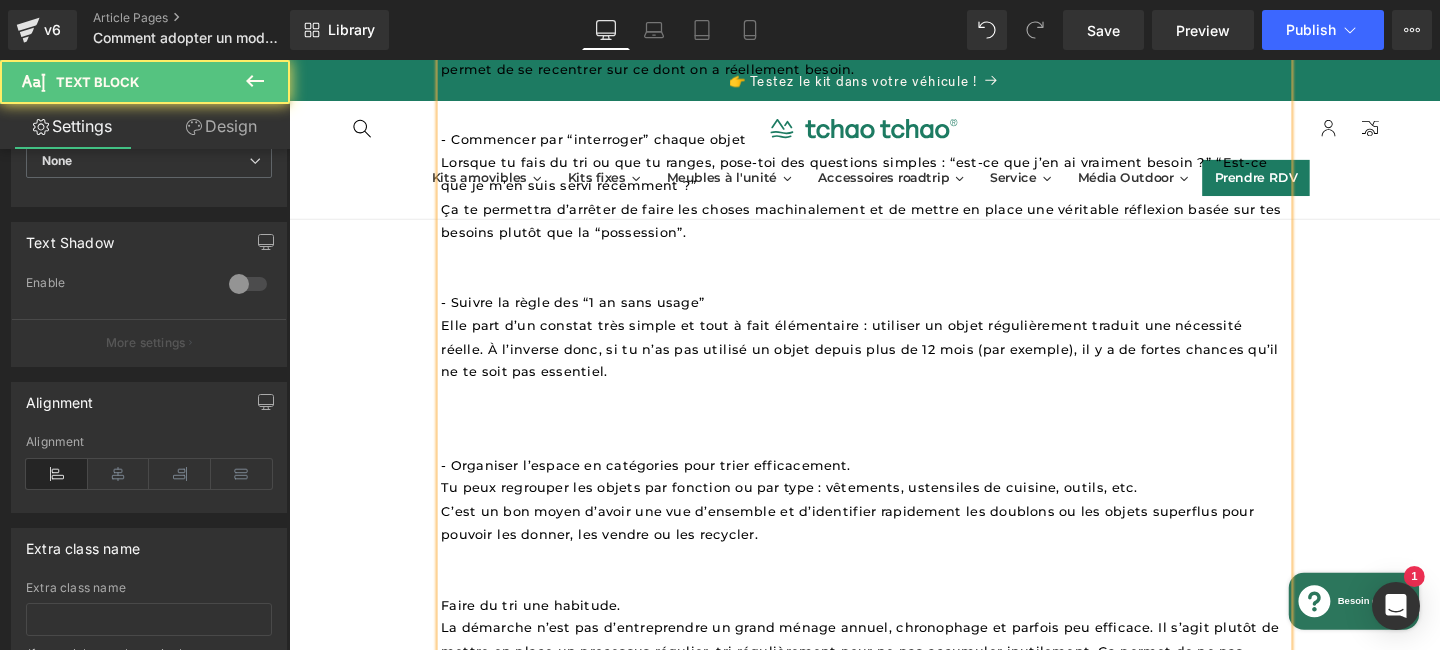 click on "- Organiser l’espace en catégories pour trier efficacement." at bounding box center (664, 486) 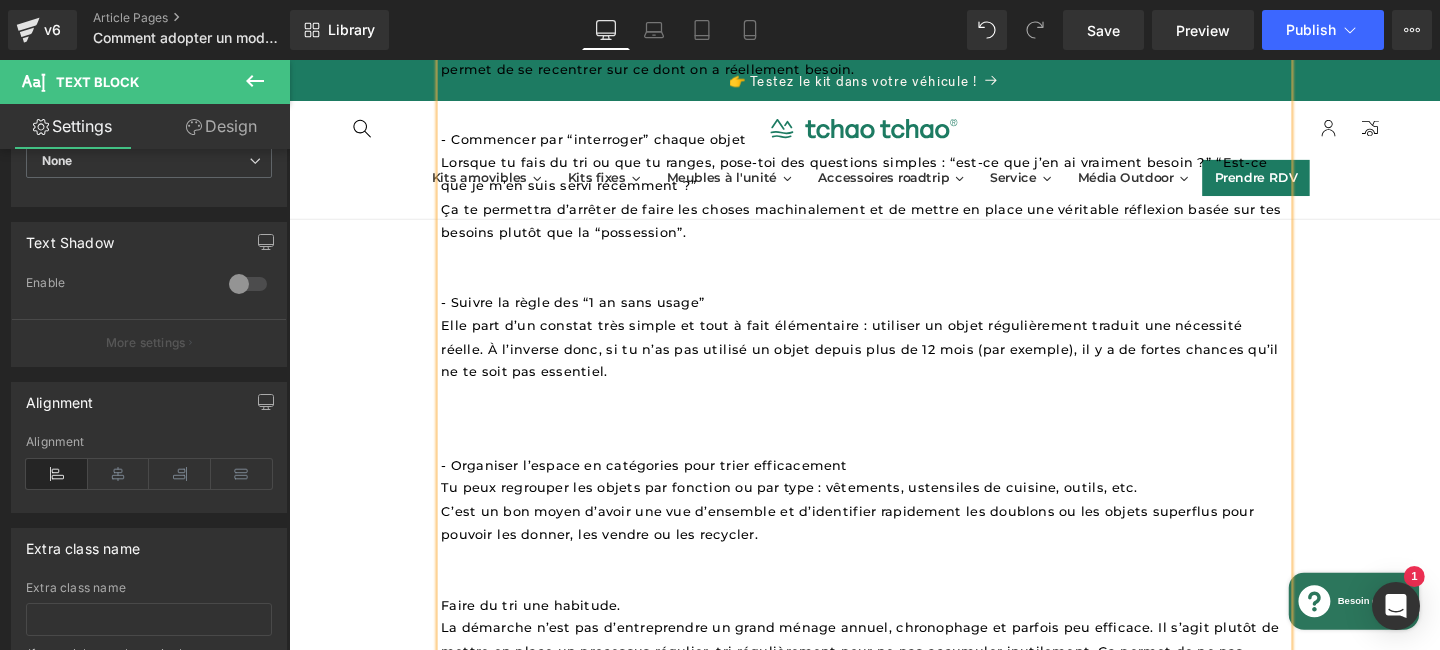 click on "Faire du tri une habitude." at bounding box center (543, 633) 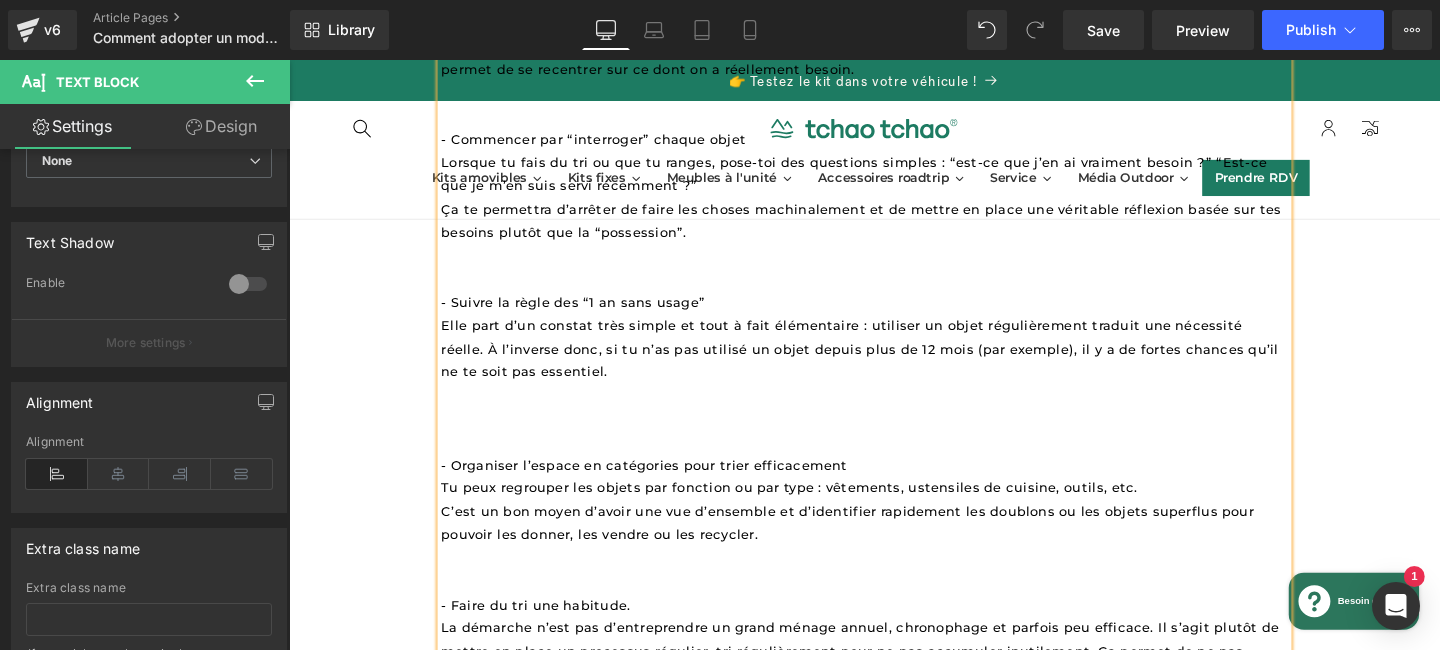 click on "- Faire du tri une habitude." at bounding box center [548, 633] 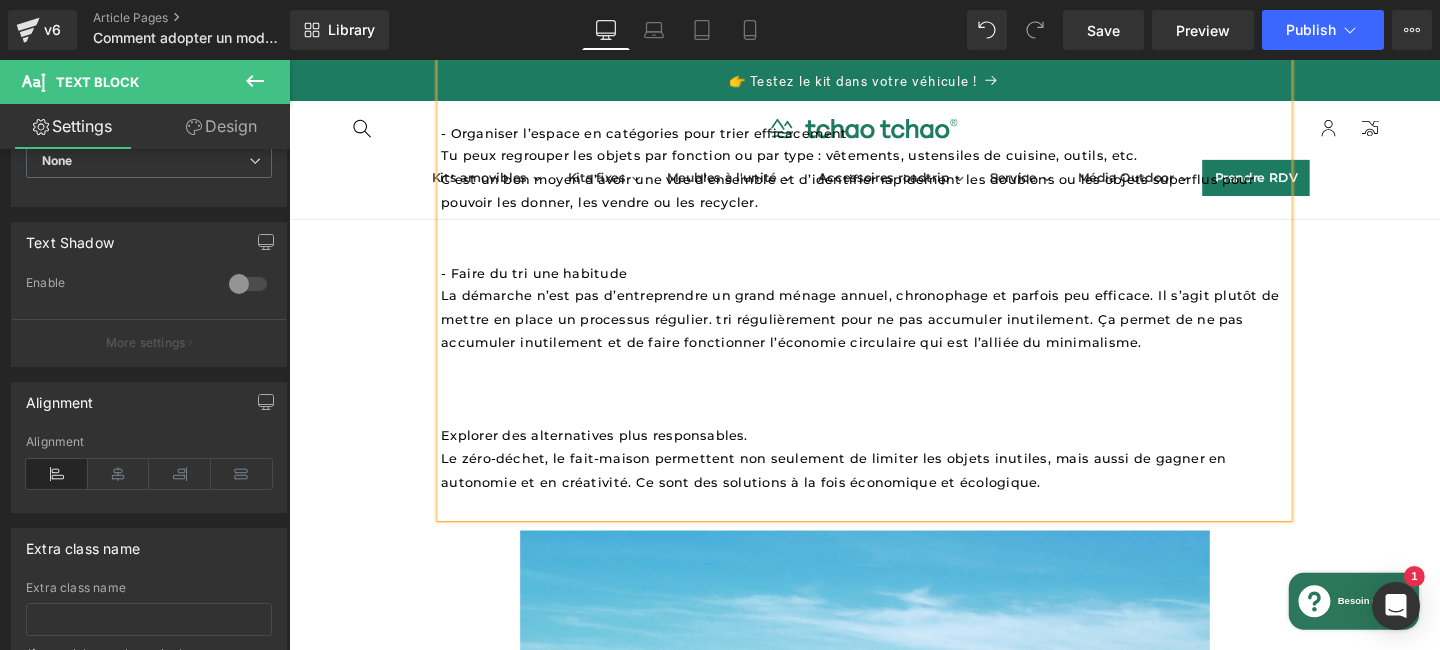 scroll, scrollTop: 1634, scrollLeft: 0, axis: vertical 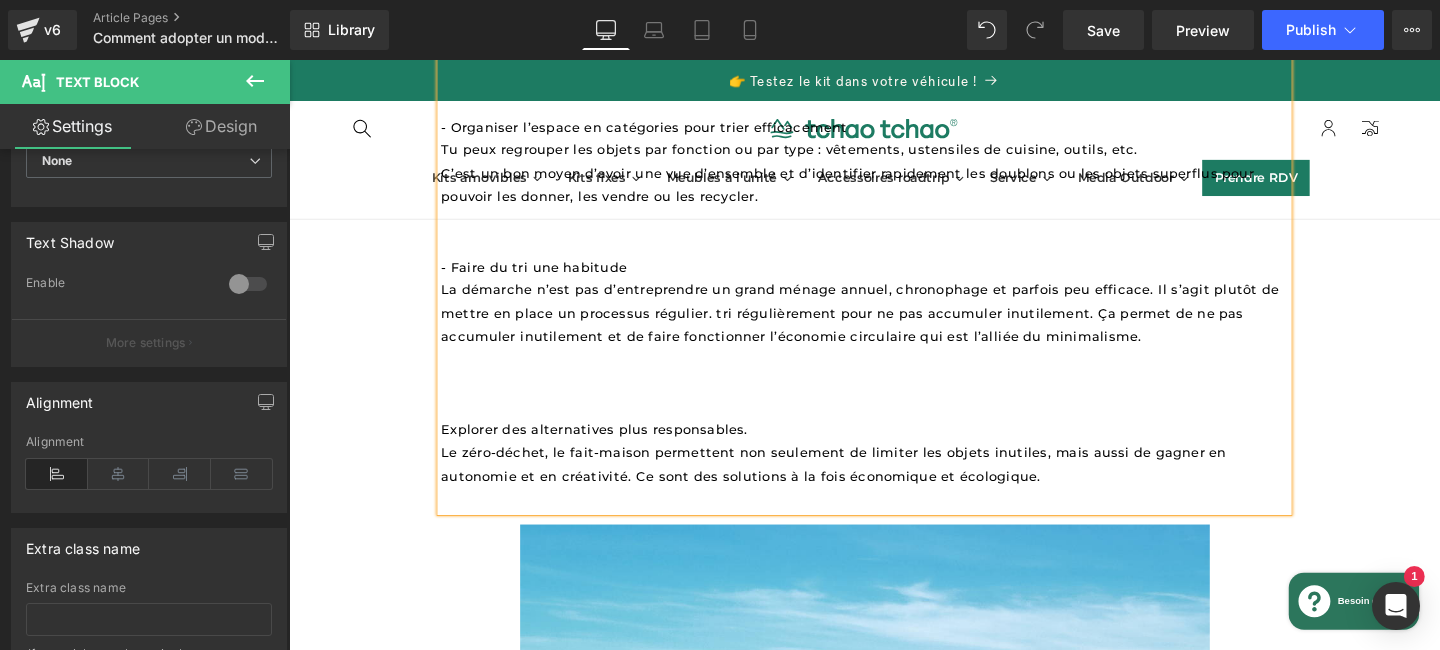 click on "Explorer des alternatives plus responsables." at bounding box center [610, 448] 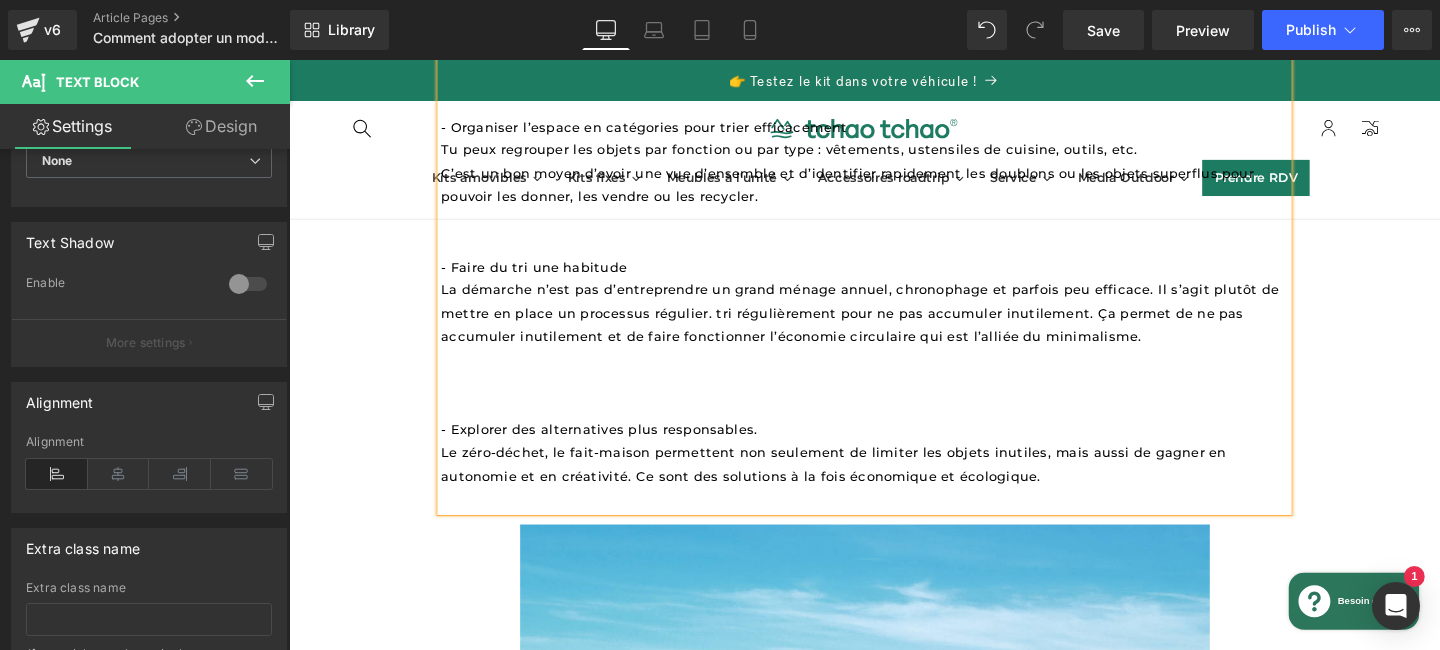 click on "- Explorer des alternatives plus responsables." at bounding box center (615, 448) 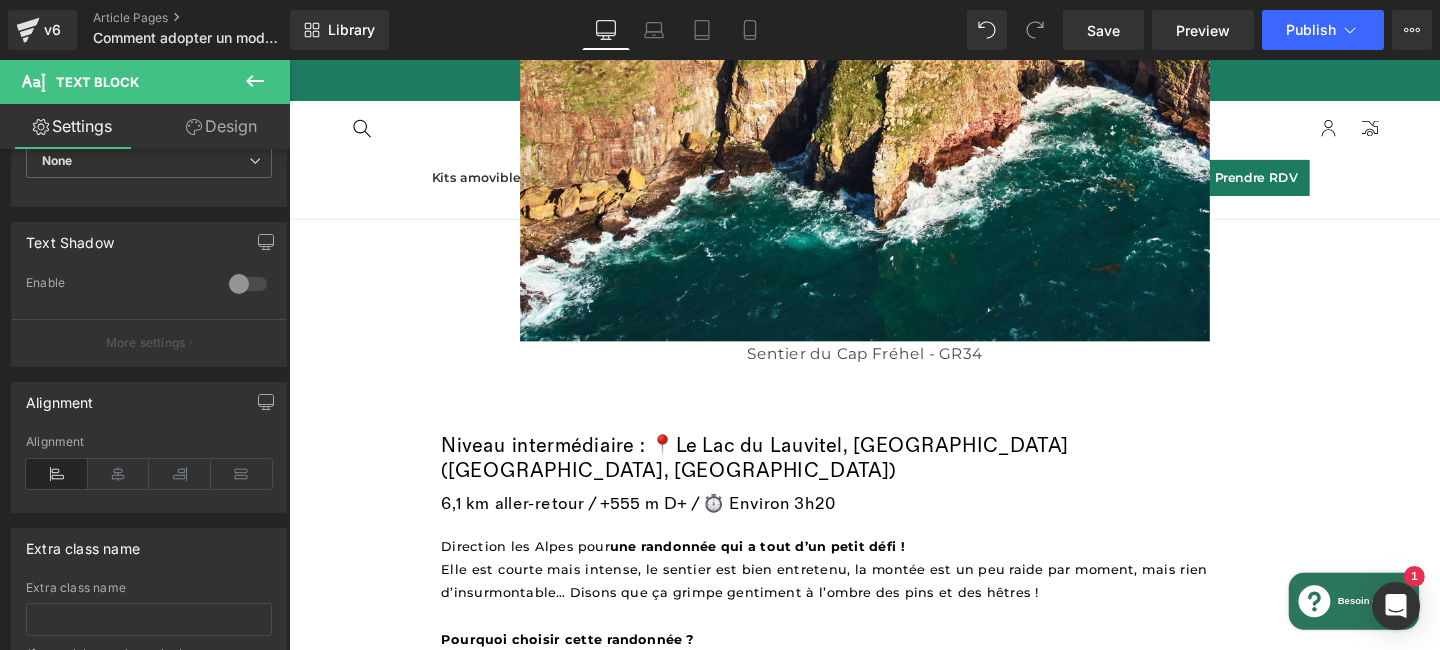 scroll, scrollTop: 2852, scrollLeft: 0, axis: vertical 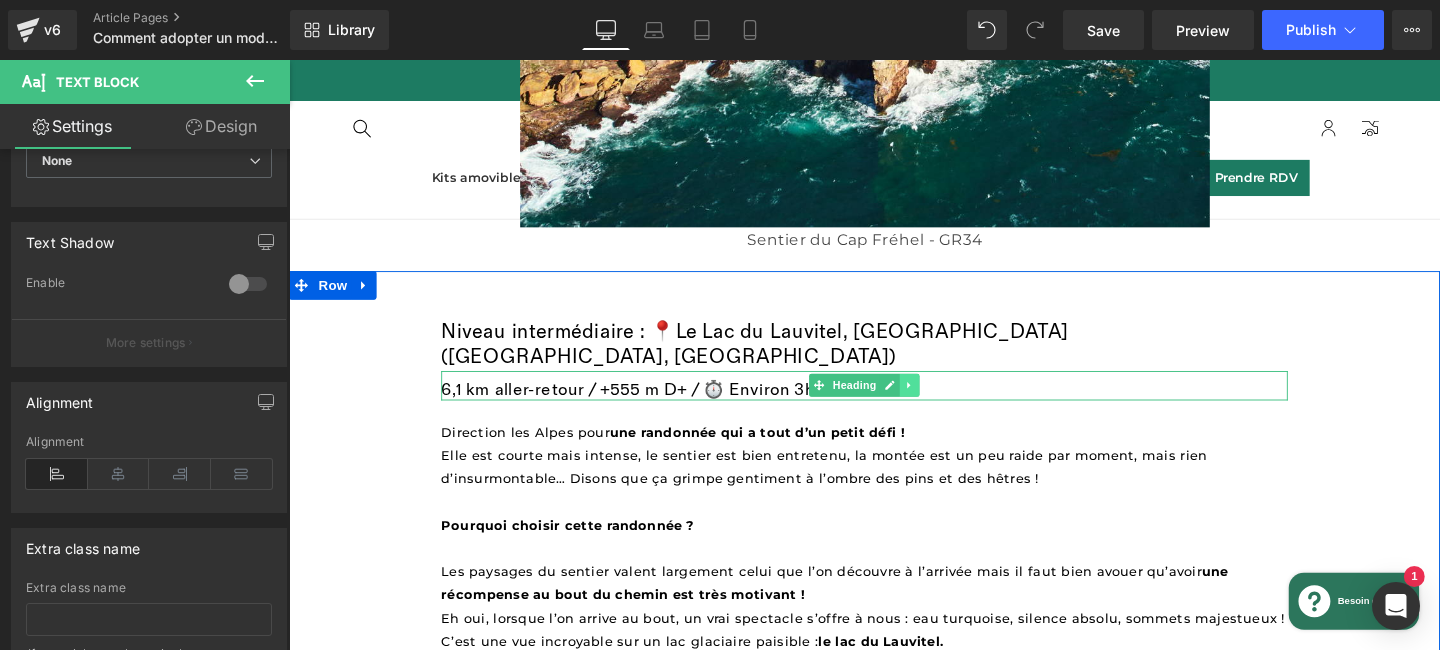 click at bounding box center [941, 402] 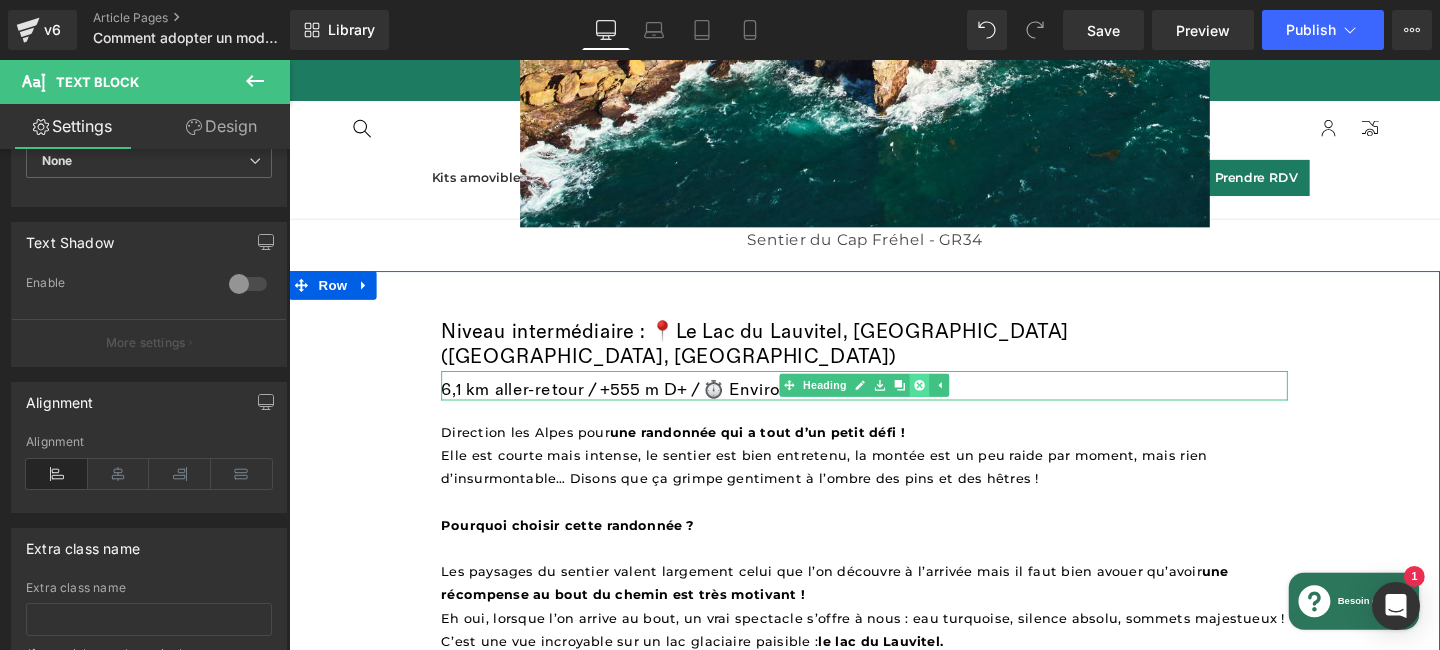 click at bounding box center [952, 402] 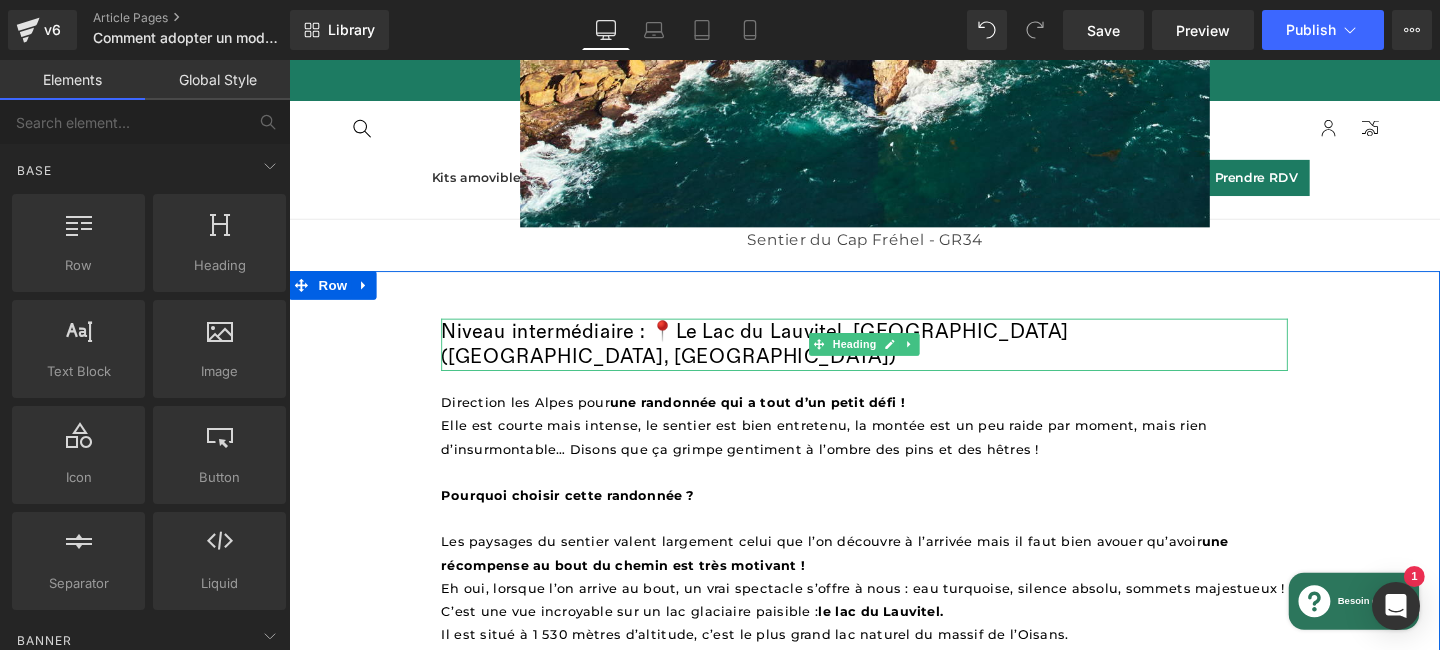 click on "Niveau intermédiaire : 📍Le Lac du Lauvitel, Parc national des Écrins (Isère, Alpes)" at bounding box center [894, 359] 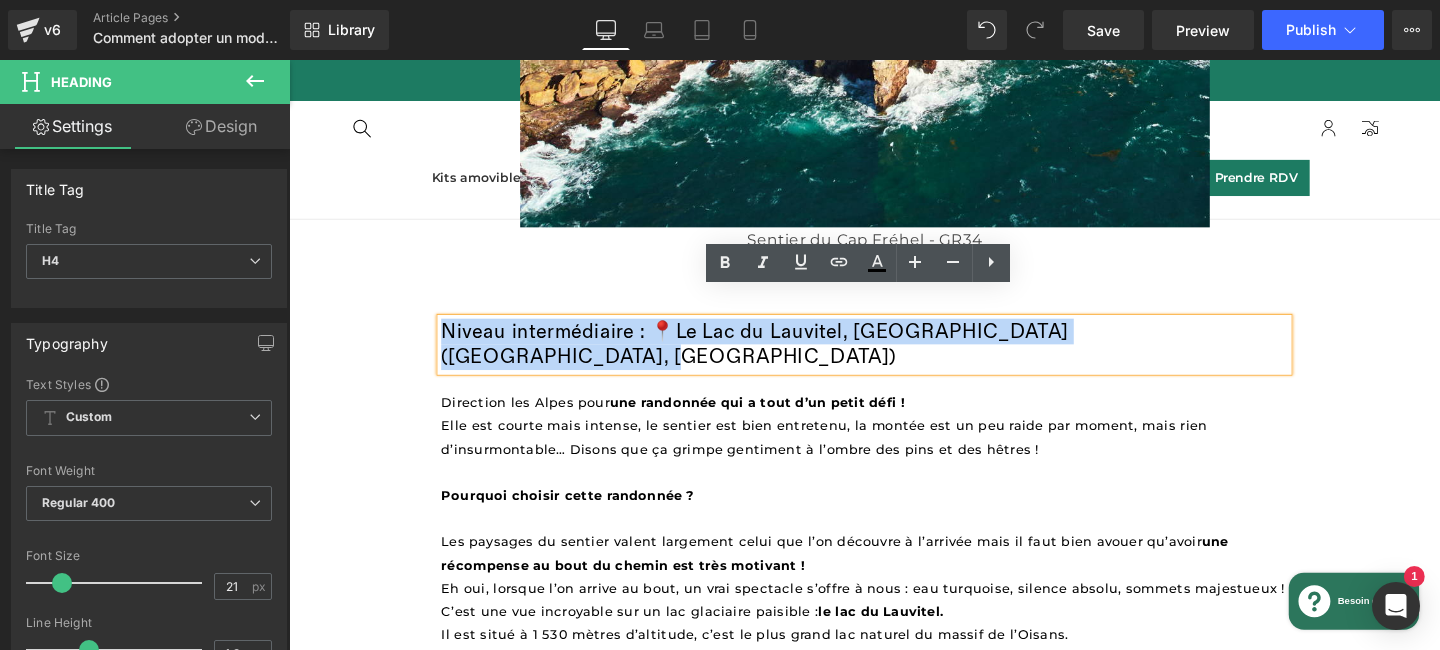 paste 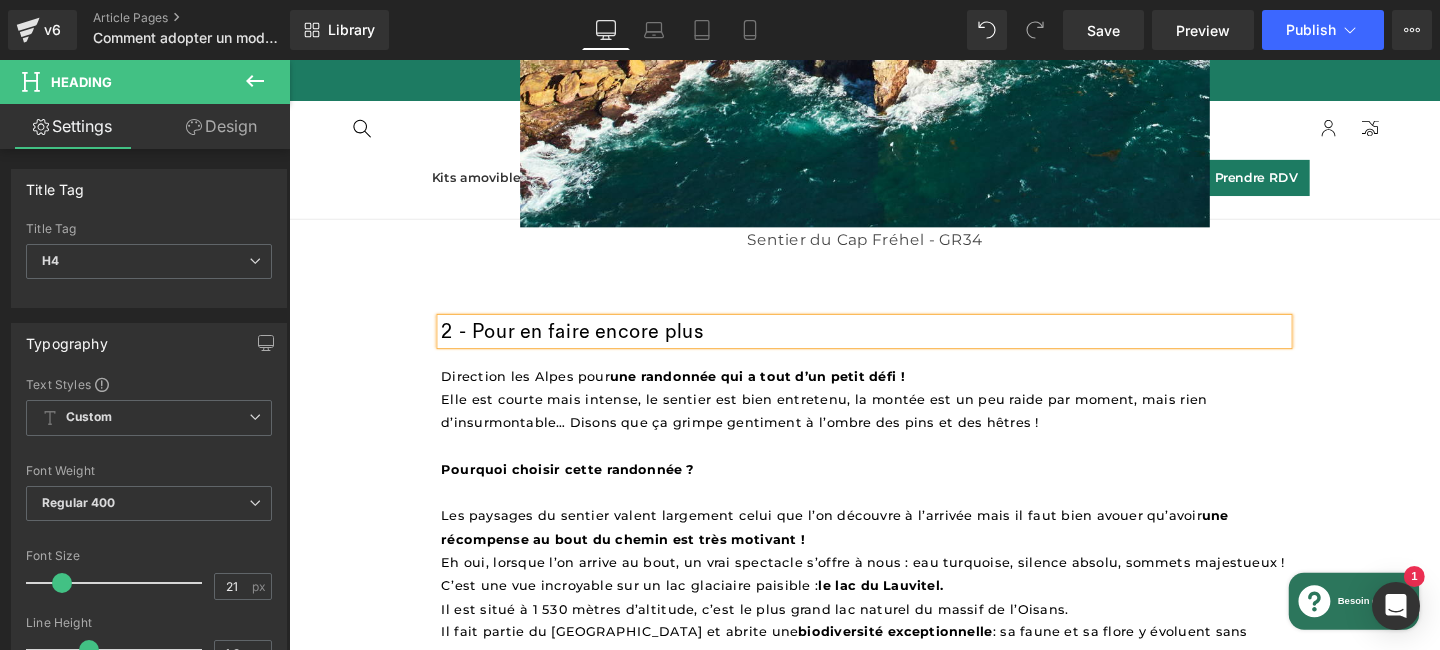 drag, startPoint x: 771, startPoint y: 314, endPoint x: 540, endPoint y: 311, distance: 231.01949 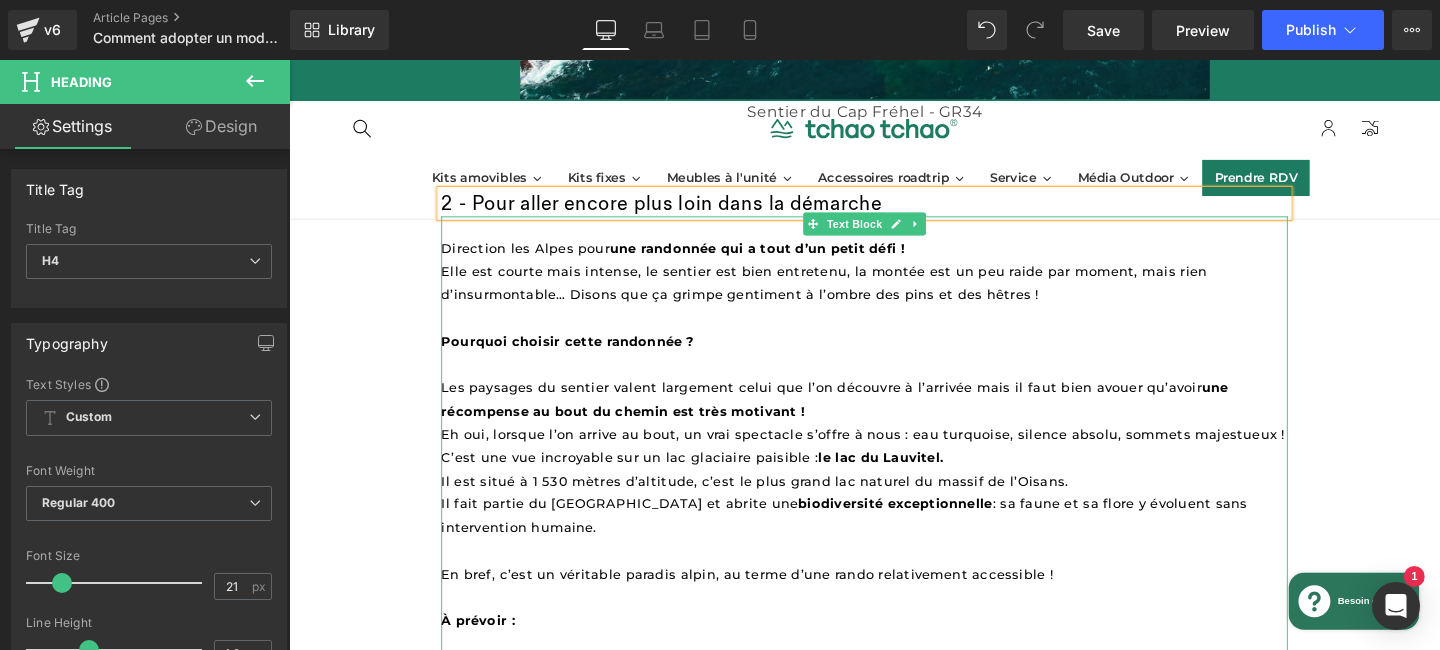 scroll, scrollTop: 2989, scrollLeft: 0, axis: vertical 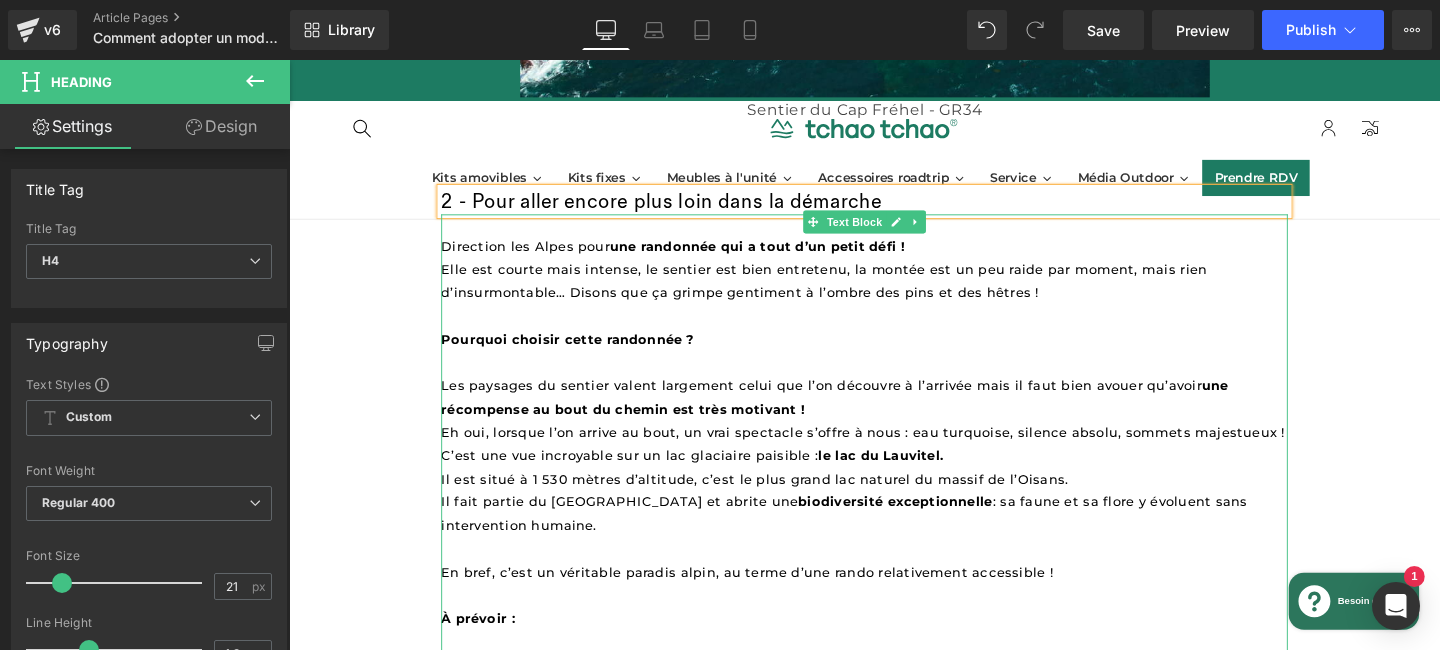 click on "Direction les Alpes pour  une randonnée qui a tout d’un petit défi !" at bounding box center [693, 255] 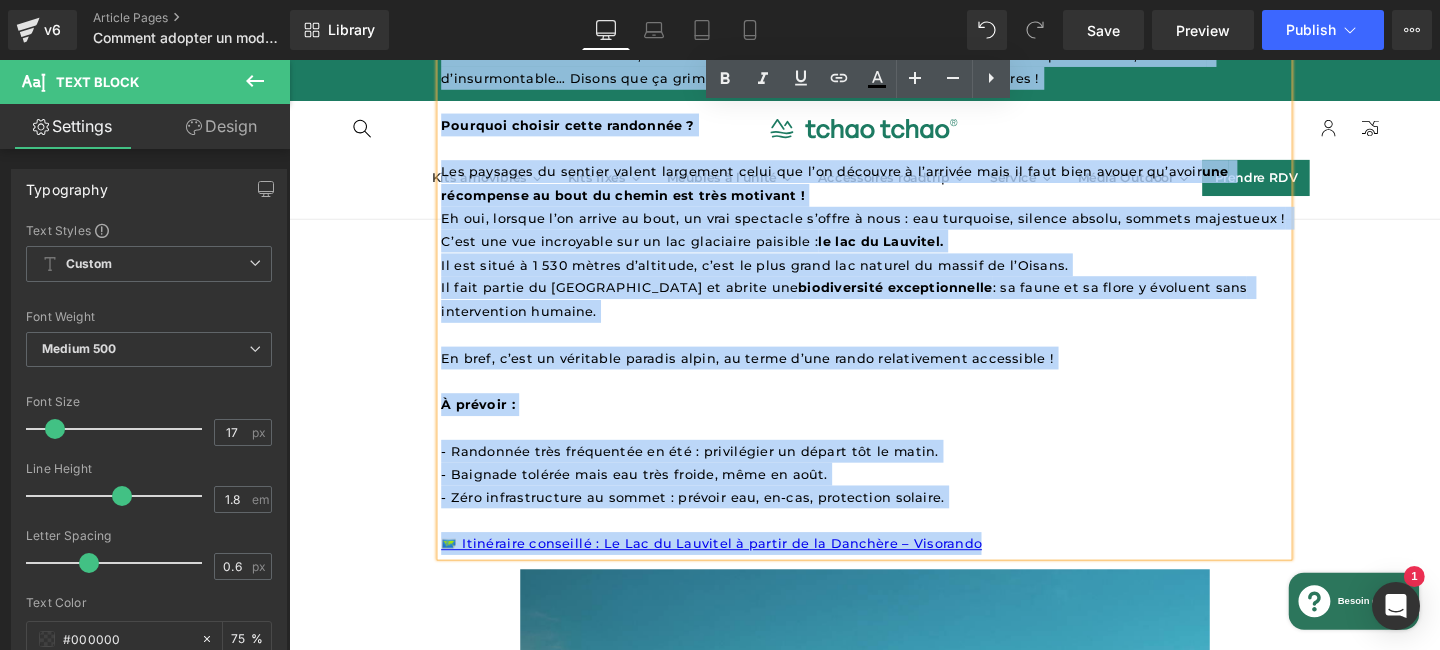 scroll, scrollTop: 3242, scrollLeft: 0, axis: vertical 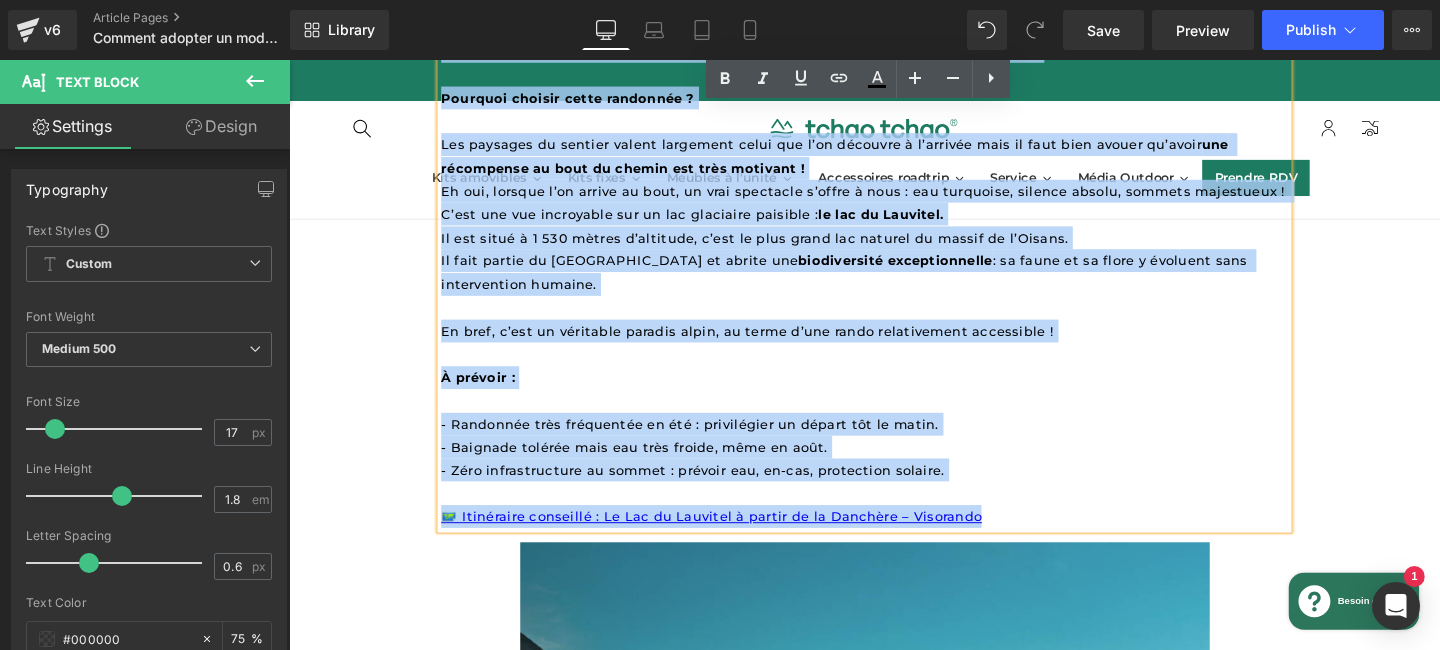 drag, startPoint x: 450, startPoint y: 227, endPoint x: 1071, endPoint y: 494, distance: 675.966 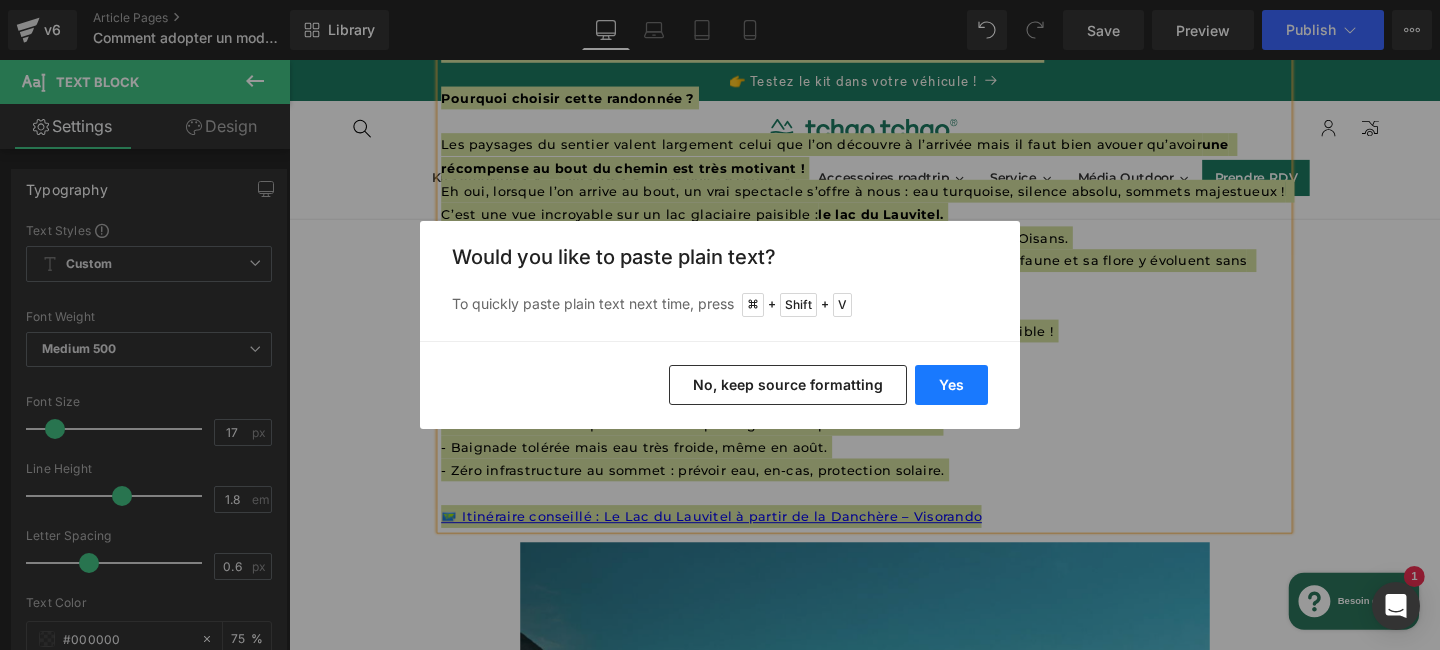 click on "Yes" at bounding box center (951, 385) 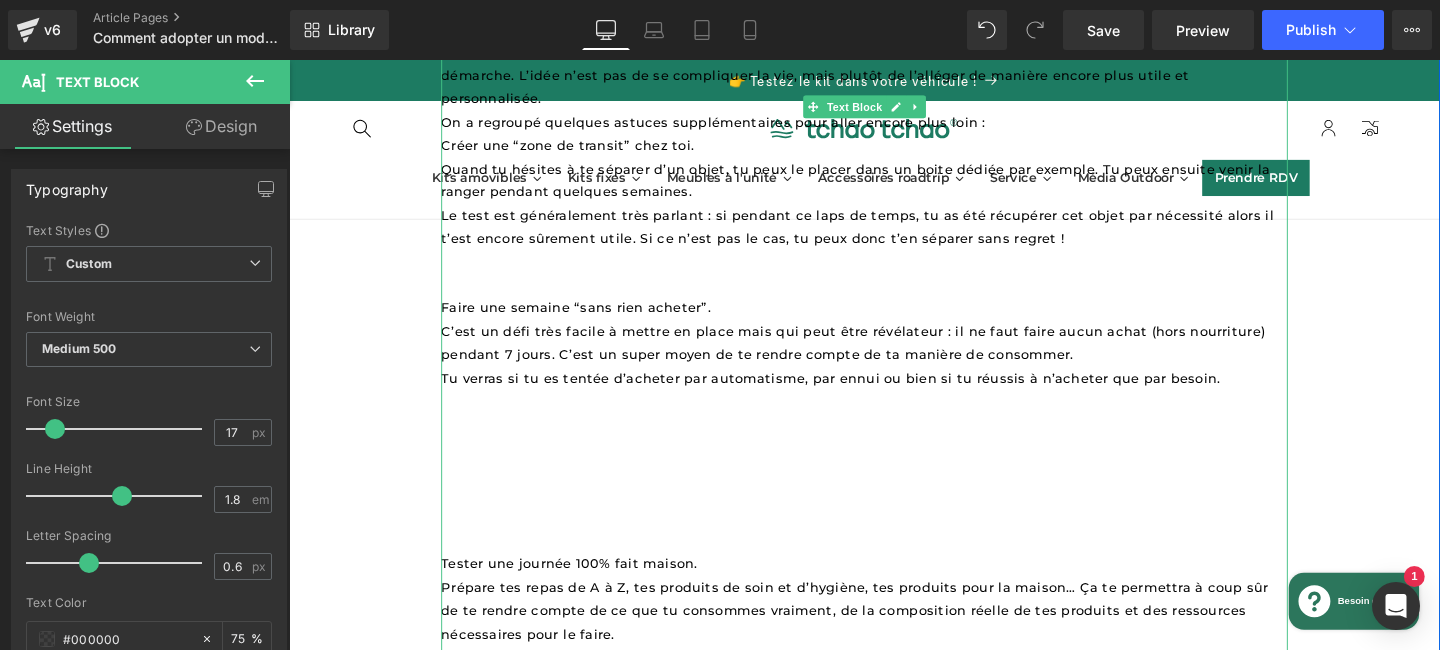scroll, scrollTop: 3213, scrollLeft: 0, axis: vertical 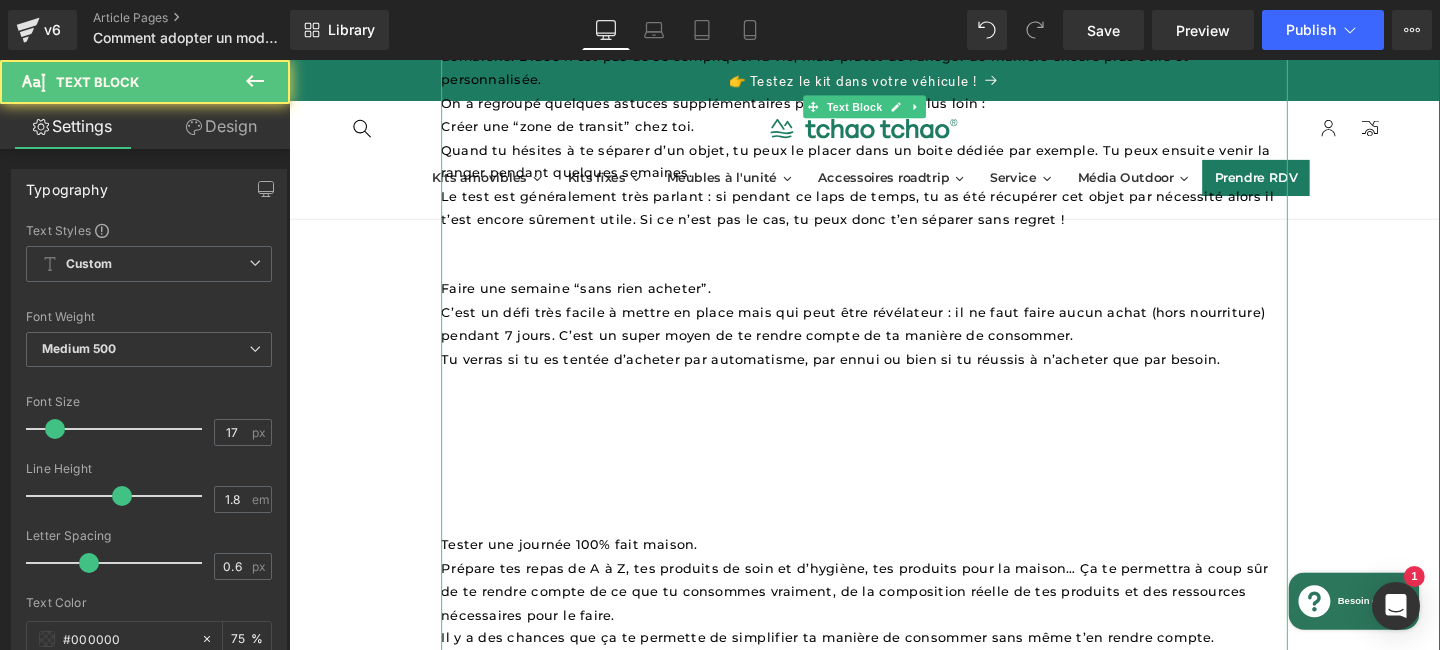 click at bounding box center [894, 545] 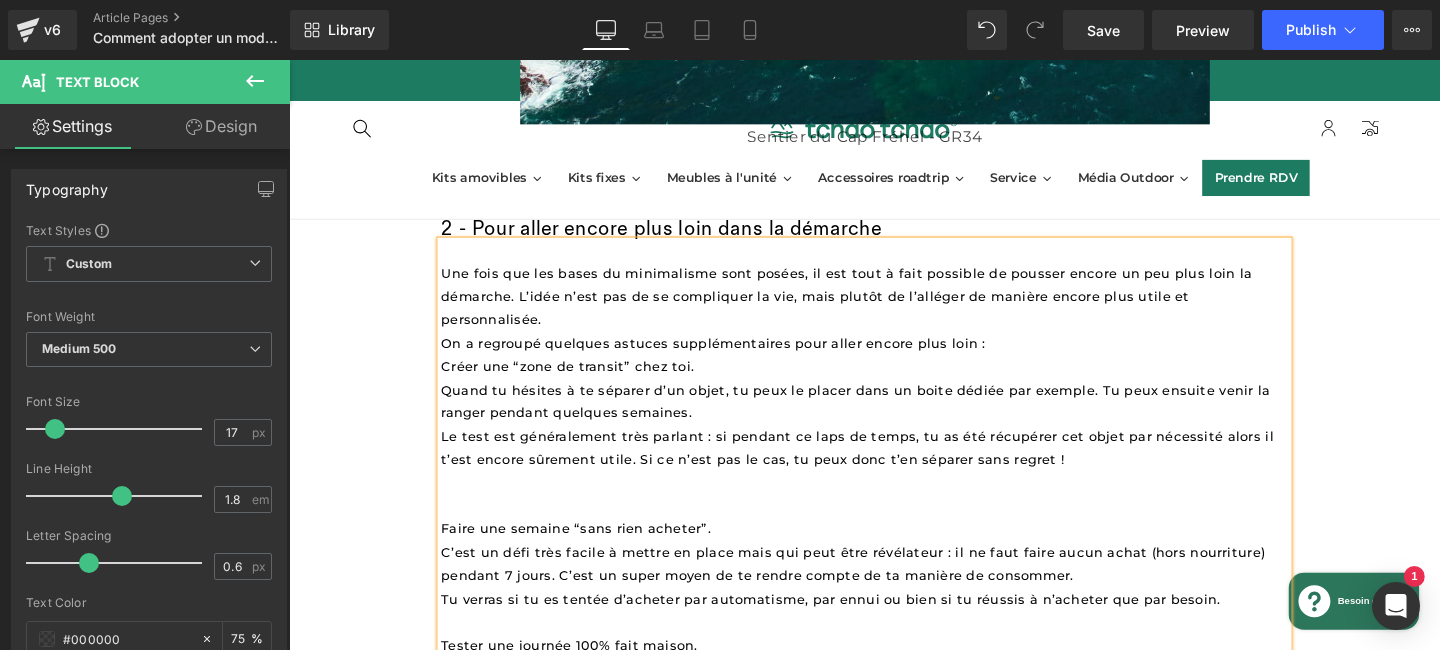 scroll, scrollTop: 2942, scrollLeft: 0, axis: vertical 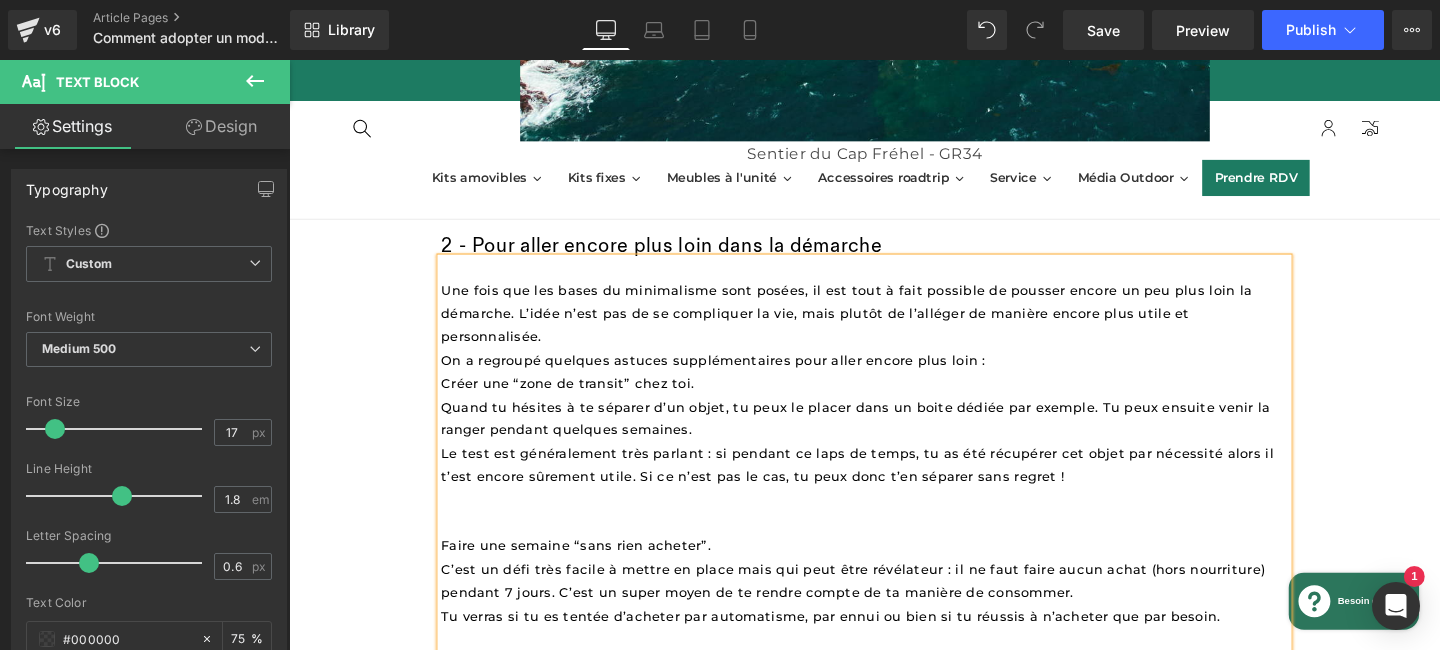click on "Créer une “zone de transit” chez toi." at bounding box center (582, 400) 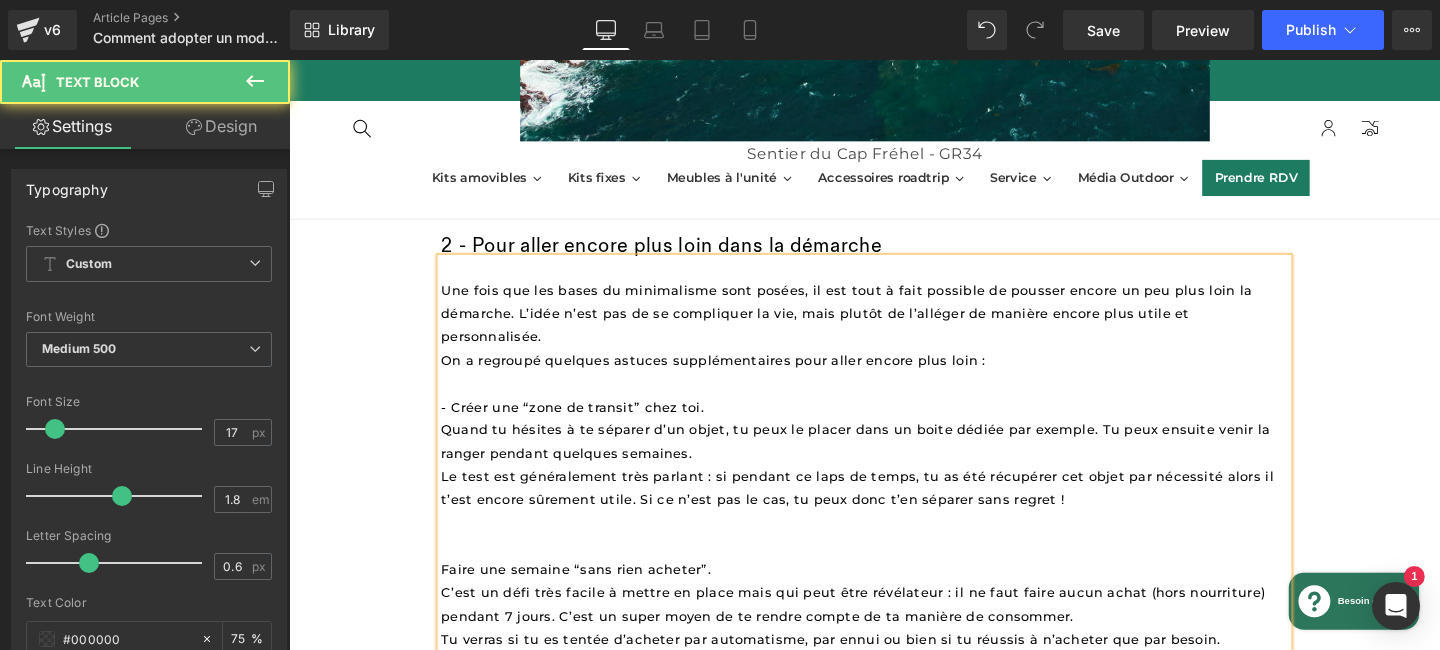 click on "Faire une semaine “sans rien acheter”." at bounding box center [591, 596] 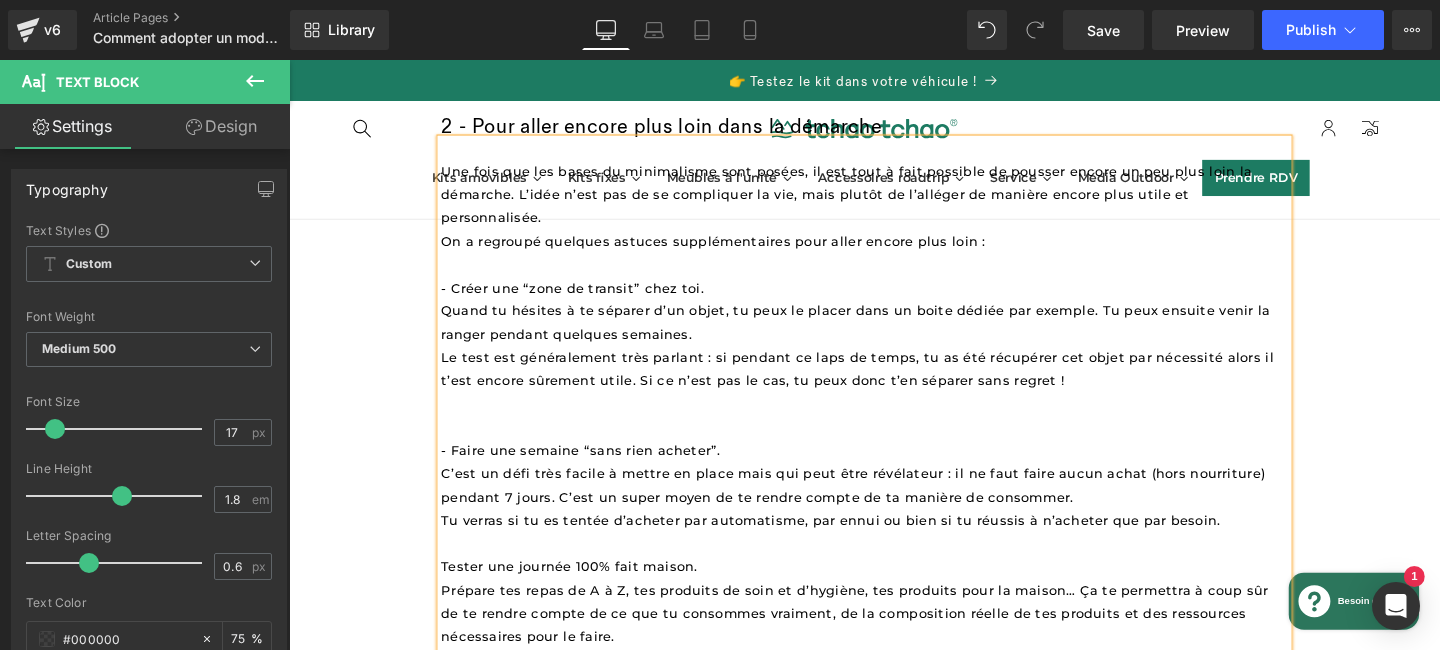 scroll, scrollTop: 3101, scrollLeft: 0, axis: vertical 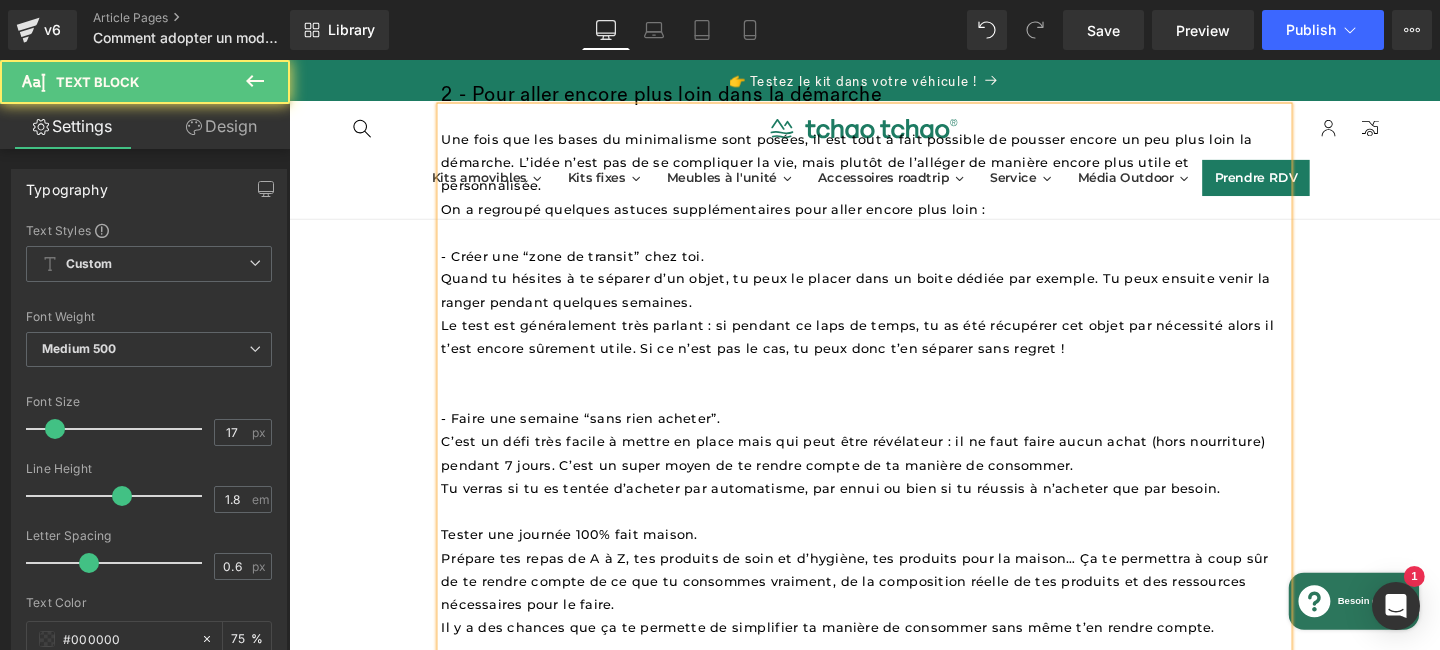 click on "Tester une journée 100% fait maison." at bounding box center (584, 559) 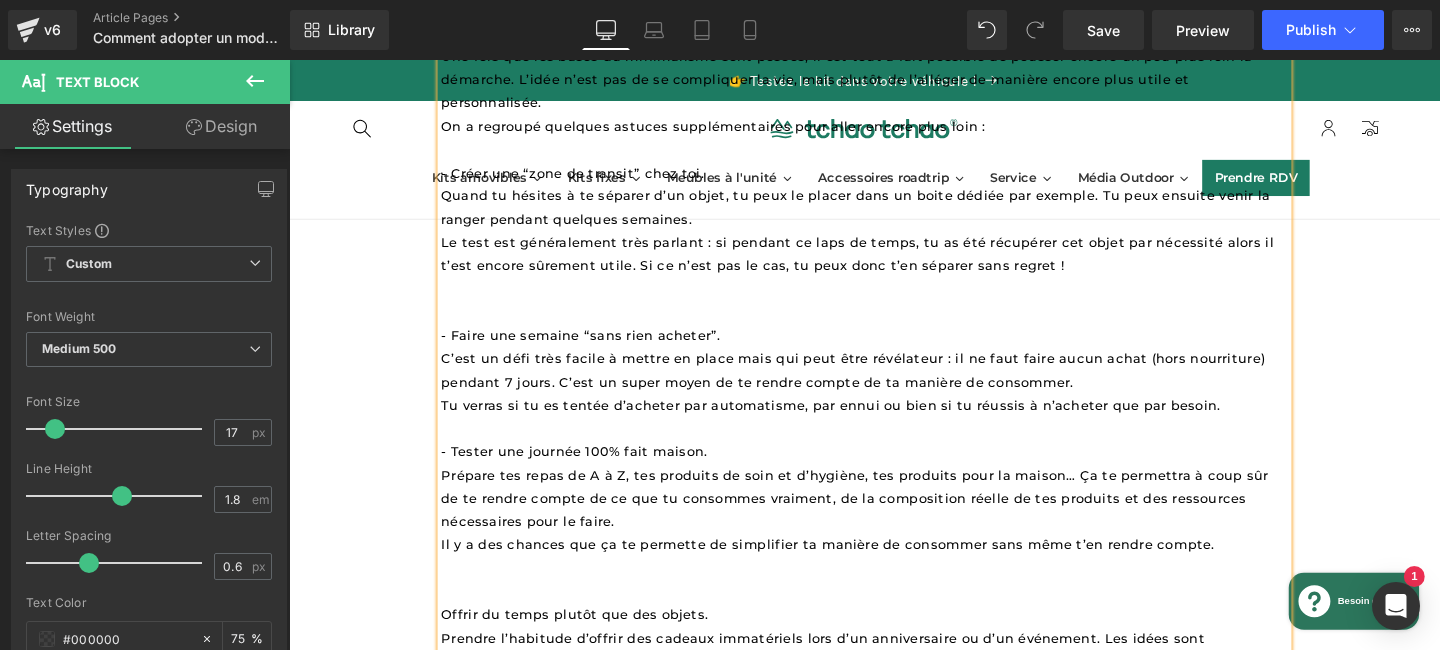 scroll, scrollTop: 3189, scrollLeft: 0, axis: vertical 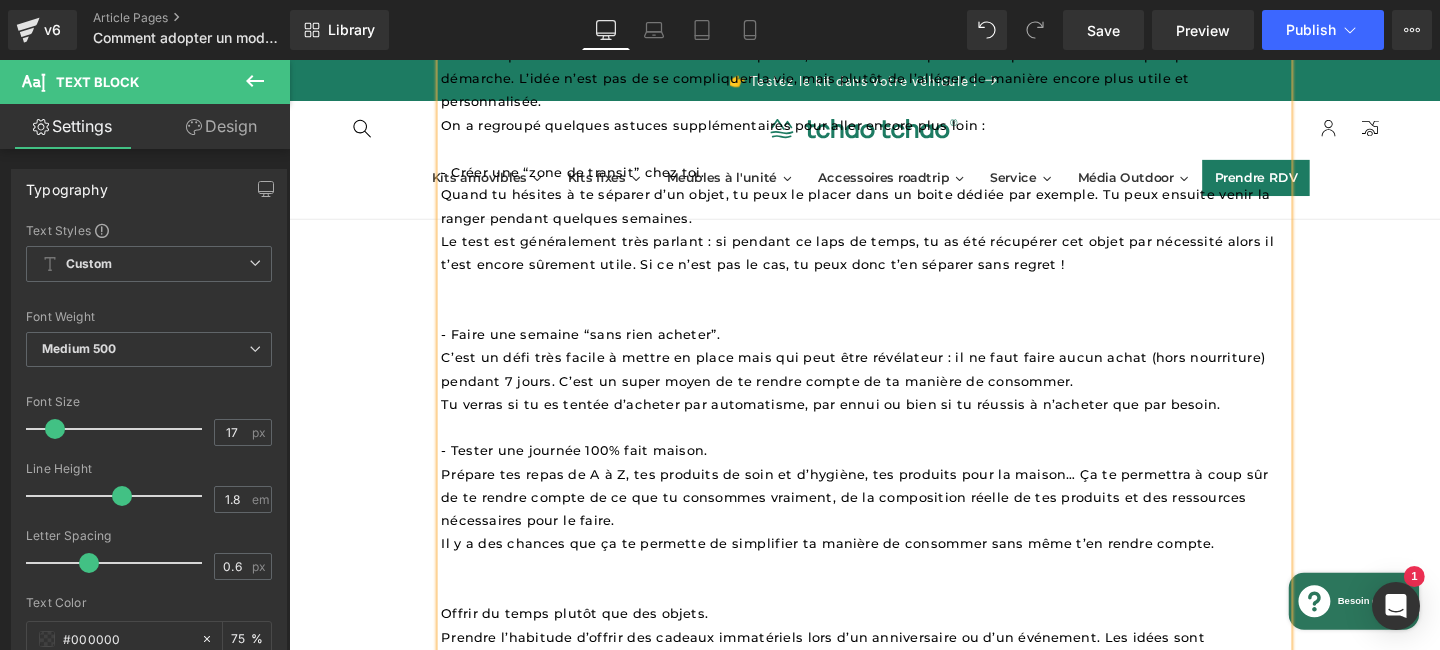 click on "Offrir du temps plutôt que des objets." at bounding box center [589, 642] 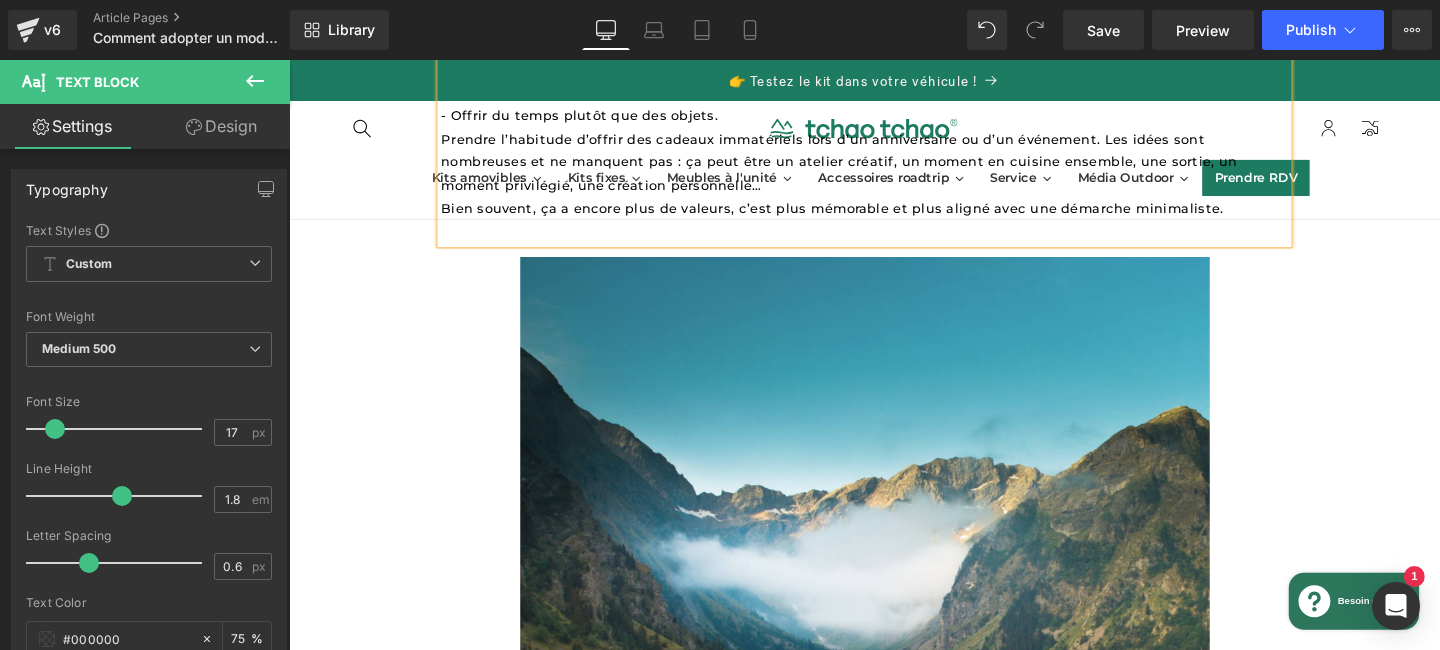 scroll, scrollTop: 3762, scrollLeft: 0, axis: vertical 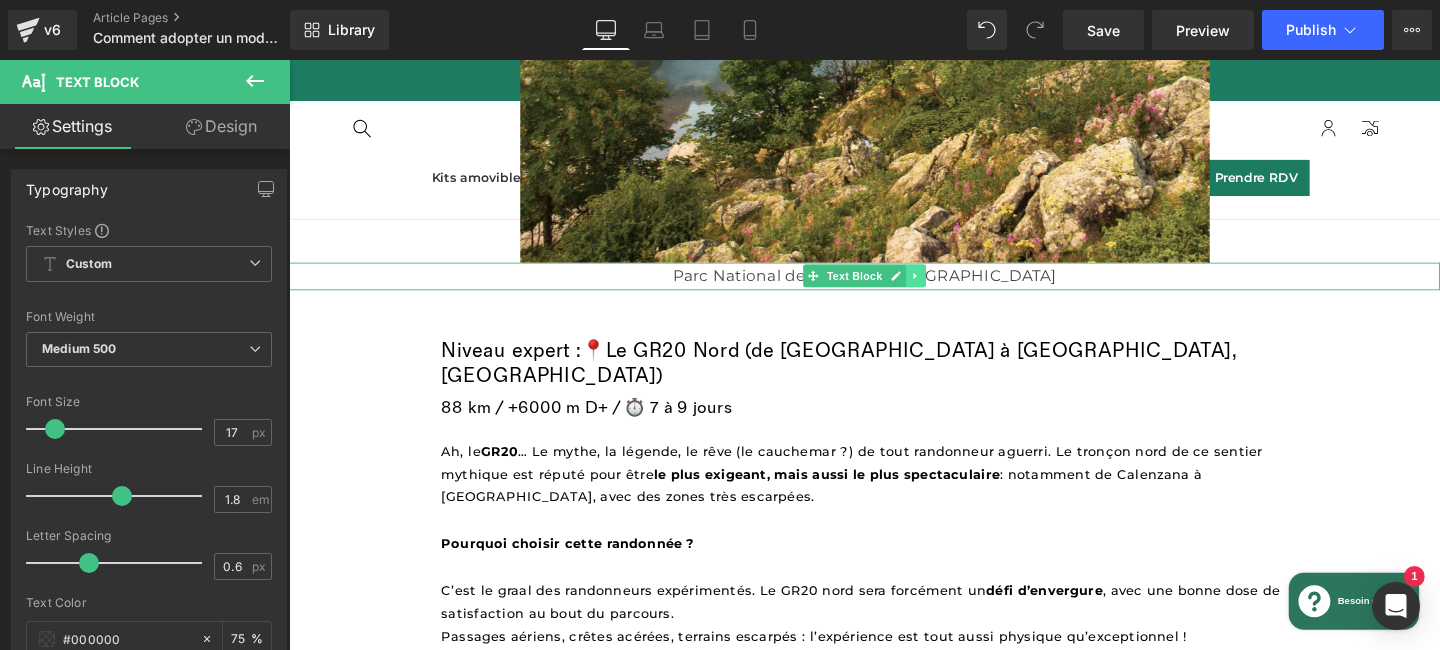 click 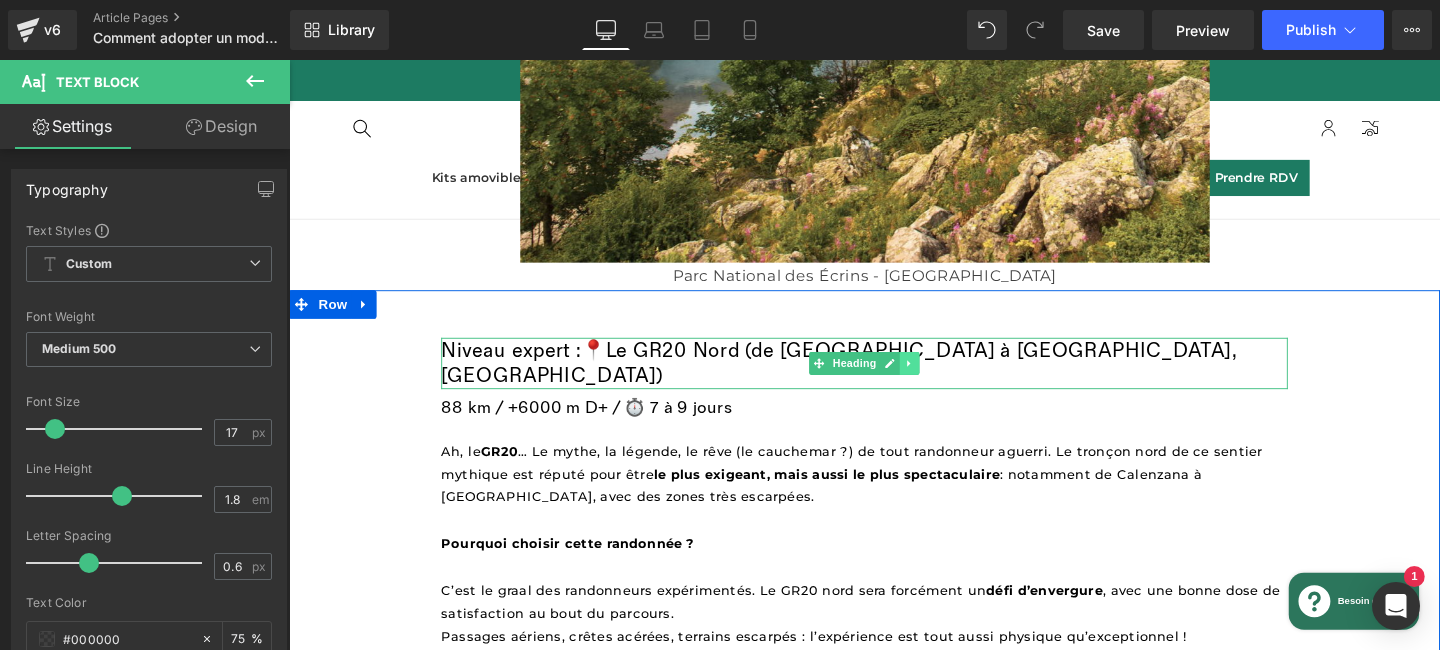 click 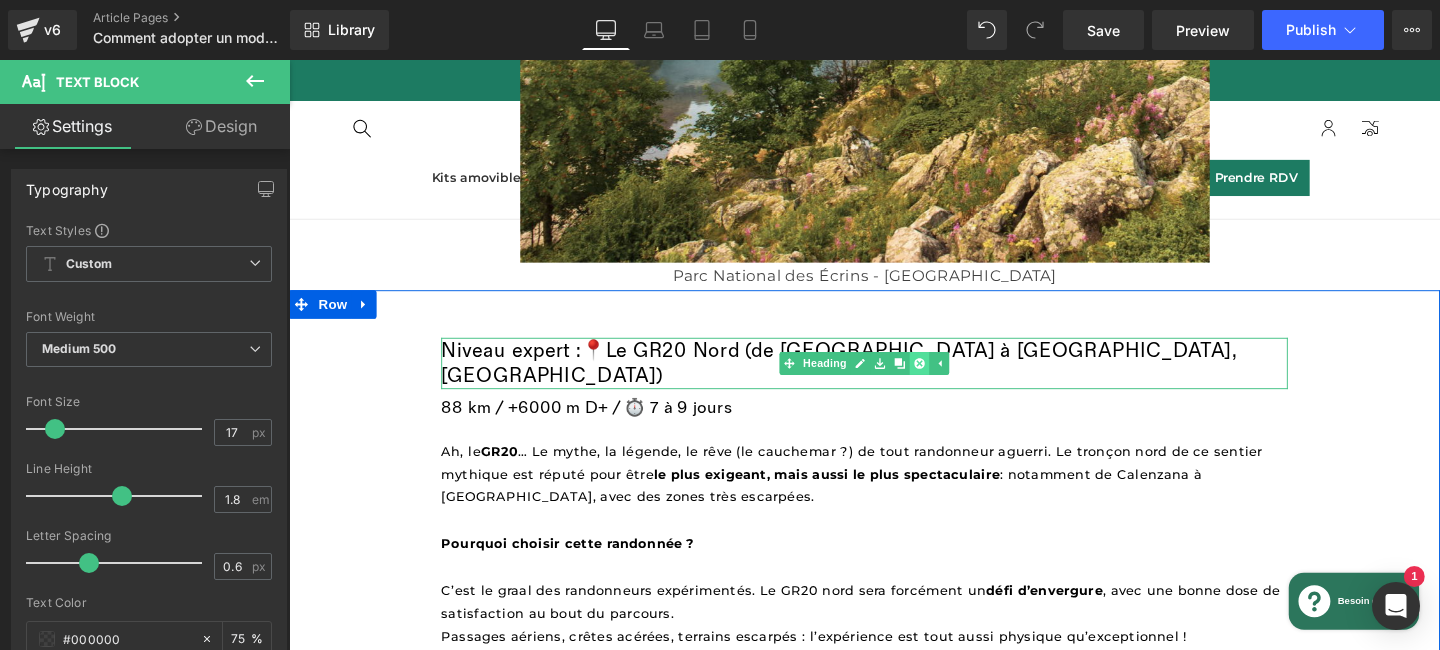 click at bounding box center [952, 379] 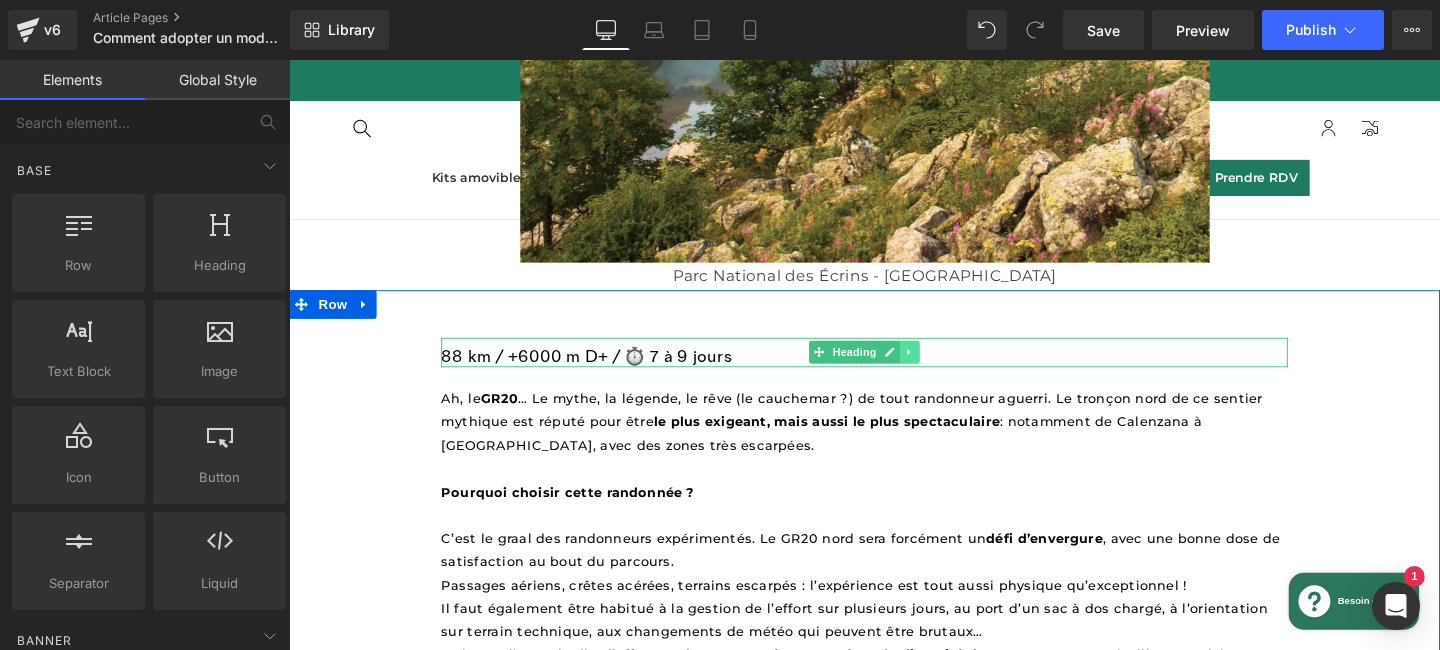 click 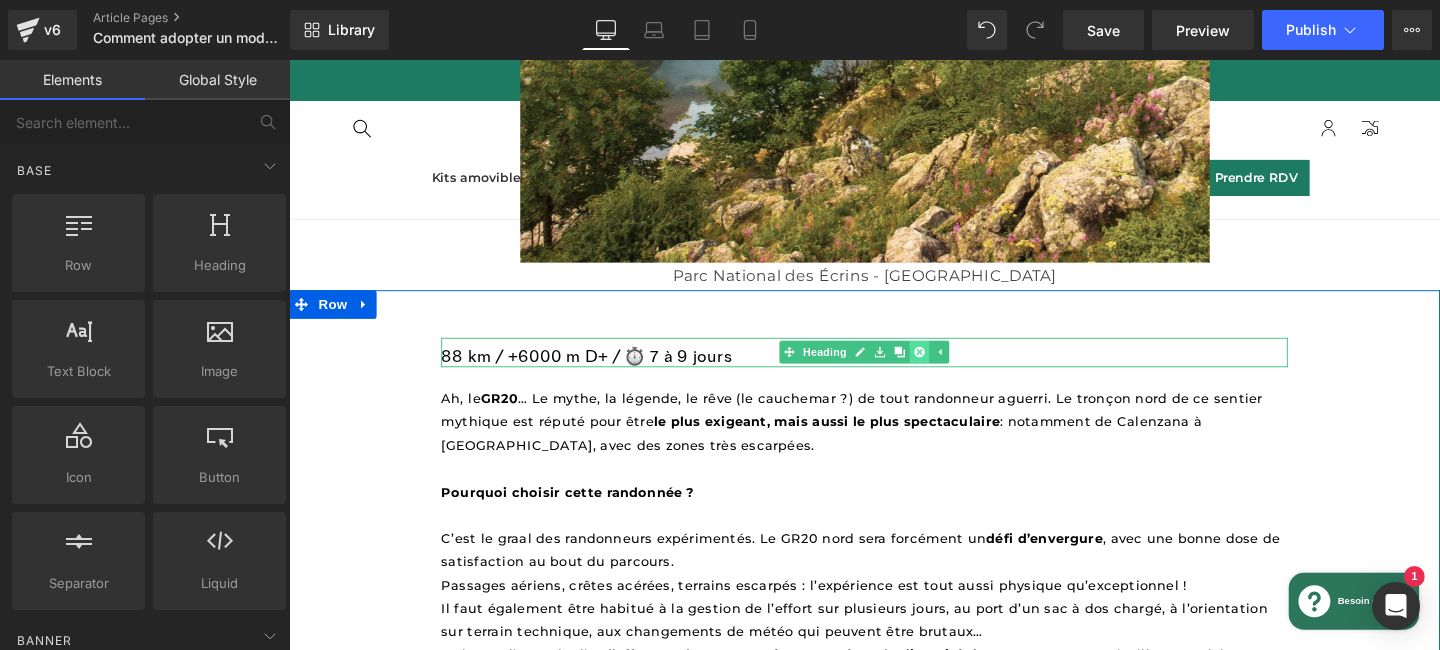 click 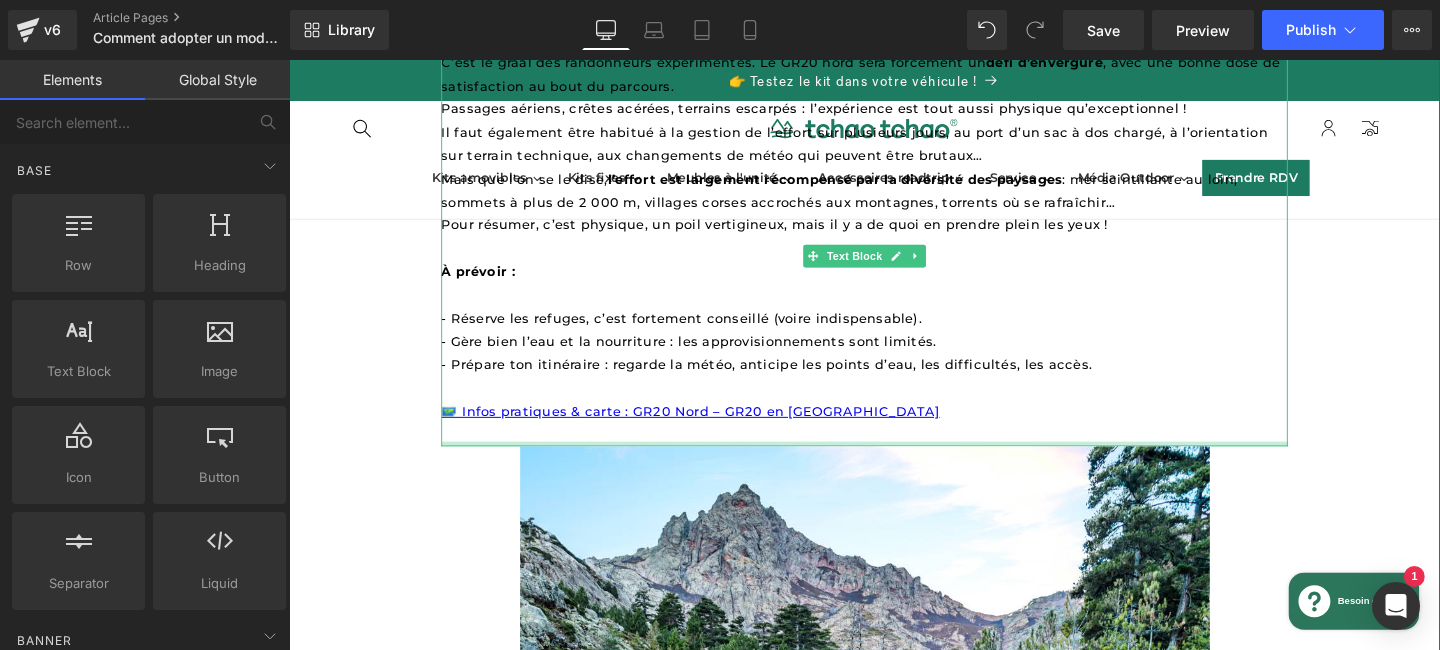 scroll, scrollTop: 4880, scrollLeft: 0, axis: vertical 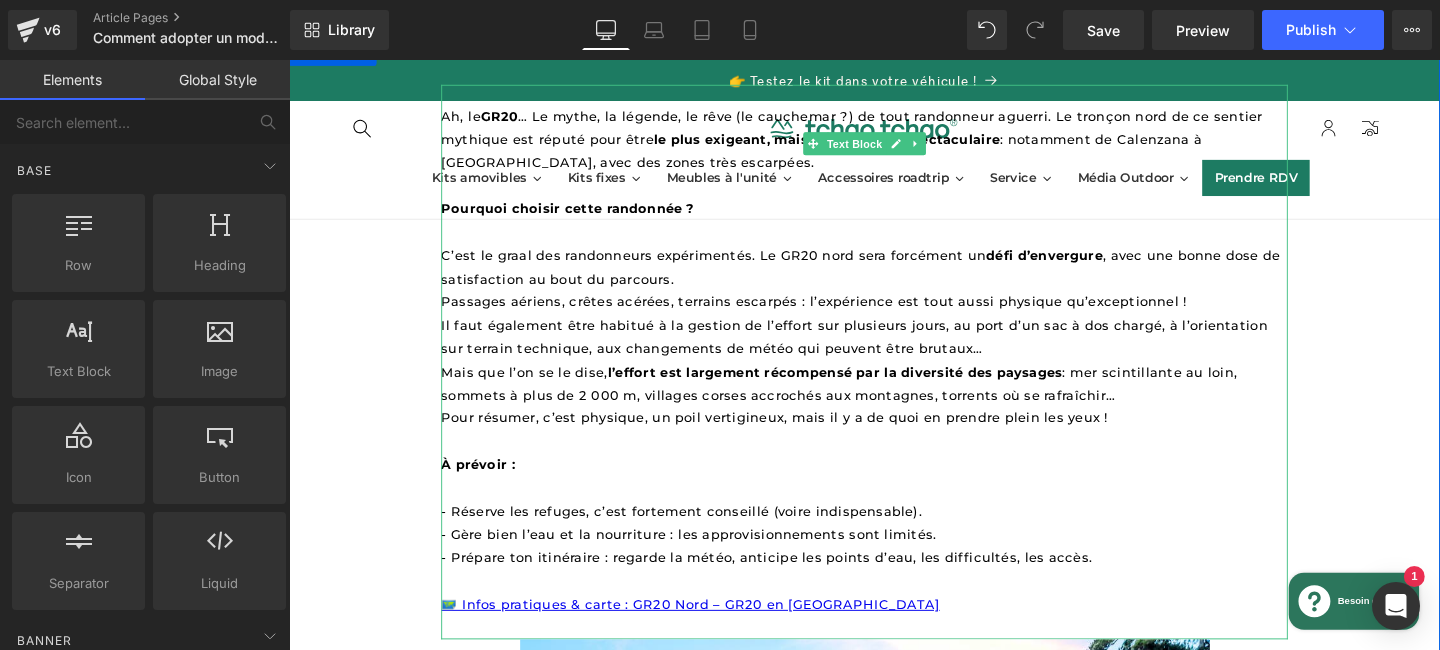 click on "🗺️ Infos pratiques & carte : GR20 Nord – GR20 en Corse" at bounding box center (894, 632) 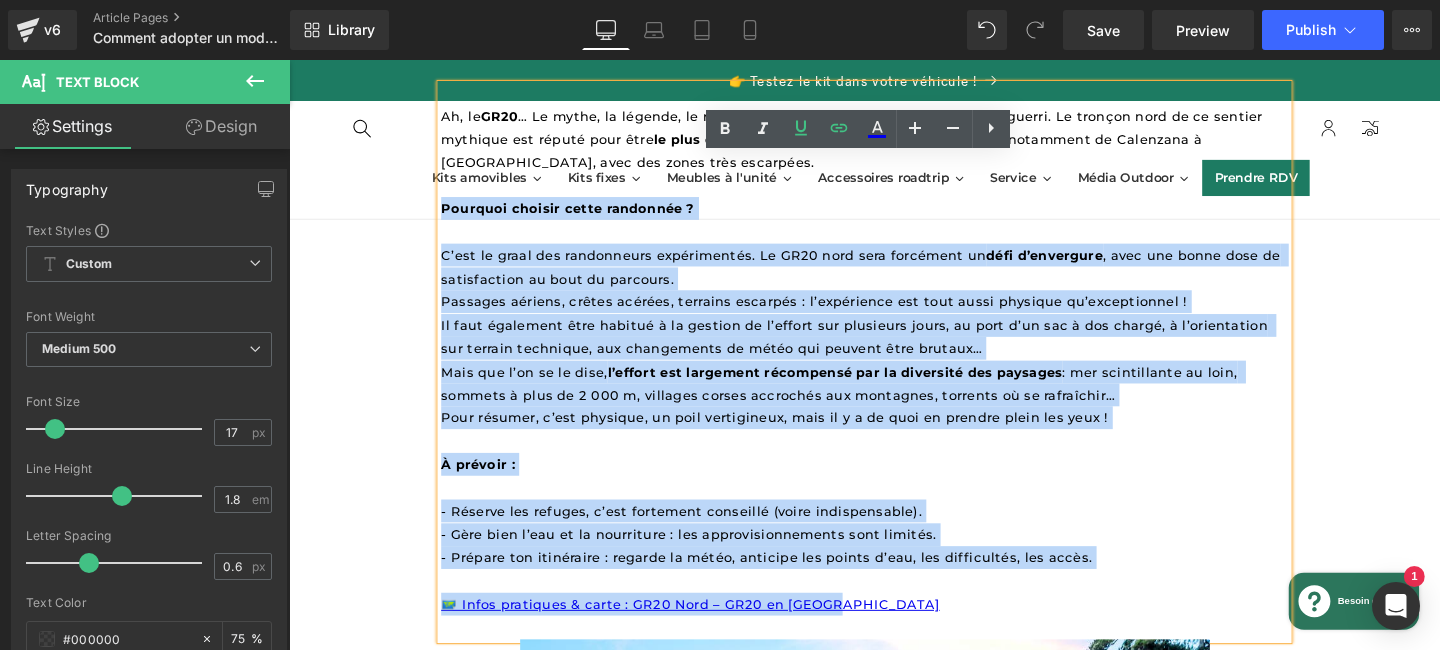 drag, startPoint x: 864, startPoint y: 553, endPoint x: 451, endPoint y: 151, distance: 576.34454 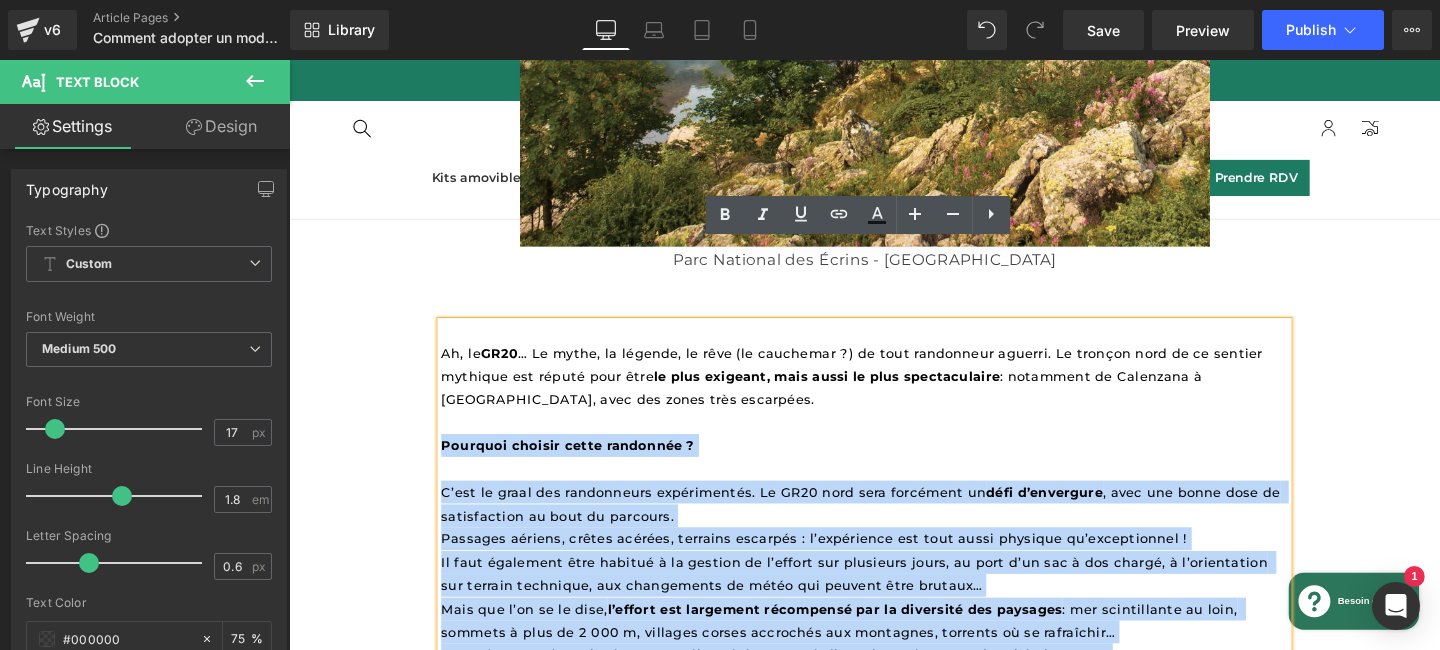 scroll, scrollTop: 4630, scrollLeft: 0, axis: vertical 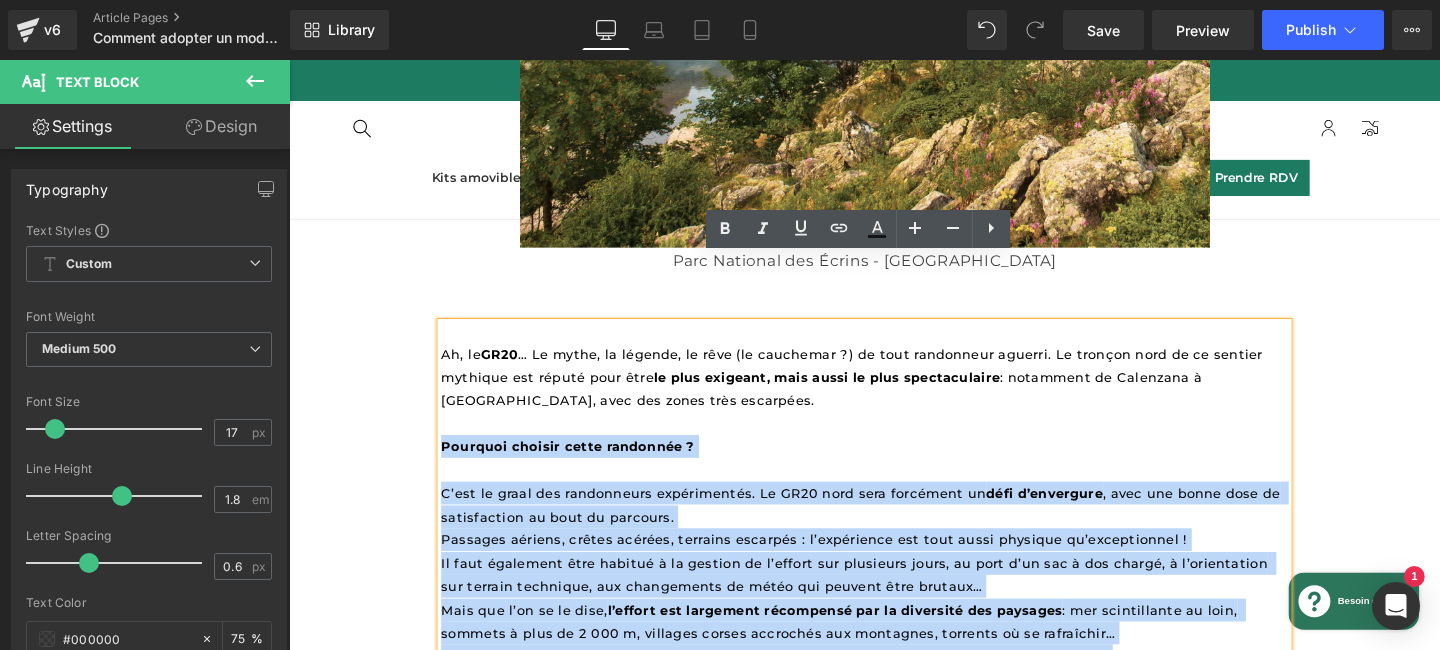 type 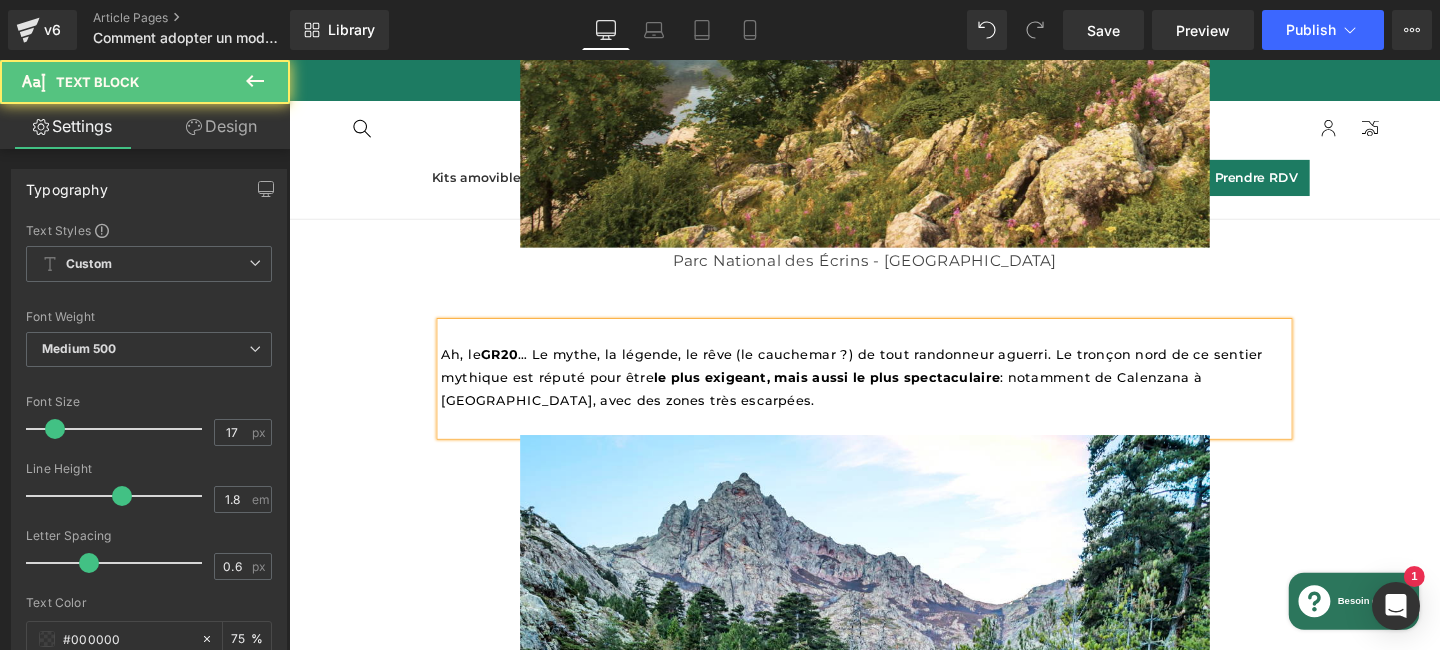 click on "Ah, le  GR20 … Le mythe, la légende, le rêve (le cauchemar ?) de tout randonneur aguerri. Le tronçon nord de ce sentier mythique est réputé pour être  le plus exigeant, mais aussi le plus spectaculaire  : notamment de Calenzana à Vizzavona, avec des zones très escarpées." at bounding box center (883, 392) 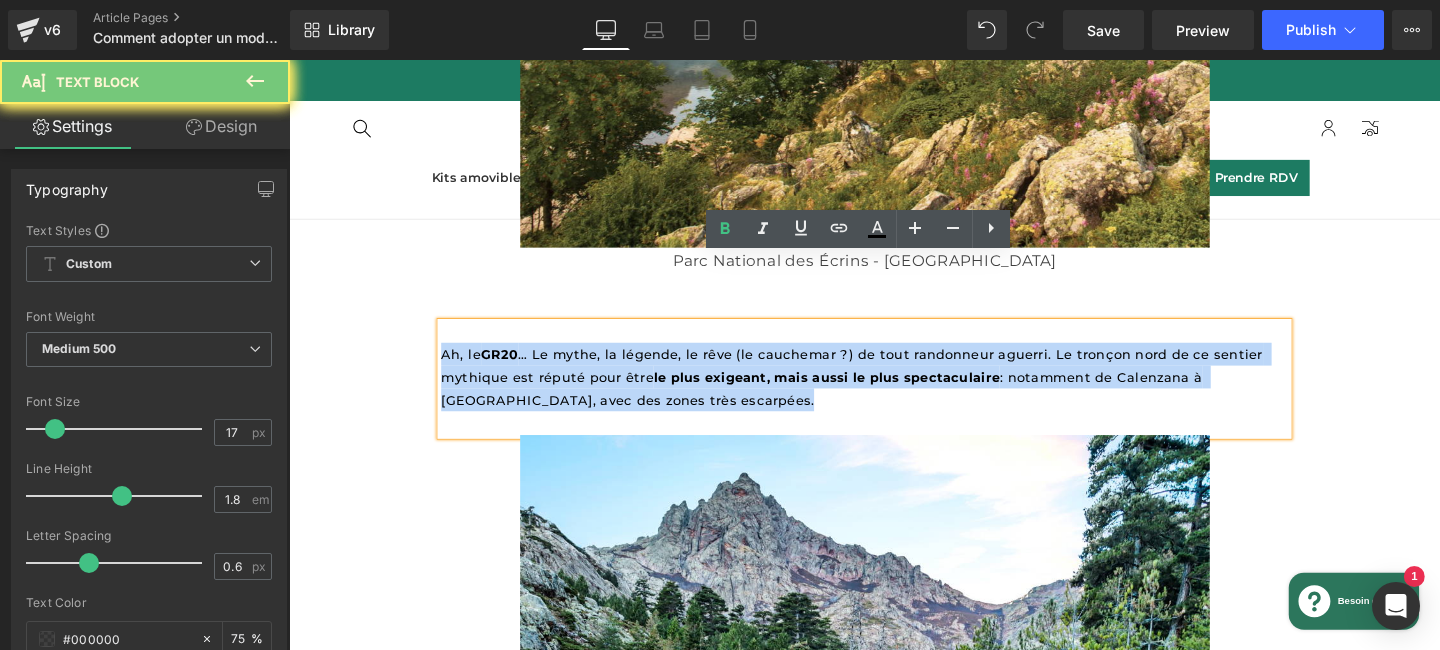 click on "Ah, le  GR20 … Le mythe, la légende, le rêve (le cauchemar ?) de tout randonneur aguerri. Le tronçon nord de ce sentier mythique est réputé pour être  le plus exigeant, mais aussi le plus spectaculaire  : notamment de Calenzana à Vizzavona, avec des zones très escarpées." at bounding box center [883, 392] 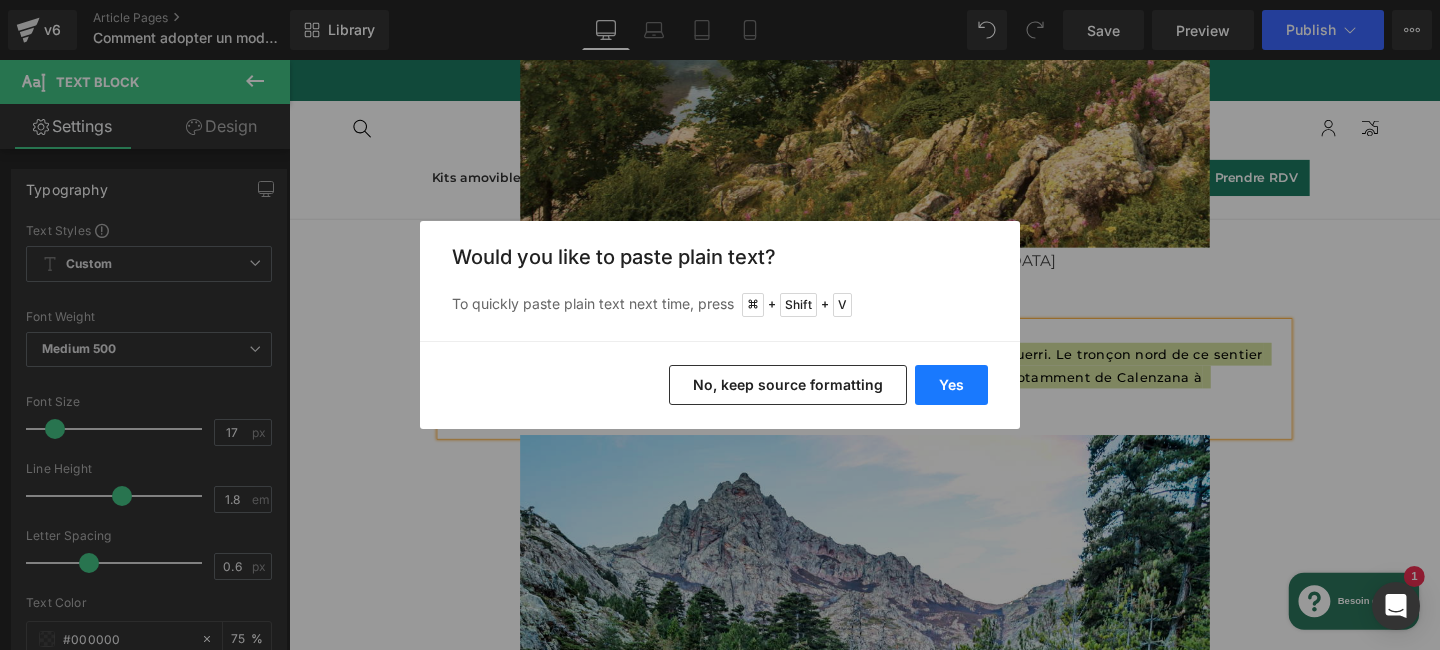 click on "Yes" at bounding box center [951, 385] 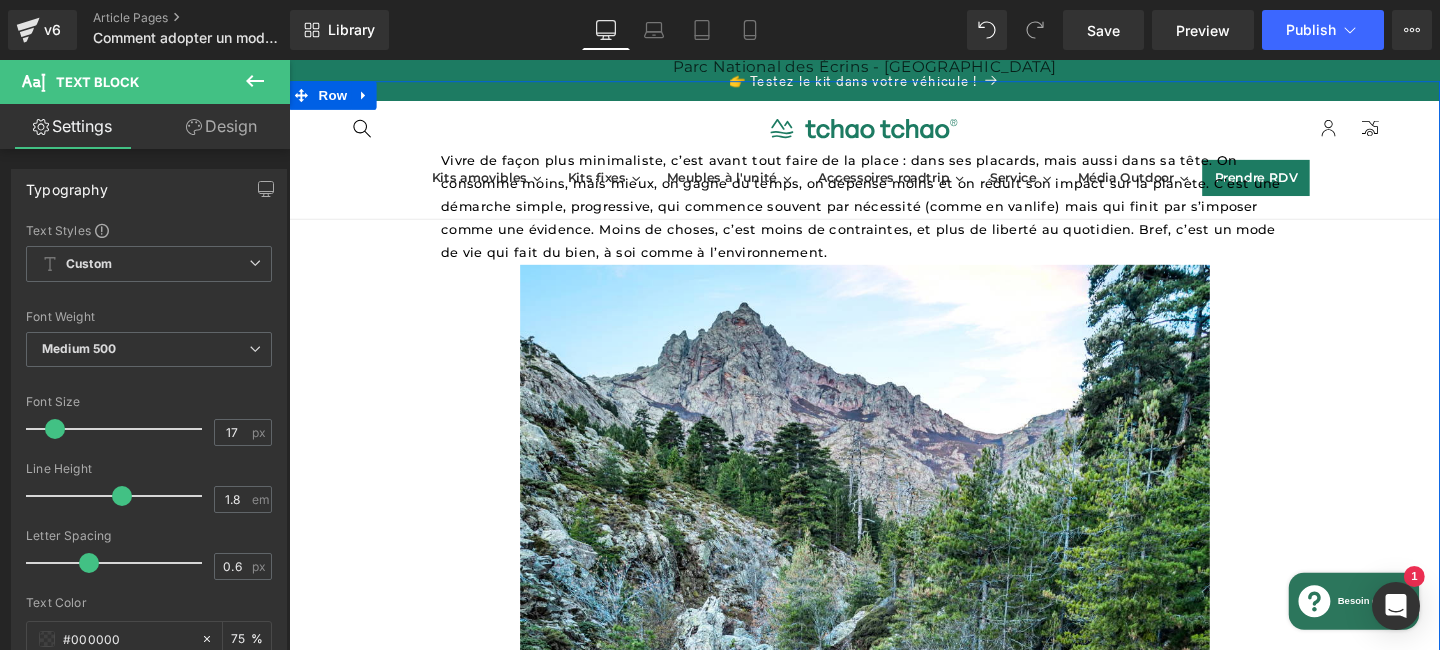 scroll, scrollTop: 4888, scrollLeft: 0, axis: vertical 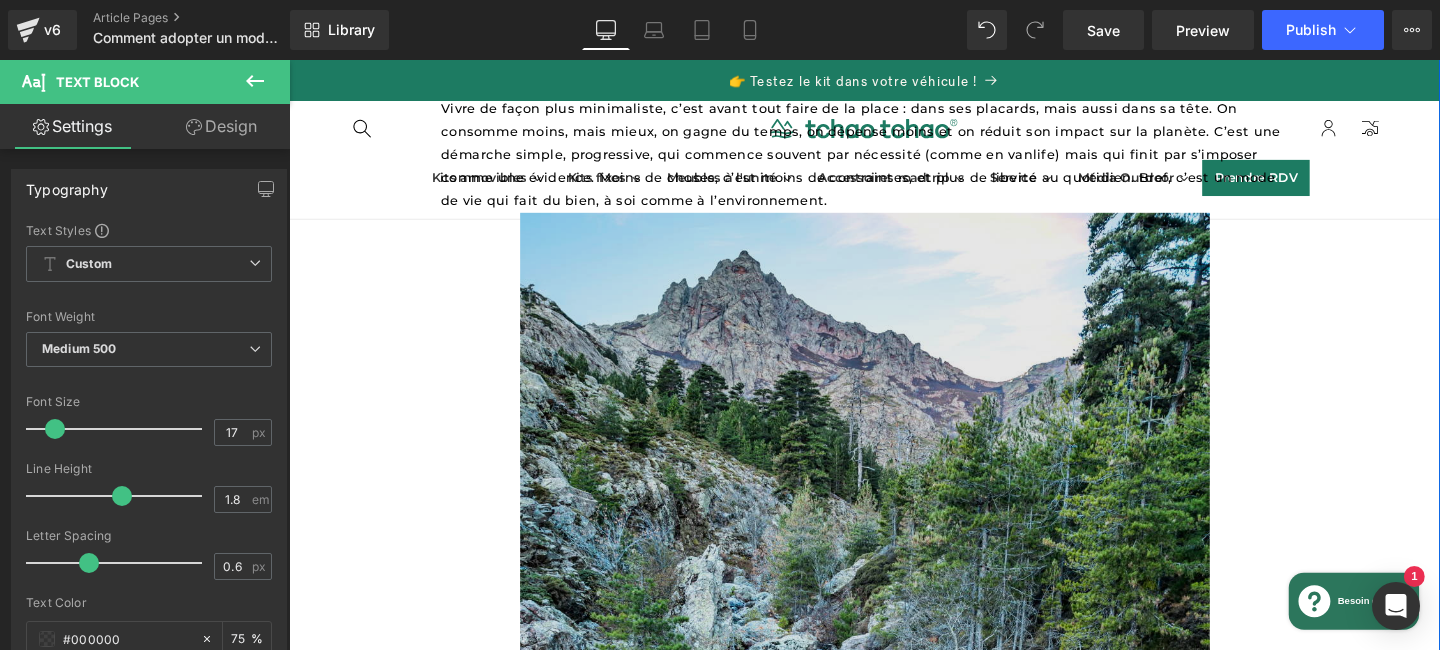 click at bounding box center [894, 674] 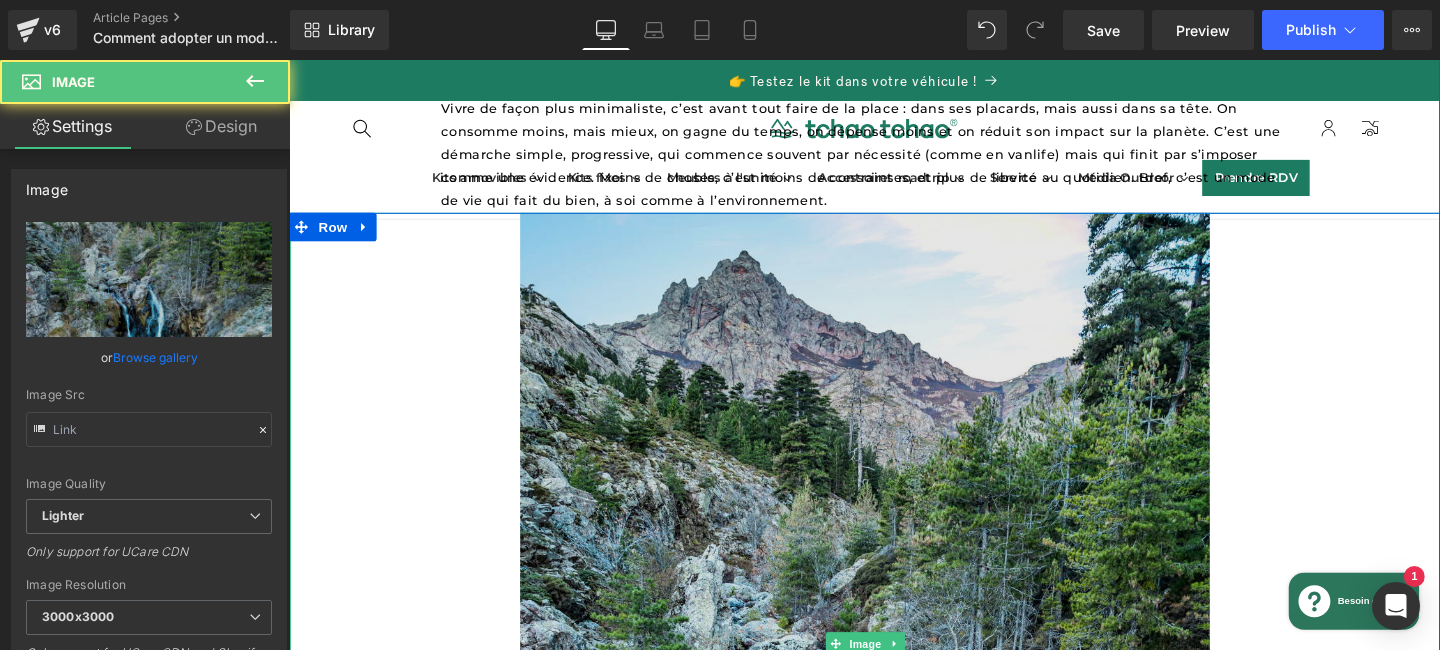 type on "https://ucarecdn.com/021de766-e4e0-4c6d-bb75-53915e4bf27f/-/format/auto/-/preview/3000x3000/-/quality/lighter/23.webp" 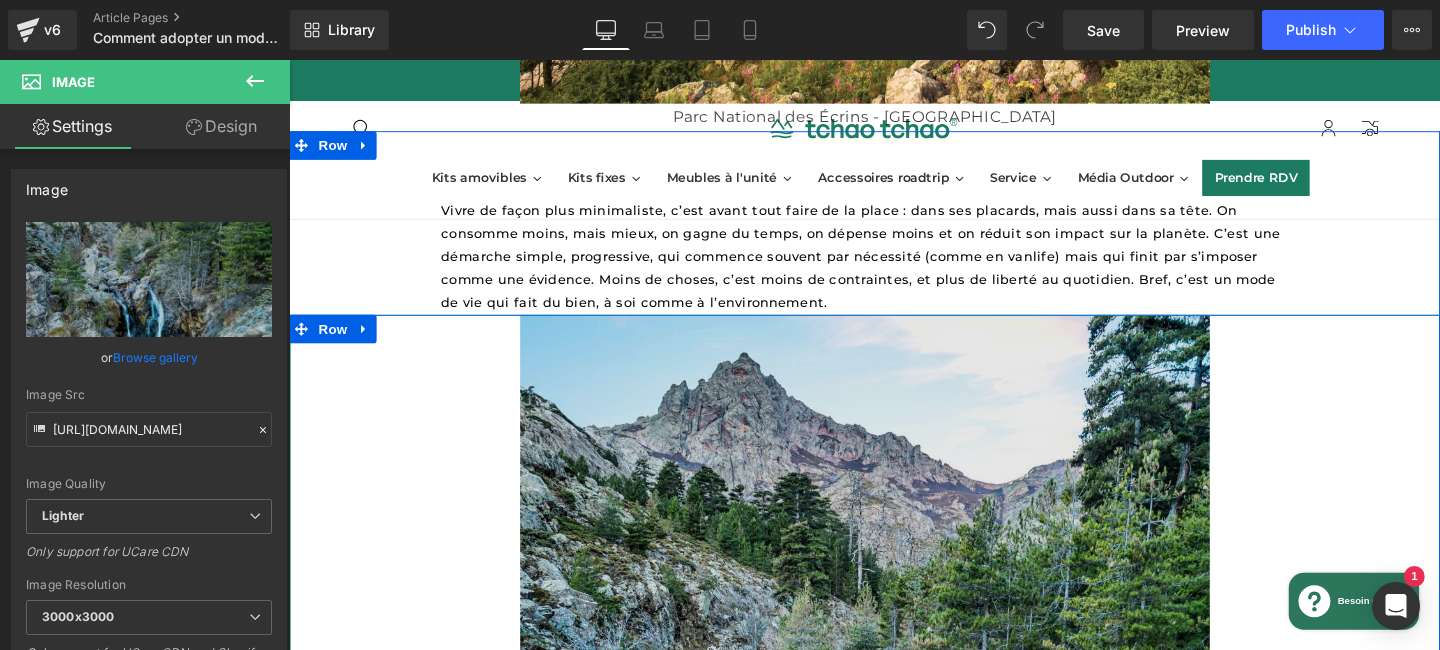 scroll, scrollTop: 4780, scrollLeft: 0, axis: vertical 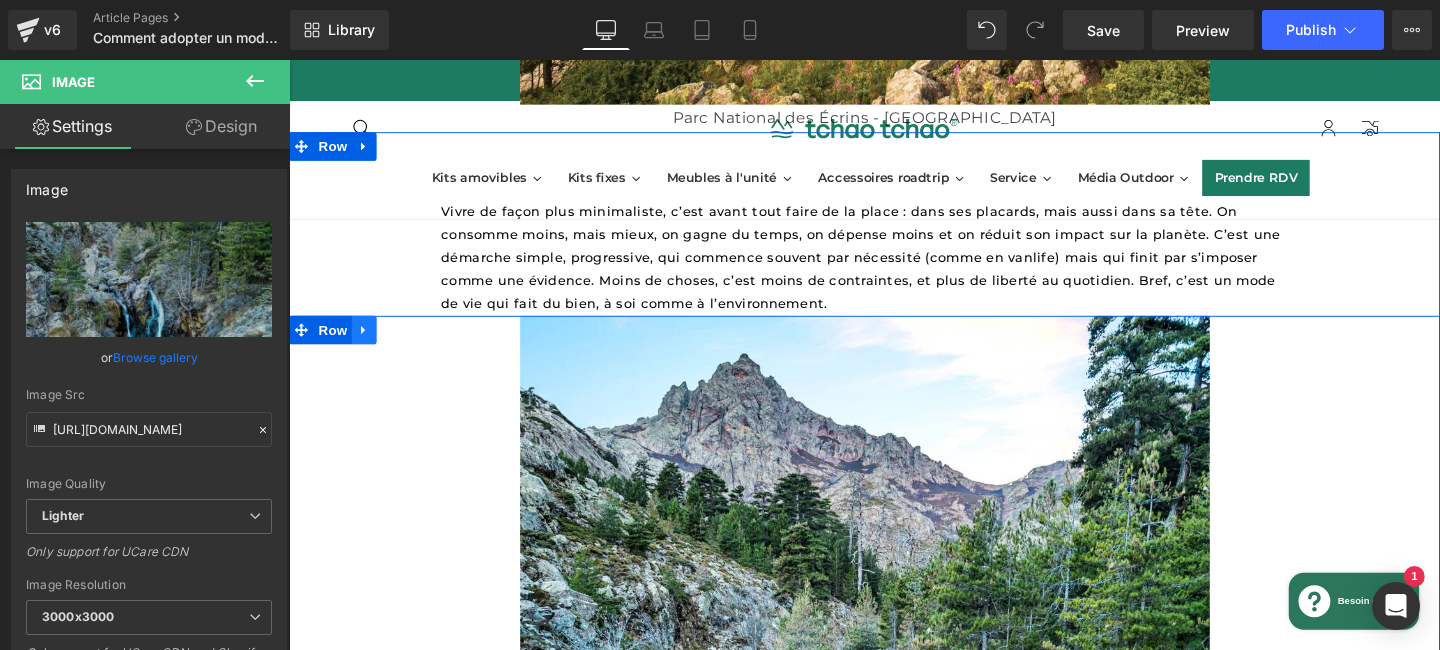 click 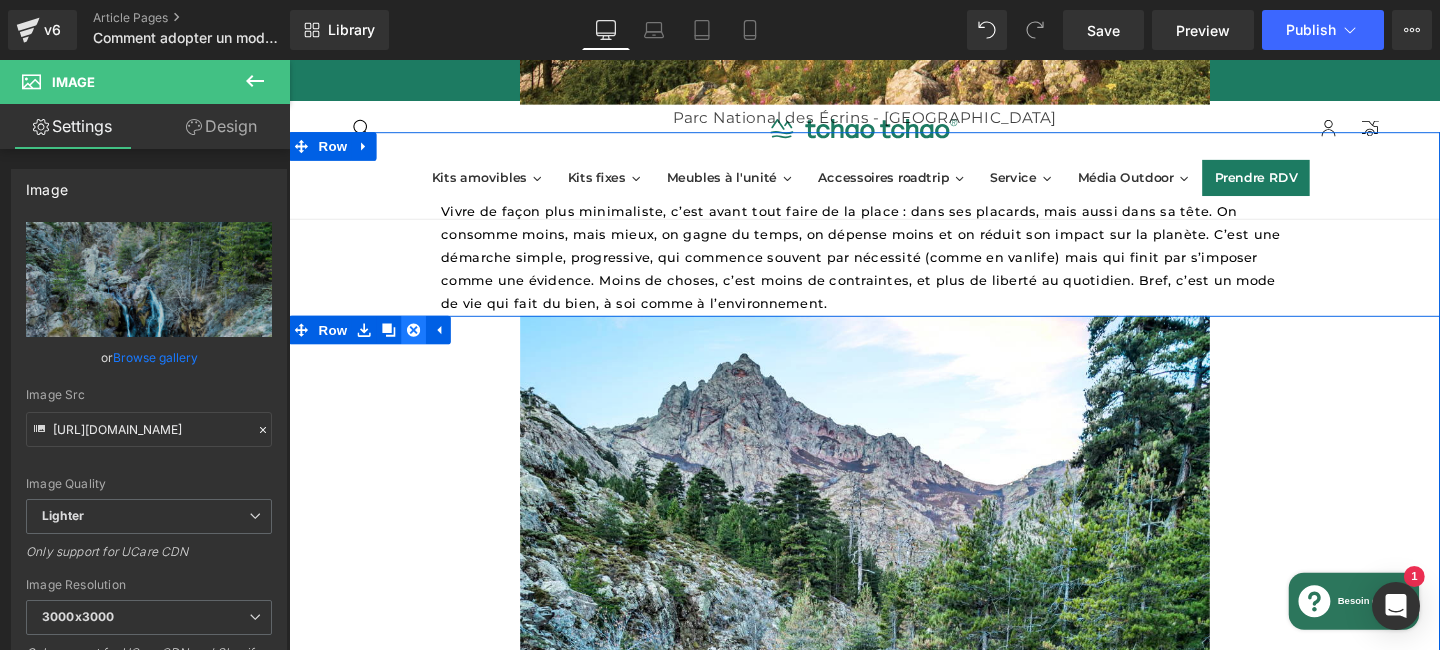 click 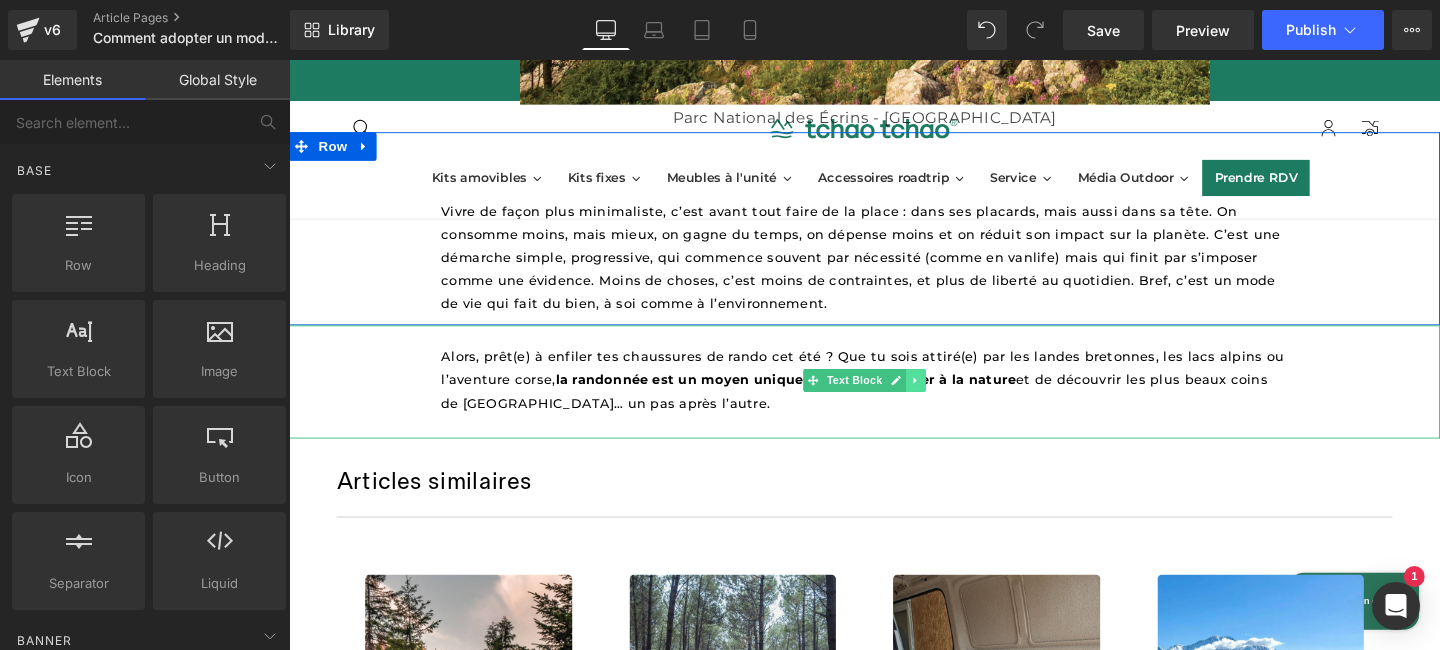 click 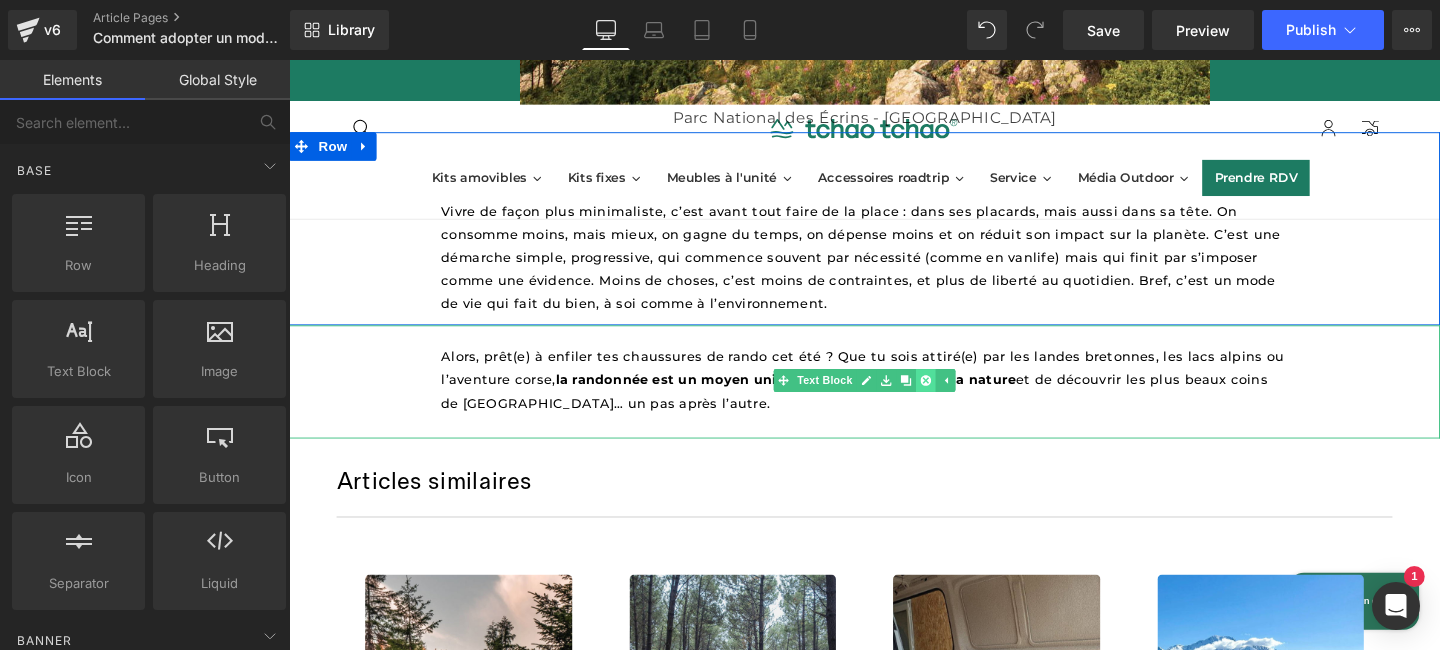 click 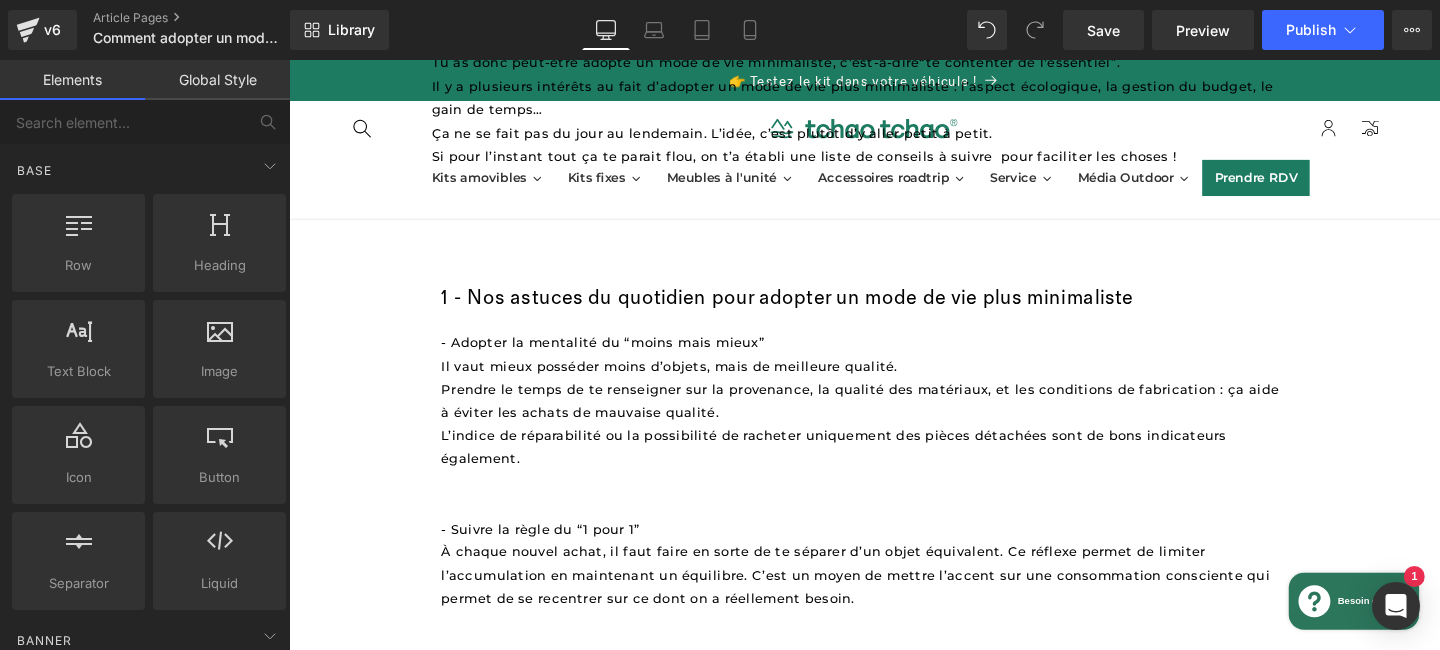 scroll, scrollTop: 860, scrollLeft: 0, axis: vertical 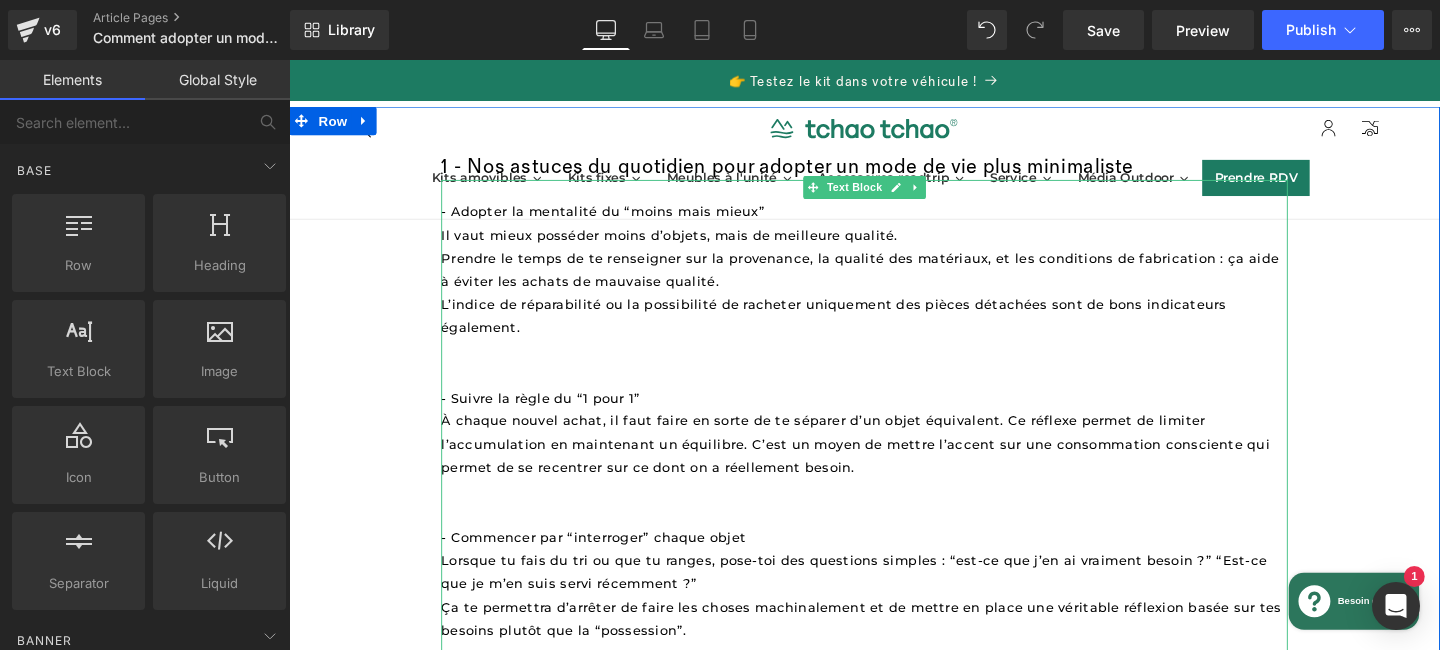 click at bounding box center [894, 390] 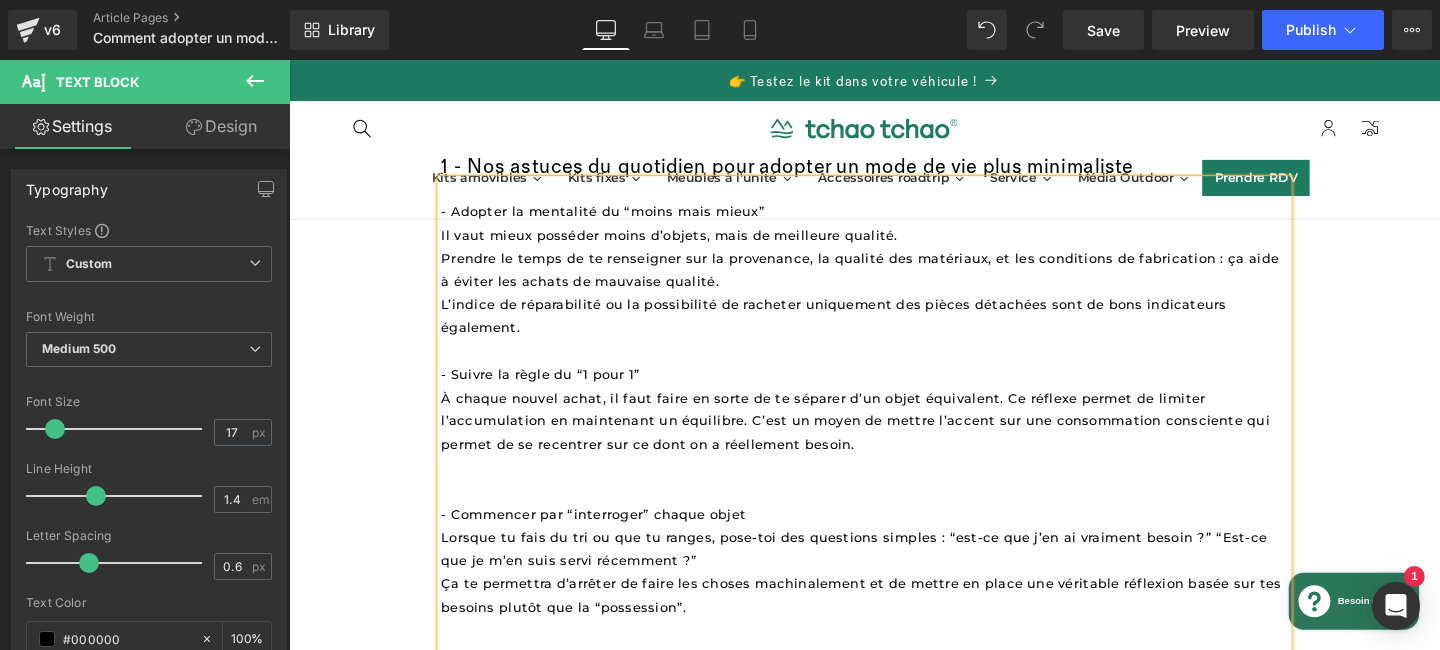 click at bounding box center (894, 513) 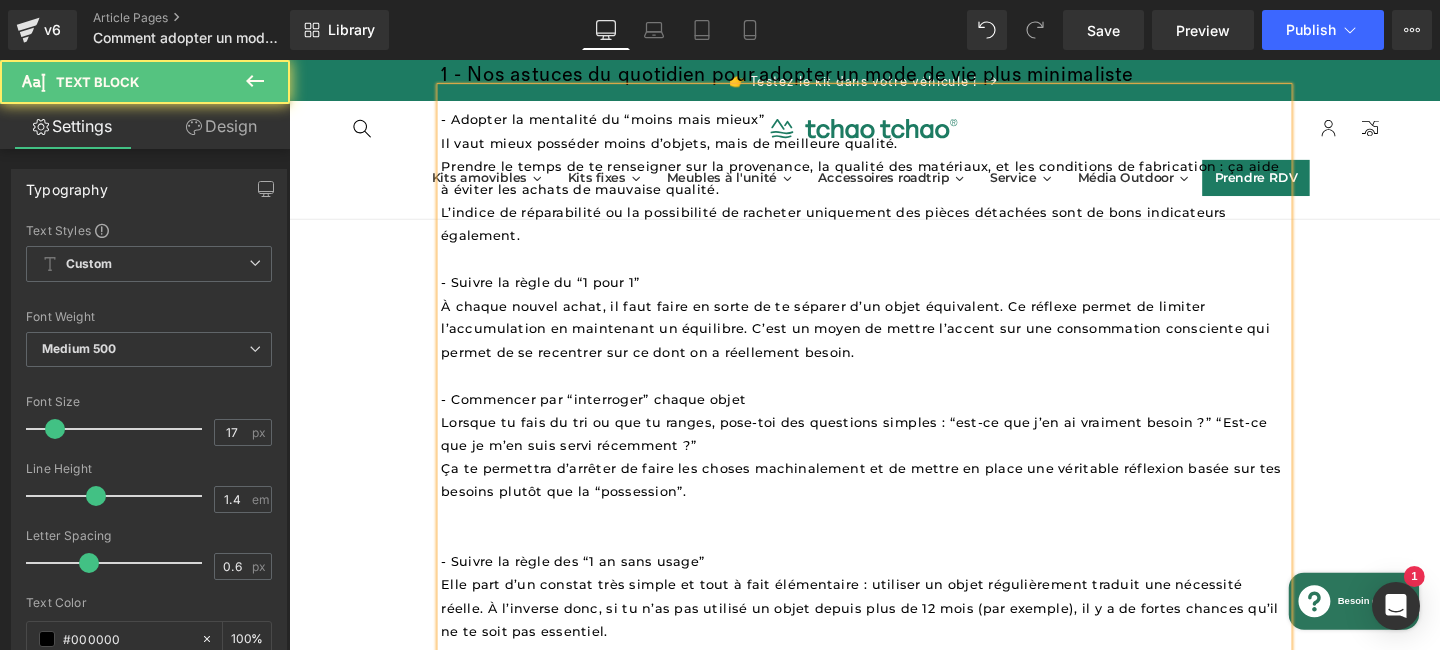 scroll, scrollTop: 972, scrollLeft: 0, axis: vertical 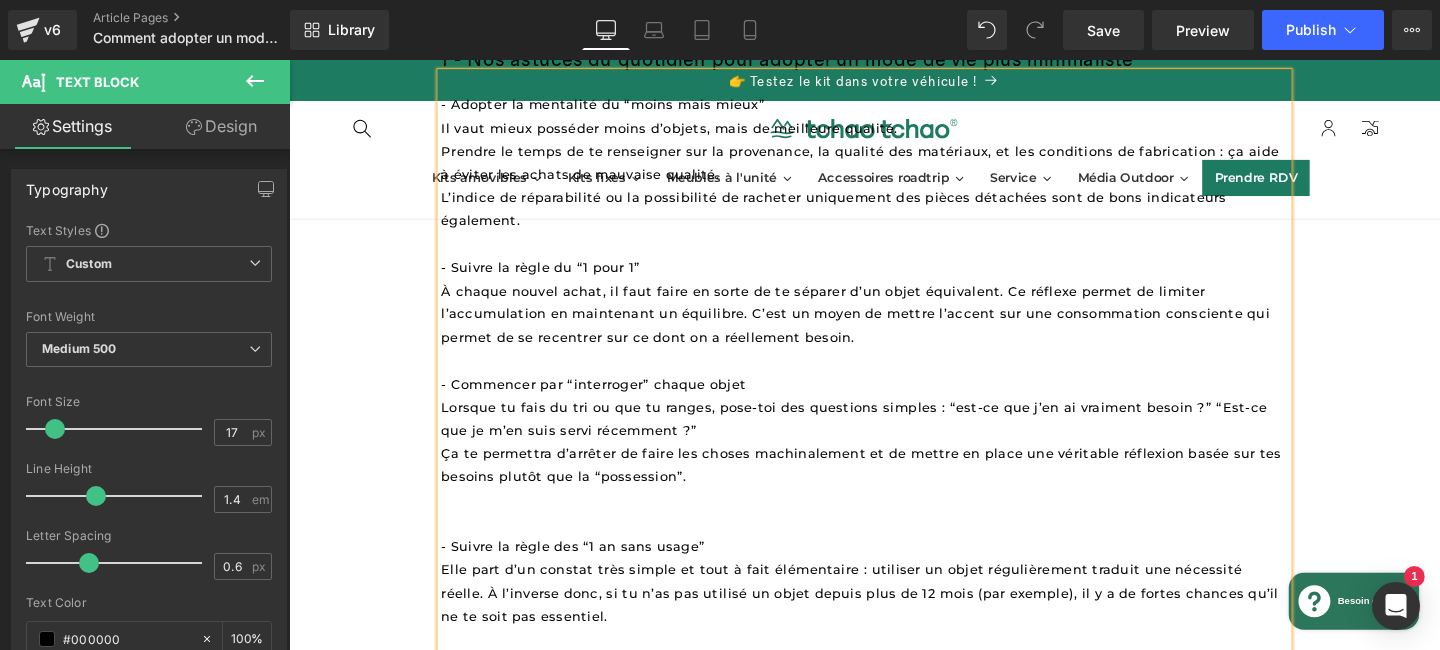 click at bounding box center (894, 547) 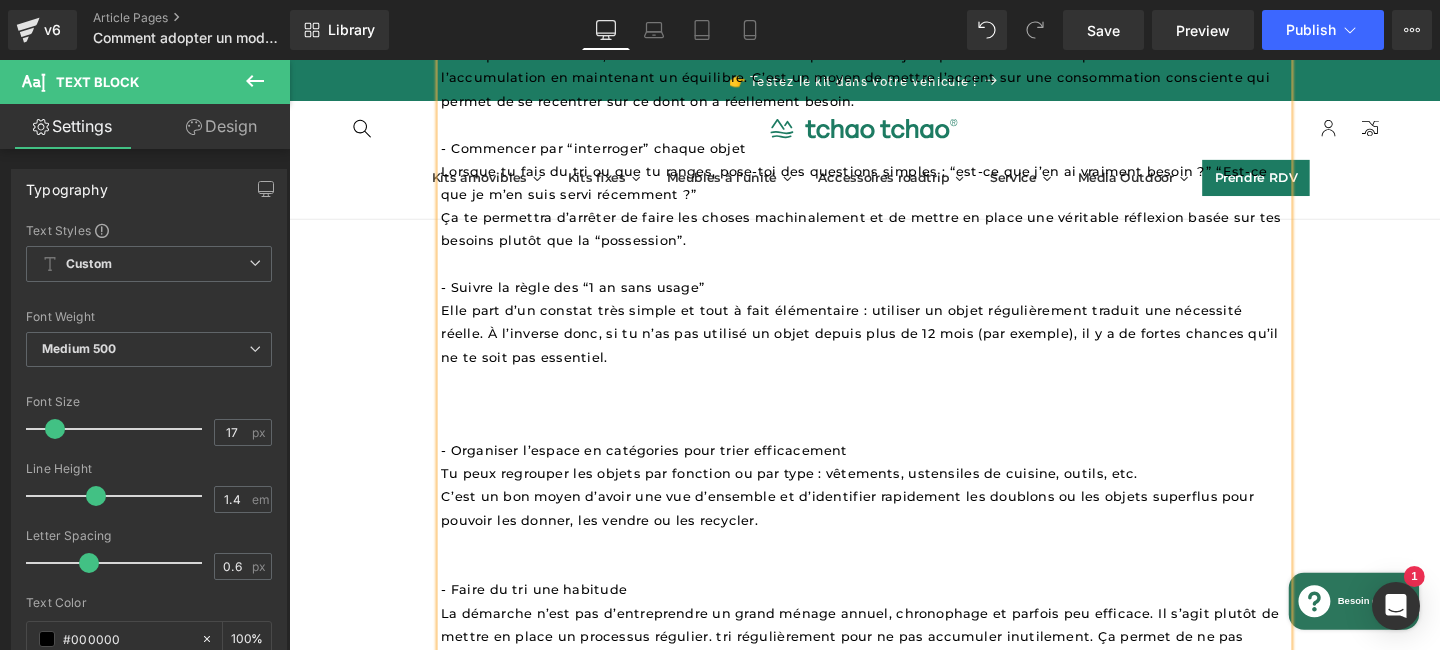 scroll, scrollTop: 1220, scrollLeft: 0, axis: vertical 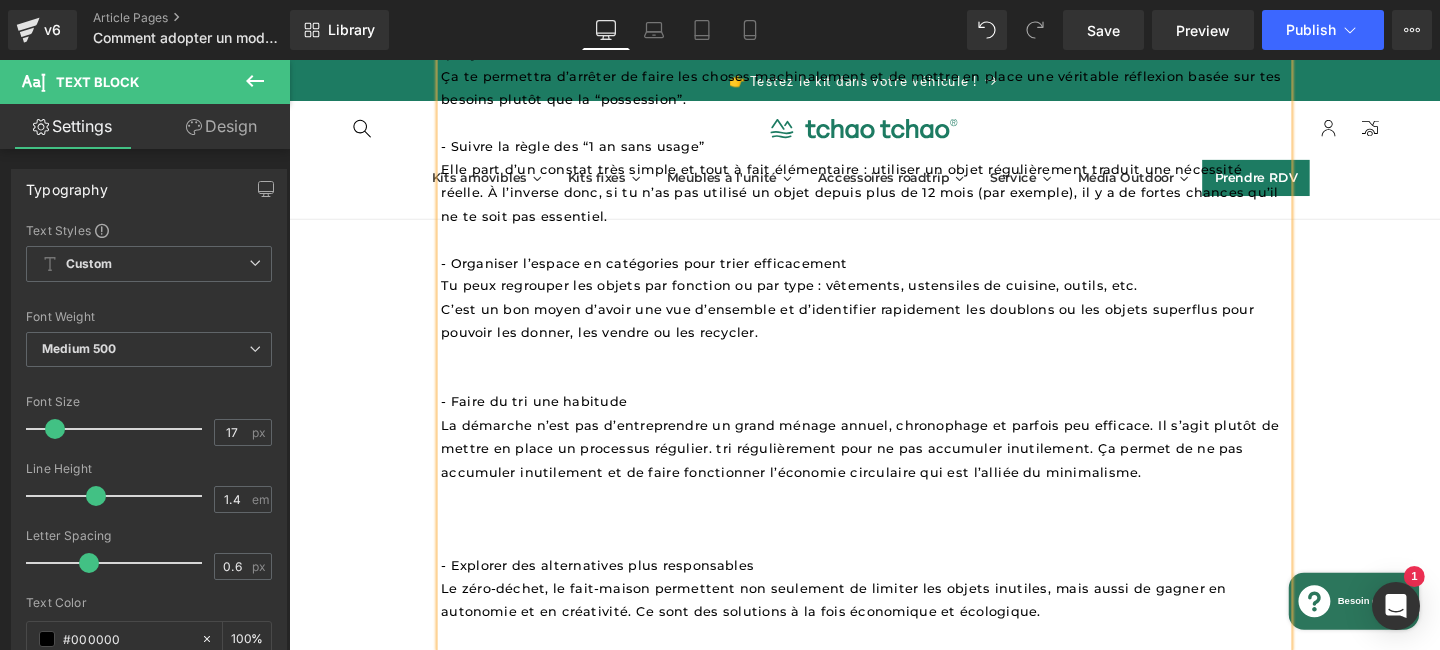 click at bounding box center (894, 395) 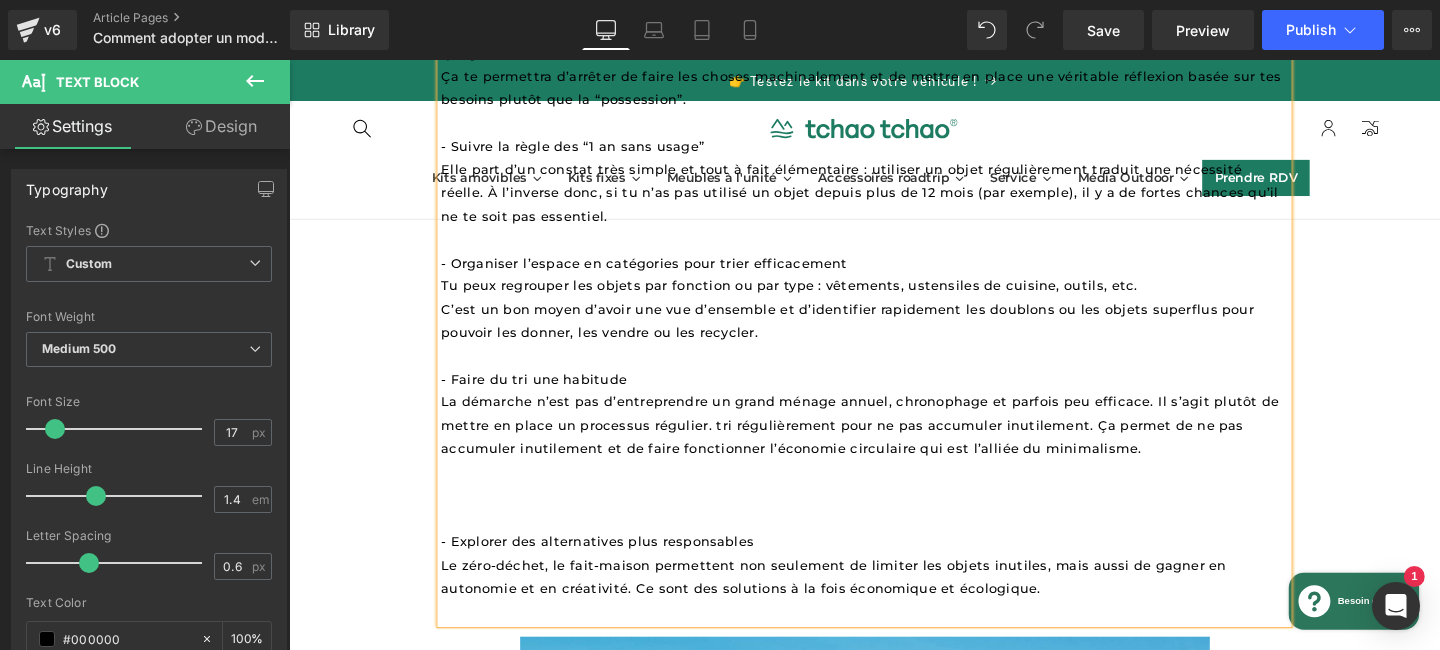 click at bounding box center [894, 542] 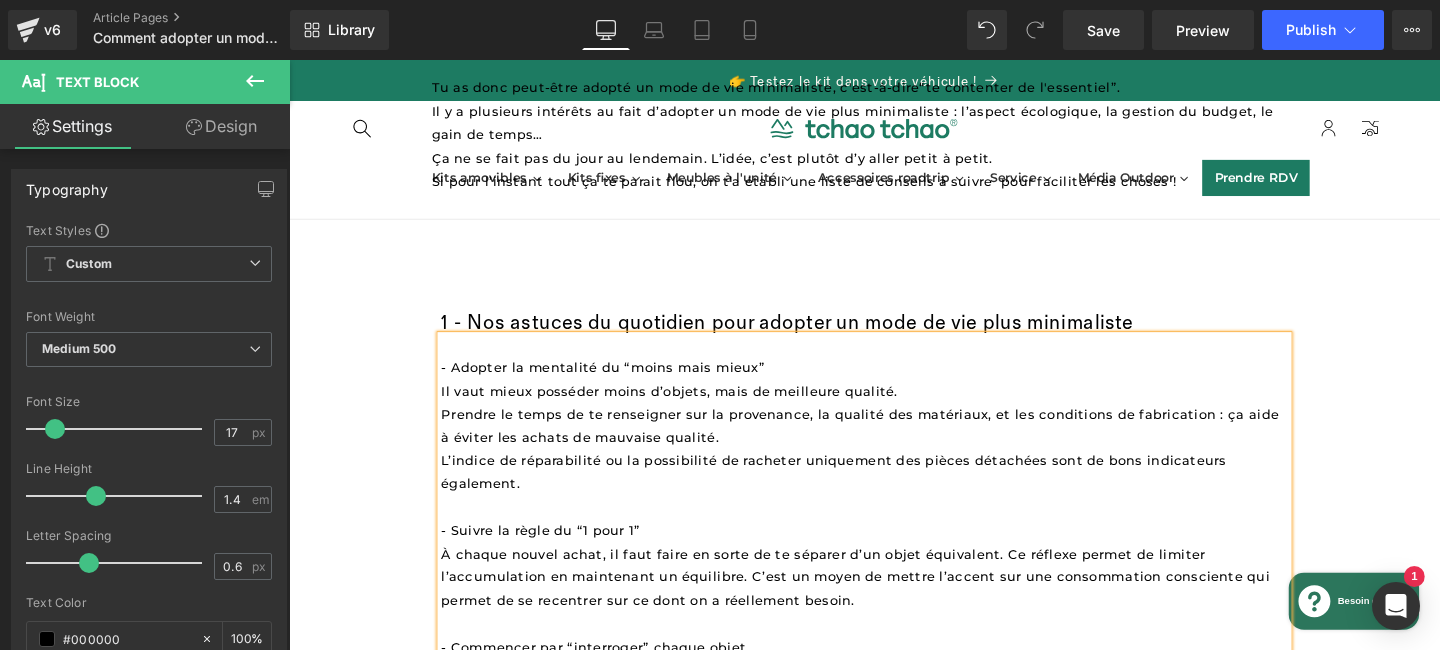 scroll, scrollTop: 687, scrollLeft: 0, axis: vertical 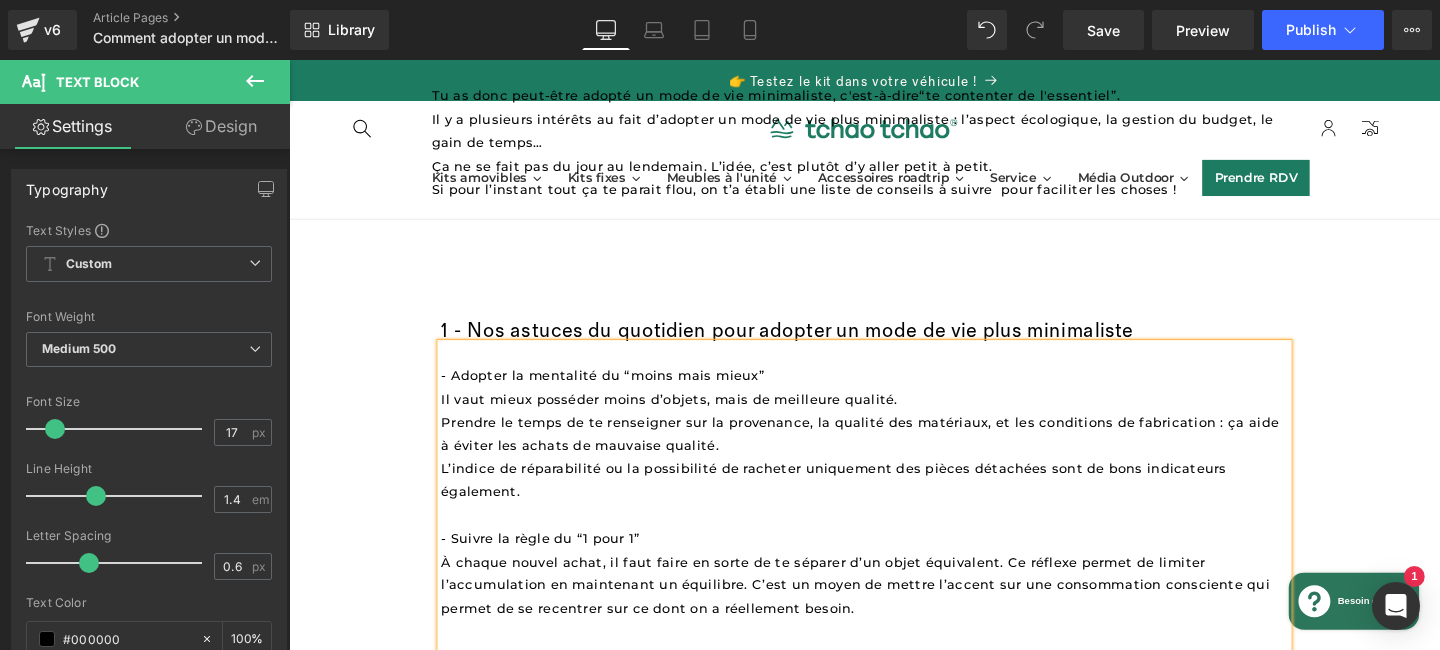 click on "- Adopter la mentalité du “moins mais mieux”
Il vaut mieux posséder moins d’objets, mais de meilleure qualité." at bounding box center [689, 404] 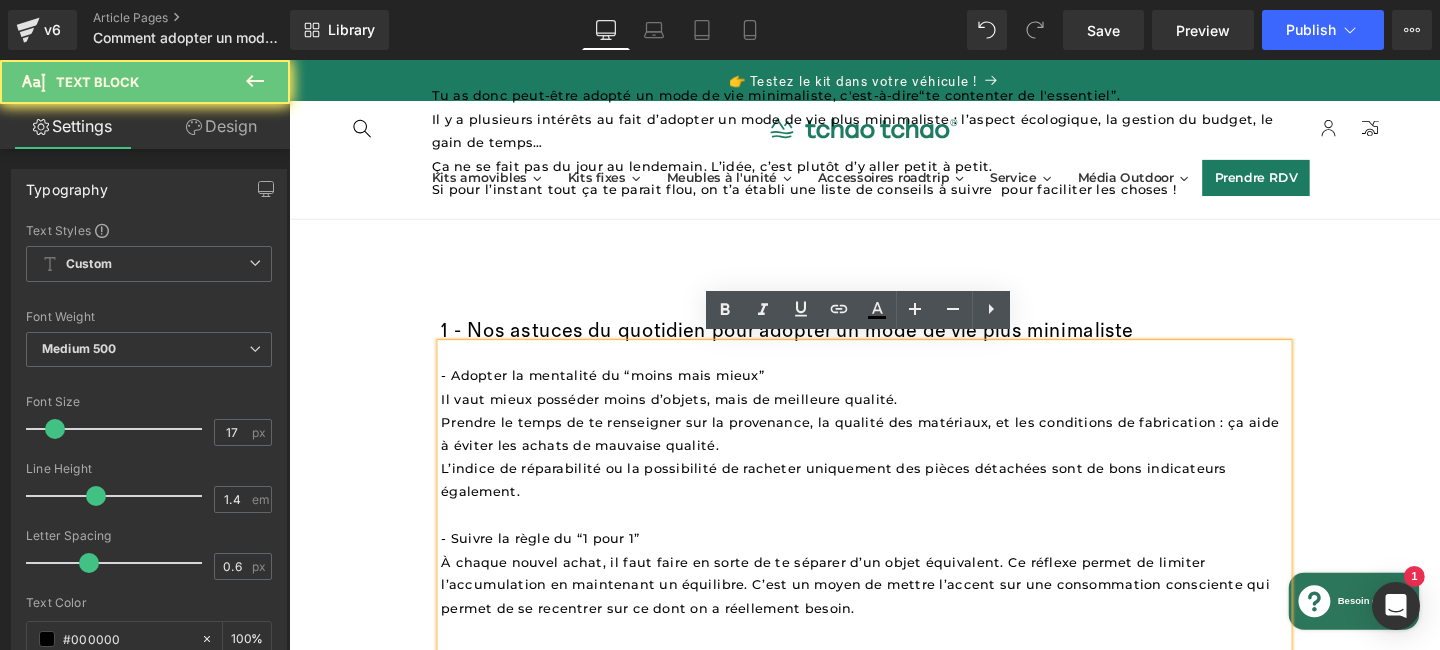 click on "- Adopter la mentalité du “moins mais mieux”
Il vaut mieux posséder moins d’objets, mais de meilleure qualité." at bounding box center (689, 404) 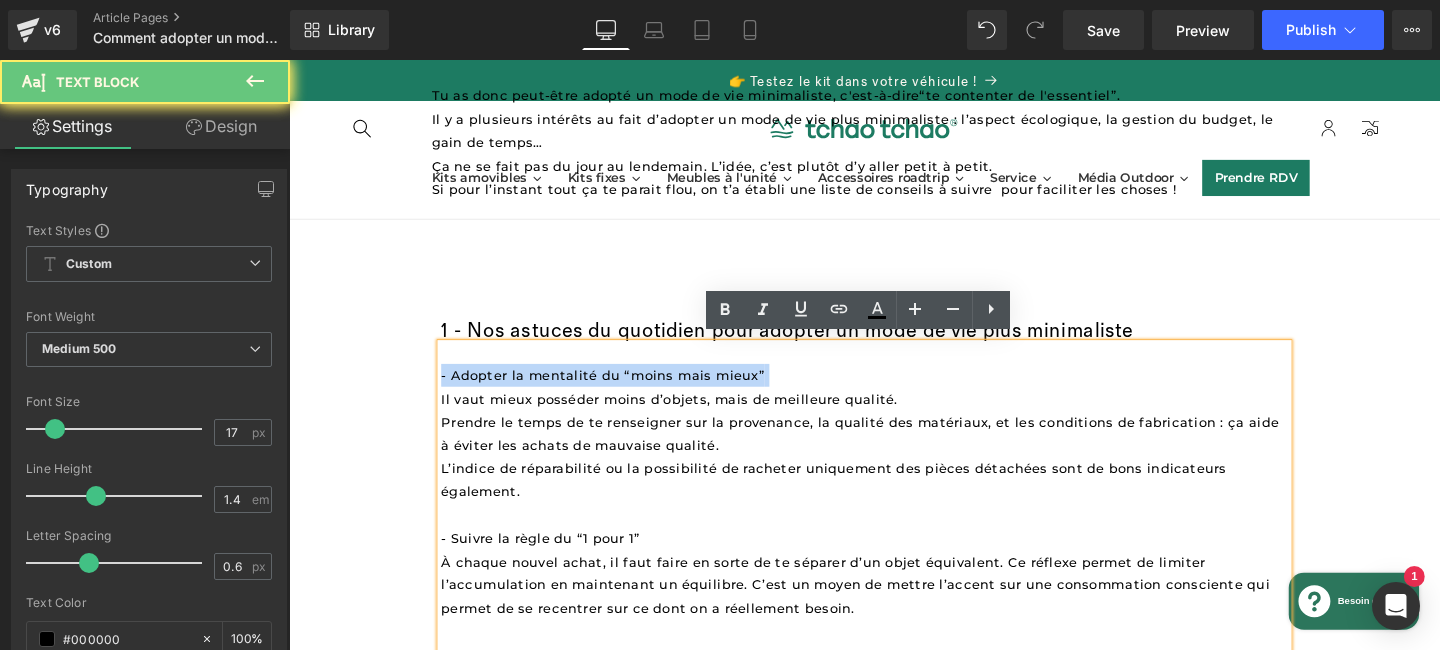 click on "- Adopter la mentalité du “moins mais mieux”
Il vaut mieux posséder moins d’objets, mais de meilleure qualité." at bounding box center (689, 404) 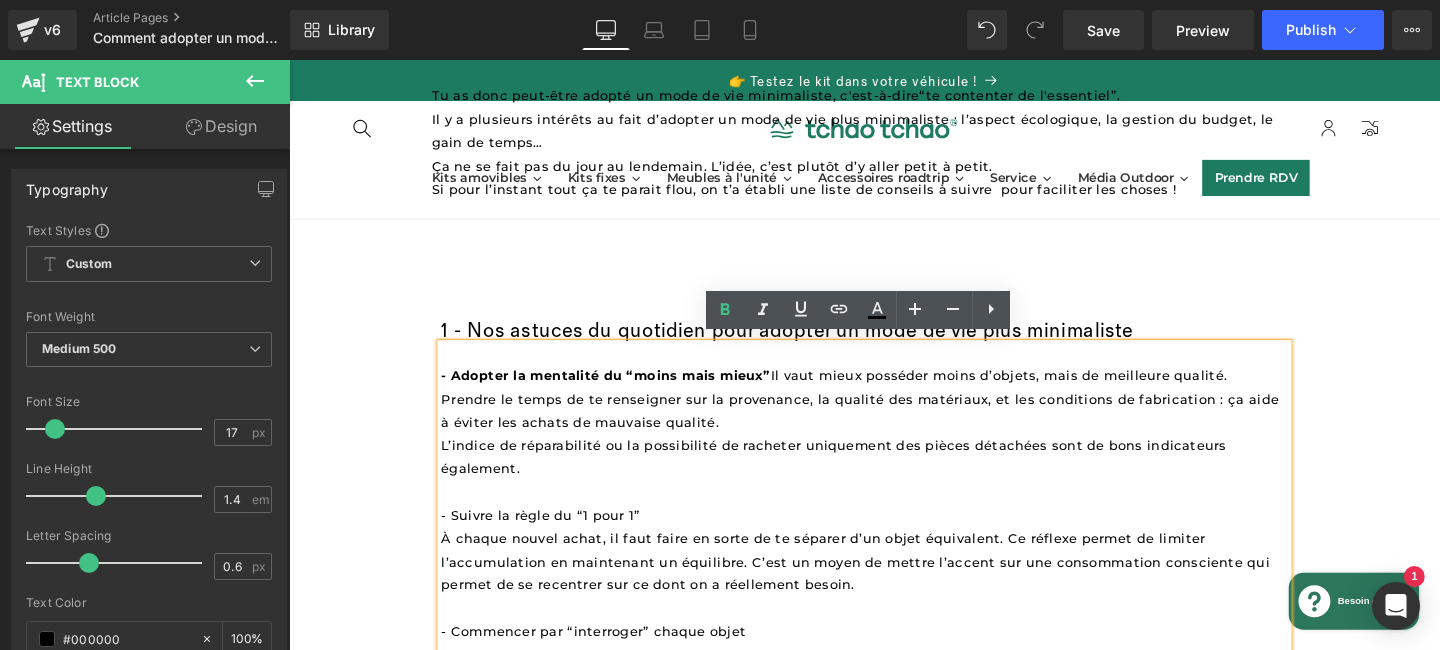 click on "- Suivre la règle du “1 pour 1”
À chaque nouvel achat, il faut faire en sorte de te séparer d’un objet équivalent. Ce réflexe permet de limiter l’accumulation en maintenant un équilibre. C’est un moyen de mettre l’accent sur une consommation consciente qui permet de se recentrer sur ce dont on a réellement besoin." at bounding box center (887, 575) 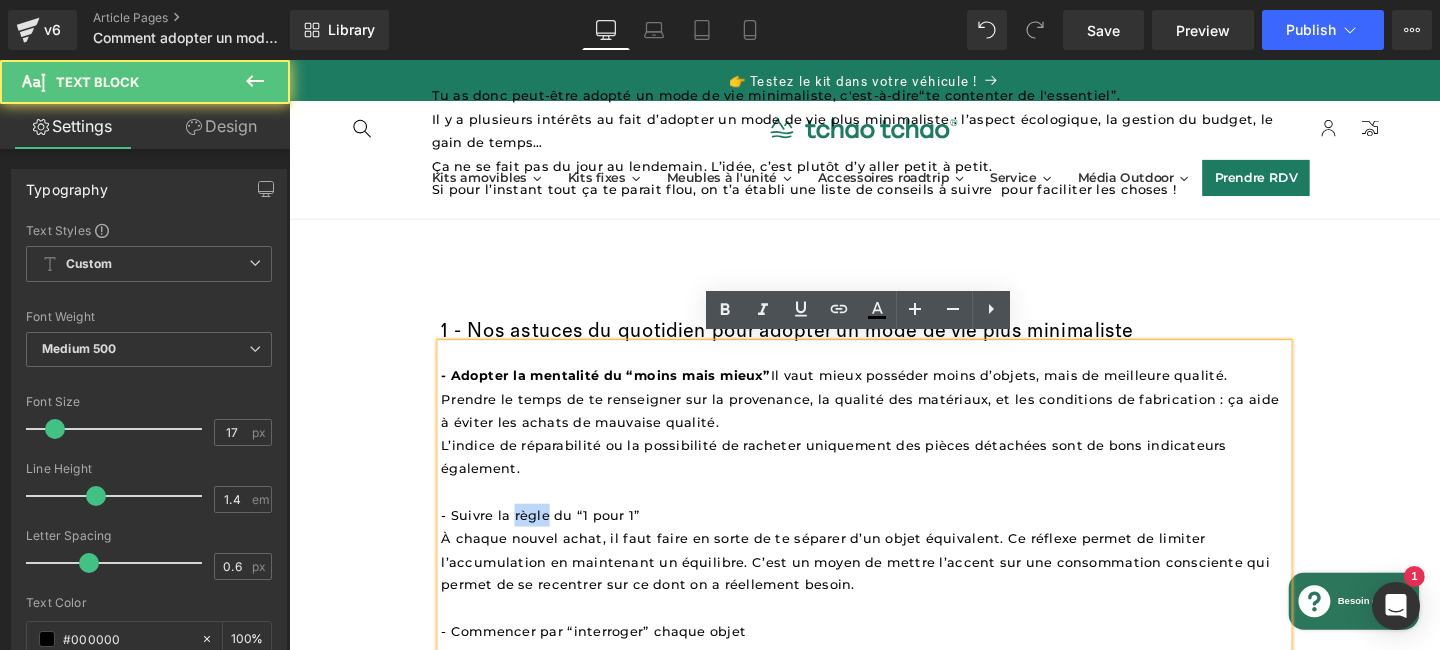 click on "- Suivre la règle du “1 pour 1”
À chaque nouvel achat, il faut faire en sorte de te séparer d’un objet équivalent. Ce réflexe permet de limiter l’accumulation en maintenant un équilibre. C’est un moyen de mettre l’accent sur une consommation consciente qui permet de se recentrer sur ce dont on a réellement besoin." at bounding box center [887, 575] 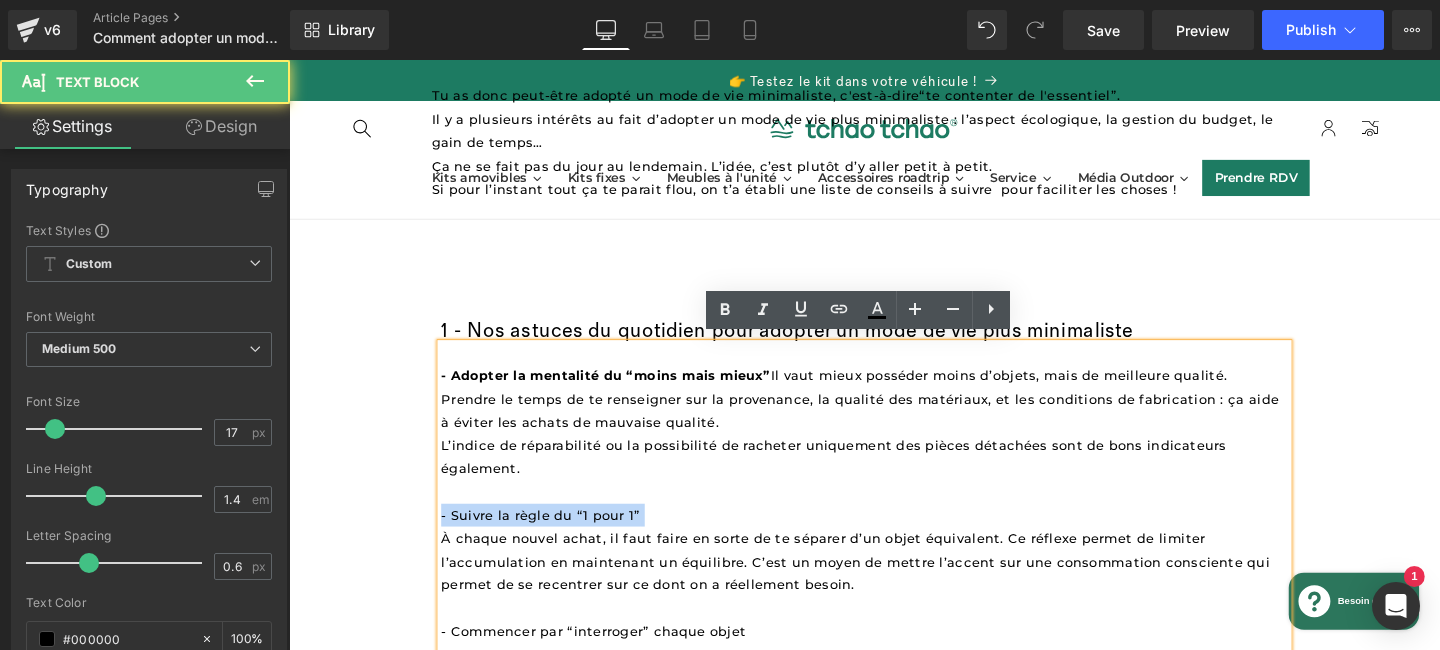 click on "- Suivre la règle du “1 pour 1”
À chaque nouvel achat, il faut faire en sorte de te séparer d’un objet équivalent. Ce réflexe permet de limiter l’accumulation en maintenant un équilibre. C’est un moyen de mettre l’accent sur une consommation consciente qui permet de se recentrer sur ce dont on a réellement besoin." at bounding box center (887, 575) 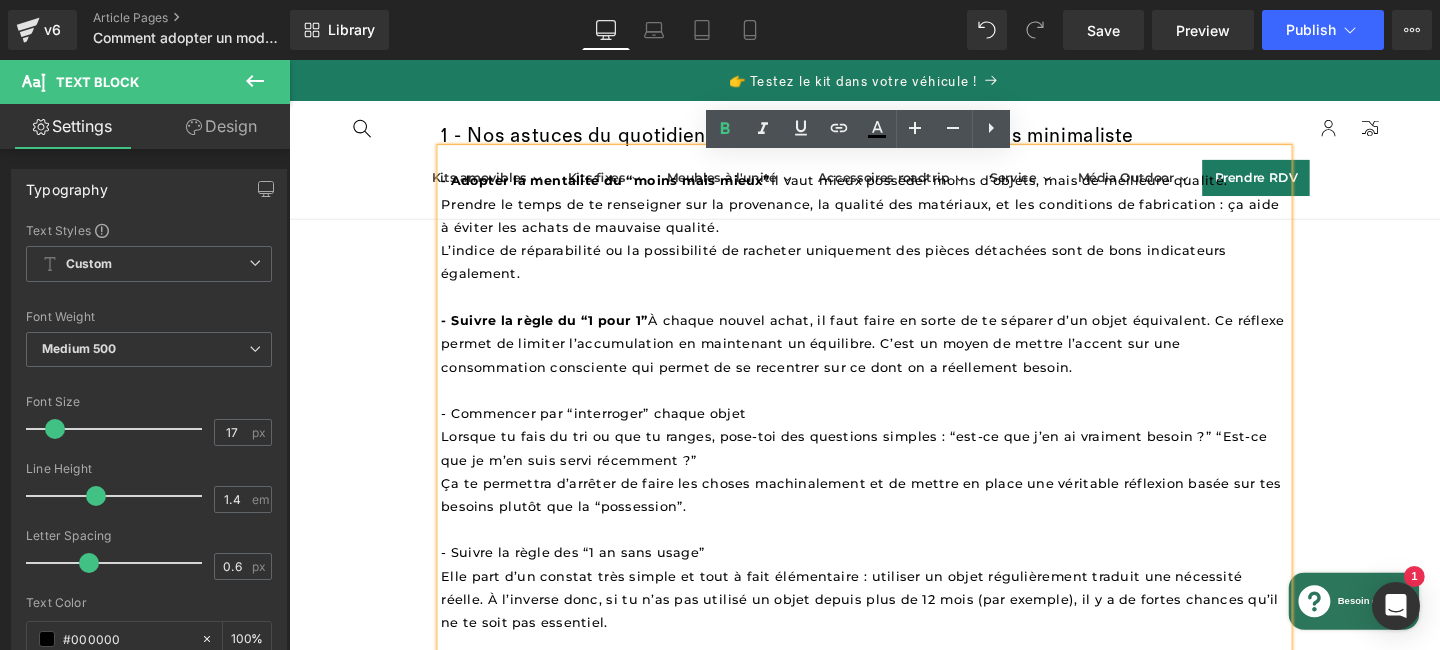 scroll, scrollTop: 904, scrollLeft: 0, axis: vertical 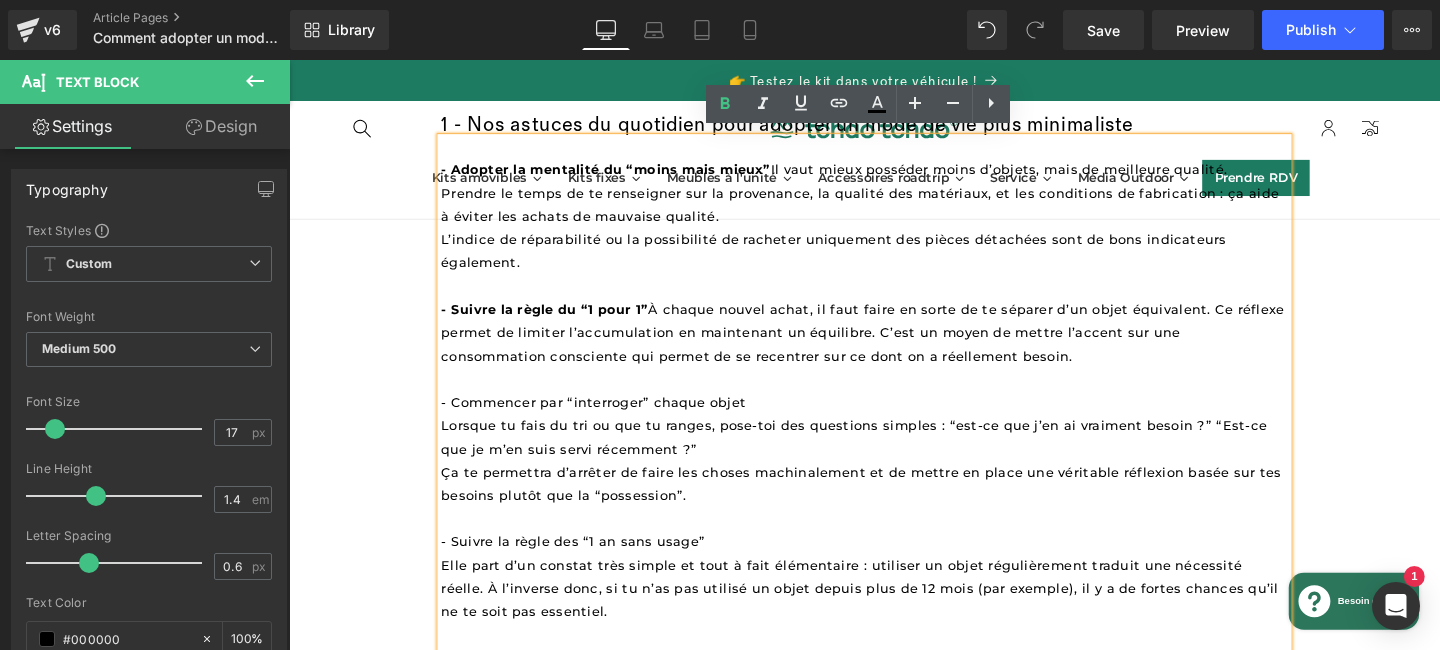 click on "- Commencer par “interroger” chaque objet" at bounding box center [609, 420] 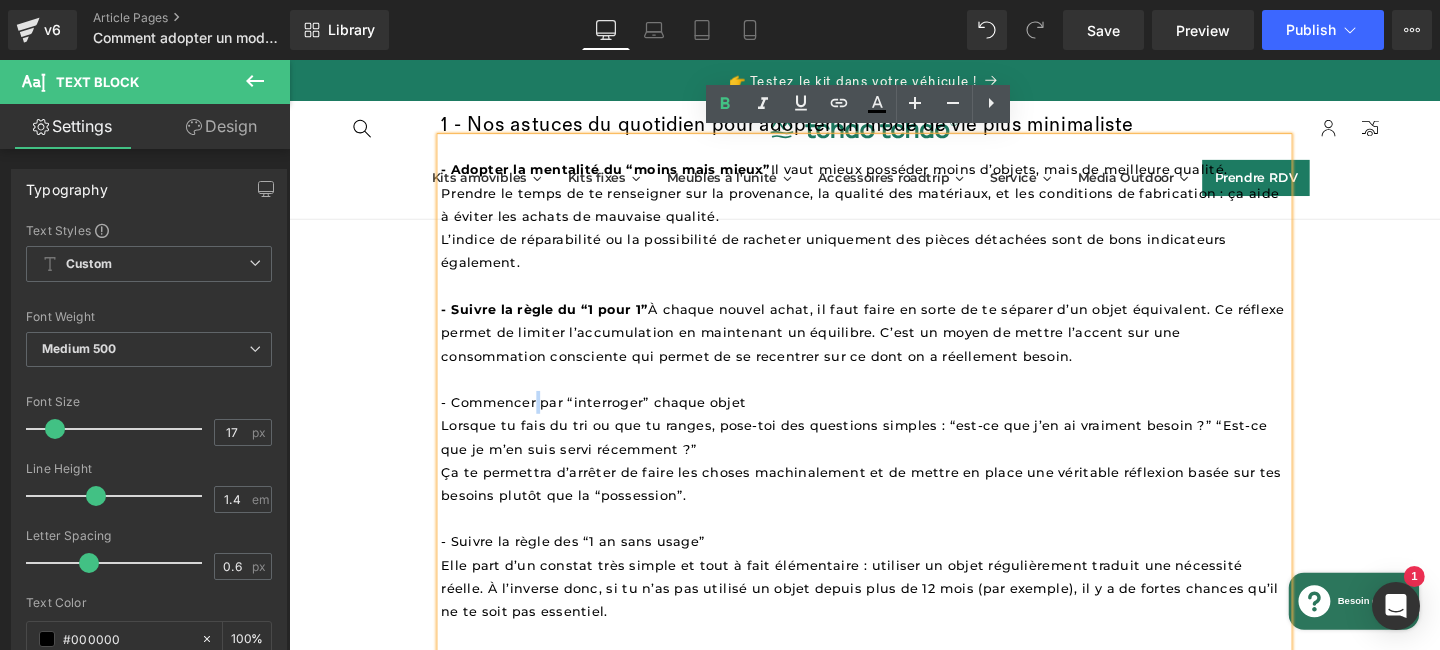 click on "- Commencer par “interroger” chaque objet" at bounding box center [609, 420] 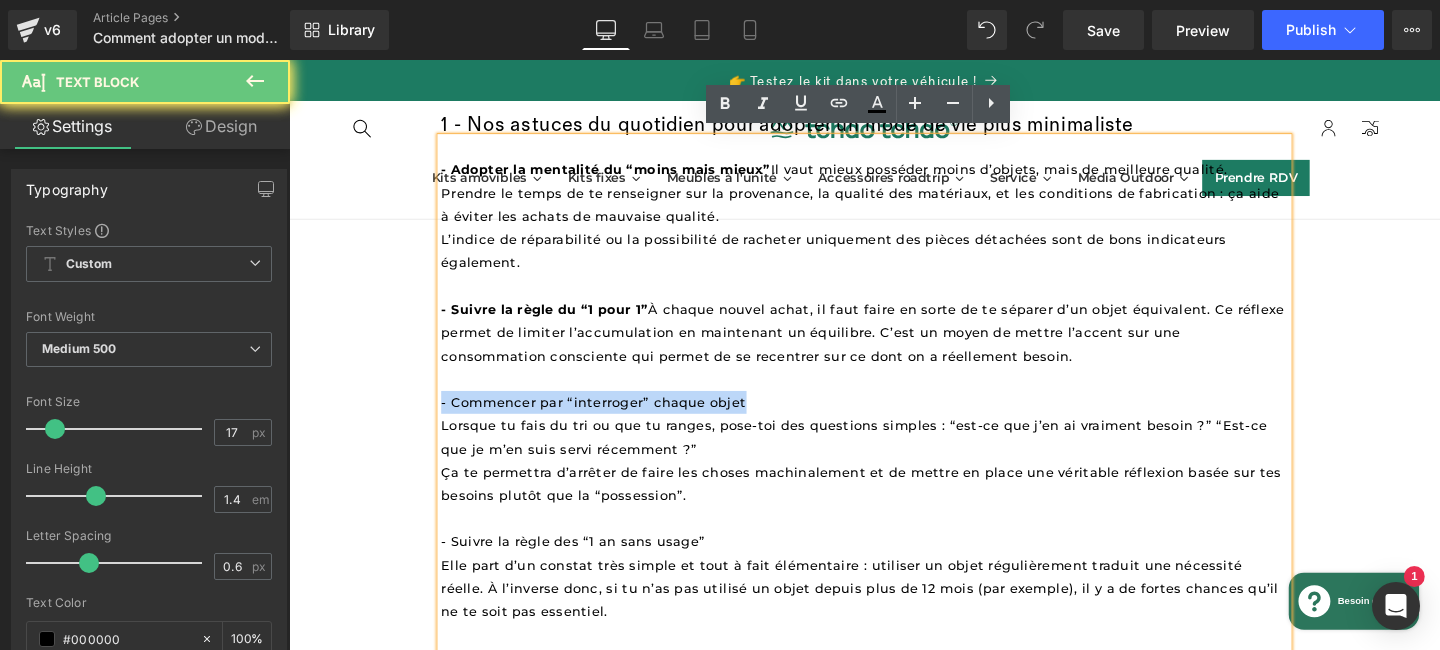 click on "- Commencer par “interroger” chaque objet" at bounding box center [609, 420] 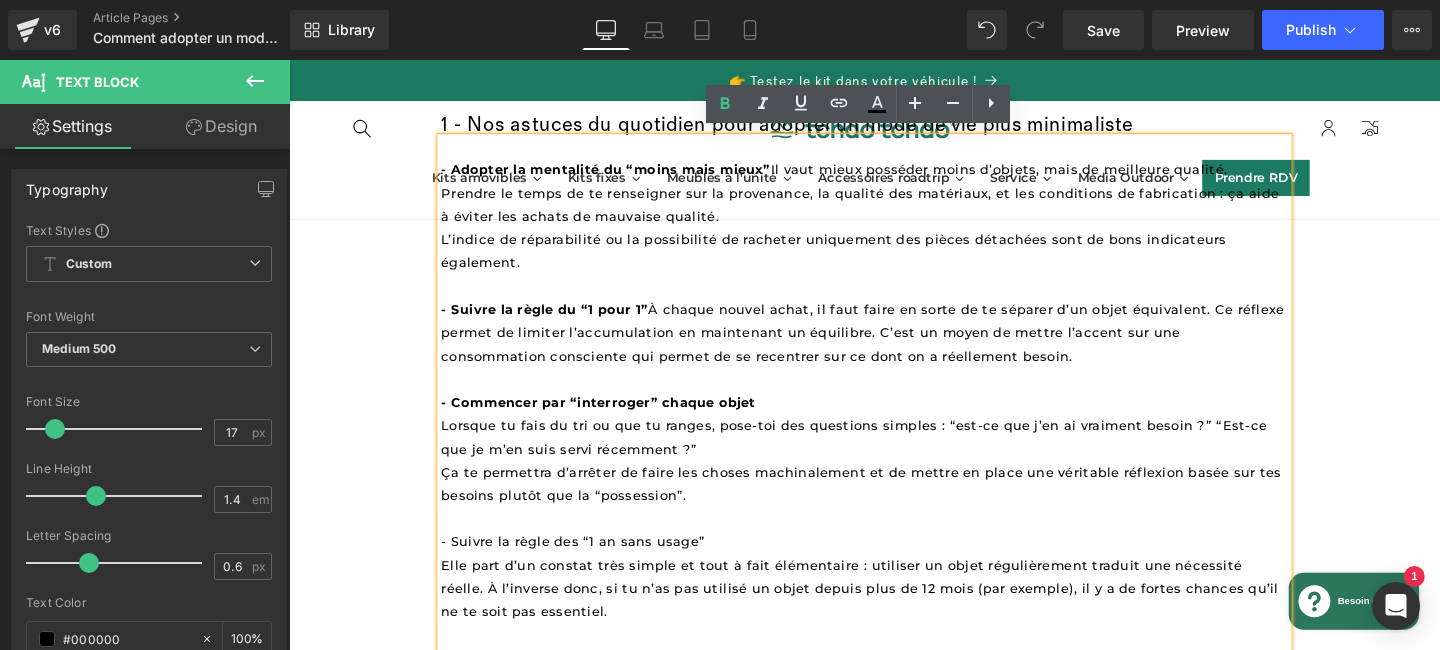 scroll, scrollTop: 1056, scrollLeft: 0, axis: vertical 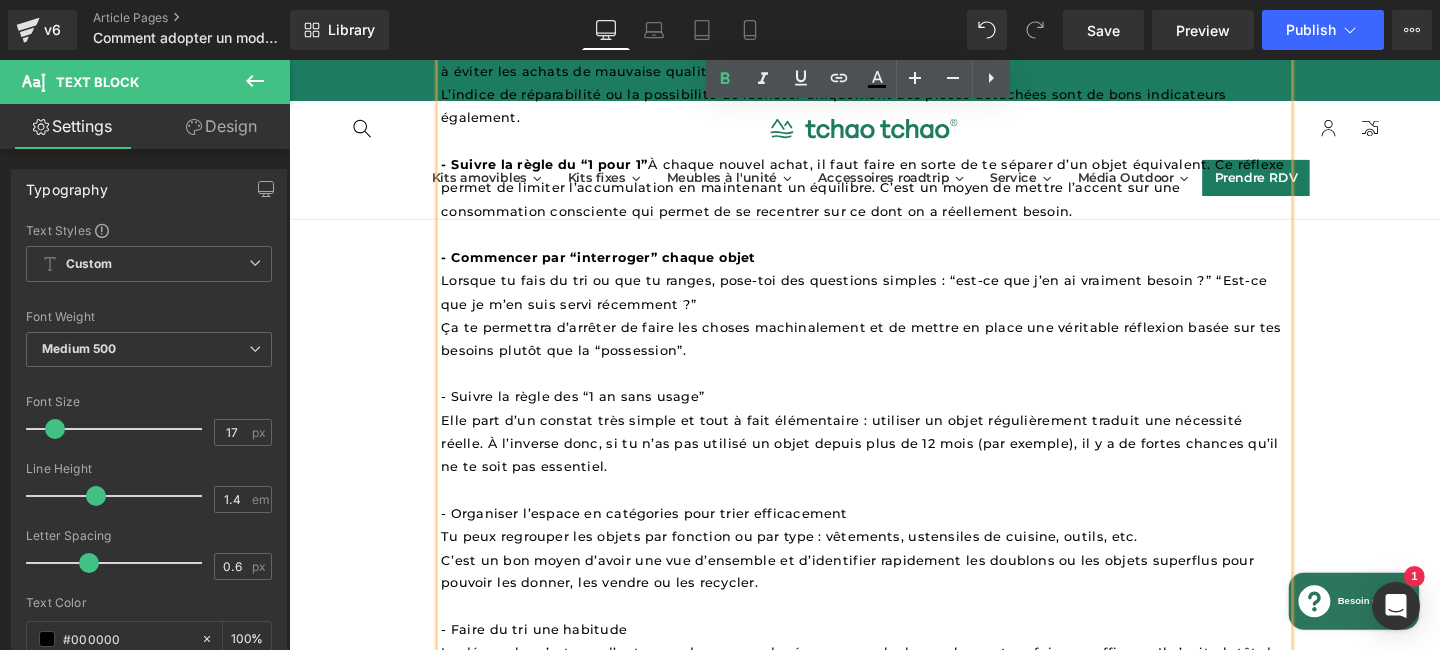 click on "- Suivre la règle des “1 an sans usage”
Elle part d’un constat très simple et tout à fait élémentaire : utiliser un objet régulièrement traduit une nécessité réelle. À l’inverse donc, si tu n’as pas utilisé un objet depuis plus de 12 mois (par exemple), il y a de fortes chances qu’il ne te soit pas essentiel." at bounding box center [891, 449] 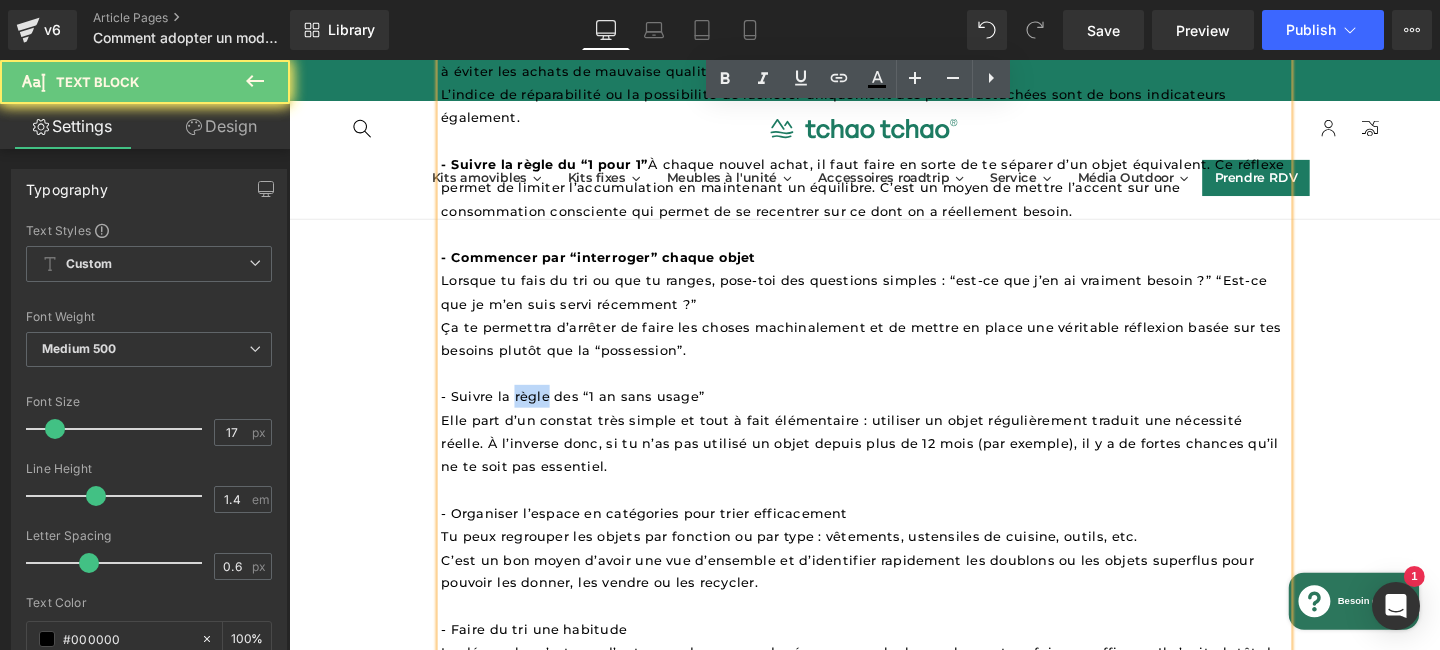 click on "- Suivre la règle des “1 an sans usage”
Elle part d’un constat très simple et tout à fait élémentaire : utiliser un objet régulièrement traduit une nécessité réelle. À l’inverse donc, si tu n’as pas utilisé un objet depuis plus de 12 mois (par exemple), il y a de fortes chances qu’il ne te soit pas essentiel." at bounding box center [891, 449] 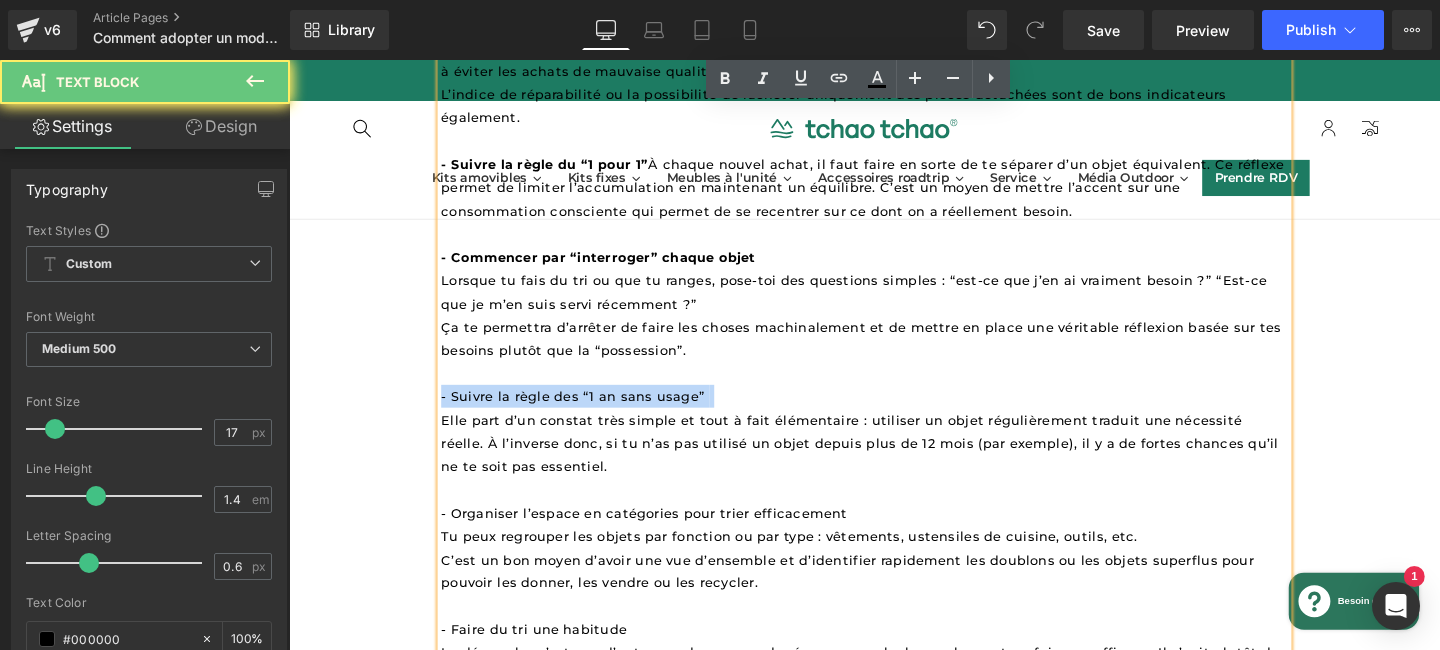 click on "- Suivre la règle des “1 an sans usage”
Elle part d’un constat très simple et tout à fait élémentaire : utiliser un objet régulièrement traduit une nécessité réelle. À l’inverse donc, si tu n’as pas utilisé un objet depuis plus de 12 mois (par exemple), il y a de fortes chances qu’il ne te soit pas essentiel." at bounding box center (891, 449) 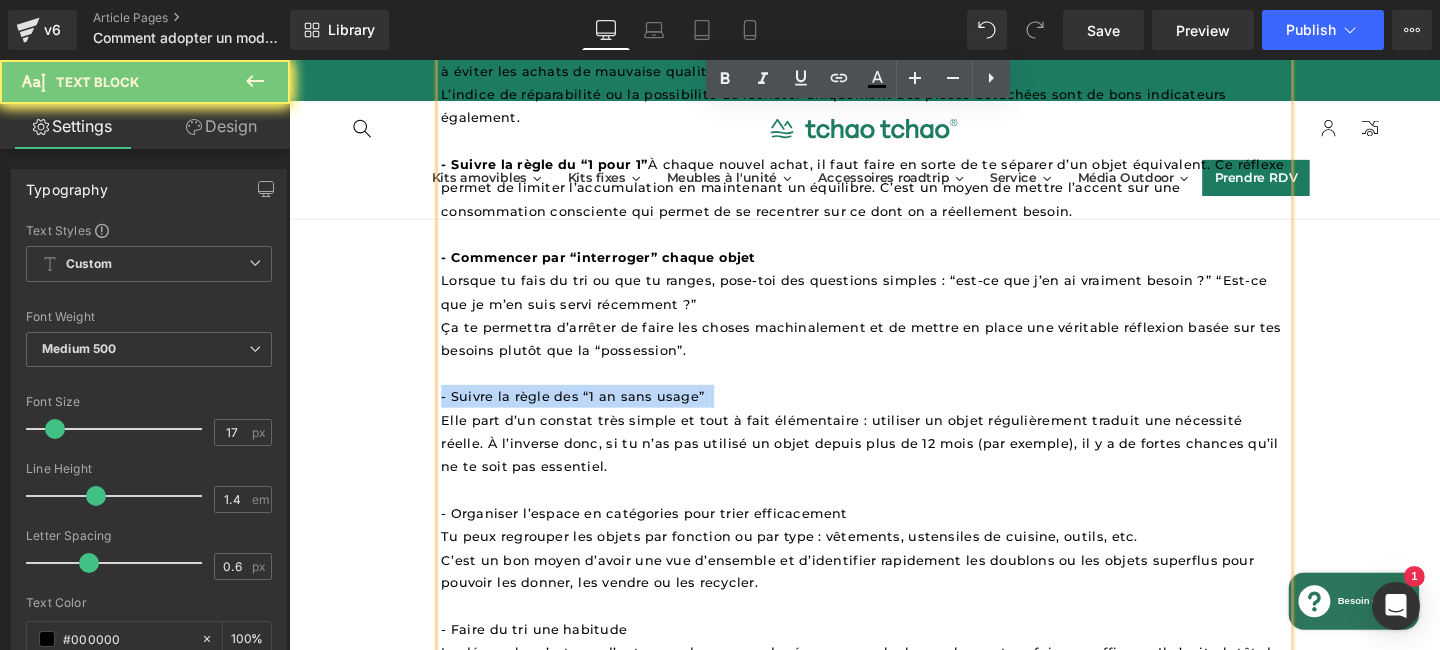 type 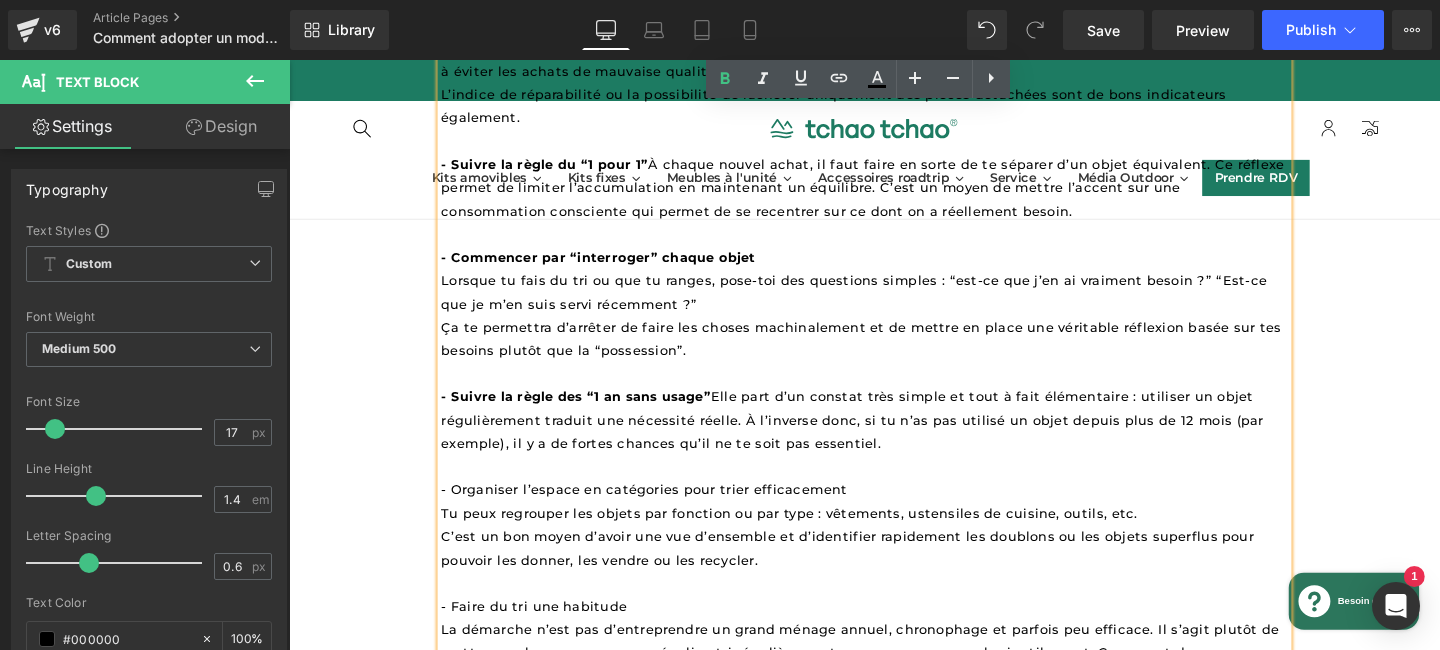 scroll, scrollTop: 1174, scrollLeft: 0, axis: vertical 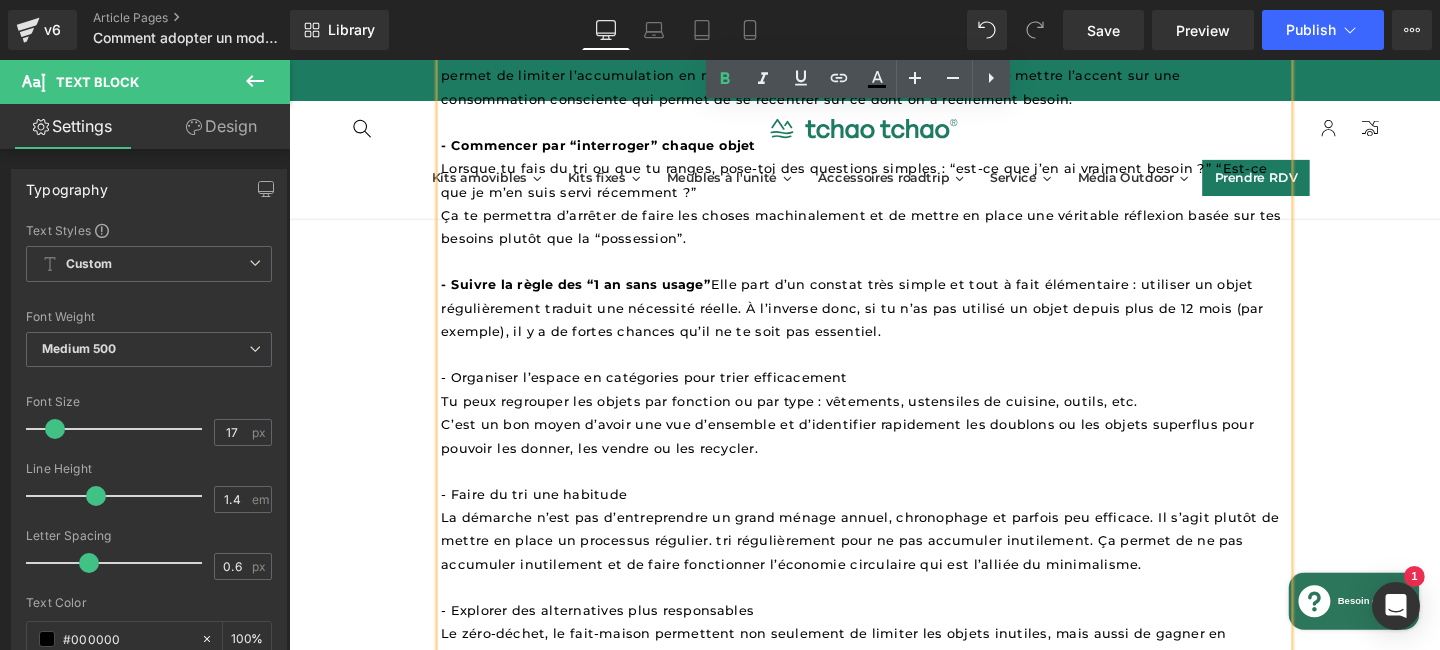 click on "- Organiser l’espace en catégories pour trier efficacement" at bounding box center [662, 394] 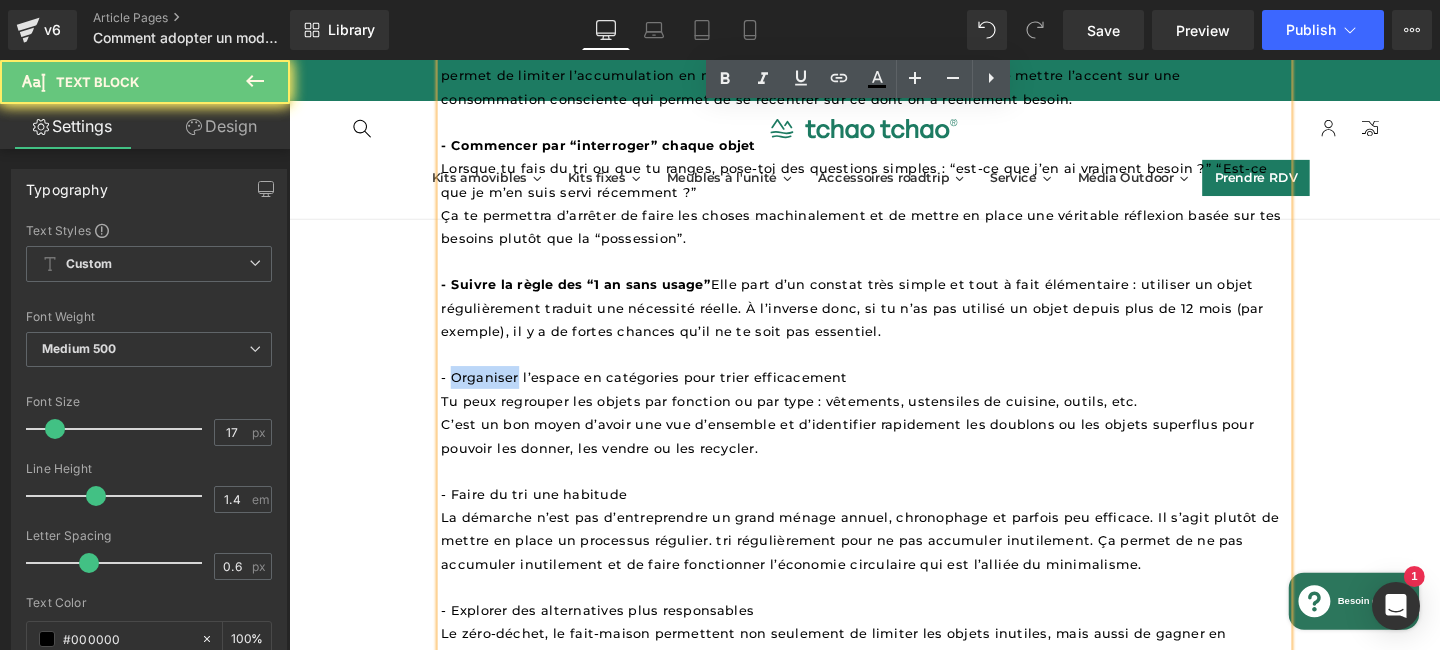 click on "- Organiser l’espace en catégories pour trier efficacement" at bounding box center [662, 394] 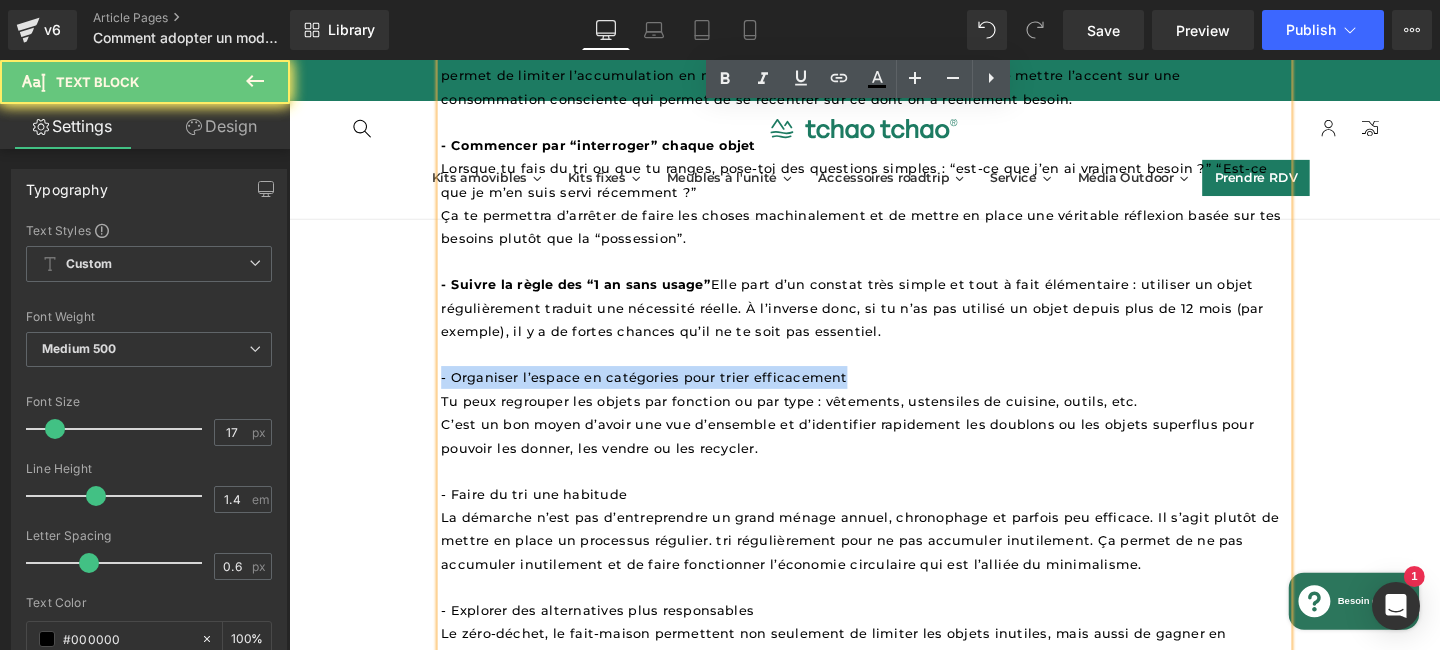 click on "- Organiser l’espace en catégories pour trier efficacement" at bounding box center [662, 394] 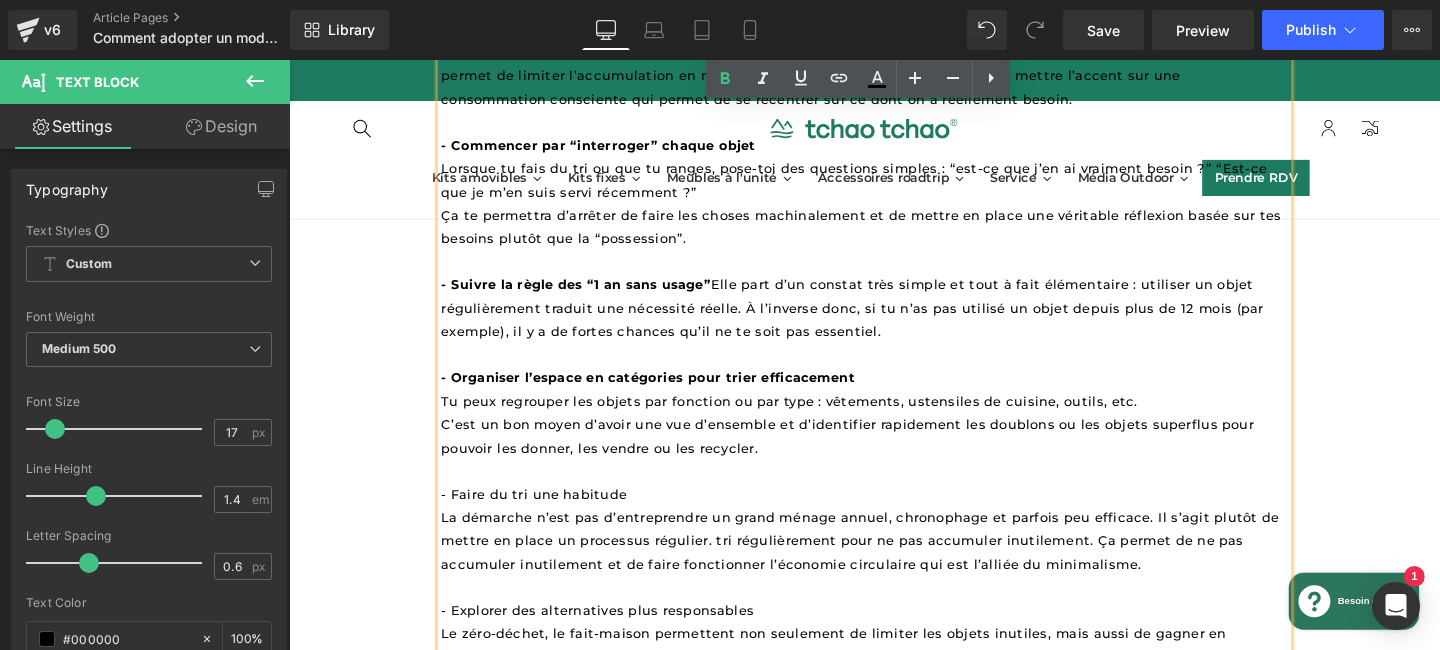 scroll, scrollTop: 1252, scrollLeft: 0, axis: vertical 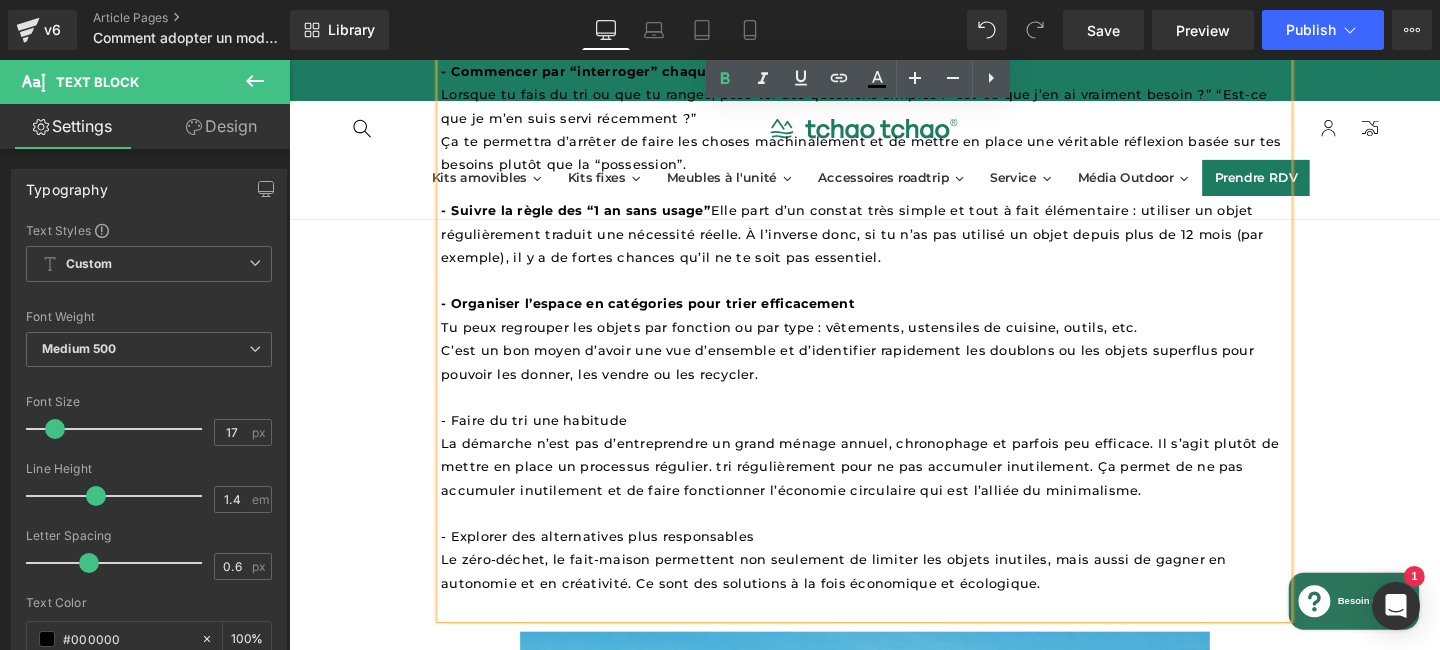 click on "- Faire du tri une habitude" at bounding box center (546, 439) 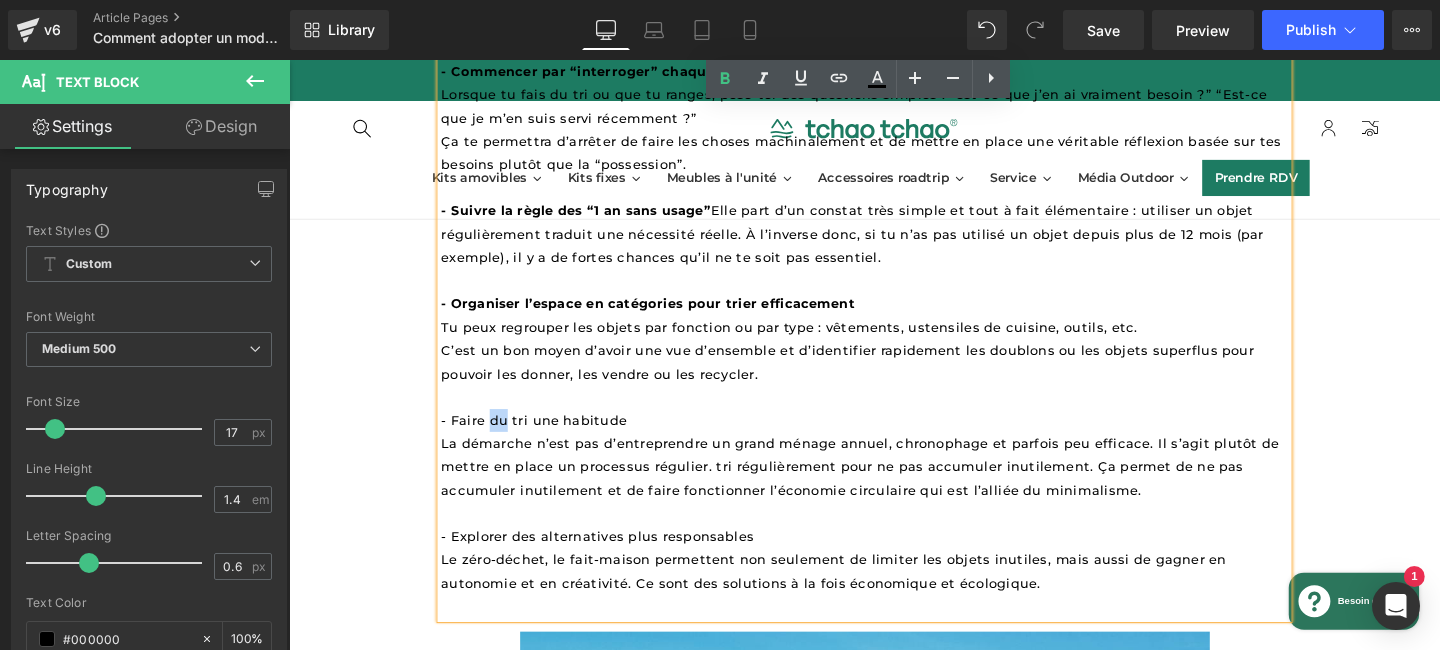 click on "- Faire du tri une habitude" at bounding box center [546, 439] 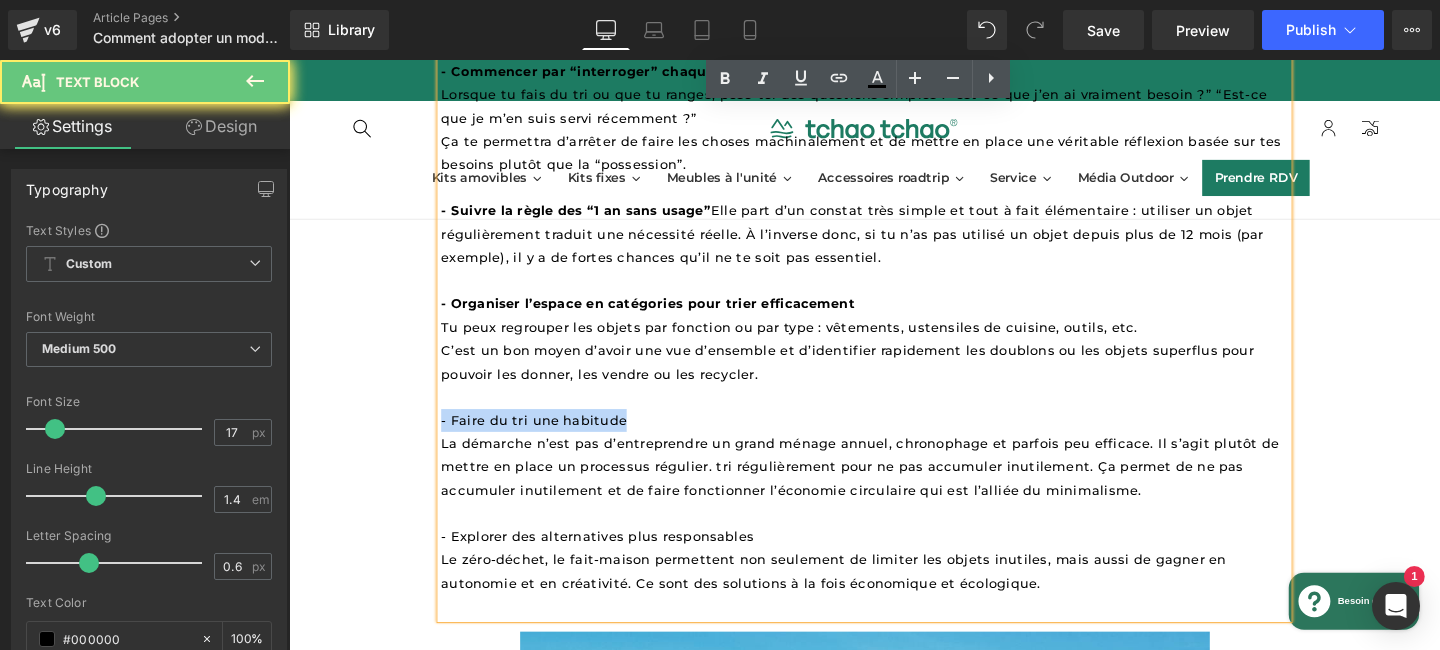 click on "- Faire du tri une habitude" at bounding box center (546, 439) 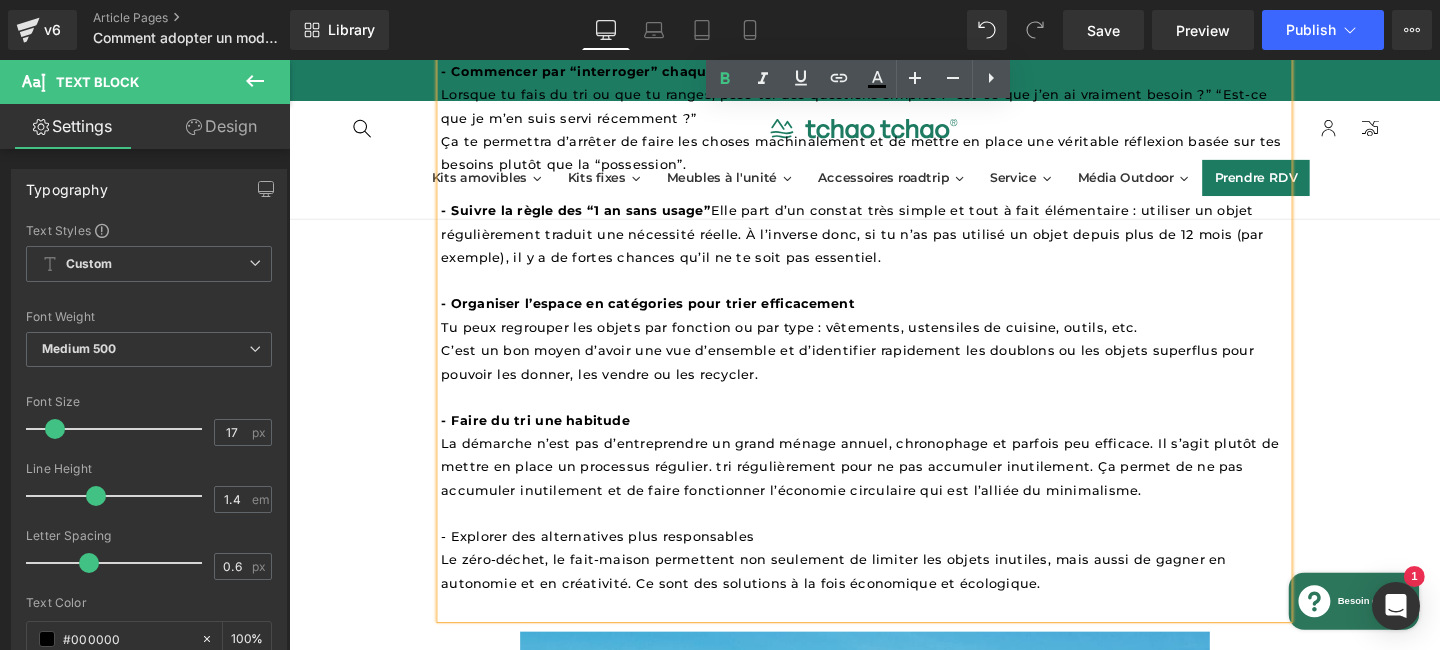 scroll, scrollTop: 1397, scrollLeft: 0, axis: vertical 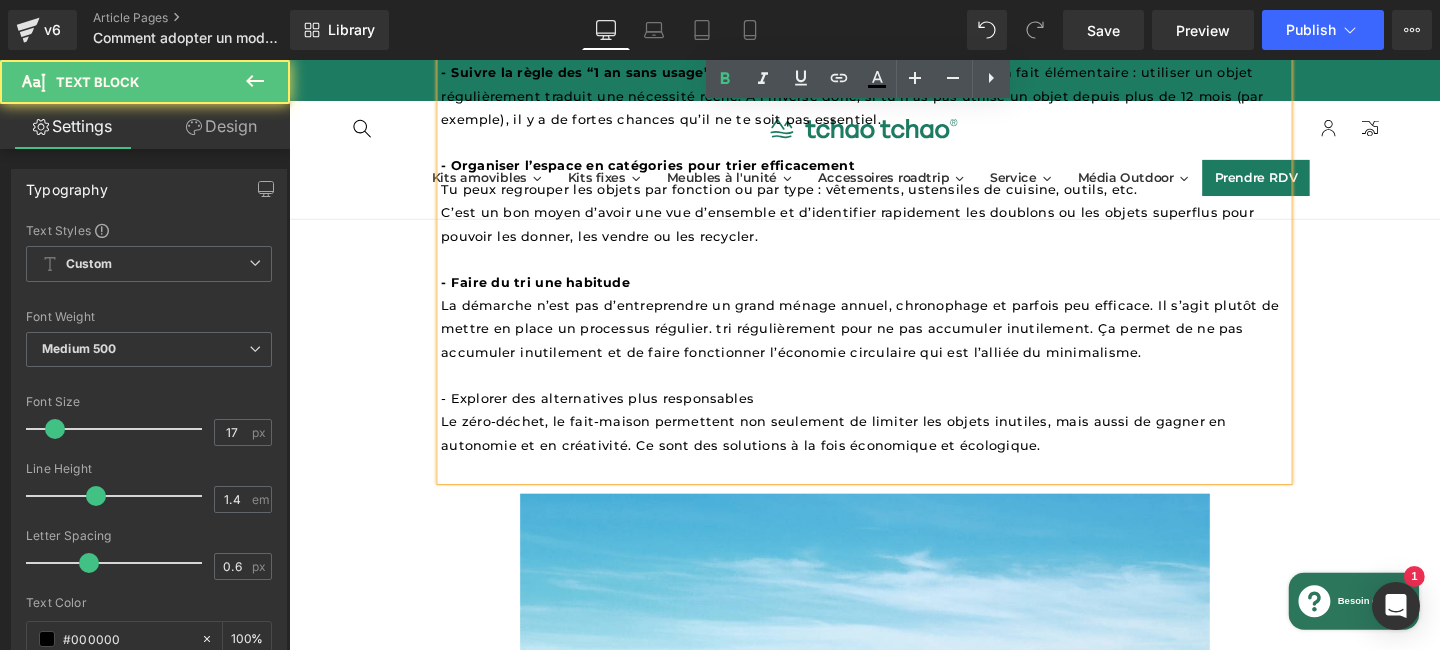 click on "- Explorer des alternatives plus responsables" at bounding box center (613, 416) 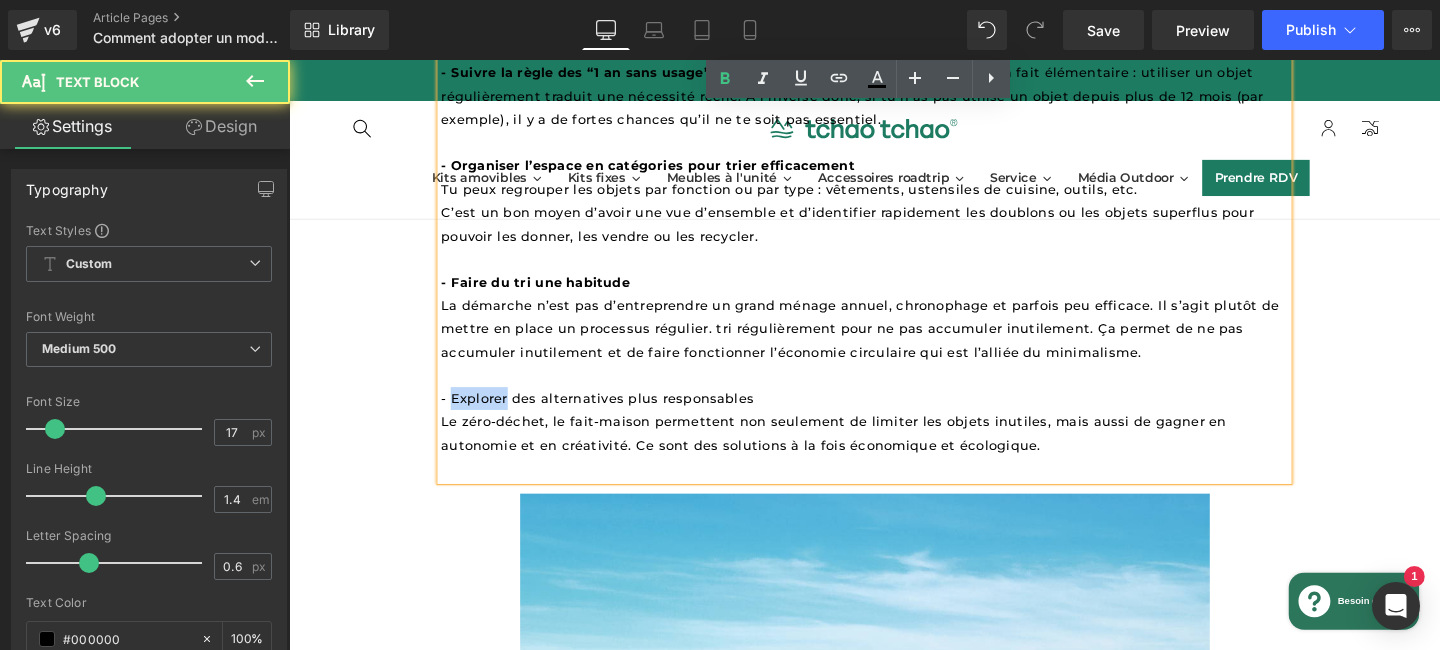 click on "- Explorer des alternatives plus responsables" at bounding box center [613, 416] 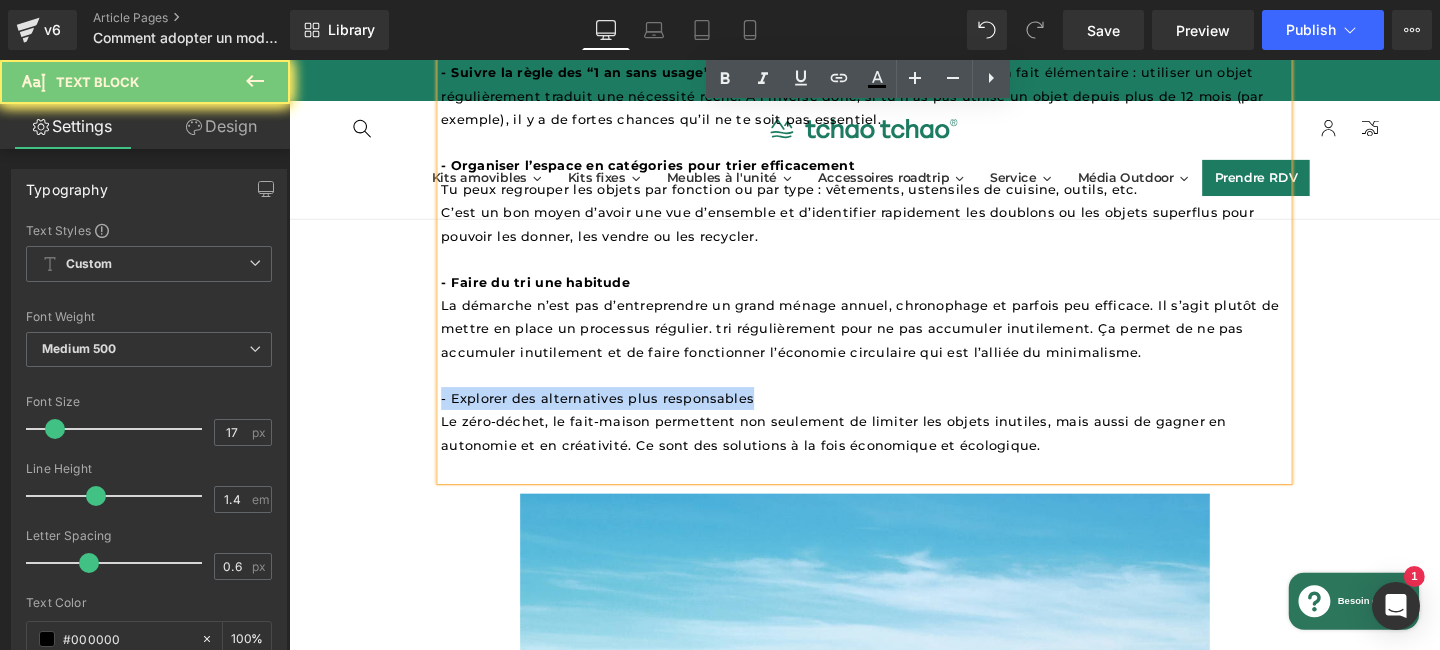 click on "- Explorer des alternatives plus responsables" at bounding box center [613, 416] 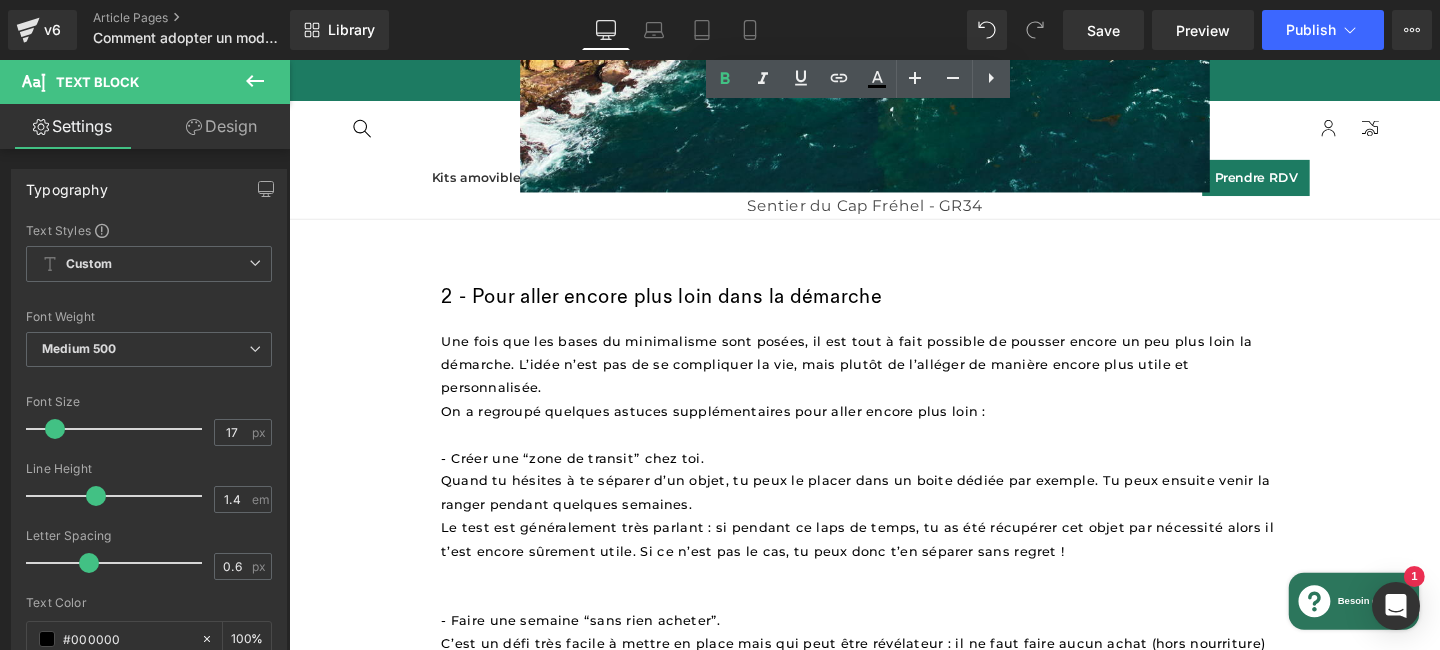 scroll, scrollTop: 2625, scrollLeft: 0, axis: vertical 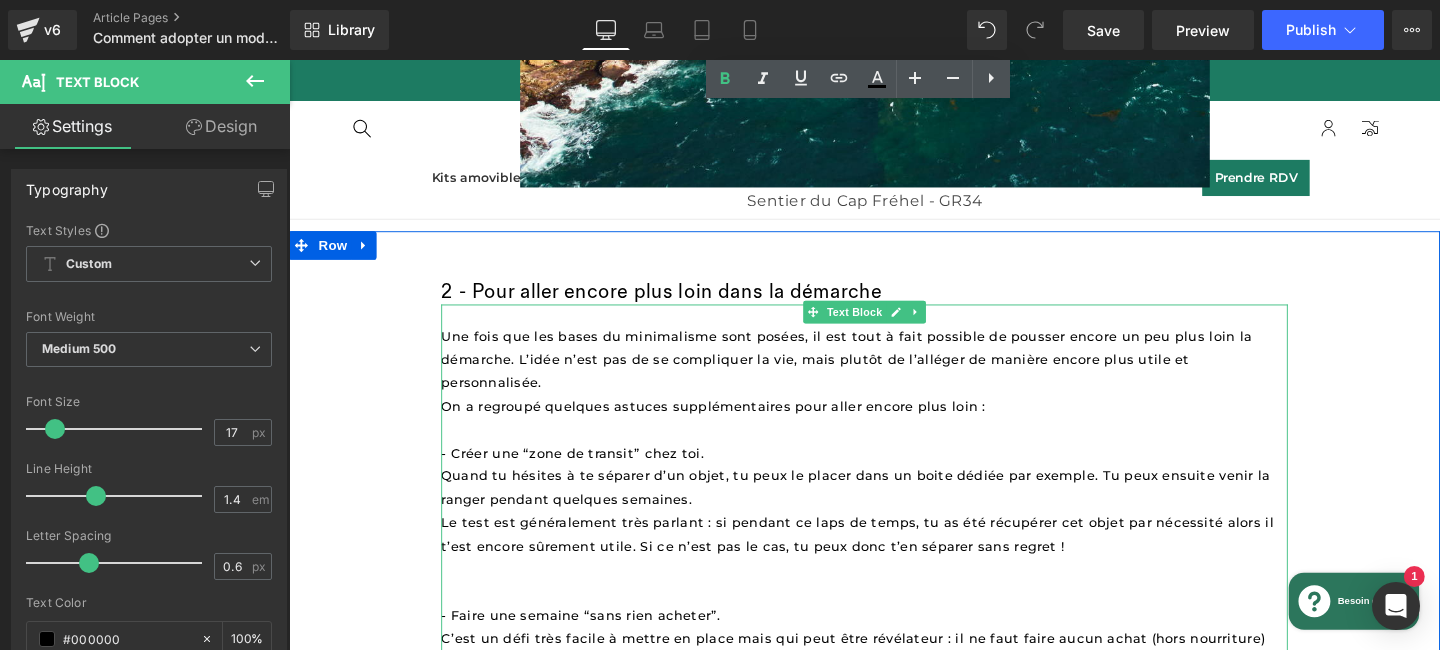 click on "- Créer une “zone de transit” chez toi." at bounding box center [587, 473] 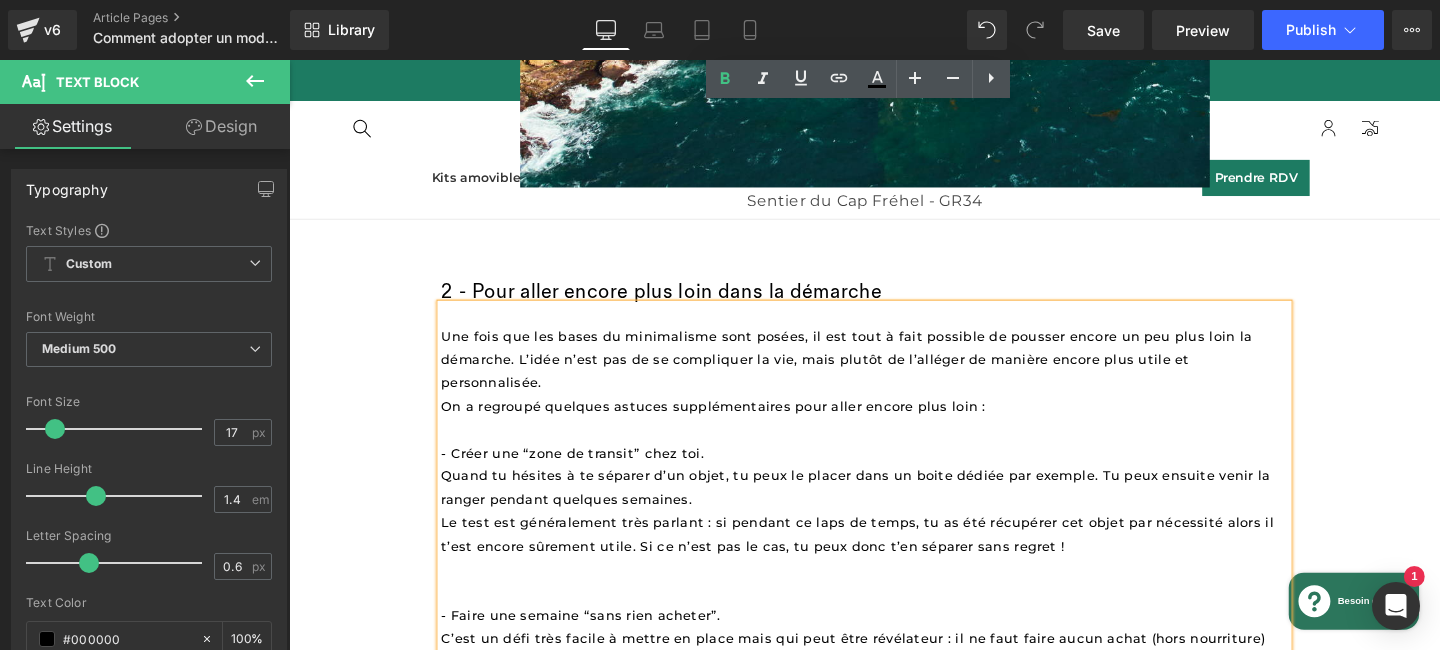 click on "- Créer une “zone de transit” chez toi." at bounding box center (587, 473) 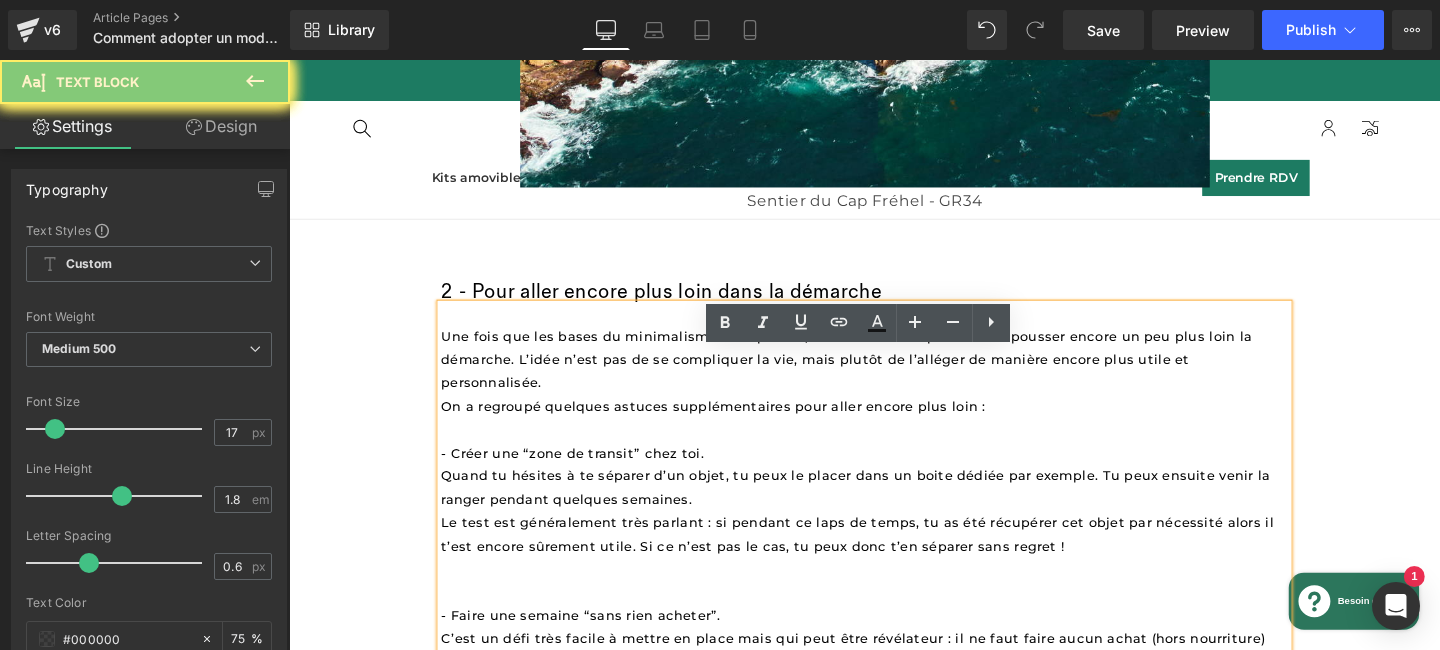 click on "- Créer une “zone de transit” chez toi." at bounding box center [587, 473] 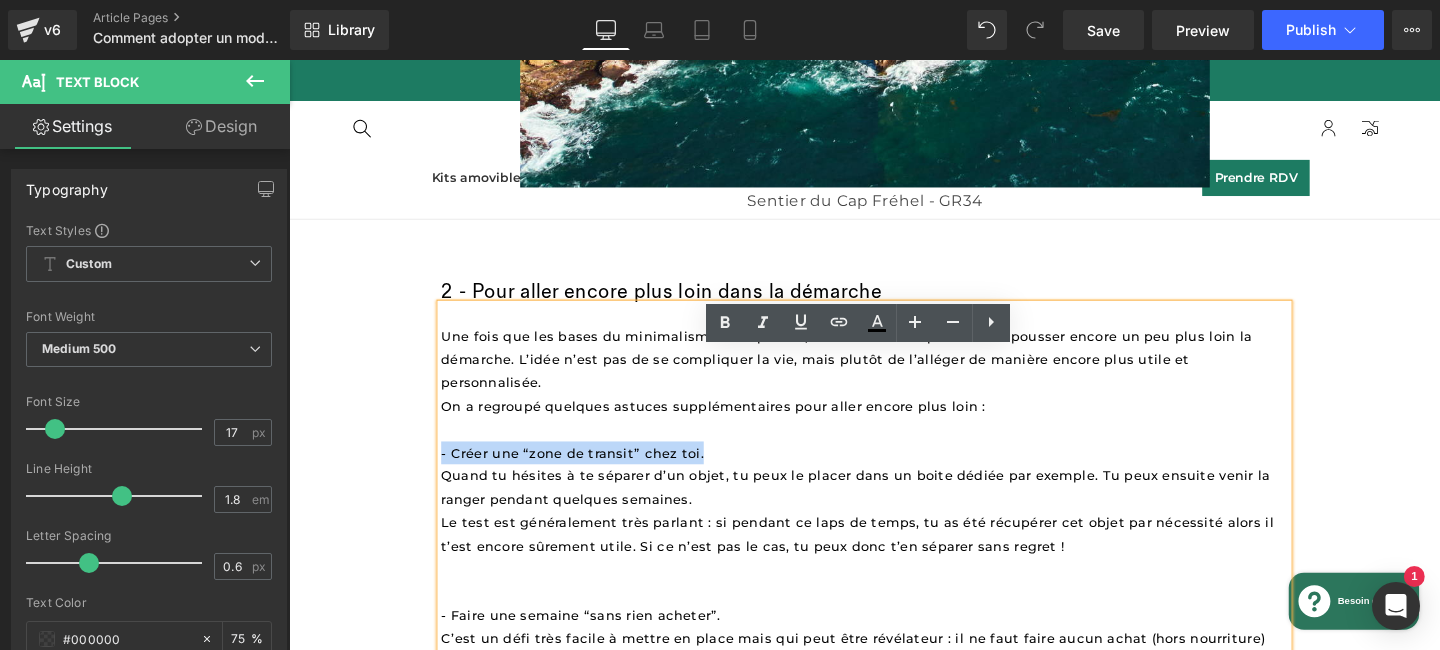 click on "- Créer une “zone de transit” chez toi." at bounding box center [587, 473] 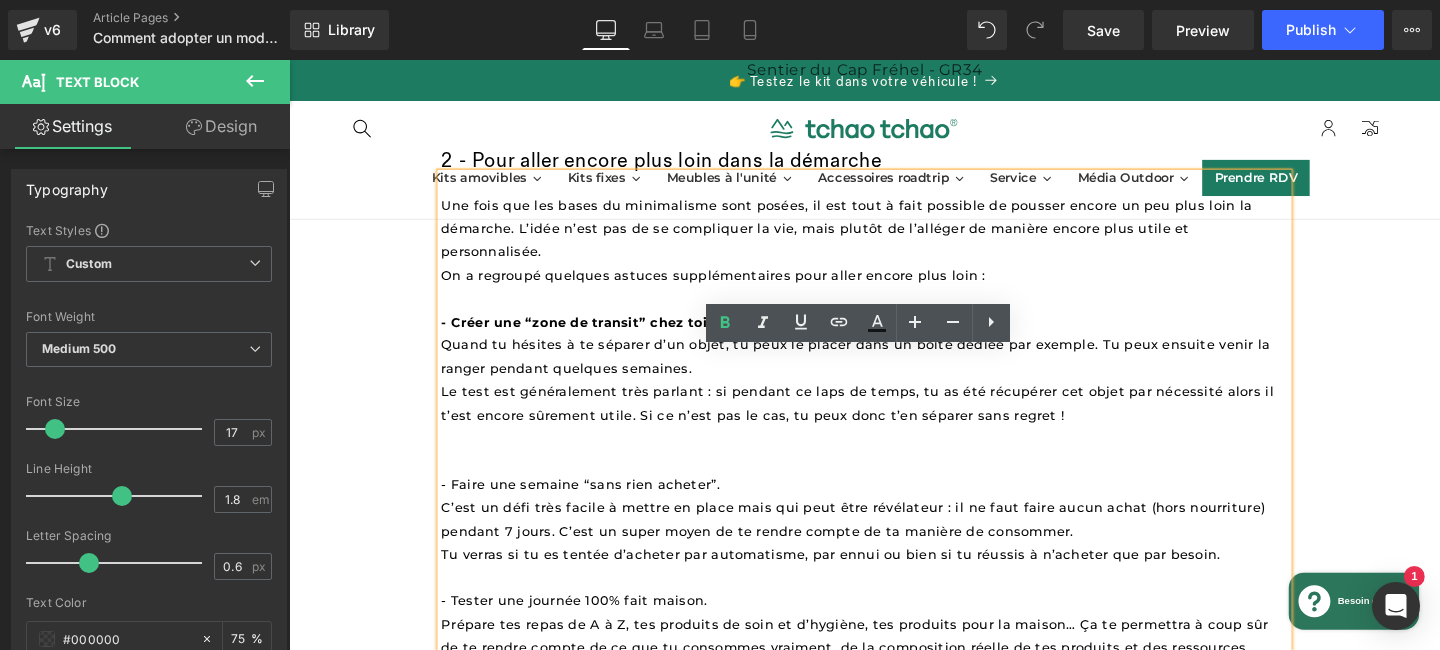 scroll, scrollTop: 2791, scrollLeft: 0, axis: vertical 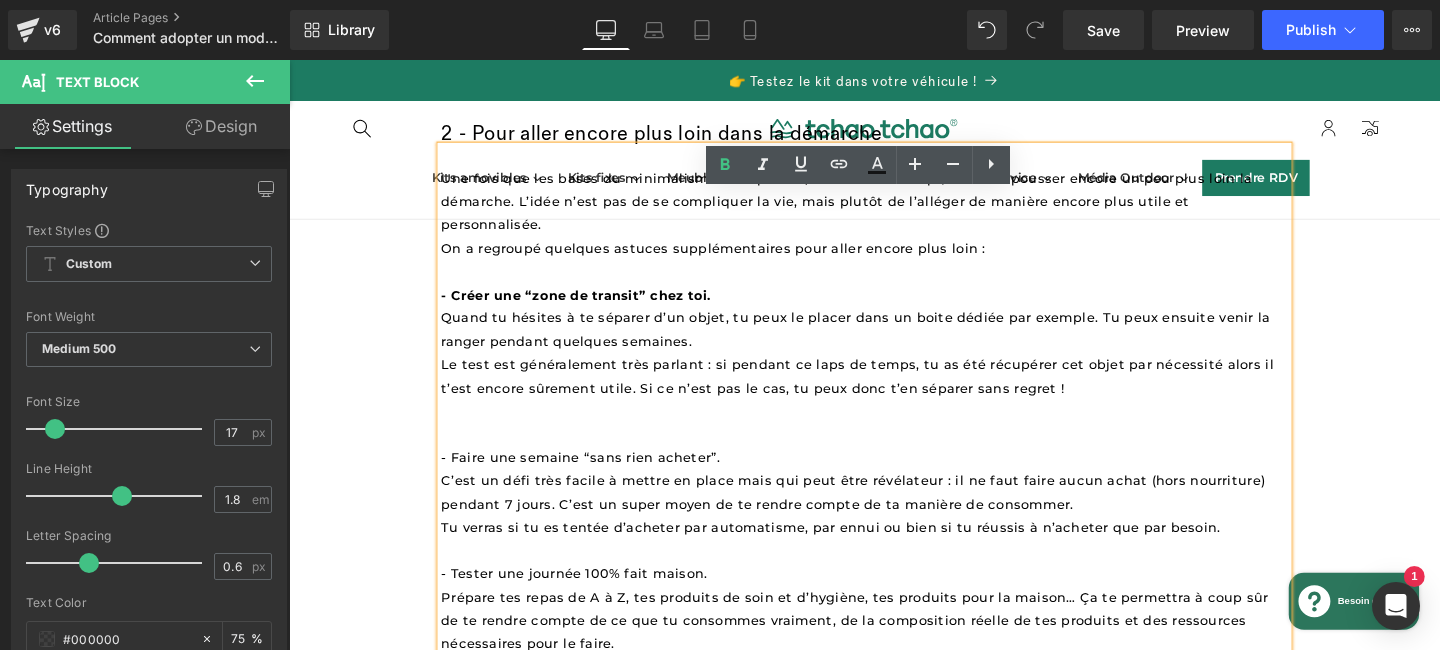 click on "- Faire une semaine “sans rien acheter”." at bounding box center (596, 478) 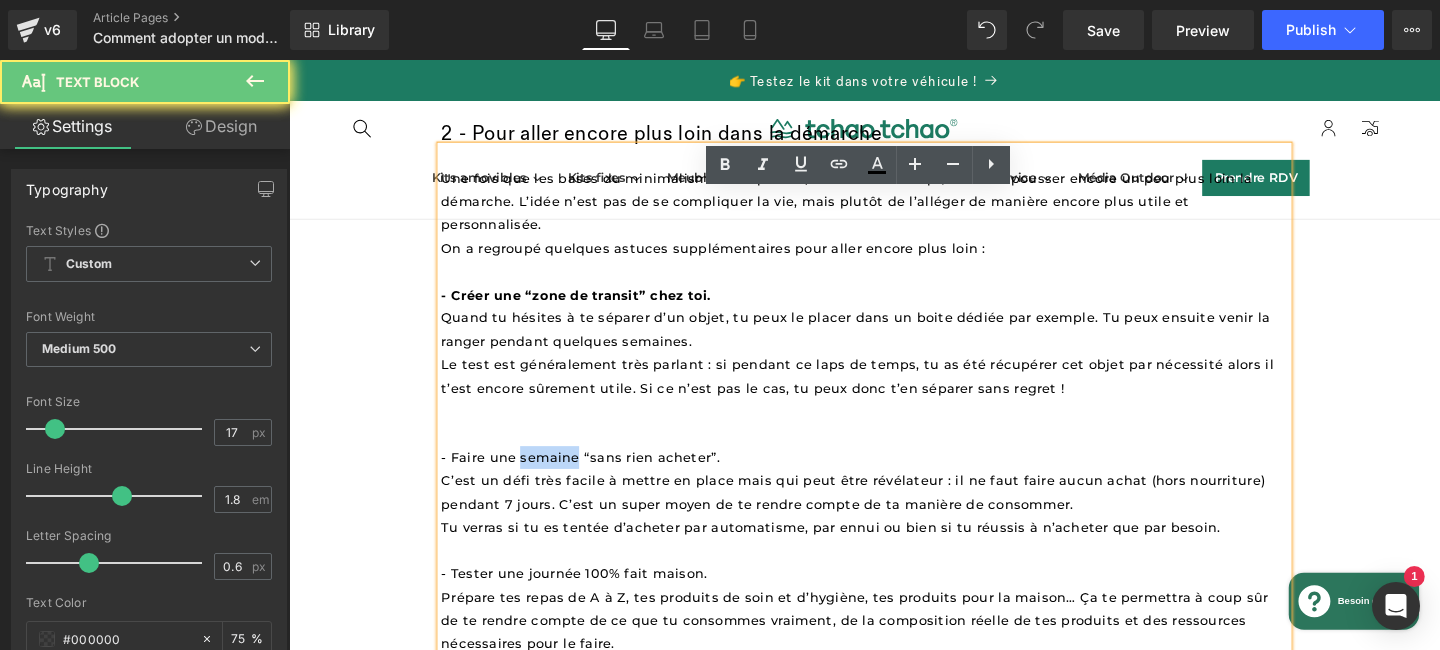 click on "- Faire une semaine “sans rien acheter”." at bounding box center [596, 478] 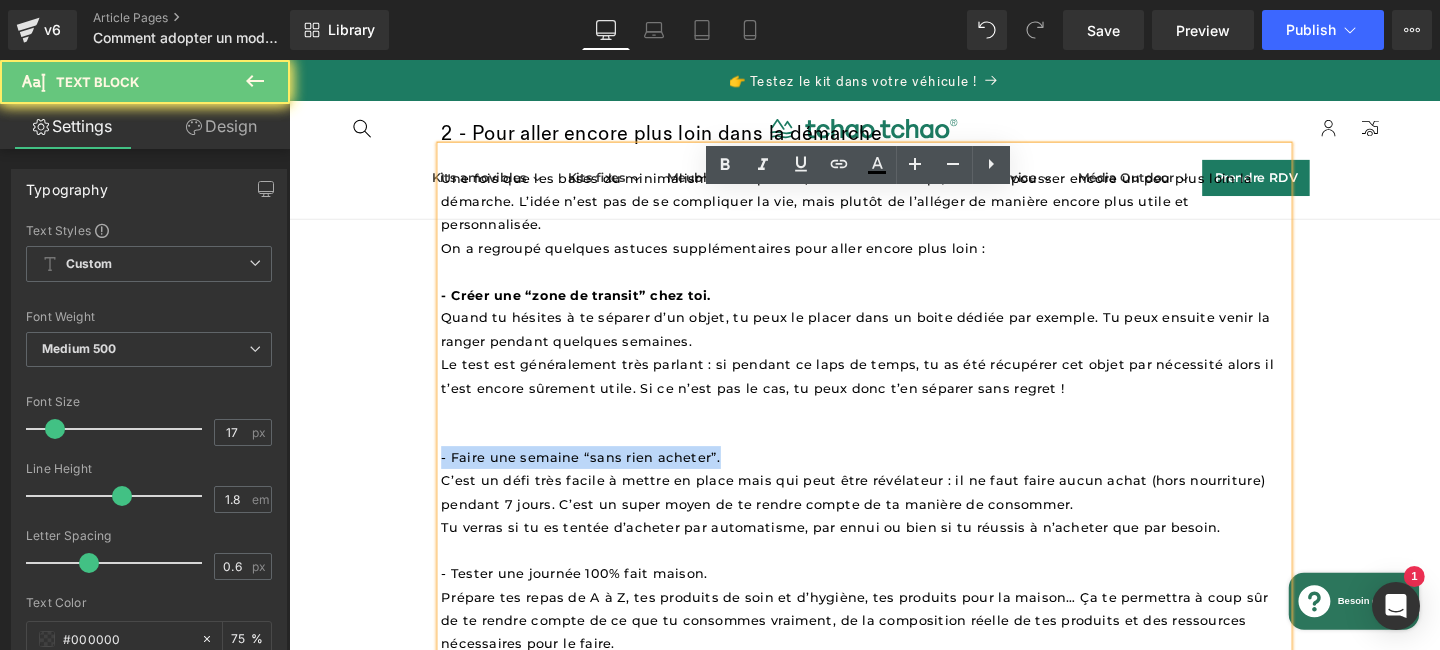 click on "- Faire une semaine “sans rien acheter”." at bounding box center [596, 478] 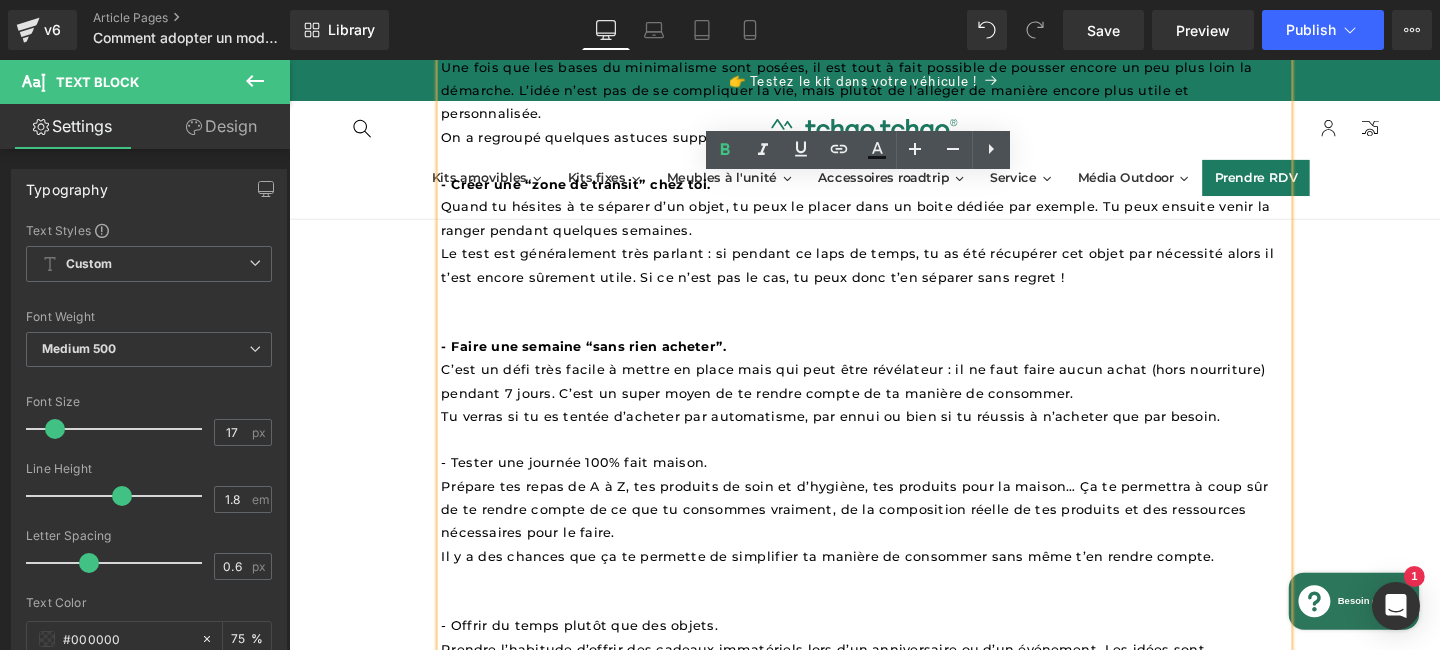 scroll, scrollTop: 2922, scrollLeft: 0, axis: vertical 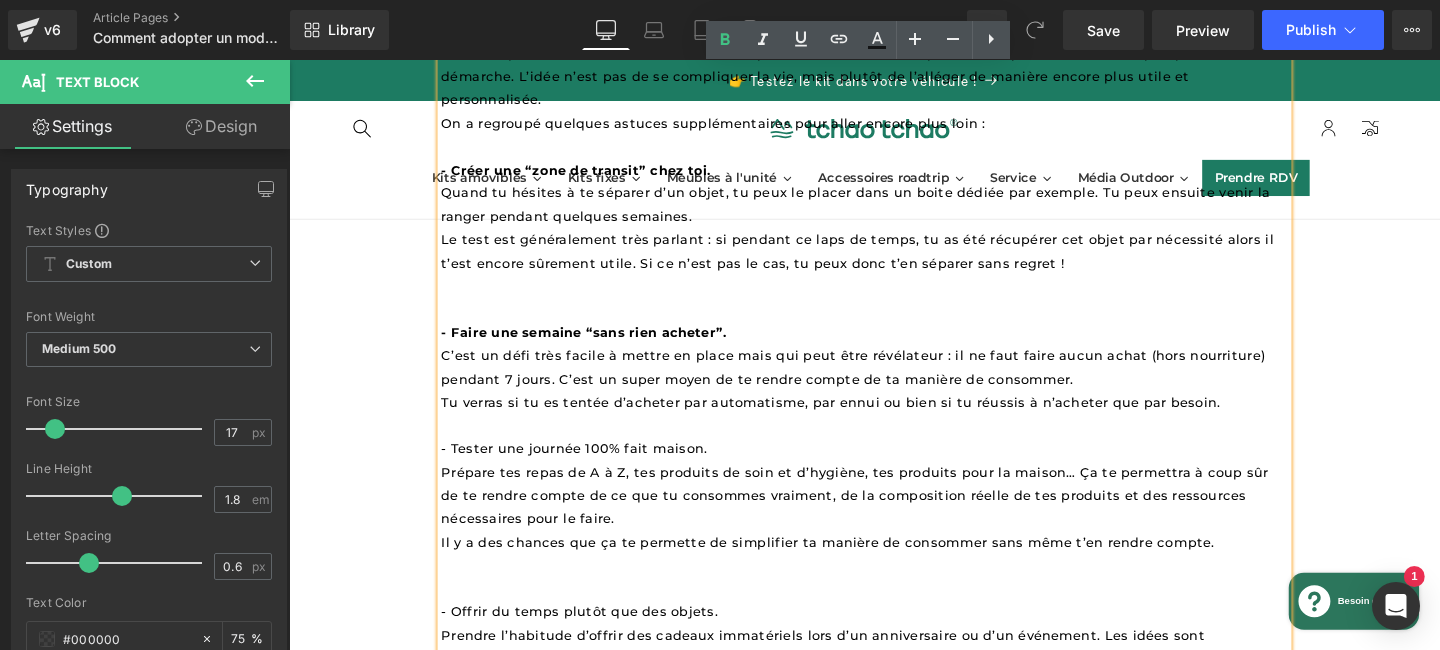 click on "- Tester une journée 100% fait maison." at bounding box center (589, 469) 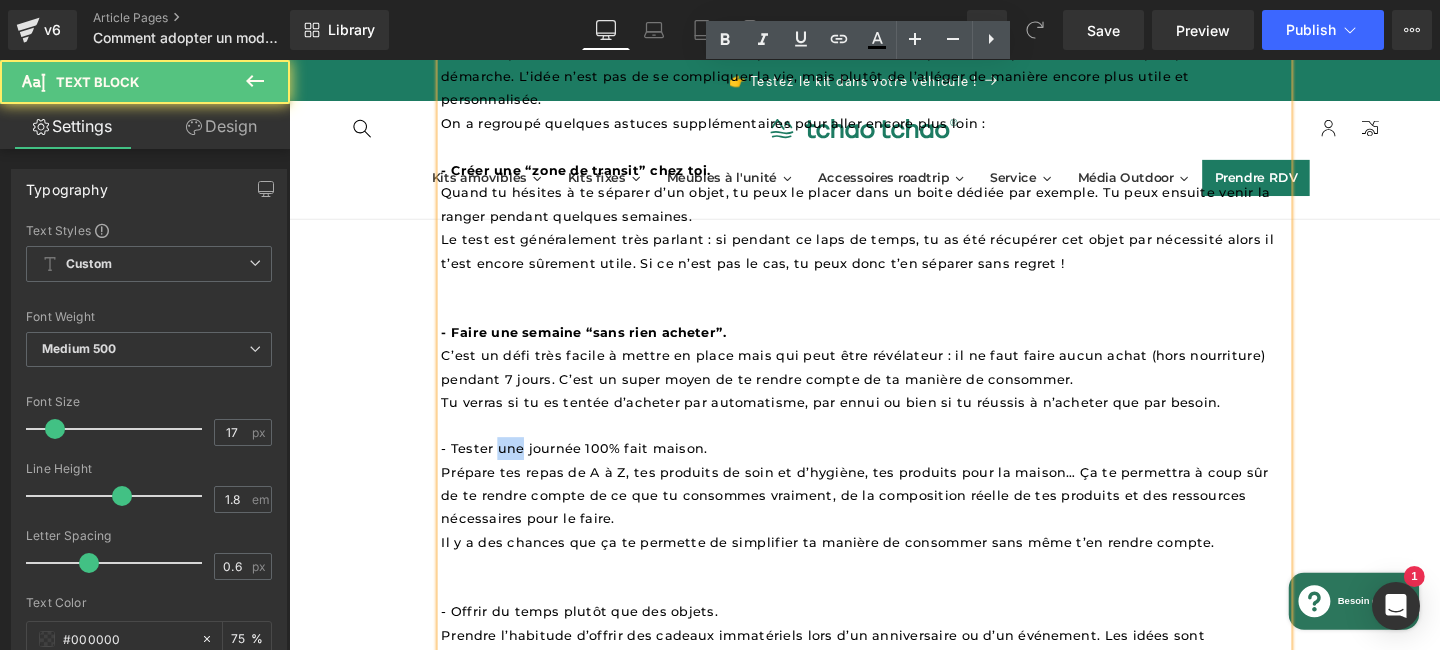 click on "- Tester une journée 100% fait maison." at bounding box center [589, 469] 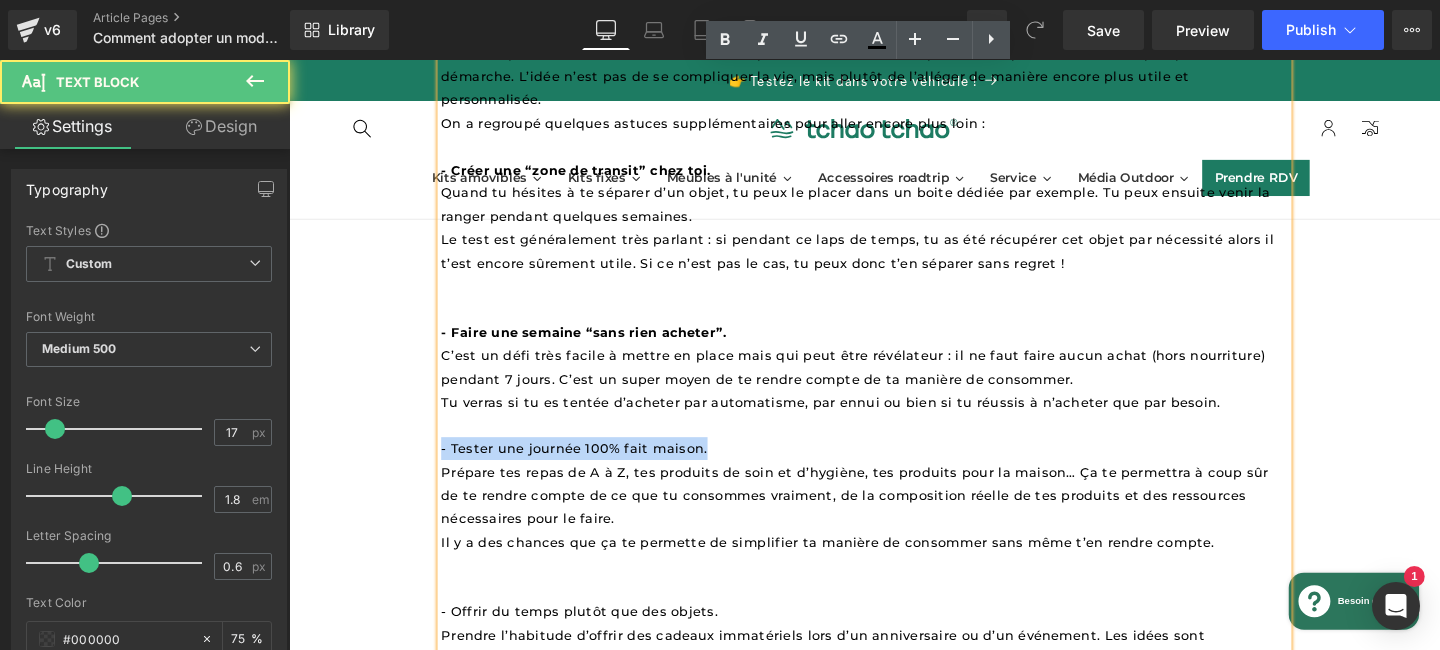 click on "- Tester une journée 100% fait maison." at bounding box center (589, 469) 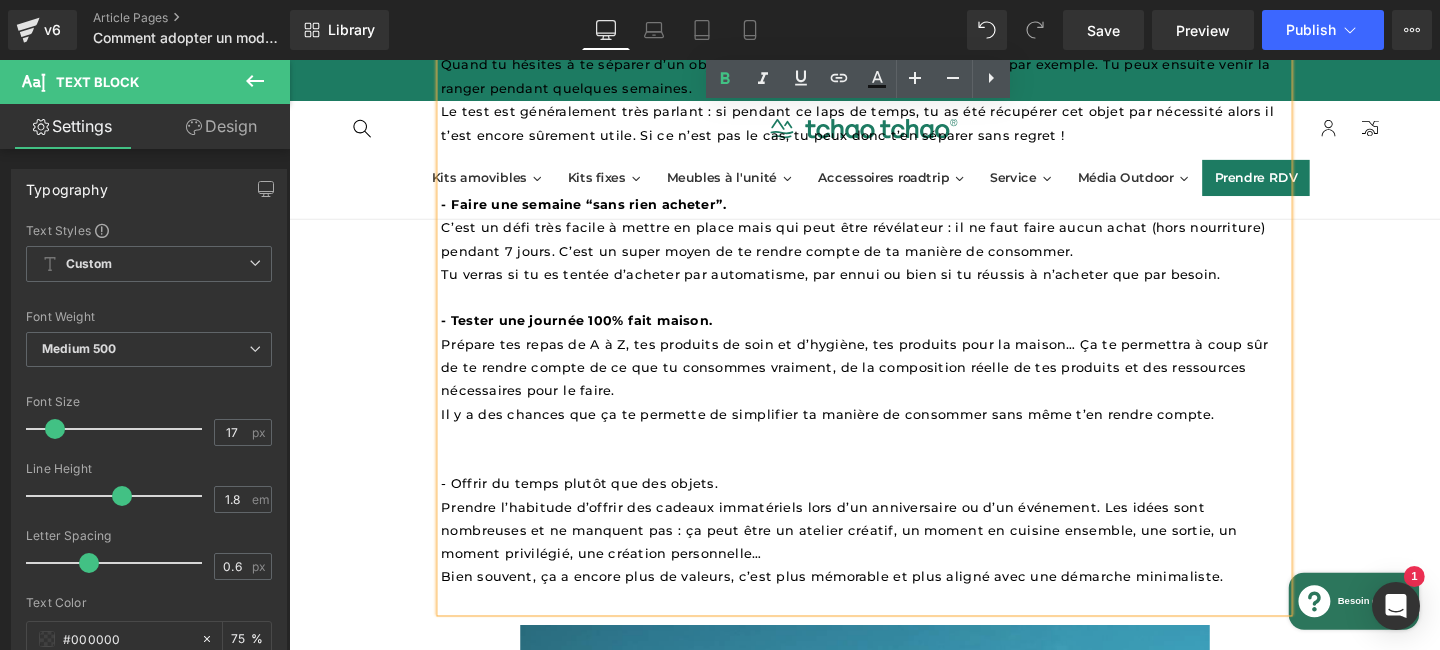 scroll, scrollTop: 3080, scrollLeft: 0, axis: vertical 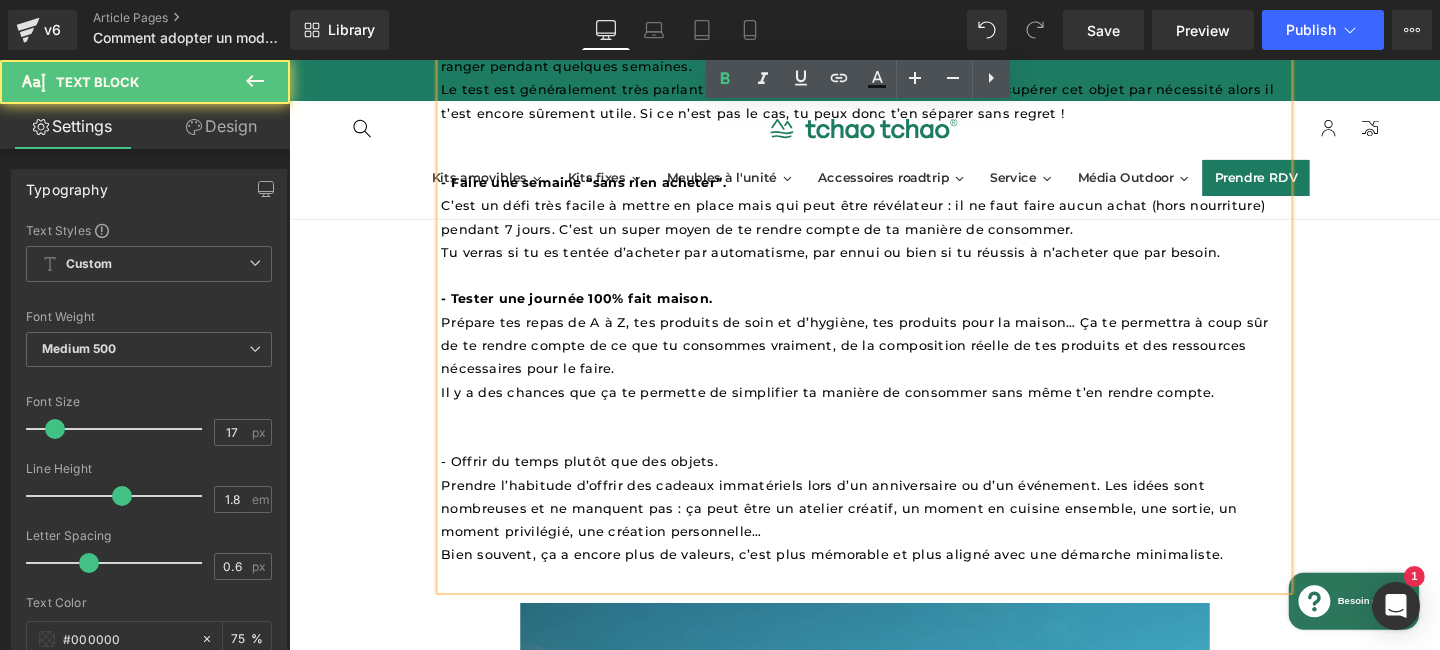 click on "- Offrir du temps plutôt que des objets." at bounding box center (594, 482) 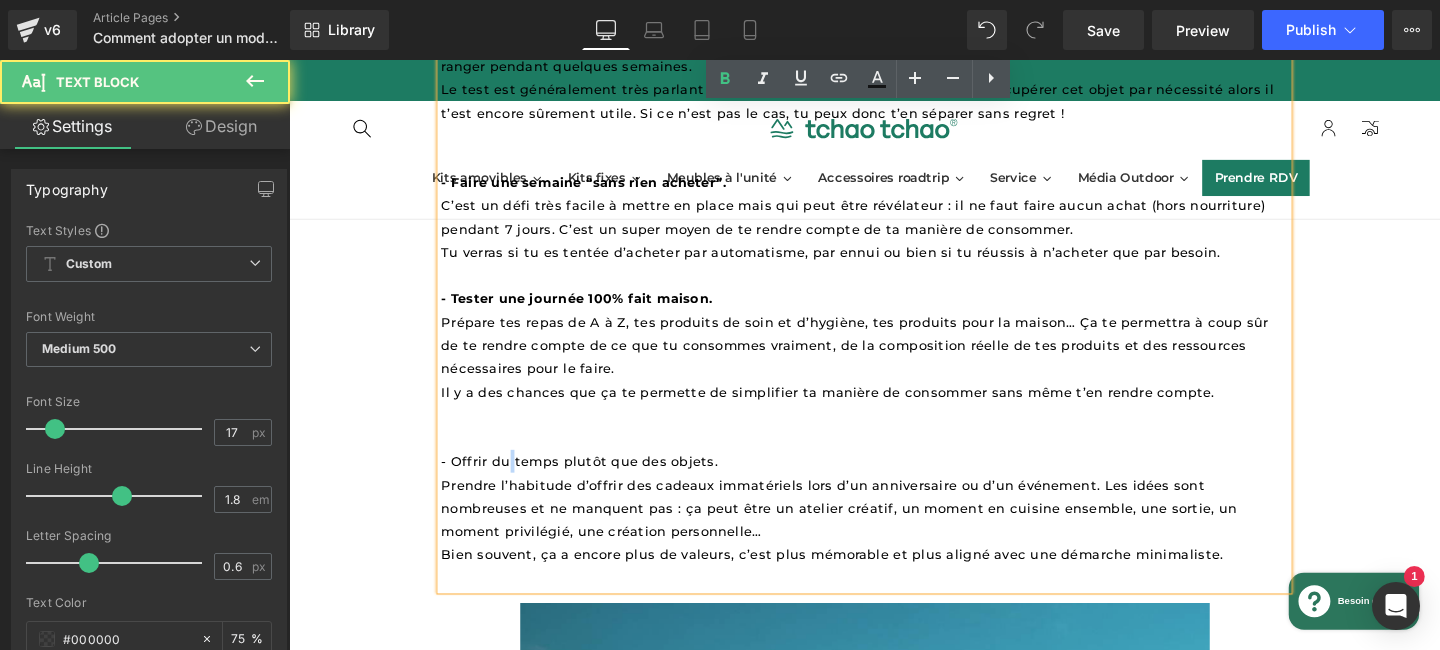 click on "- Offrir du temps plutôt que des objets." at bounding box center [594, 482] 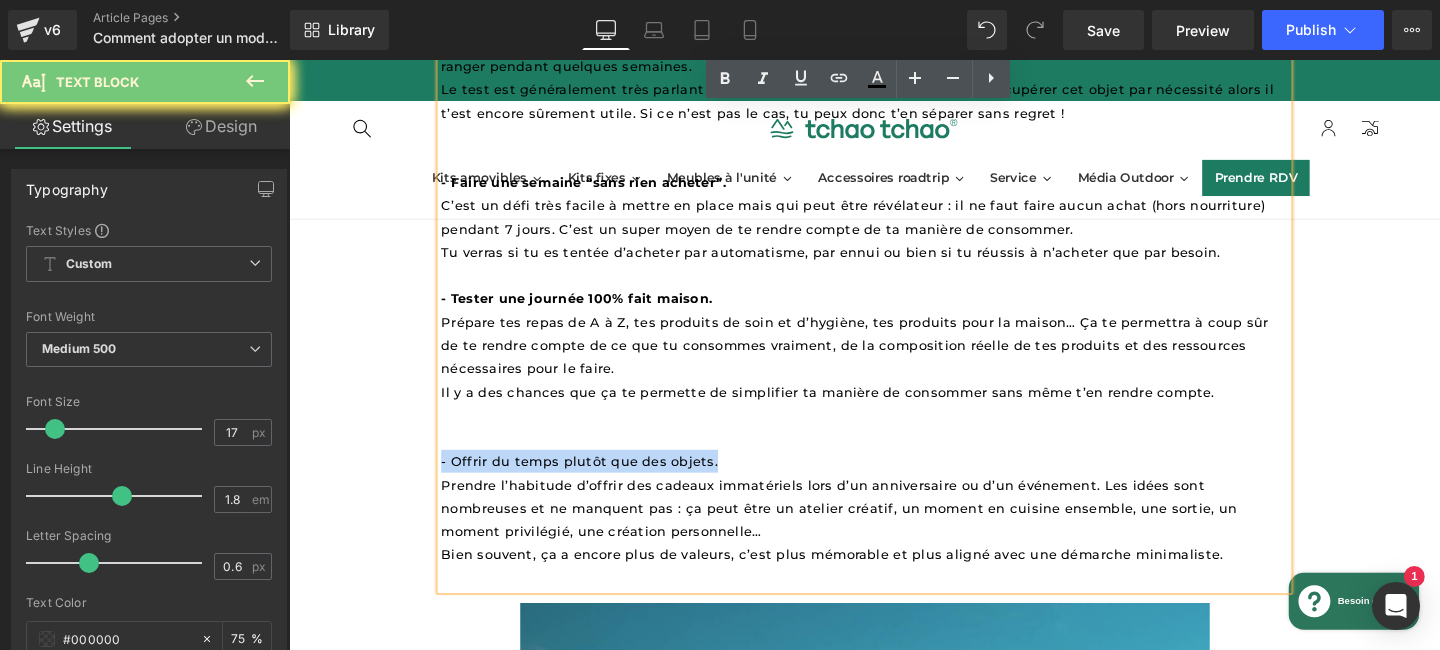 click on "- Offrir du temps plutôt que des objets." at bounding box center (594, 482) 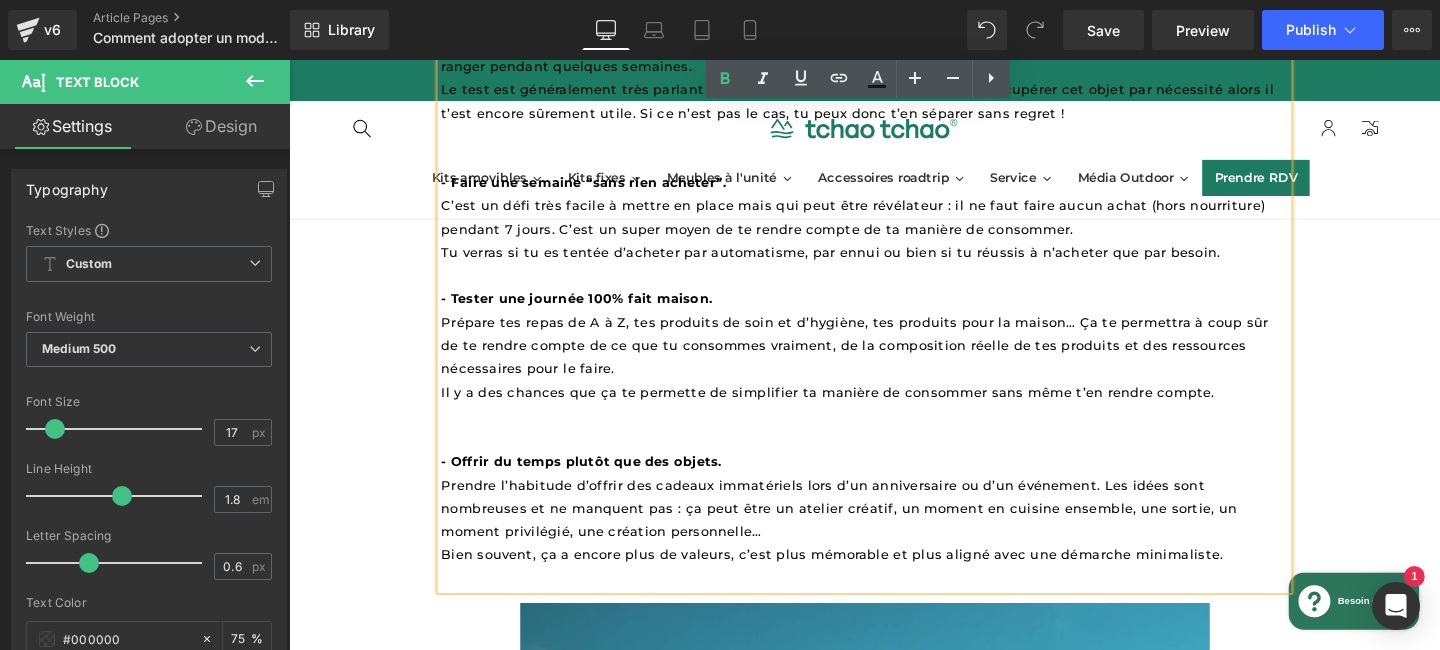 click at bounding box center (894, 458) 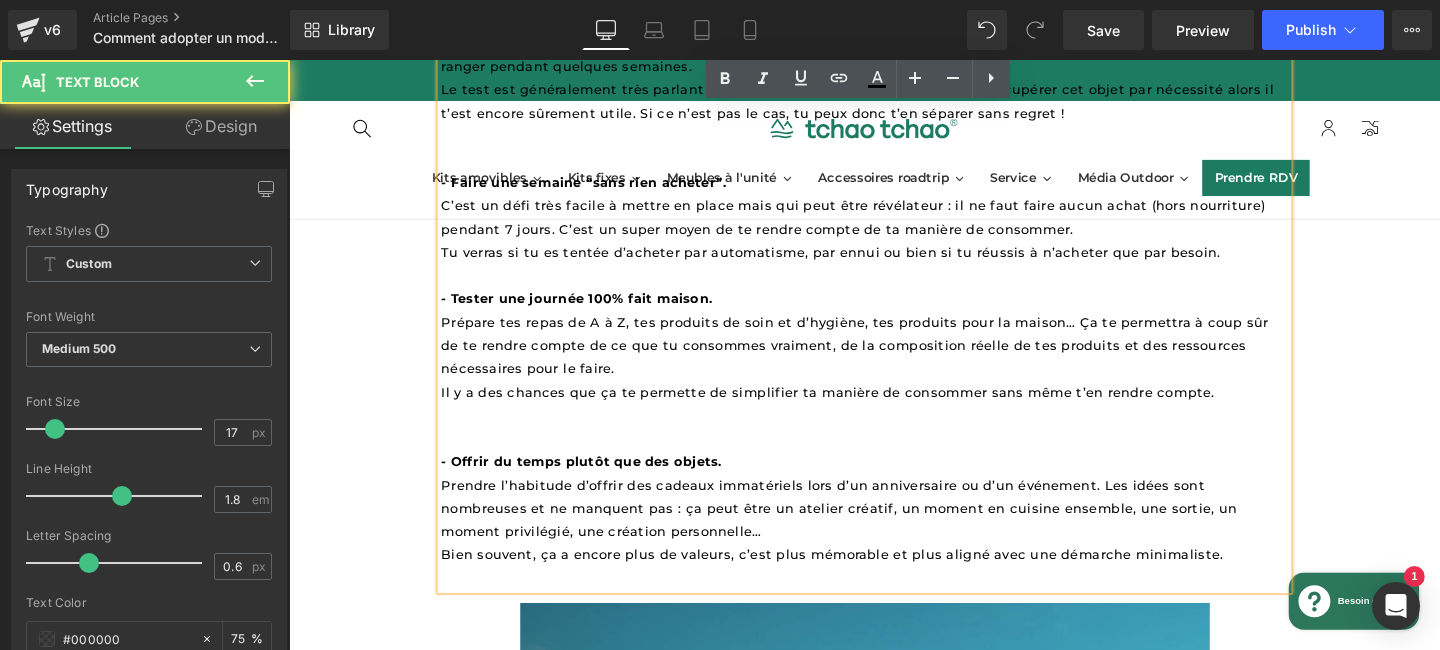 type 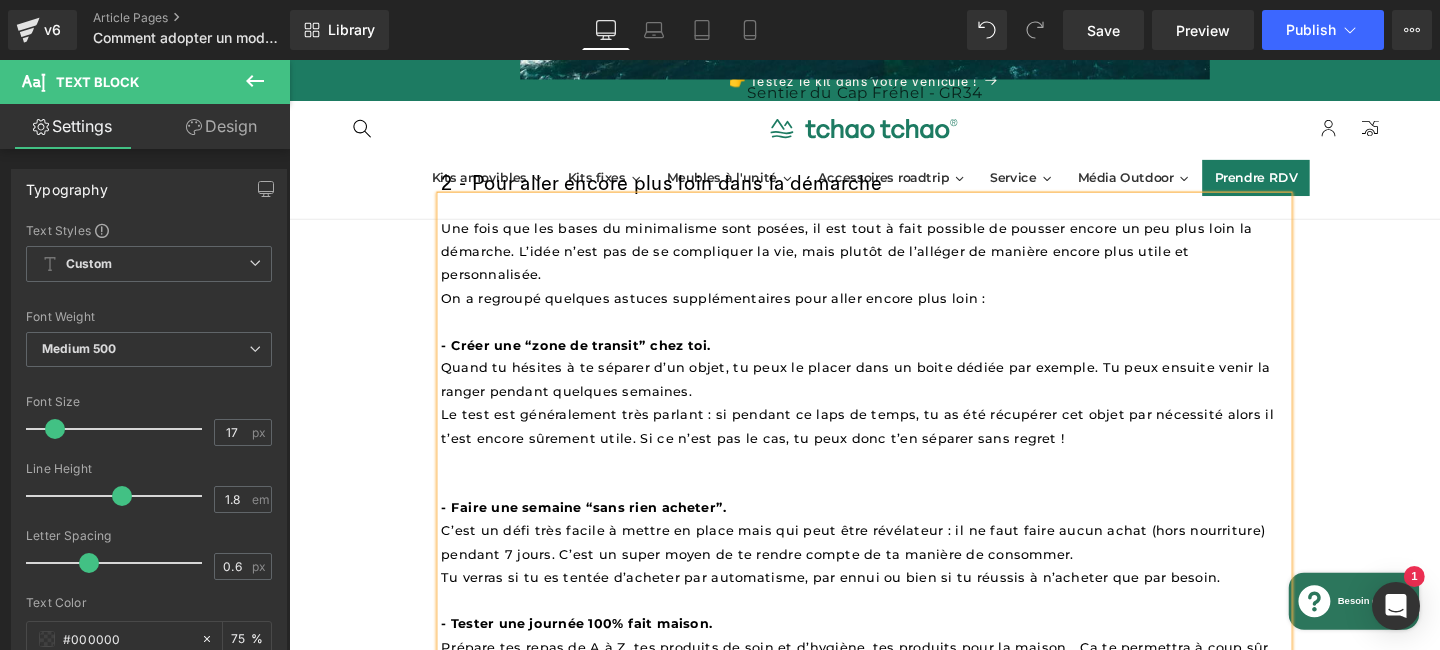 scroll, scrollTop: 2719, scrollLeft: 0, axis: vertical 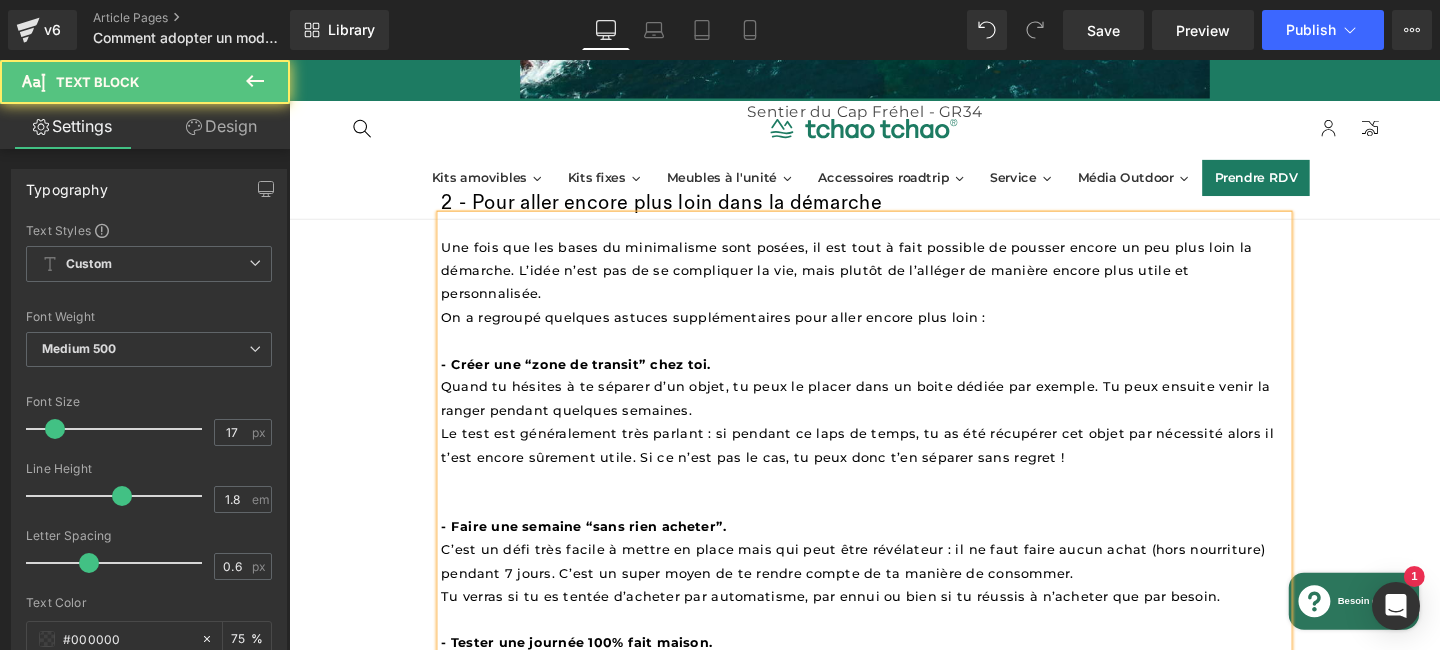 click at bounding box center (894, 525) 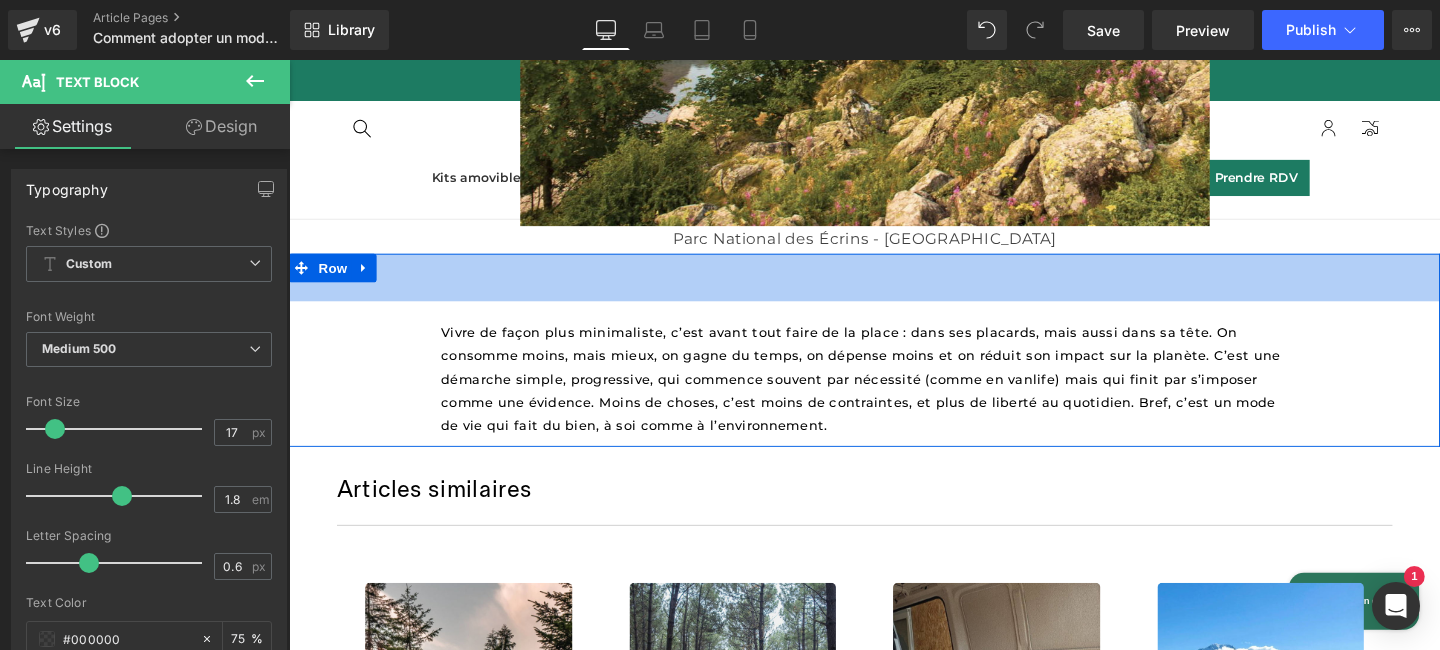scroll, scrollTop: 4335, scrollLeft: 0, axis: vertical 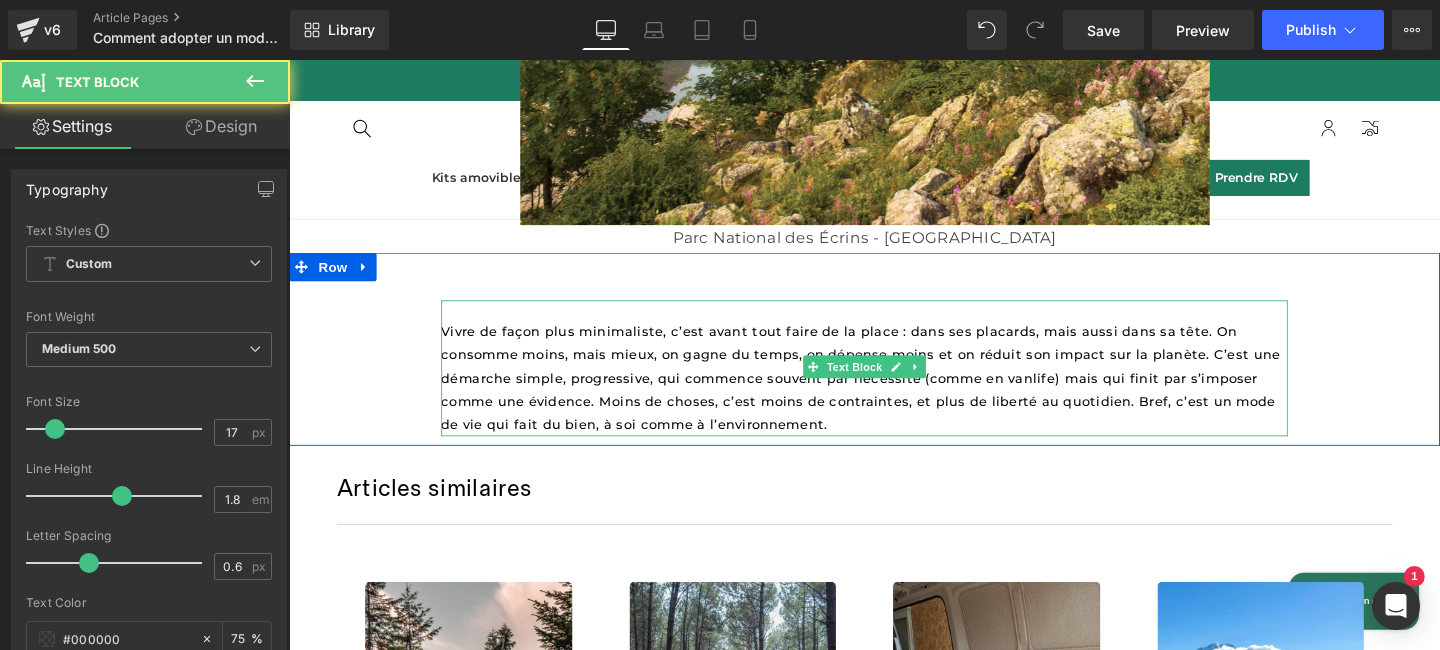 click on "Vivre de façon plus minimaliste, c’est avant tout faire de la place : dans ses placards, mais aussi dans sa tête. On consomme moins, mais mieux, on gagne du temps, on dépense moins et on réduit son impact sur la planète. C’est une démarche simple, progressive, qui commence souvent par nécessité (comme en vanlife) mais qui finit par s’imposer comme une évidence. Moins de choses, c’est moins de contraintes, et plus de liberté au quotidien. Bref, c’est un mode de vie qui fait du bien, à soi comme à l’environnement." at bounding box center [892, 395] 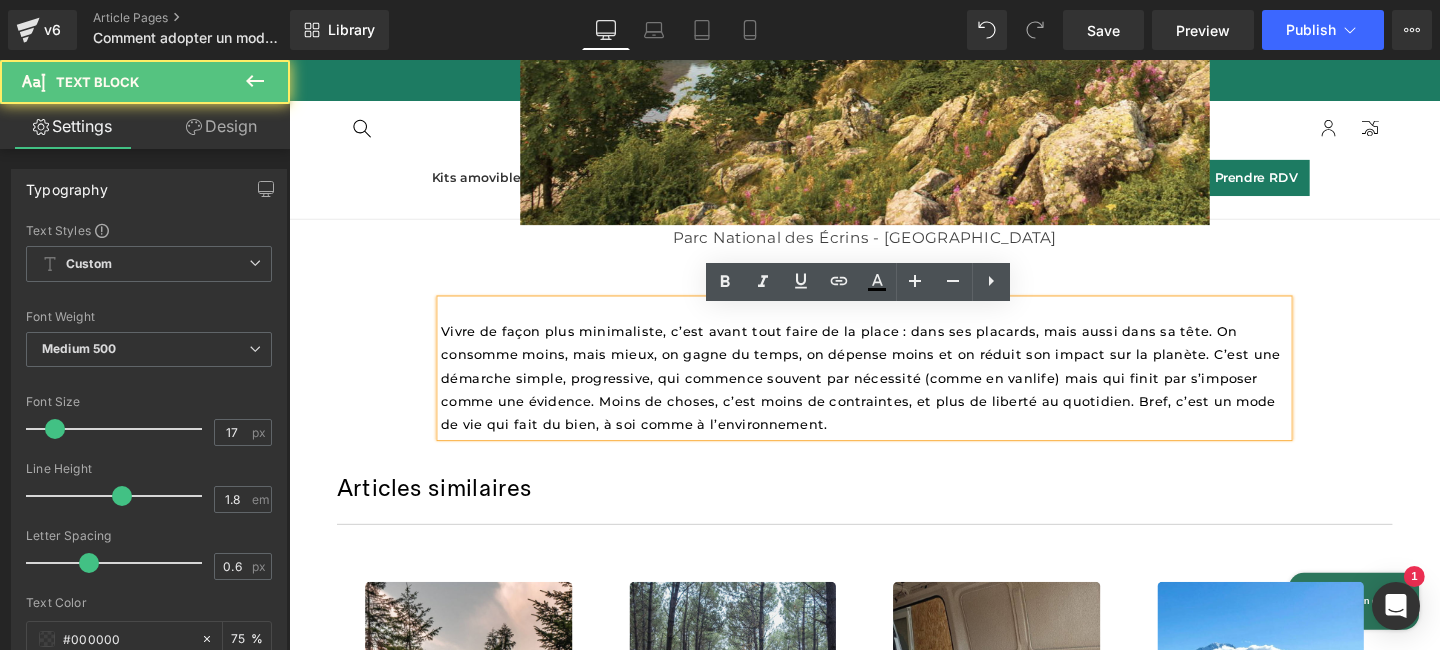 click on "Vivre de façon plus minimaliste, c’est avant tout faire de la place : dans ses placards, mais aussi dans sa tête. On consomme moins, mais mieux, on gagne du temps, on dépense moins et on réduit son impact sur la planète. C’est une démarche simple, progressive, qui commence souvent par nécessité (comme en vanlife) mais qui finit par s’imposer comme une évidence. Moins de choses, c’est moins de contraintes, et plus de liberté au quotidien. Bref, c’est un mode de vie qui fait du bien, à soi comme à l’environnement." at bounding box center (892, 394) 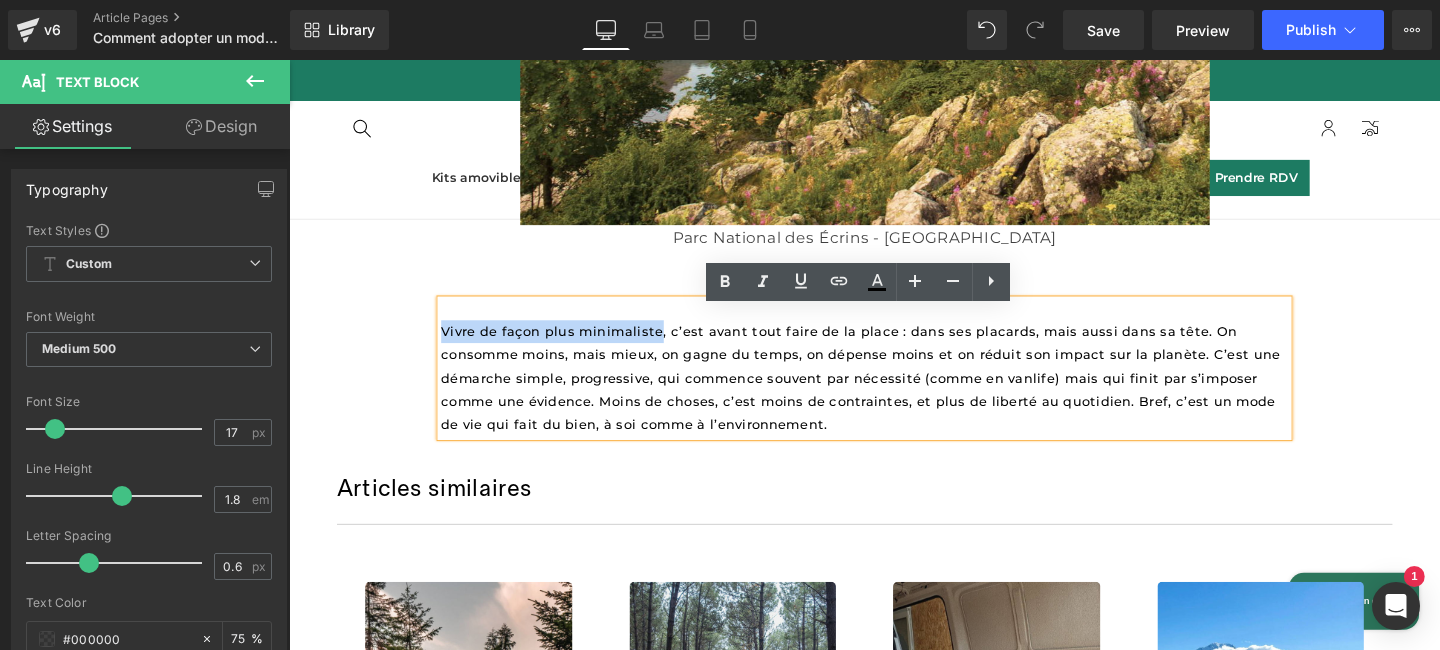 drag, startPoint x: 675, startPoint y: 354, endPoint x: 450, endPoint y: 358, distance: 225.03555 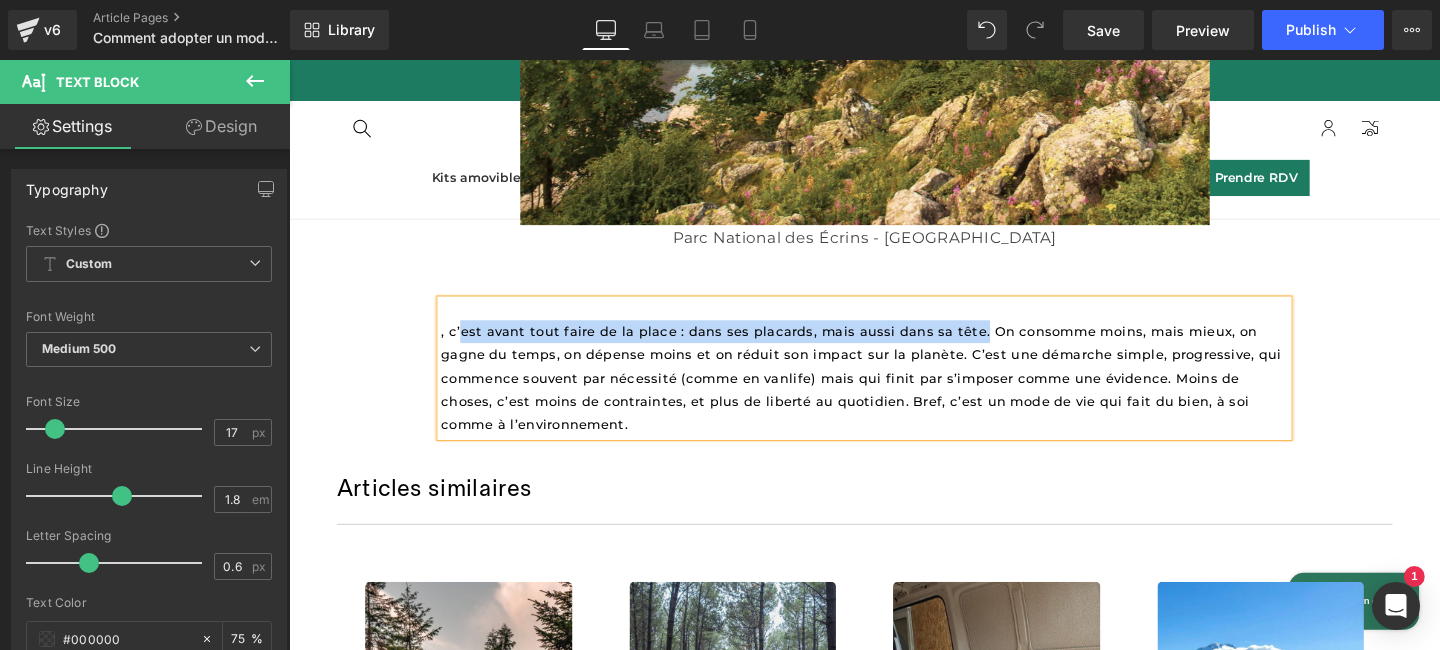 drag, startPoint x: 1014, startPoint y: 358, endPoint x: 471, endPoint y: 351, distance: 543.0451 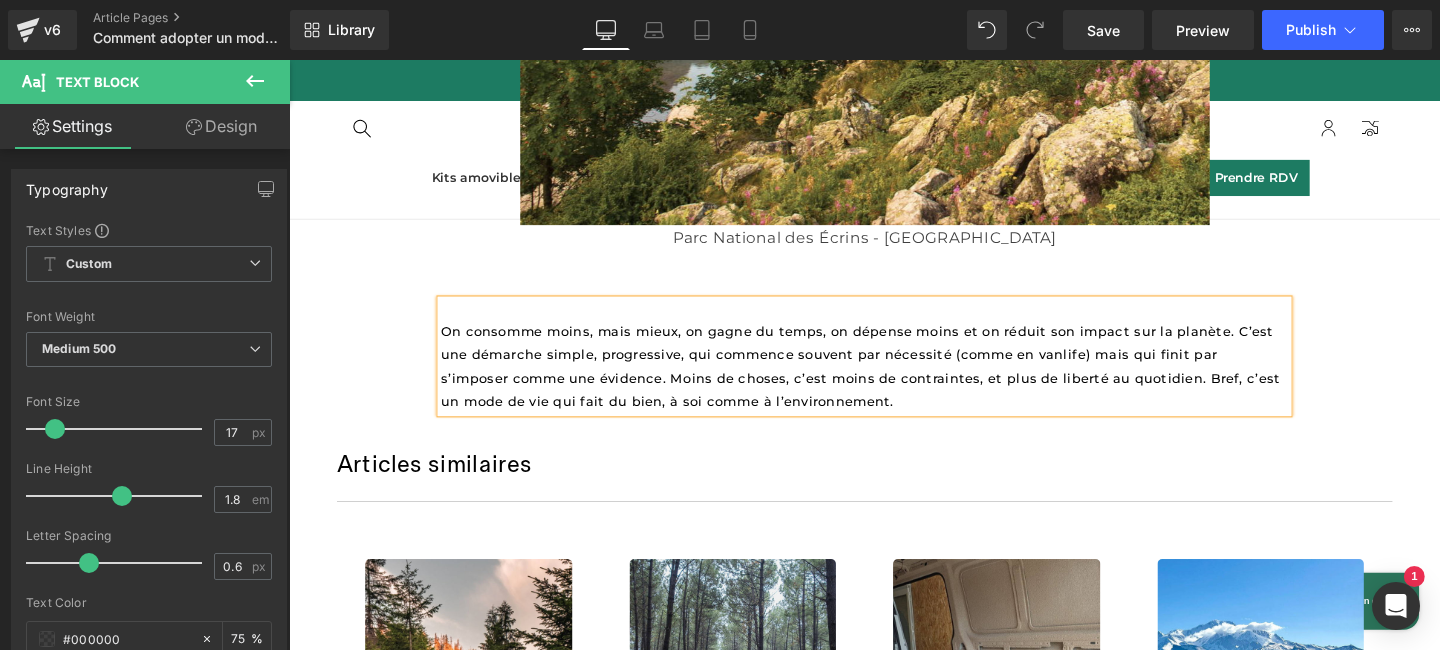 click on "On consomme moins, mais mieux, on gagne du temps, on dépense moins et on réduit son impact sur la planète. C’est une démarche simple, progressive, qui commence souvent par nécessité (comme en vanlife) mais qui finit par s’imposer comme une évidence. Moins de choses, c’est moins de contraintes, et plus de liberté au quotidien. Bref, c’est un mode de vie qui fait du bien, à soi comme à l’environnement." at bounding box center [892, 382] 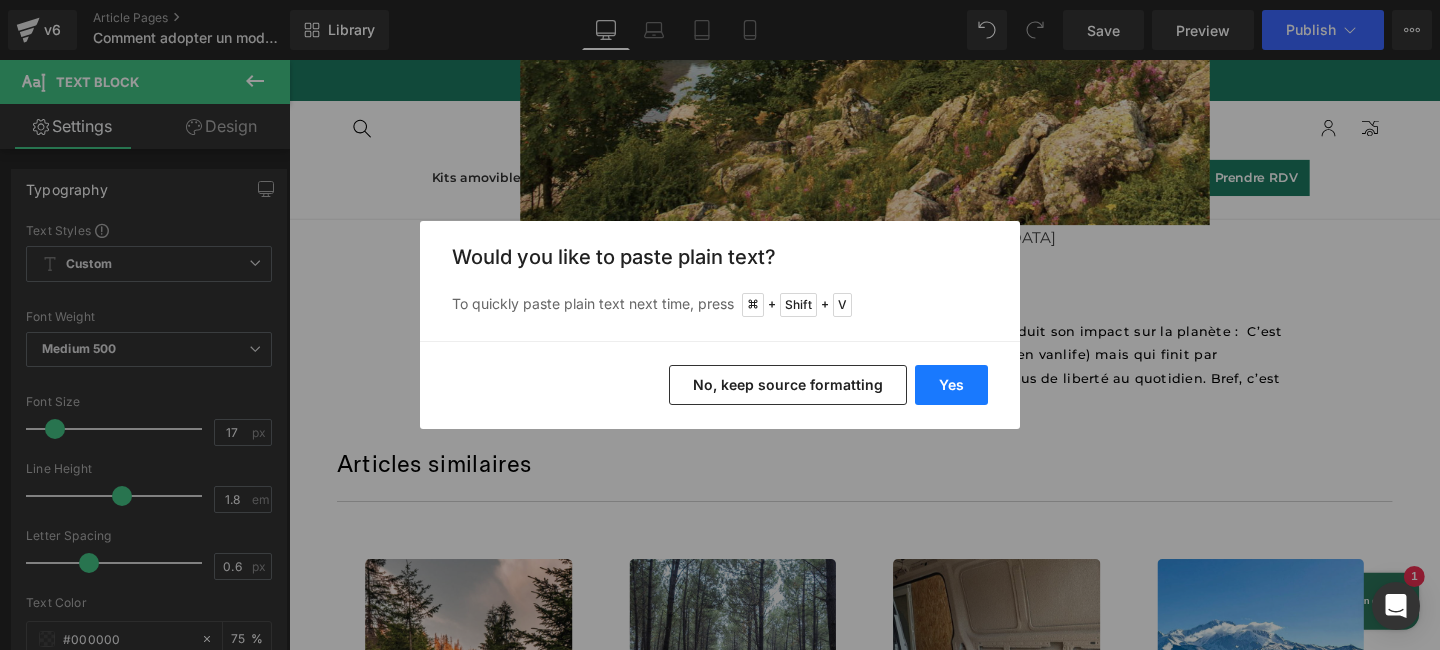 click on "Yes" at bounding box center (951, 385) 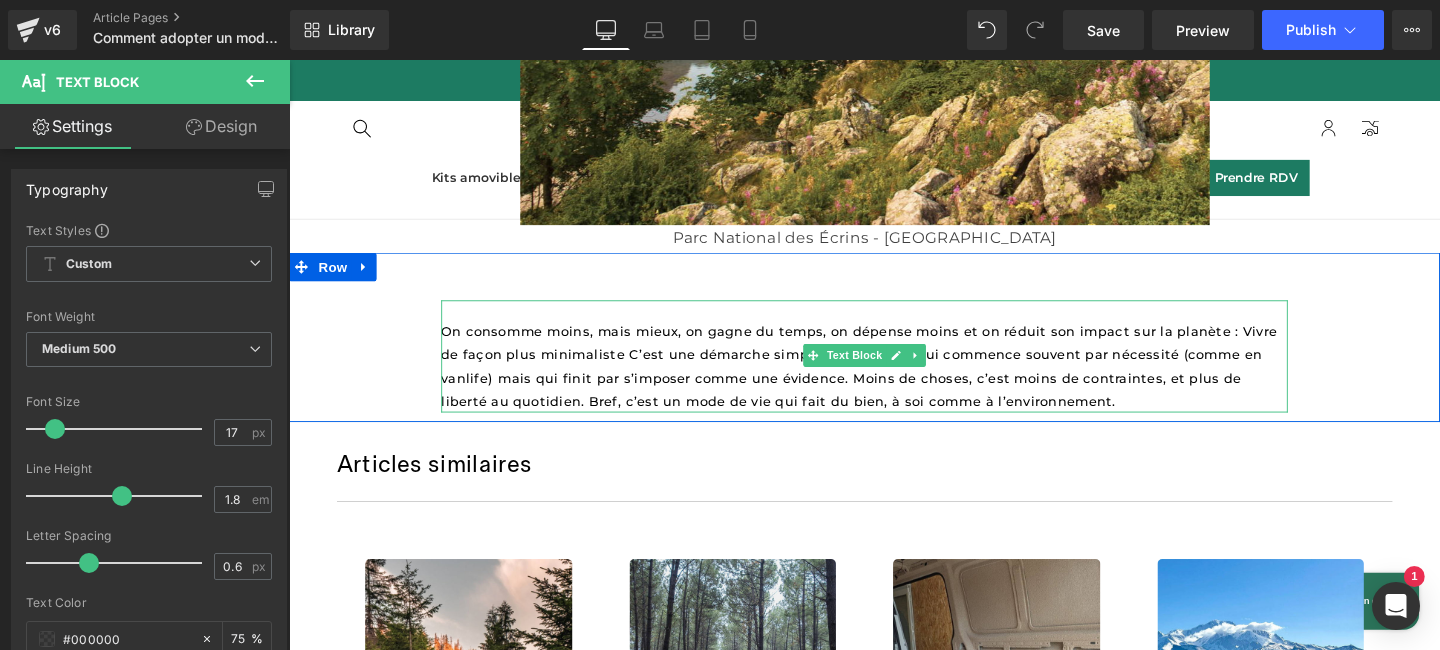 click on "On consomme moins, mais mieux, on gagne du temps, on dépense moins et on réduit son impact sur la planète : Vivre de façon plus minimaliste C’est une démarche simple, progressive, qui commence souvent par nécessité (comme en vanlife) mais qui finit par s’imposer comme une évidence. Moins de choses, c’est moins de contraintes, et plus de liberté au quotidien. Bref, c’est un mode de vie qui fait du bien, à soi comme à l’environnement." at bounding box center (890, 382) 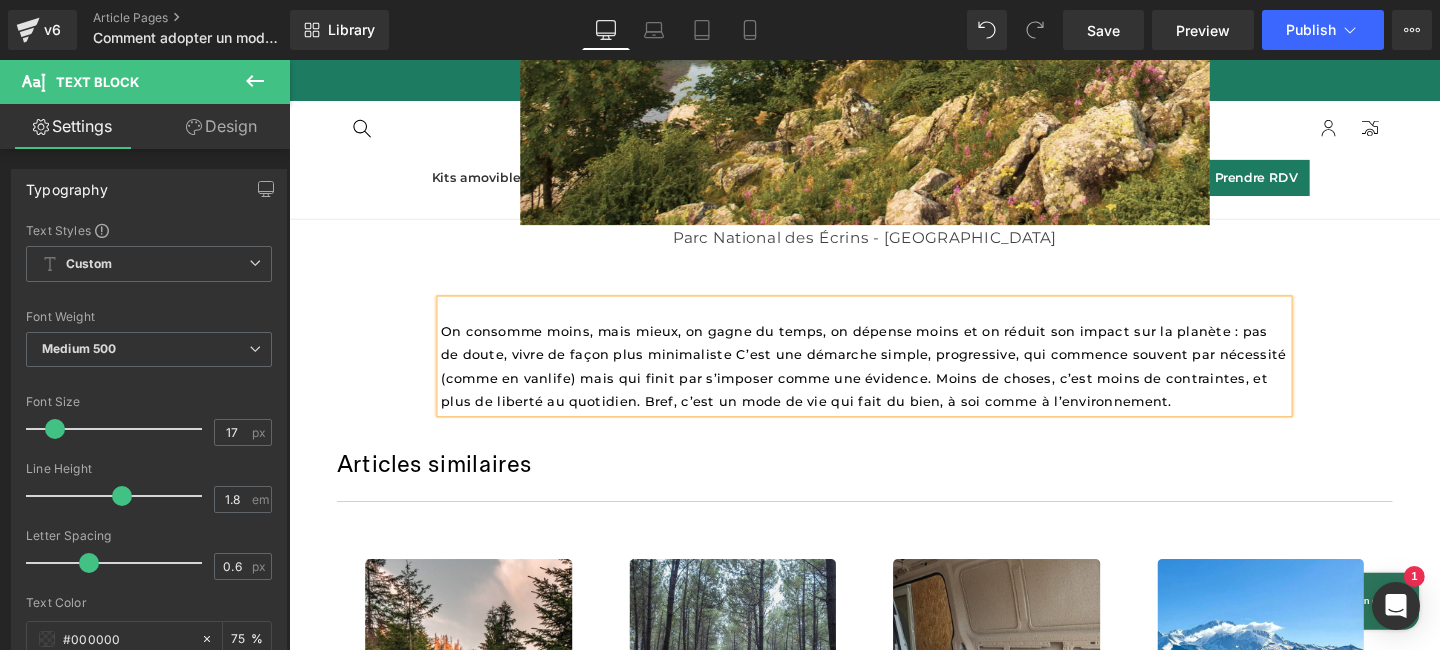 click on "On consomme moins, mais mieux, on gagne du temps, on dépense moins et on réduit son impact sur la planète : pas de doute, vivre de façon plus minimaliste C’est une démarche simple, progressive, qui commence souvent par nécessité (comme en vanlife) mais qui finit par s’imposer comme une évidence. Moins de choses, c’est moins de contraintes, et plus de liberté au quotidien. Bref, c’est un mode de vie qui fait du bien, à soi comme à l’environnement." at bounding box center [895, 382] 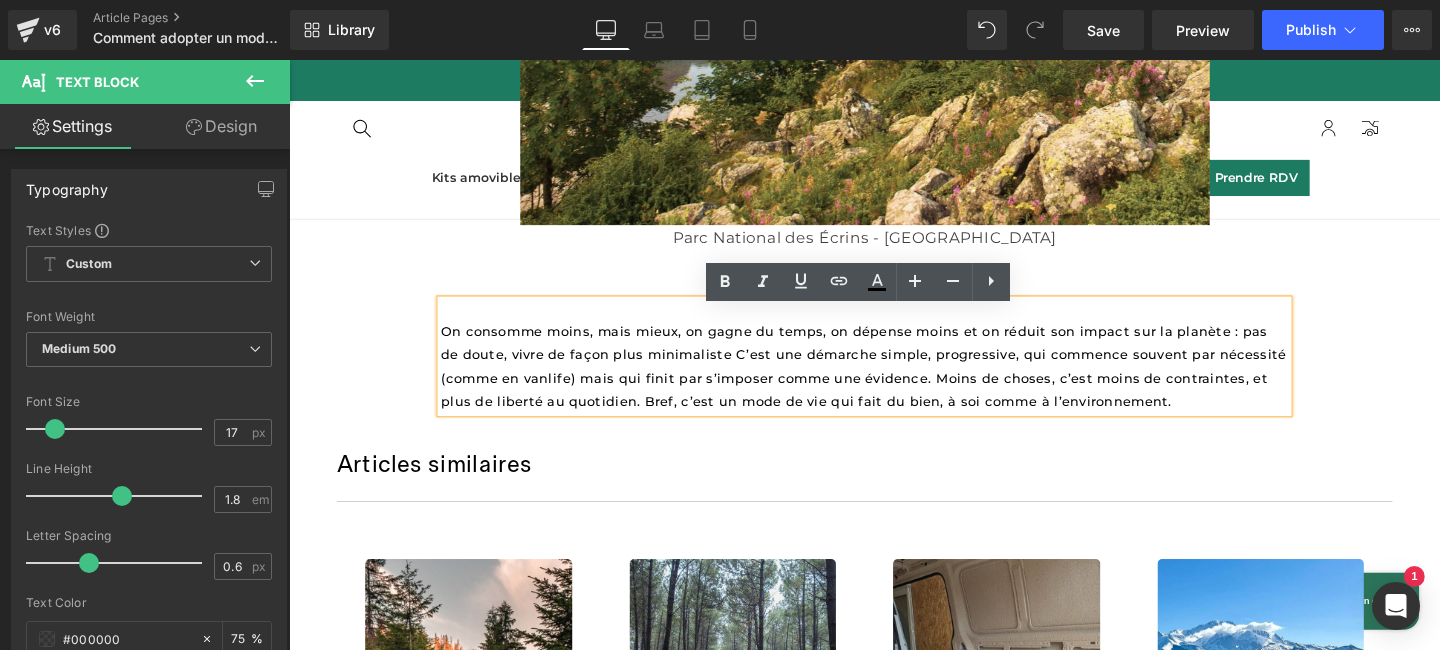click on "On consomme moins, mais mieux, on gagne du temps, on dépense moins et on réduit son impact sur la planète : pas de doute, vivre de façon plus minimaliste C’est une démarche simple, progressive, qui commence souvent par nécessité (comme en vanlife) mais qui finit par s’imposer comme une évidence. Moins de choses, c’est moins de contraintes, et plus de liberté au quotidien. Bref, c’est un mode de vie qui fait du bien, à soi comme à l’environnement." at bounding box center [895, 382] 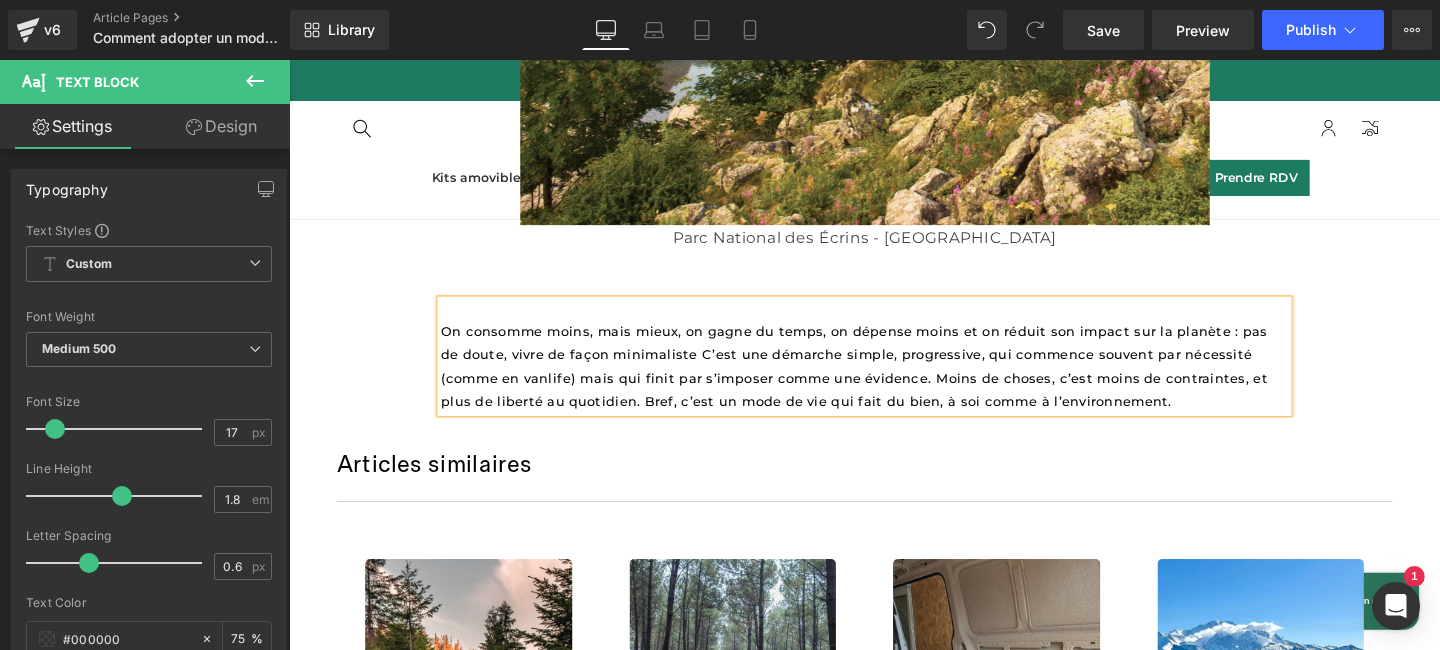 click on "On consomme moins, mais mieux, on gagne du temps, on dépense moins et on réduit son impact sur la planète : pas de doute, vivre de façon minimaliste C’est une démarche simple, progressive, qui commence souvent par nécessité (comme en vanlife) mais qui finit par s’imposer comme une évidence. Moins de choses, c’est moins de contraintes, et plus de liberté au quotidien. Bref, c’est un mode de vie qui fait du bien, à soi comme à l’environnement." at bounding box center (886, 382) 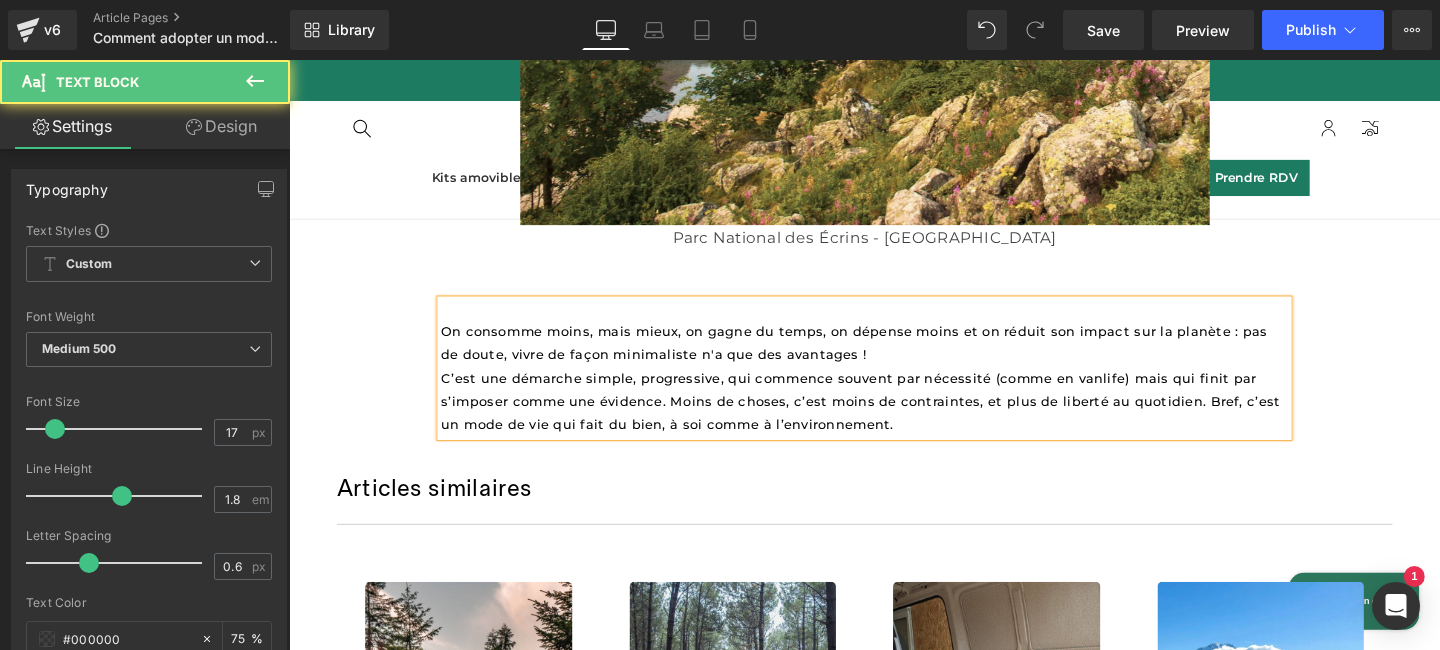 click on "On consomme moins, mais mieux, on gagne du temps, on dépense moins et on réduit son impact sur la planète : pas de doute, vivre de façon minimaliste n'a que des avantages !
C’est une démarche simple, progressive, qui commence souvent par nécessité (comme en vanlife) mais qui finit par s’imposer comme une évidence. Moins de choses, c’est moins de contraintes, et plus de liberté au quotidien. Bref, c’est un mode de vie qui fait du bien, à soi comme à l’environnement." at bounding box center [892, 395] 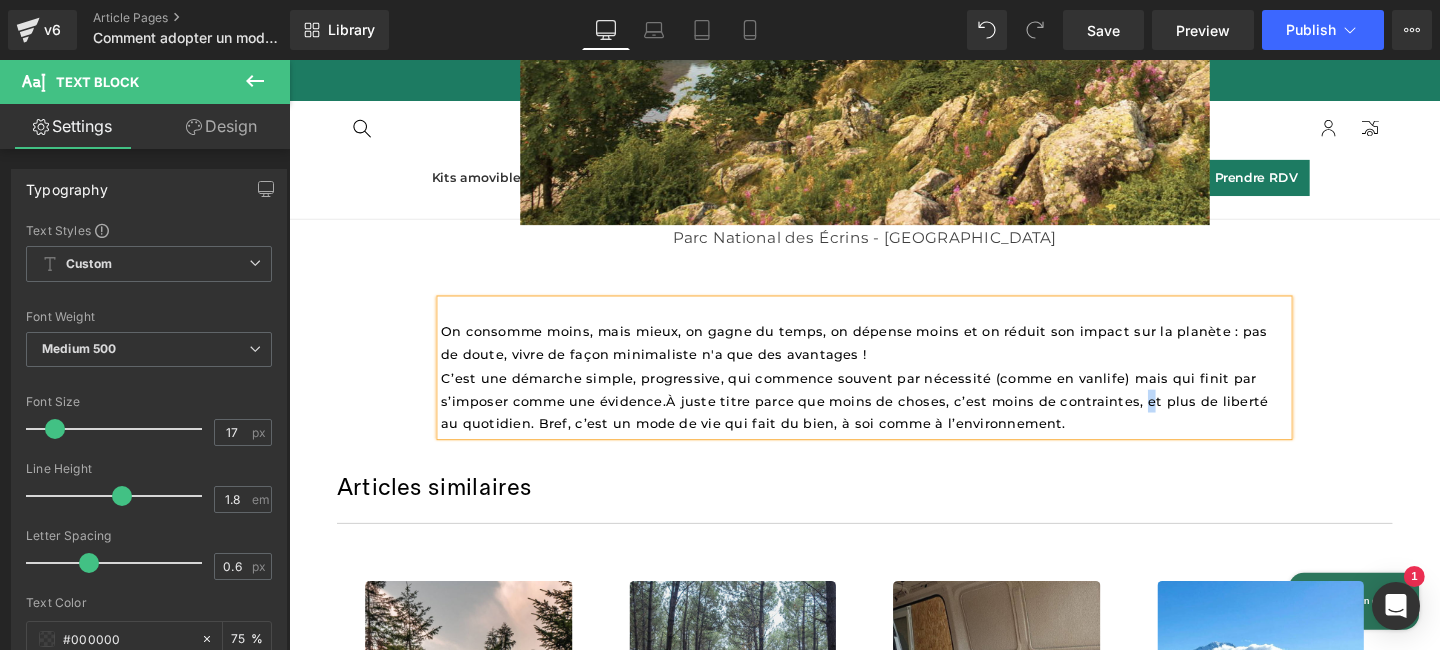 click on "oins de choses, c’est moins de contraintes, et plus de liberté au quotidien. Bref, c’est un mode de vie qui fait du bien, à soi comme à l’environnement." at bounding box center [886, 430] 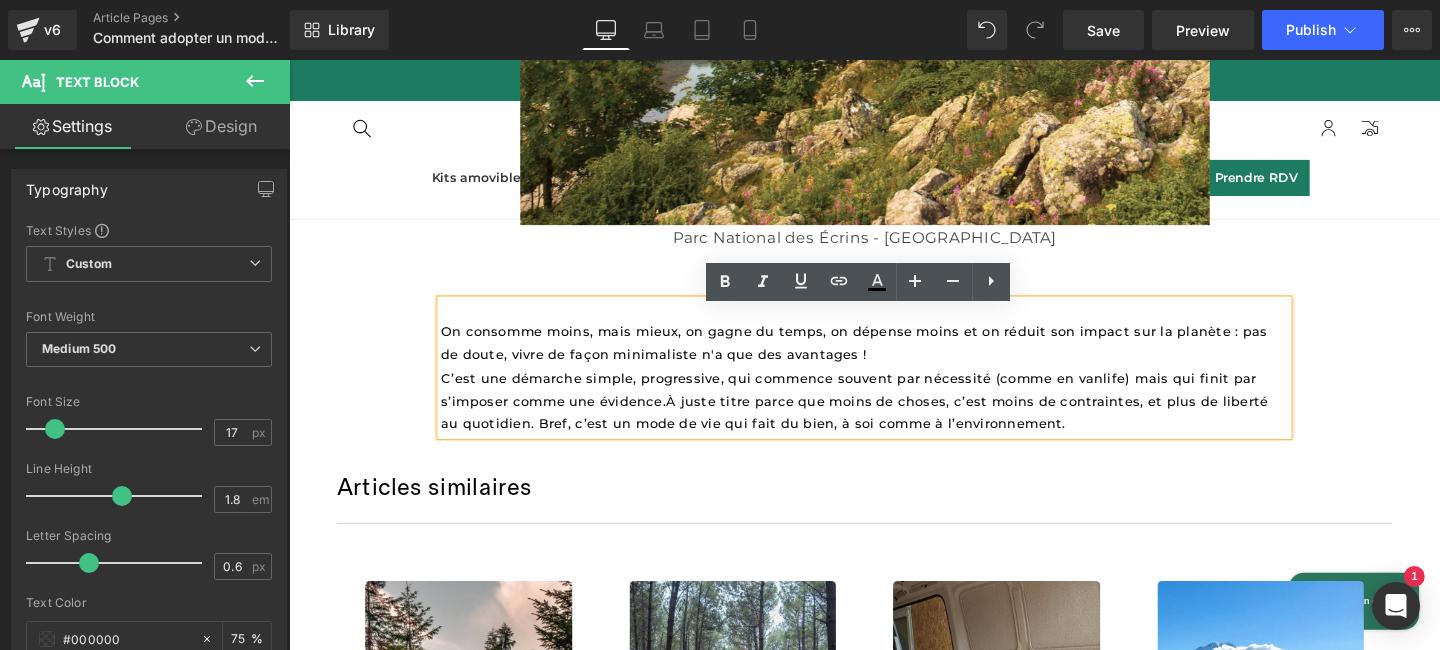 click on "oins de choses, c’est moins de contraintes, et plus de liberté au quotidien. Bref, c’est un mode de vie qui fait du bien, à soi comme à l’environnement." at bounding box center (886, 430) 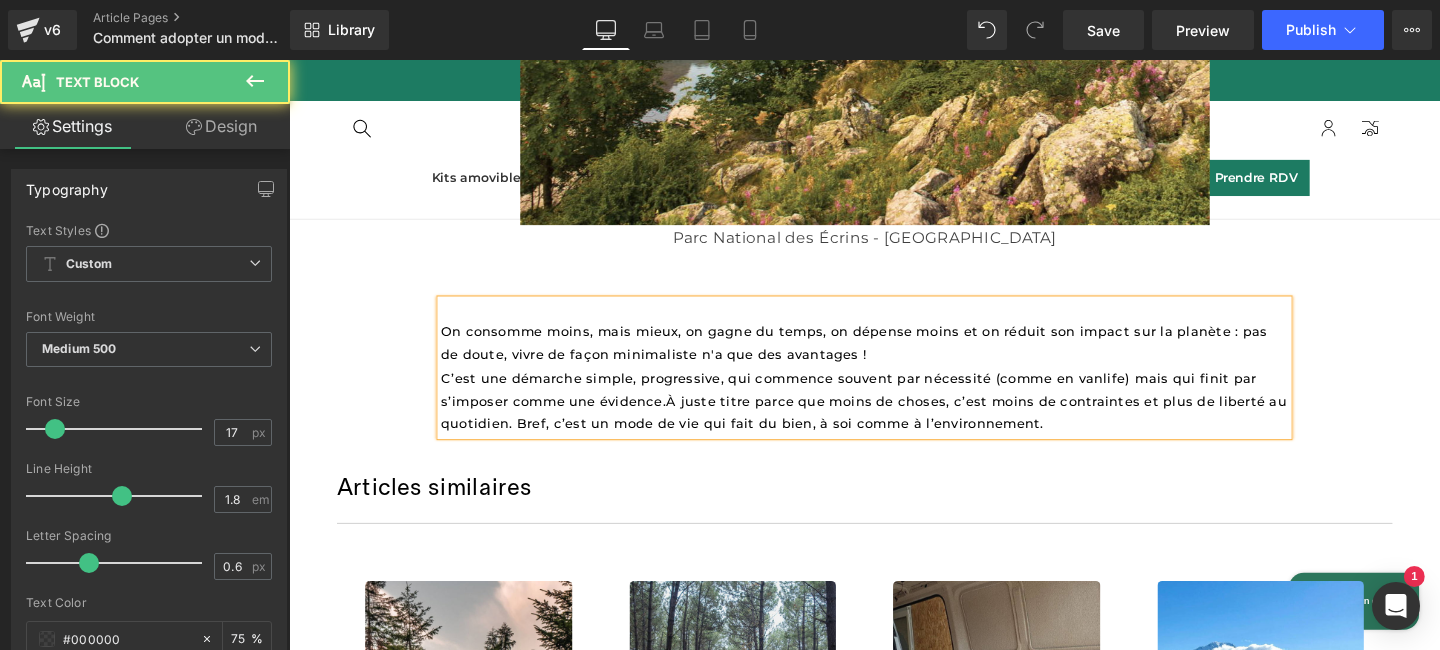 click on "oins de choses, c’est moins de contraintes et plus de liberté au quotidien. Bref, c’est un mode de vie qui fait du bien, à soi comme à l’environnement." at bounding box center (895, 430) 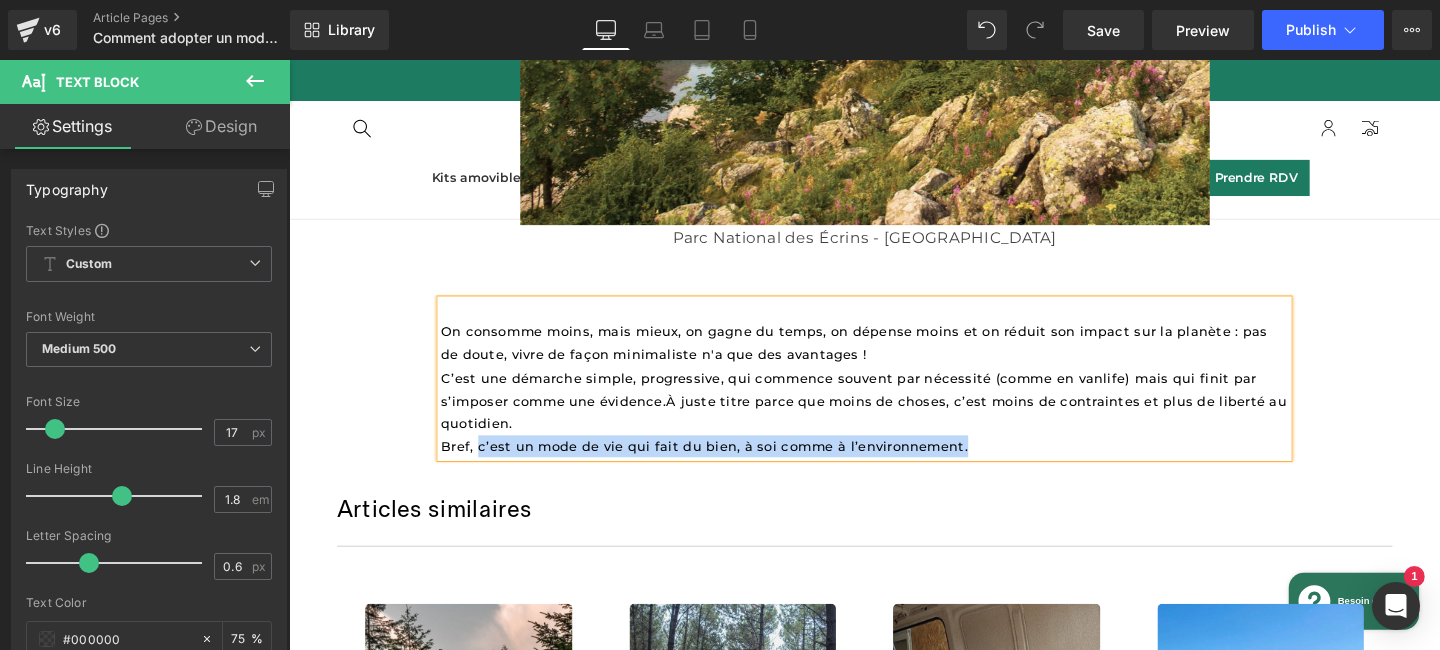 drag, startPoint x: 1008, startPoint y: 474, endPoint x: 490, endPoint y: 477, distance: 518.00867 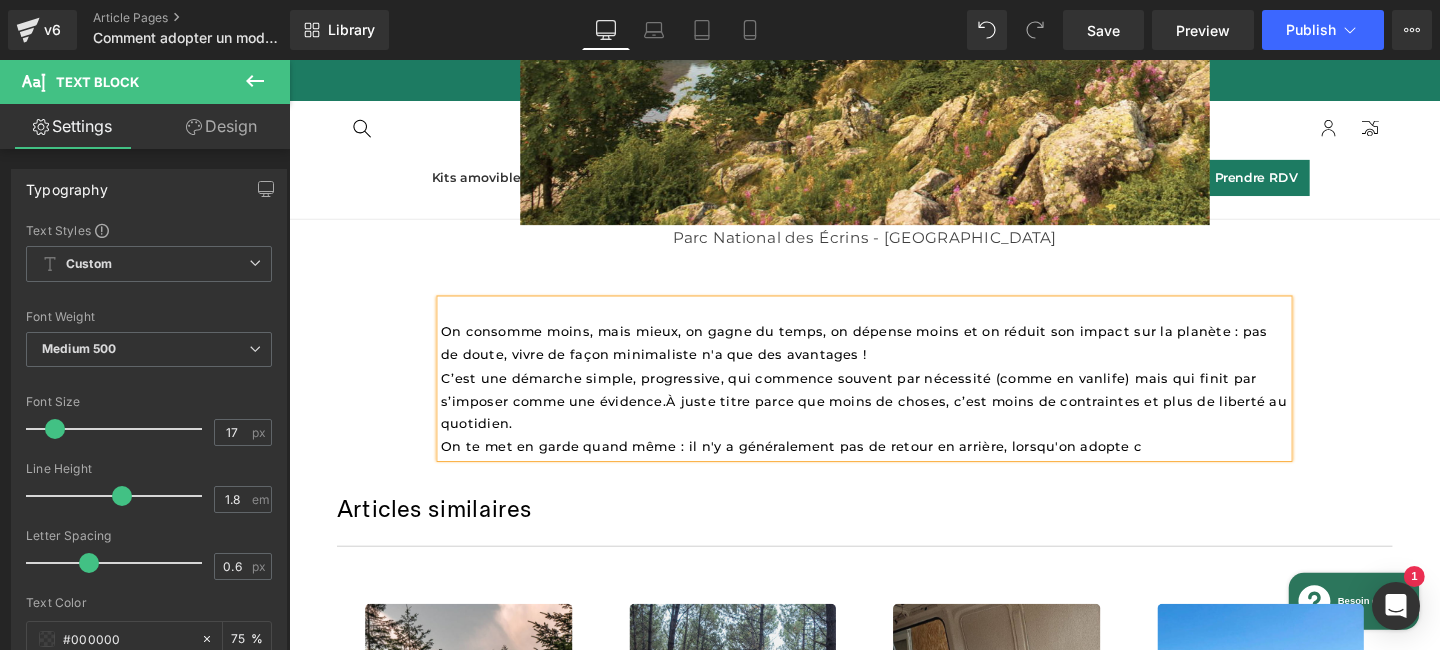 drag, startPoint x: 1197, startPoint y: 473, endPoint x: 1046, endPoint y: 470, distance: 151.0298 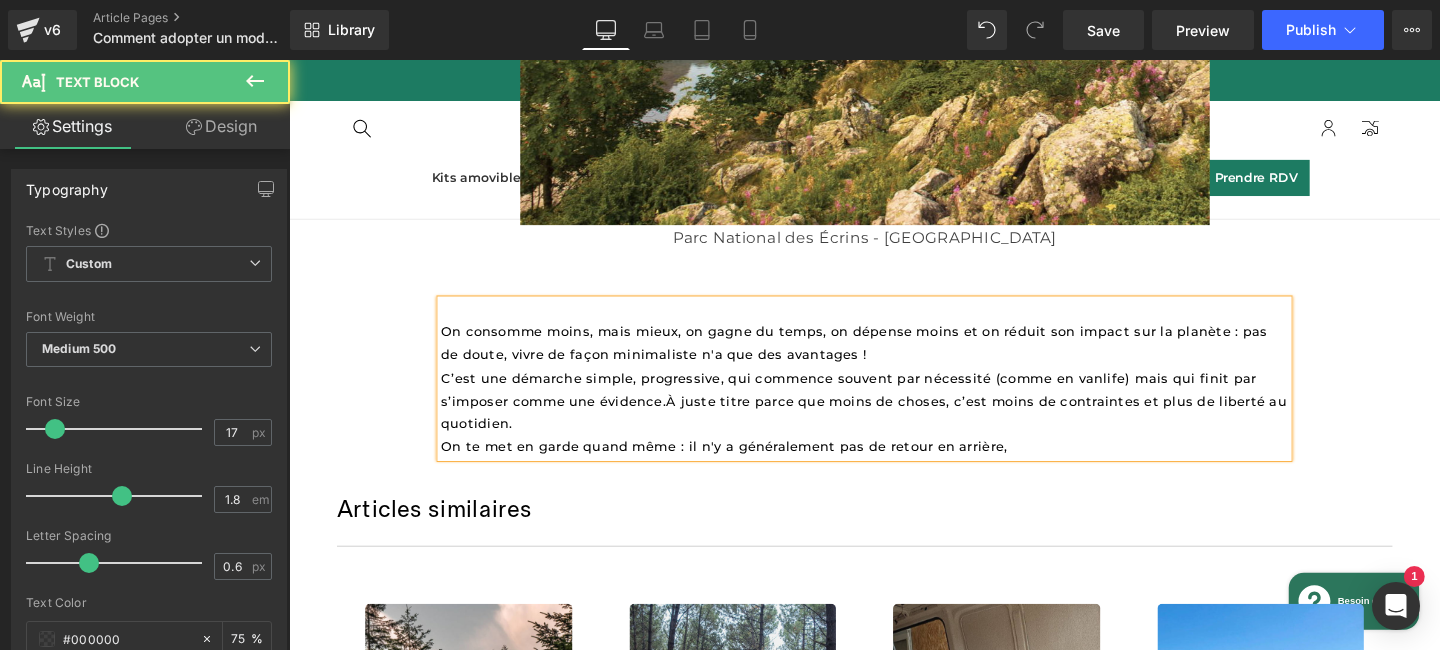 click on "oins de choses, c’est moins de contraintes et plus de liberté au quotidien.
On te met en garde quand même : il n'y a généralement pas de retour en arrière," at bounding box center [895, 442] 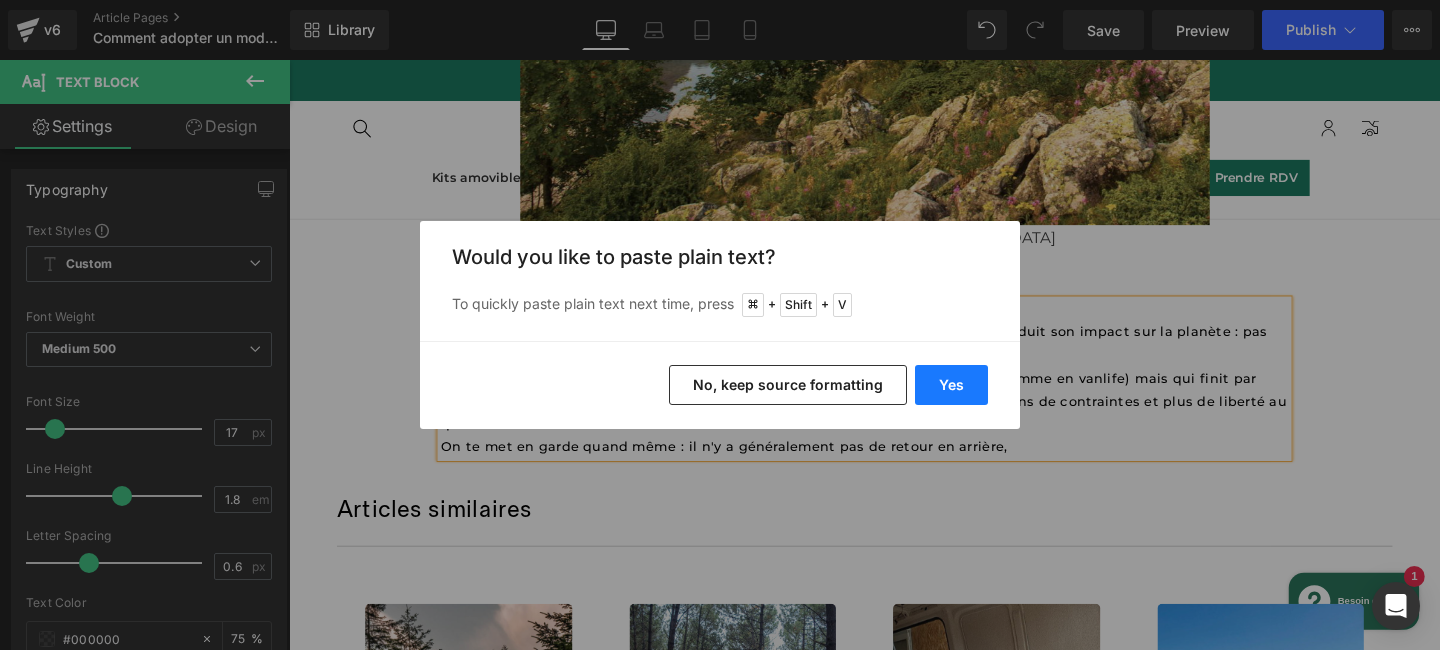 click on "Yes" at bounding box center (951, 385) 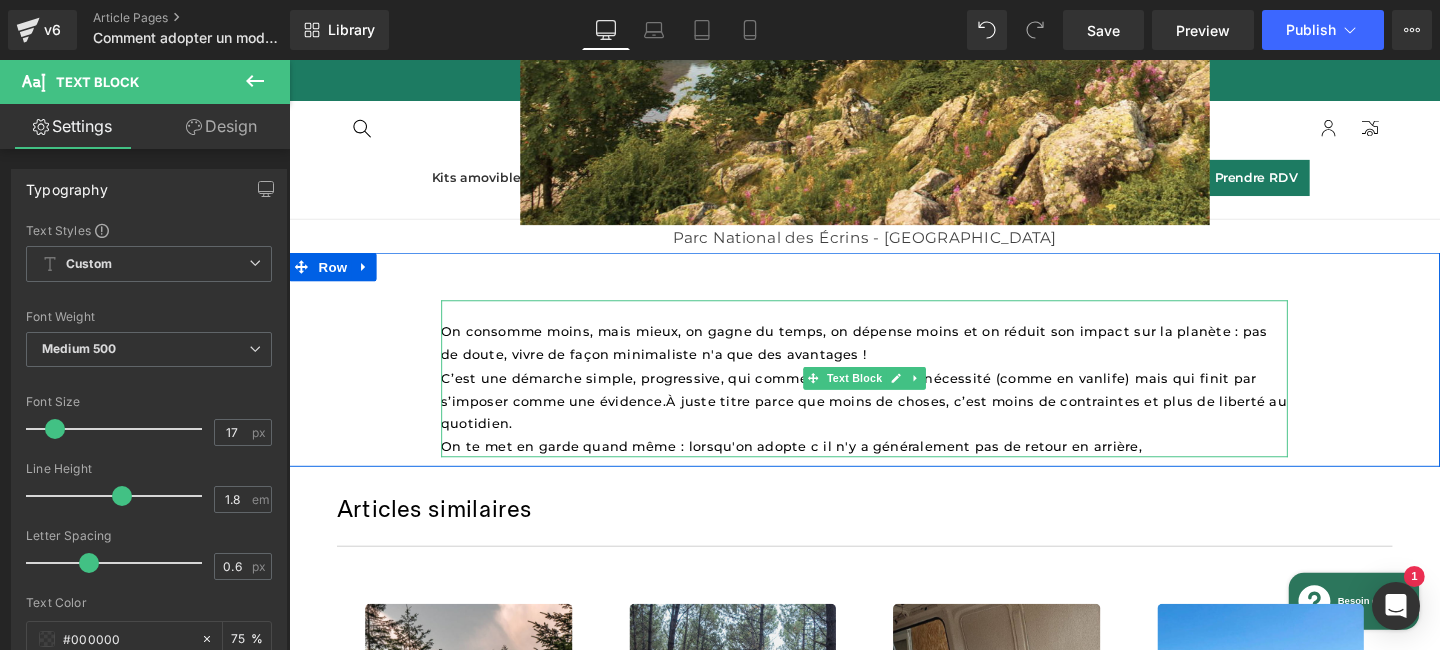 click on "oins de choses, c’est moins de contraintes et plus de liberté au quotidien.
On te met en garde quand même : lorsqu'on adopte c il n'y a généralement pas de retour en arrière," at bounding box center (895, 442) 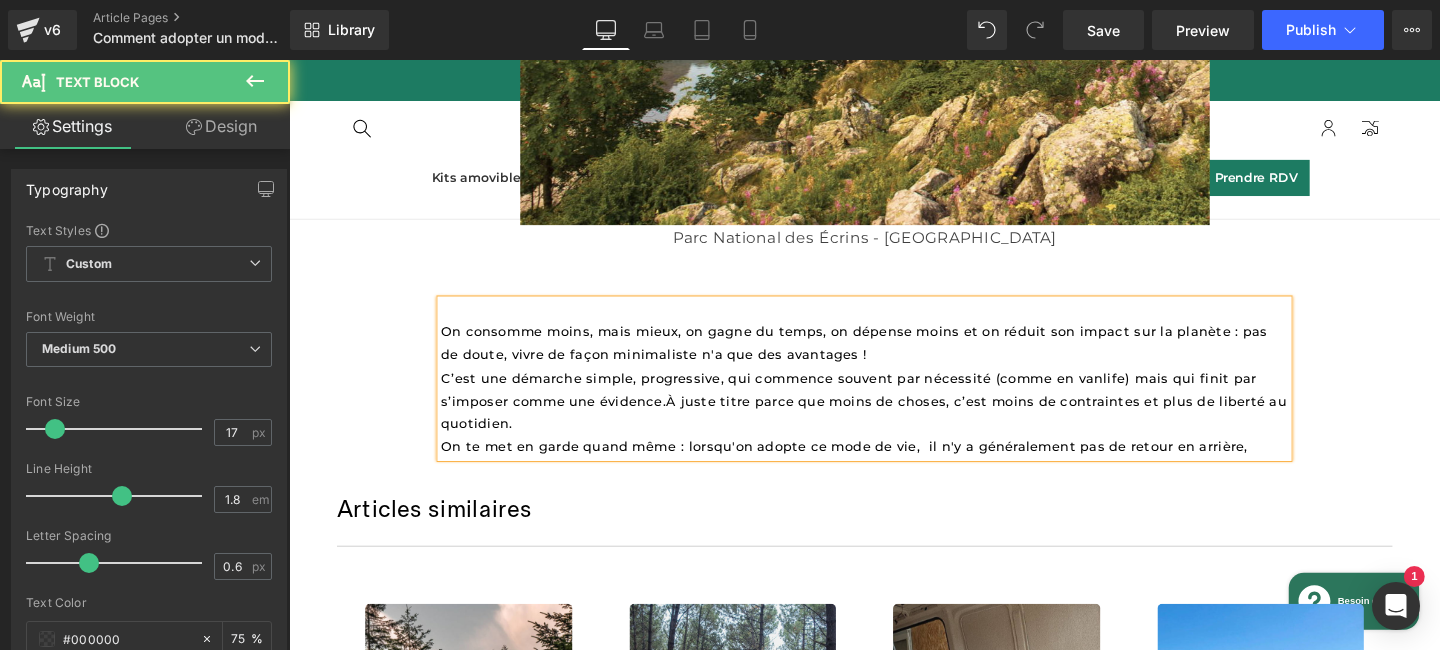 click on "oins de choses, c’est moins de contraintes et plus de liberté au quotidien.
On te met en garde quand même : lorsqu'on adopte ce mode de vie,  il n'y a généralement pas de retour en arrière," at bounding box center [895, 442] 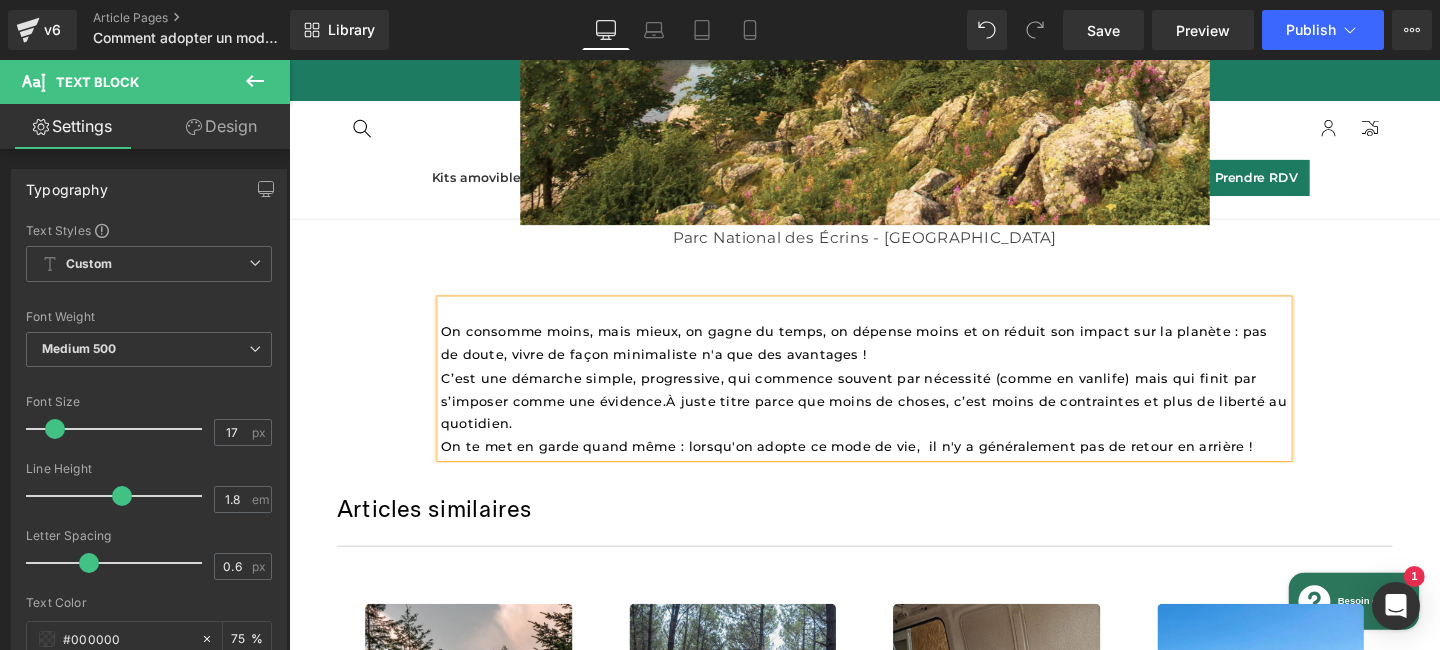 click on "On consomme moins, mais mieux, on gagne du temps, on dépense moins et on réduit son impact sur la planète : pas de doute, vivre de façon minimaliste n'a que des avantages !
C’est une démarche simple, progressive, qui commence souvent par nécessité (comme en vanlife) mais qui finit par s’imposer comme une évidence.
À juste titre parce que m" at bounding box center (885, 382) 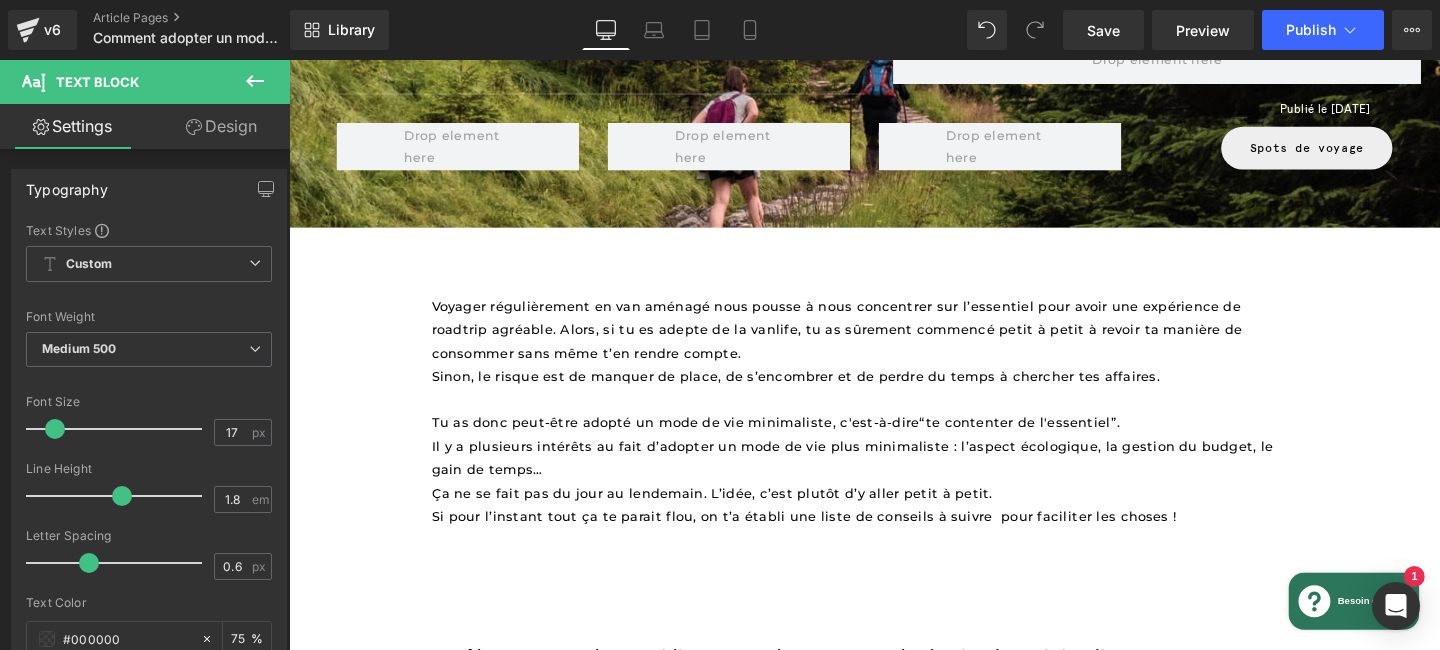scroll, scrollTop: 337, scrollLeft: 0, axis: vertical 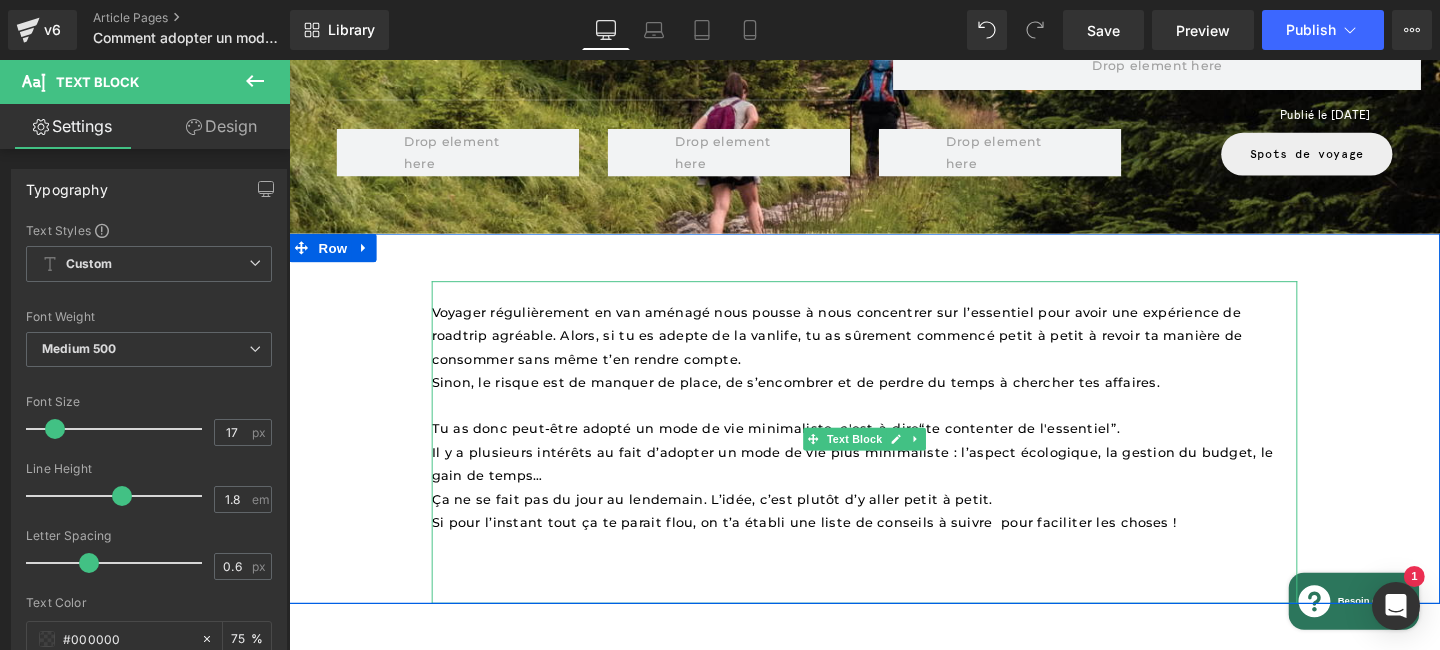 click at bounding box center [894, 424] 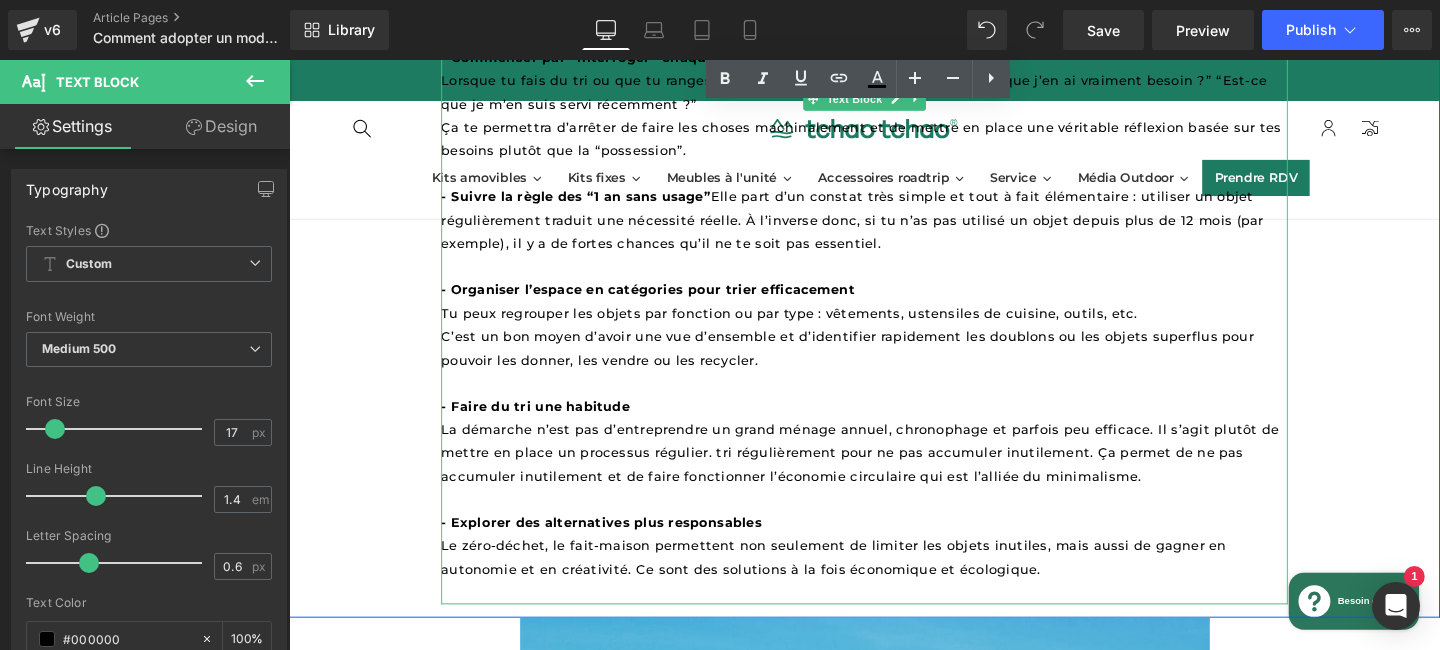 scroll, scrollTop: 1283, scrollLeft: 0, axis: vertical 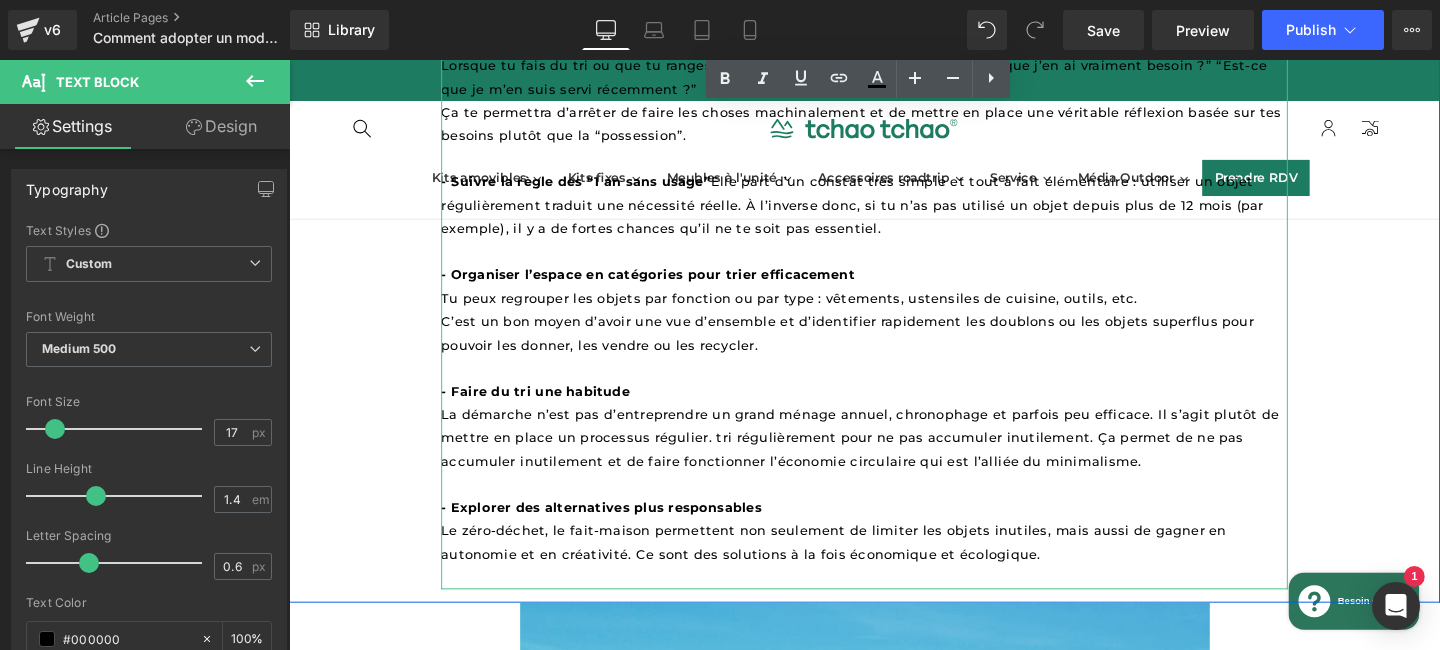 click on "La démarche n’est pas d’entreprendre un grand ménage annuel, chronophage et parfois peu efficace. Il s’agit plutôt de mettre en place un processus régulier. tri régulièrement pour ne pas accumuler inutilement. Ça permet de ne pas accumuler inutilement et de faire fonctionner l’économie circulaire qui est l’alliée du minimalisme." at bounding box center (892, 456) 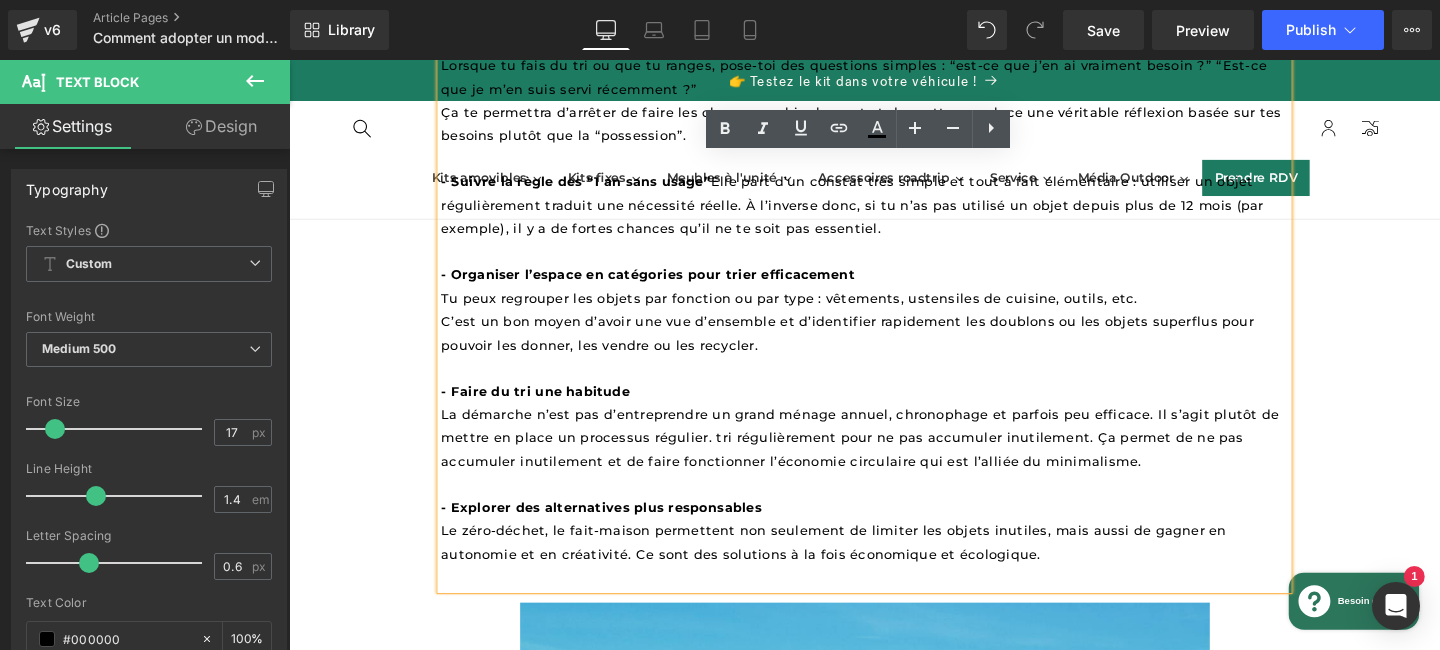 click on "La démarche n’est pas d’entreprendre un grand ménage annuel, chronophage et parfois peu efficace. Il s’agit plutôt de mettre en place un processus régulier. tri régulièrement pour ne pas accumuler inutilement. Ça permet de ne pas accumuler inutilement et de faire fonctionner l’économie circulaire qui est l’alliée du minimalisme." at bounding box center (892, 456) 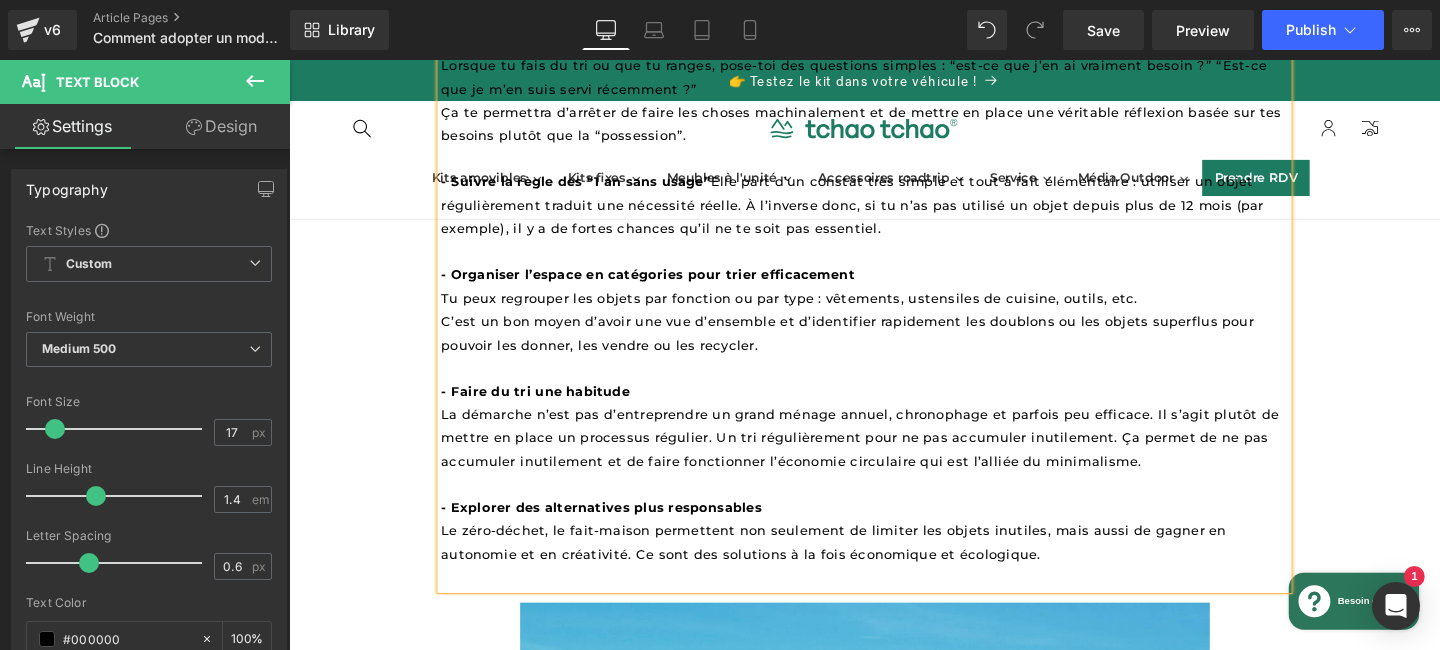 click on "La démarche n’est pas d’entreprendre un grand ménage annuel, chronophage et parfois peu efficace. Il s’agit plutôt de mettre en place un processus régulier. Un tri régulièrement pour ne pas accumuler inutilement. Ça permet de ne pas accumuler inutilement et de faire fonctionner l’économie circulaire qui est l’alliée du minimalisme." at bounding box center [892, 456] 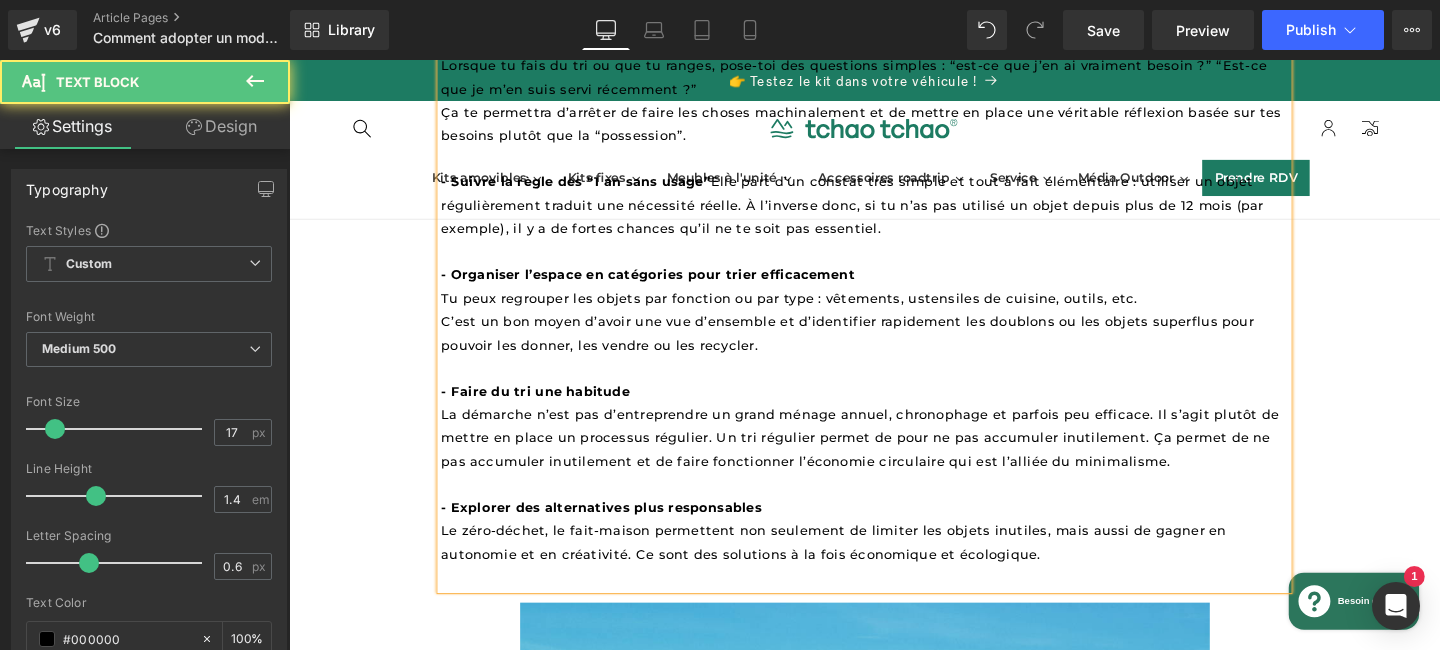 click on "La démarche n’est pas d’entreprendre un grand ménage annuel, chronophage et parfois peu efficace. Il s’agit plutôt de mettre en place un processus régulier. Un tri régulier permet de pour ne pas accumuler inutilement. Ça permet de ne pas accumuler inutilement et de faire fonctionner l’économie circulaire qui est l’alliée du minimalisme." at bounding box center (892, 456) 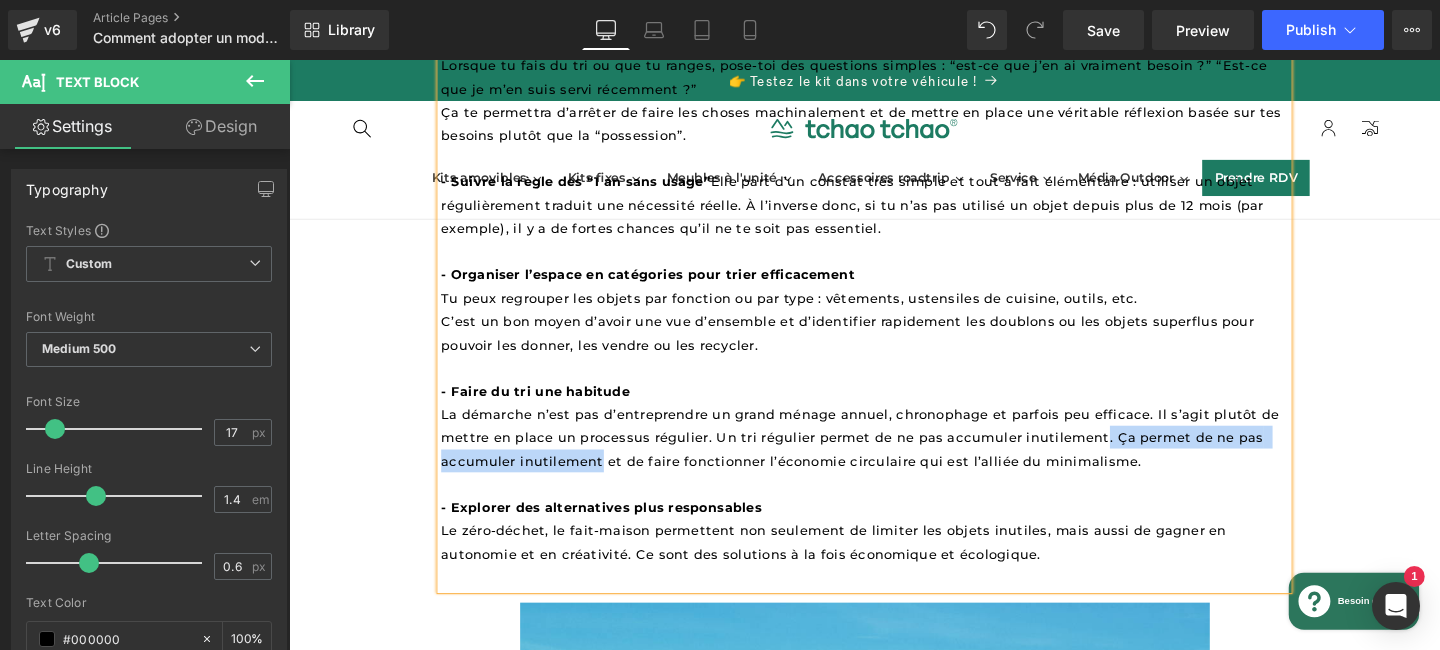 drag, startPoint x: 618, startPoint y: 533, endPoint x: 1145, endPoint y: 515, distance: 527.3073 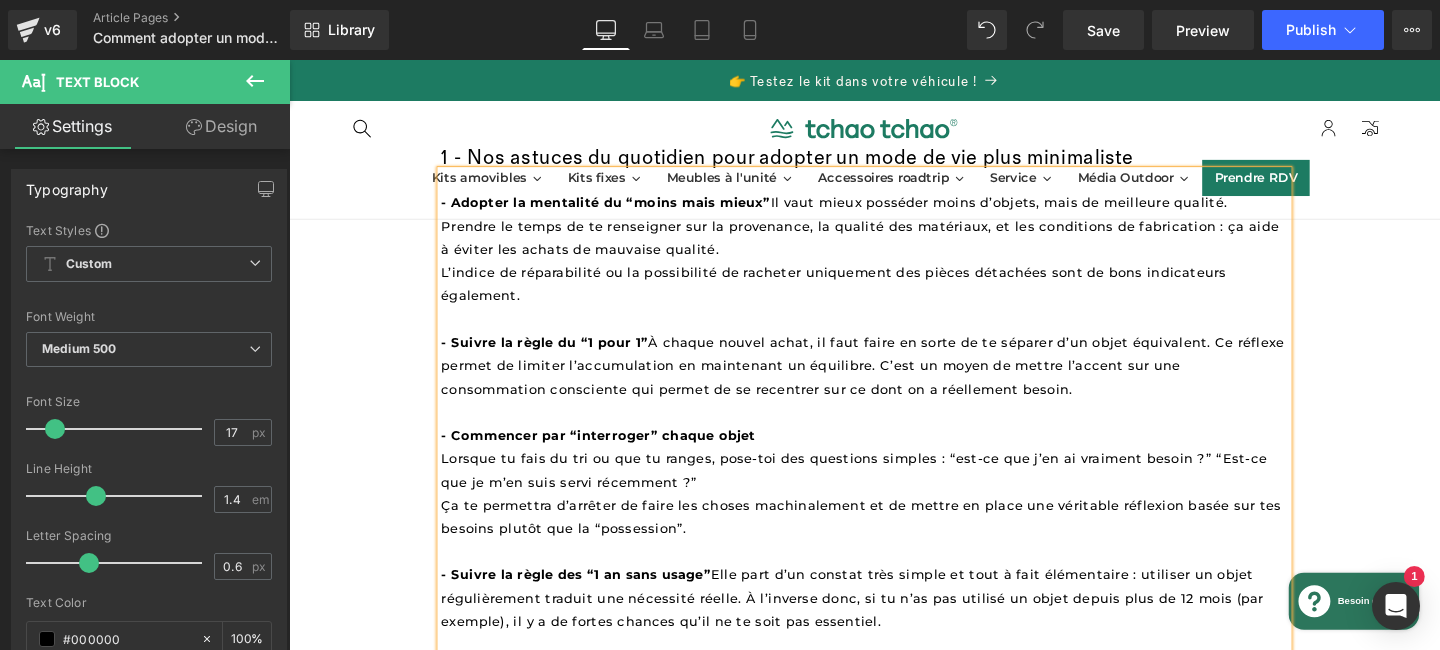 scroll, scrollTop: 870, scrollLeft: 0, axis: vertical 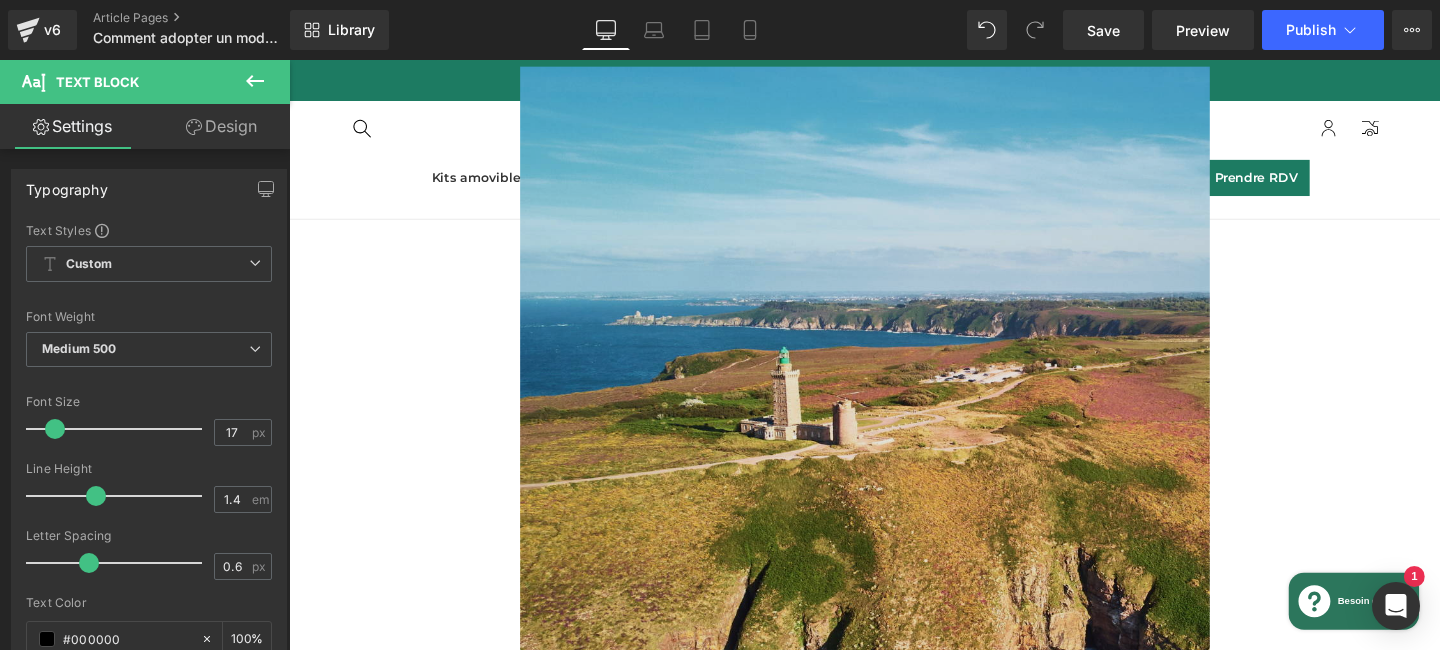click at bounding box center [894, 520] 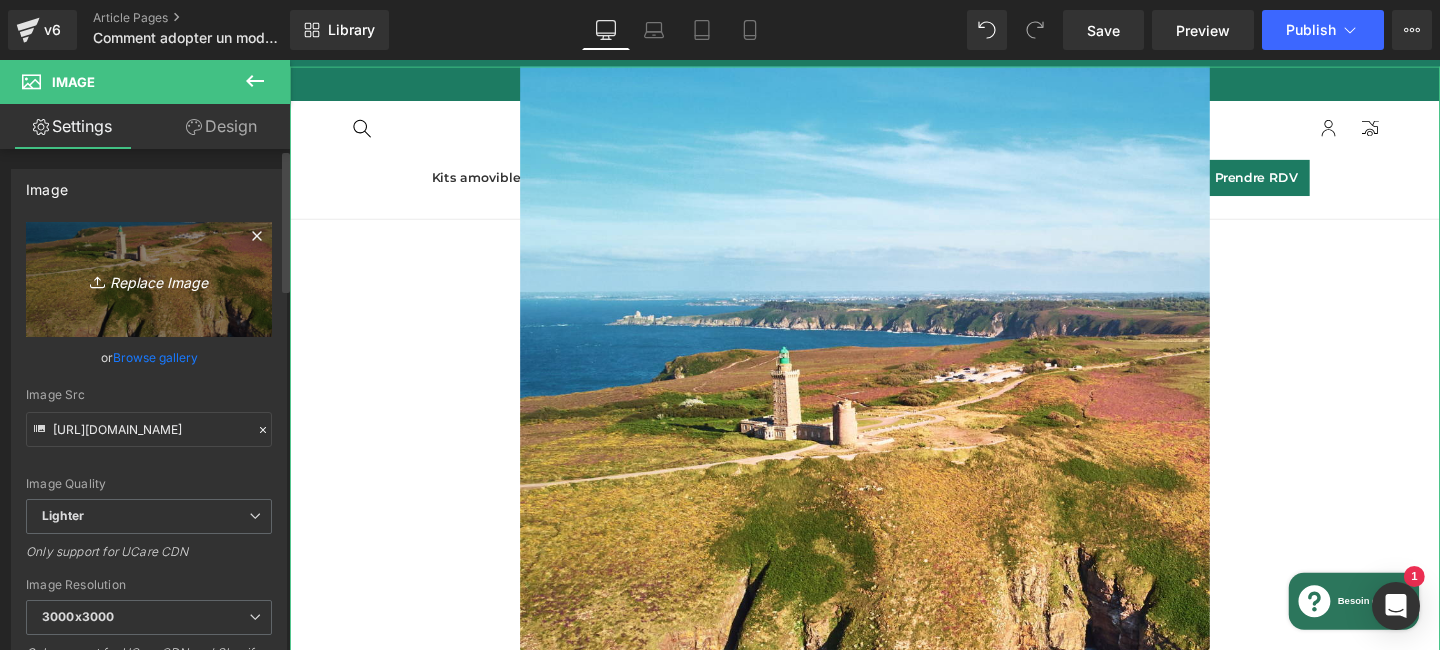 click on "Replace Image" at bounding box center (149, 279) 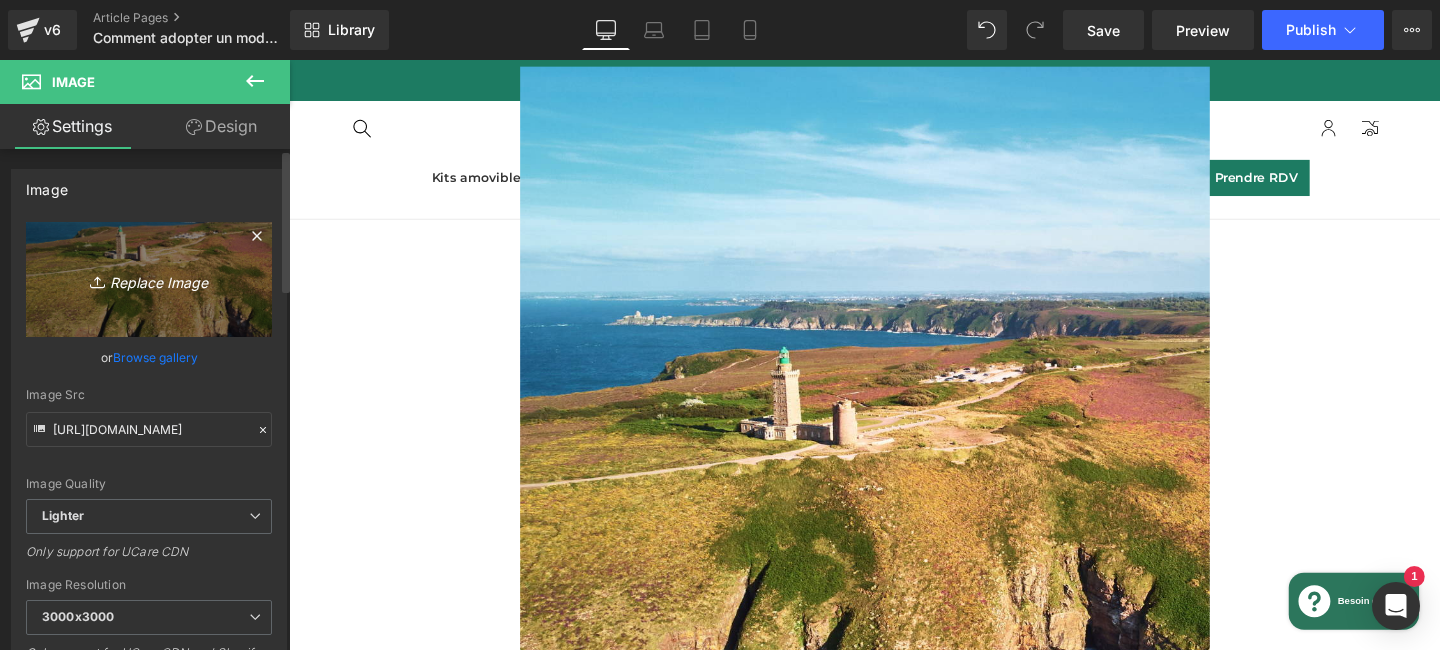 type on "C:\fakepath\Photos-articles-Portraits-_4_.webp" 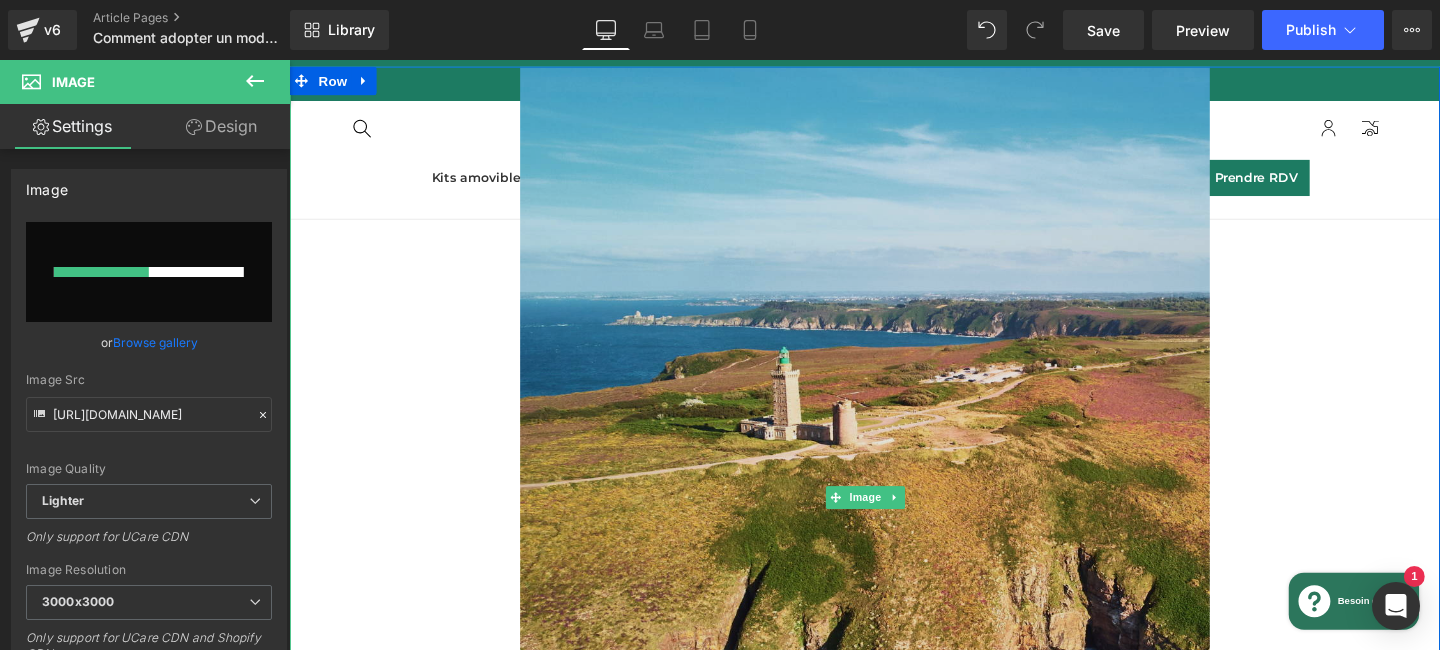 type 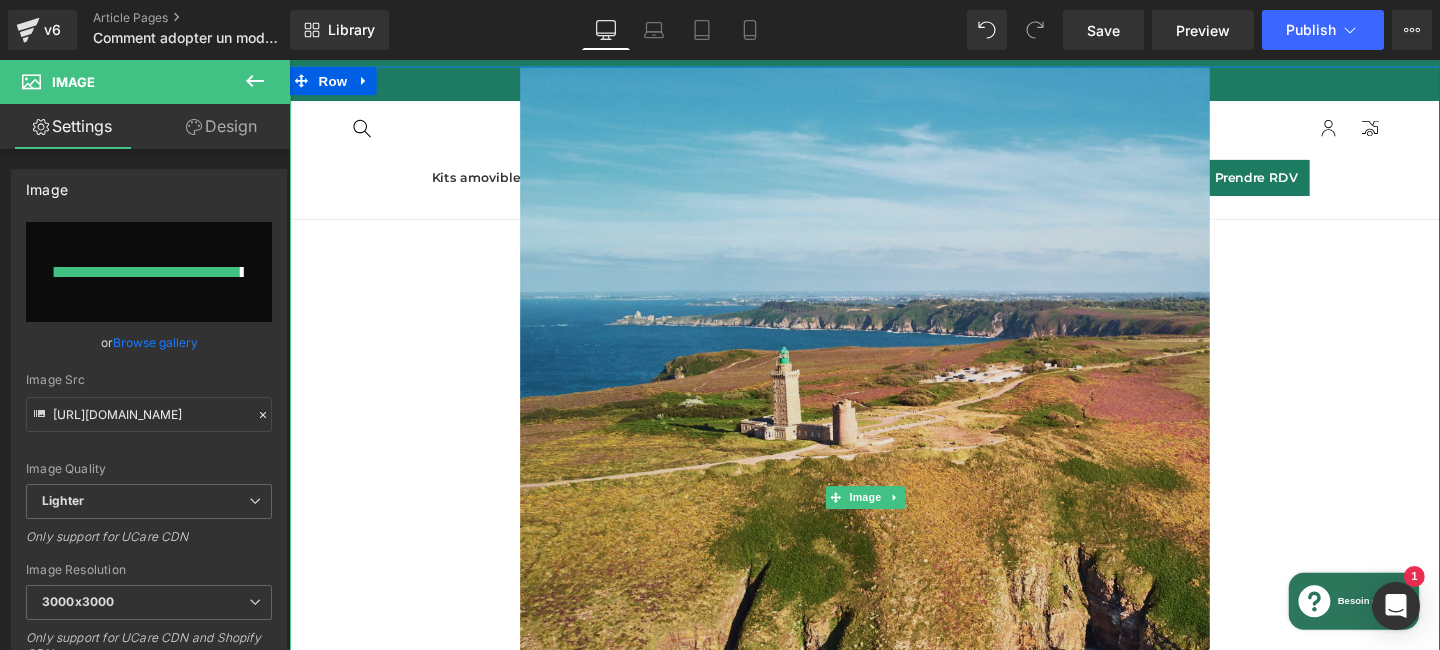 type on "https://ucarecdn.com/d79b13e5-5101-481e-9b9c-75cf54dc8b88/-/format/auto/-/preview/3000x3000/-/quality/lighter/Photos-articles-Portraits-_4_.webp" 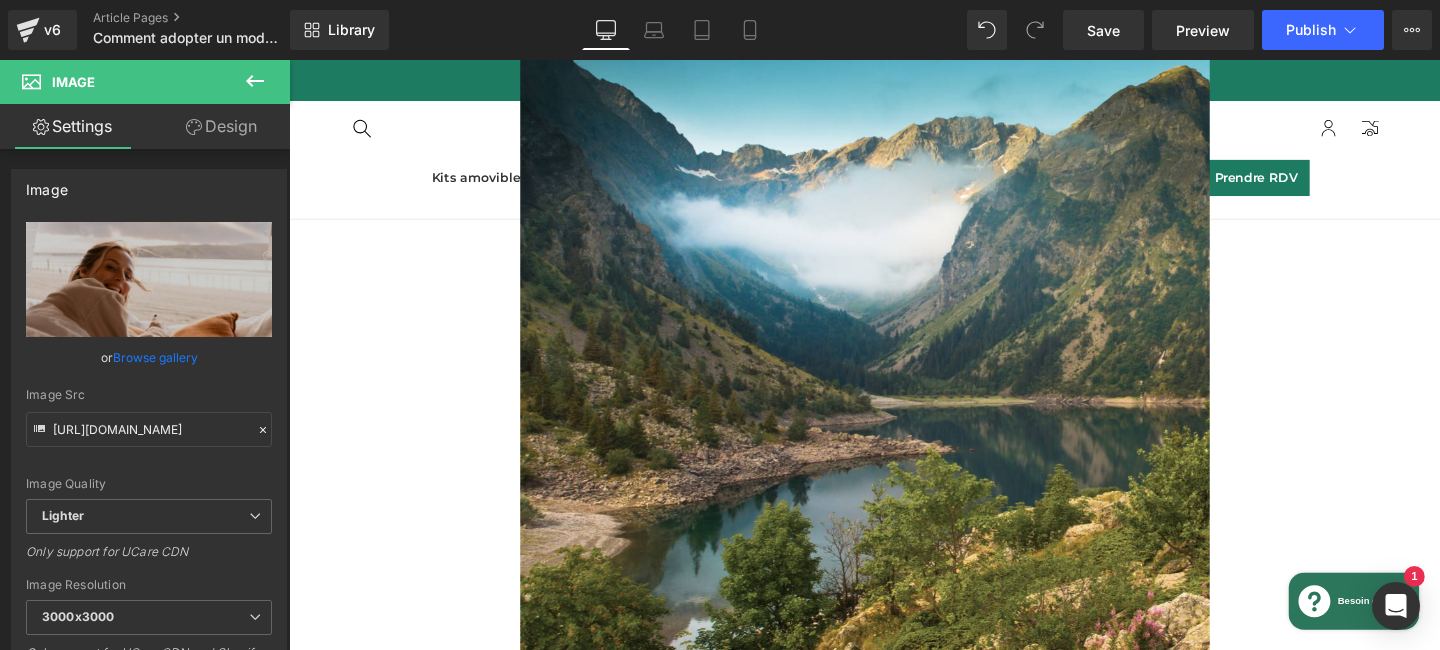 scroll, scrollTop: 3648, scrollLeft: 0, axis: vertical 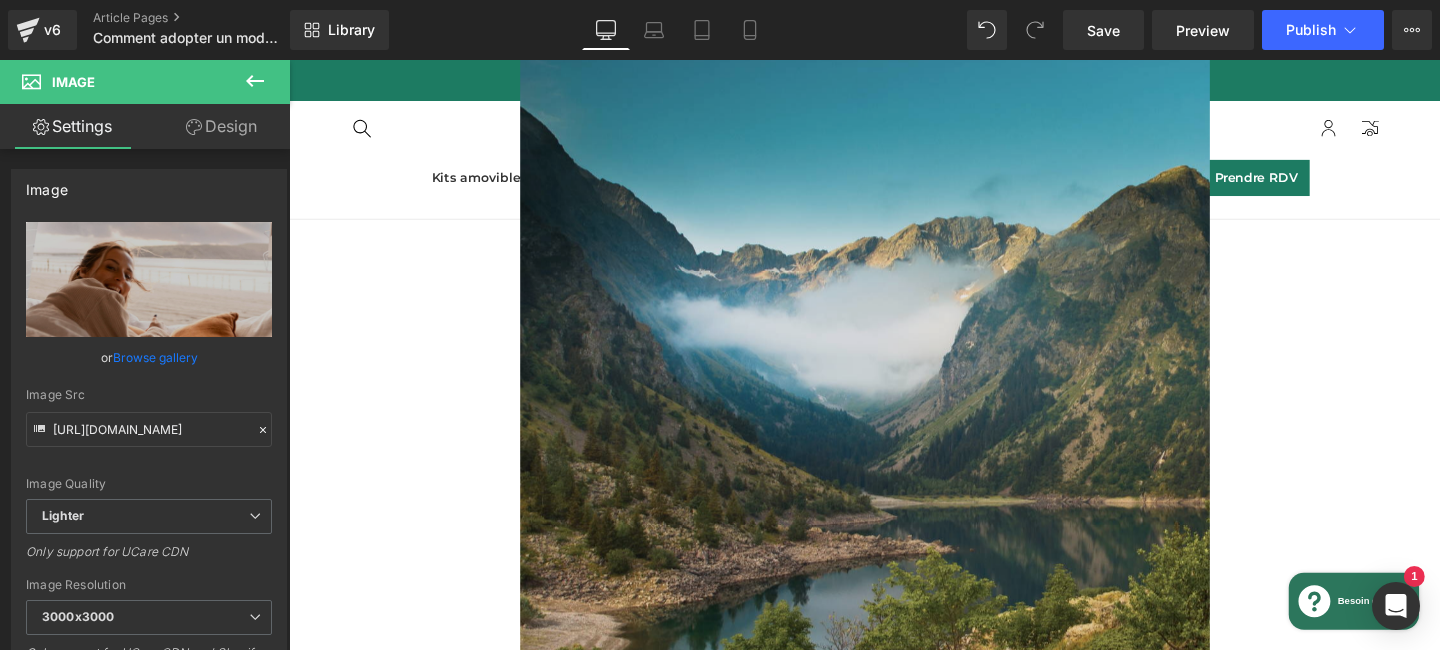 click at bounding box center [894, 467] 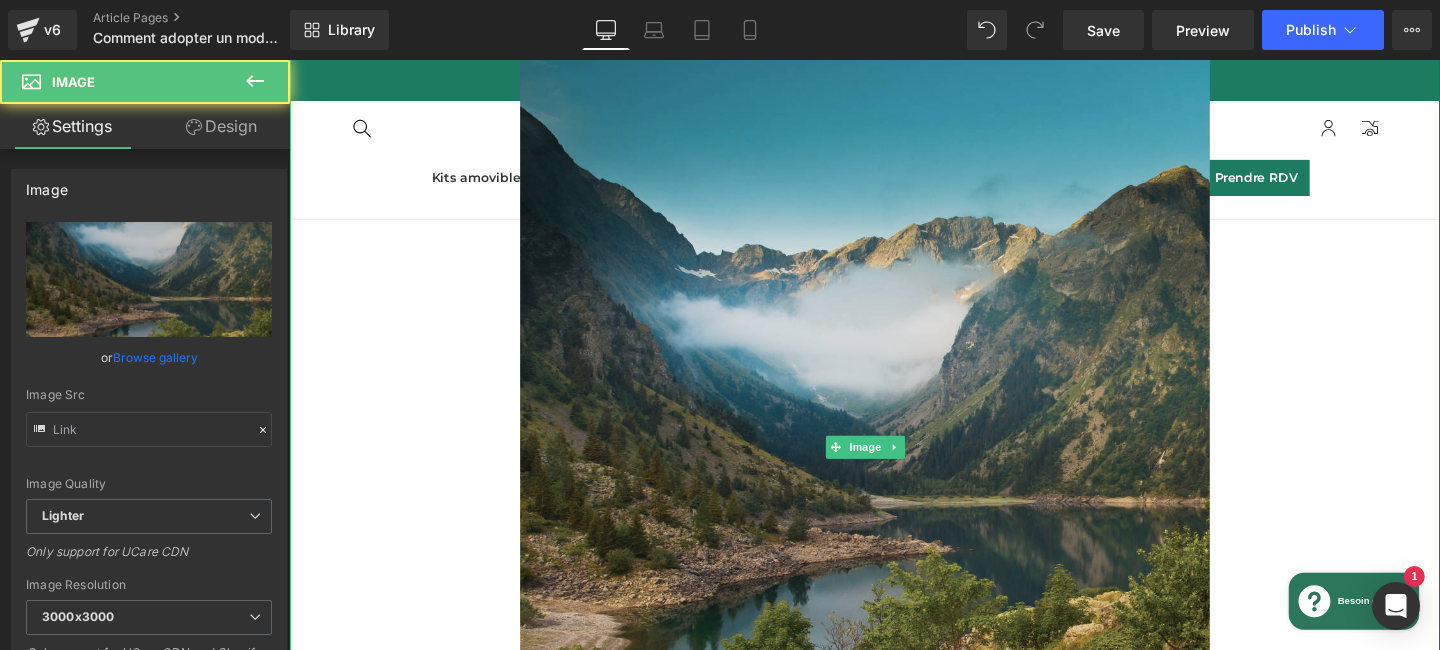 type on "https://ucarecdn.com/1590e91a-f9bc-4329-8570-aa3cac1a79d9/-/format/auto/-/preview/3000x3000/-/quality/lighter/22.webp" 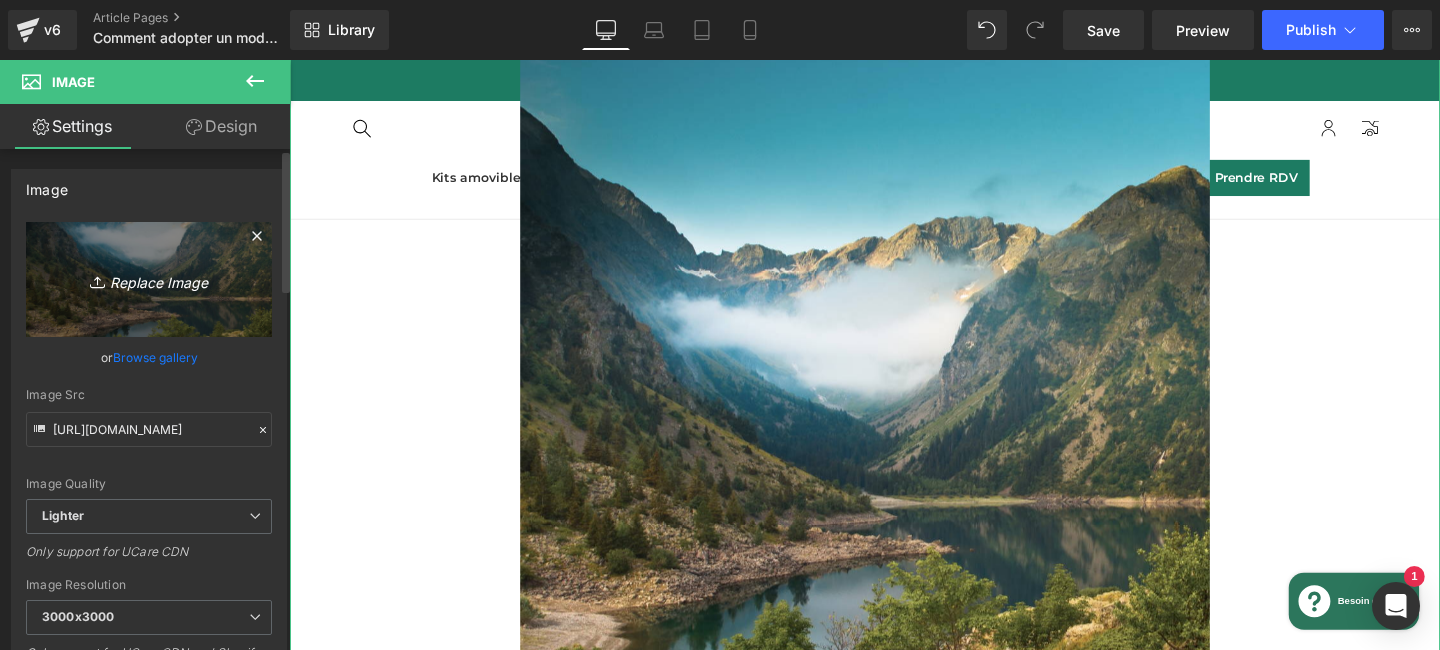 click on "Replace Image" at bounding box center (149, 279) 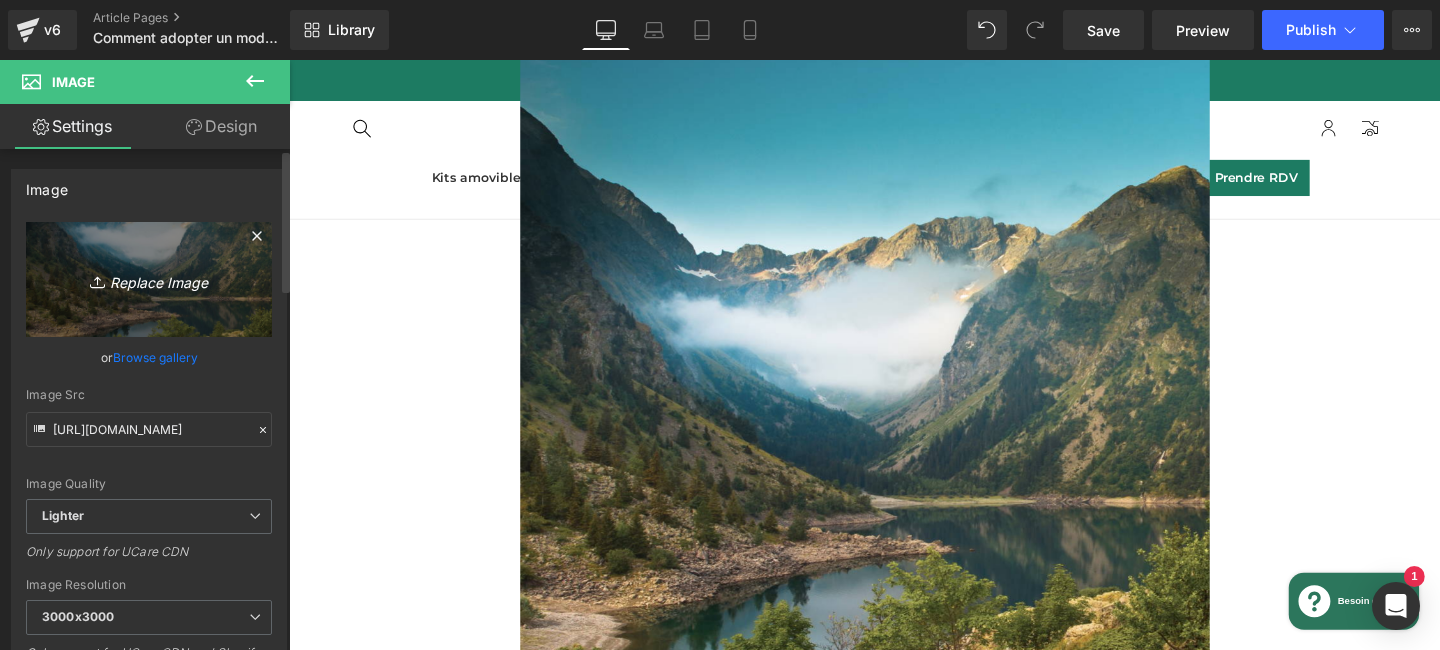 type on "C:\fakepath\27.webp" 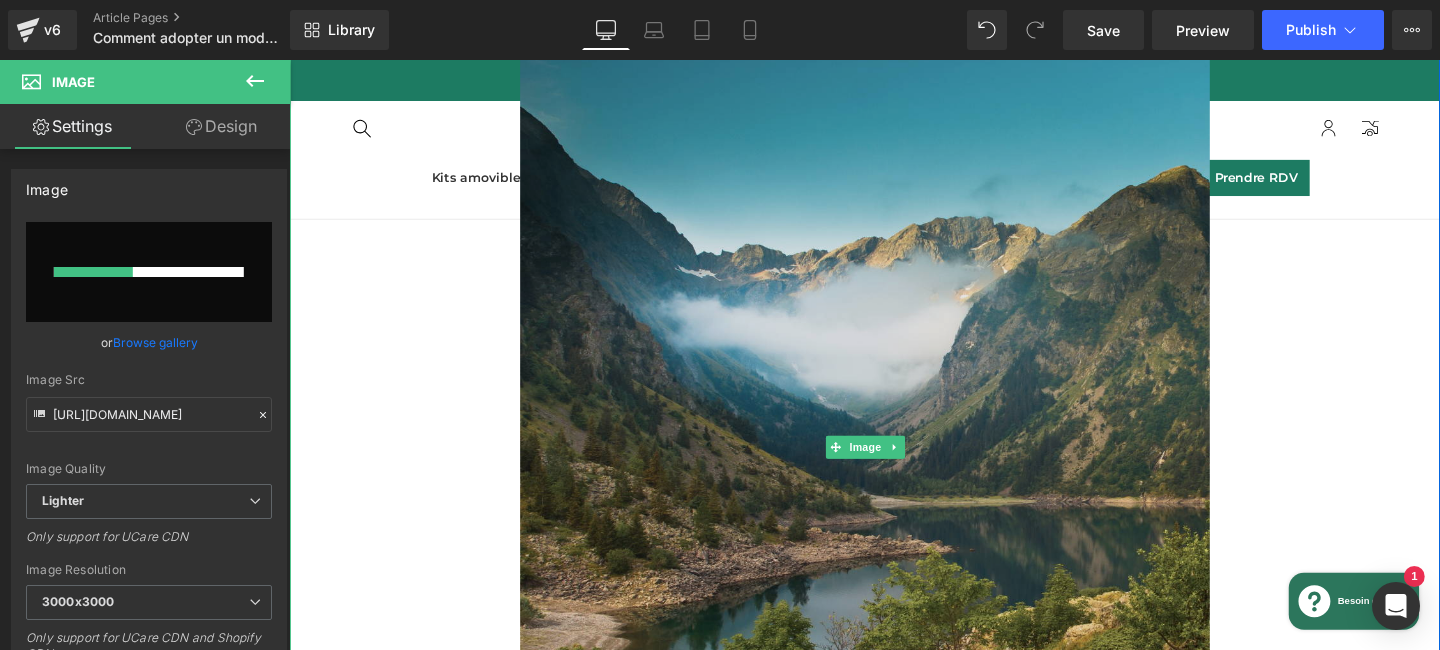 type 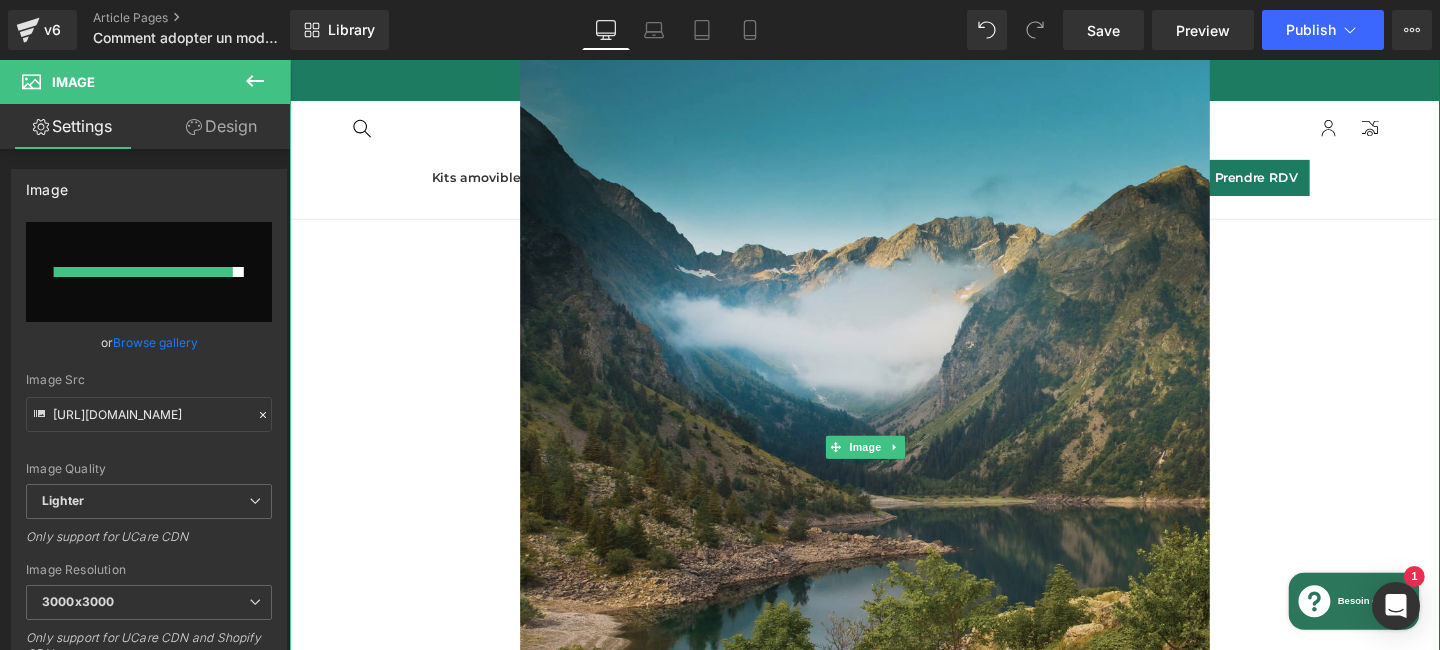 type on "https://ucarecdn.com/19cd3478-193a-4d39-a6d3-e18ce8b8a18b/-/format/auto/-/preview/3000x3000/-/quality/lighter/27.webp" 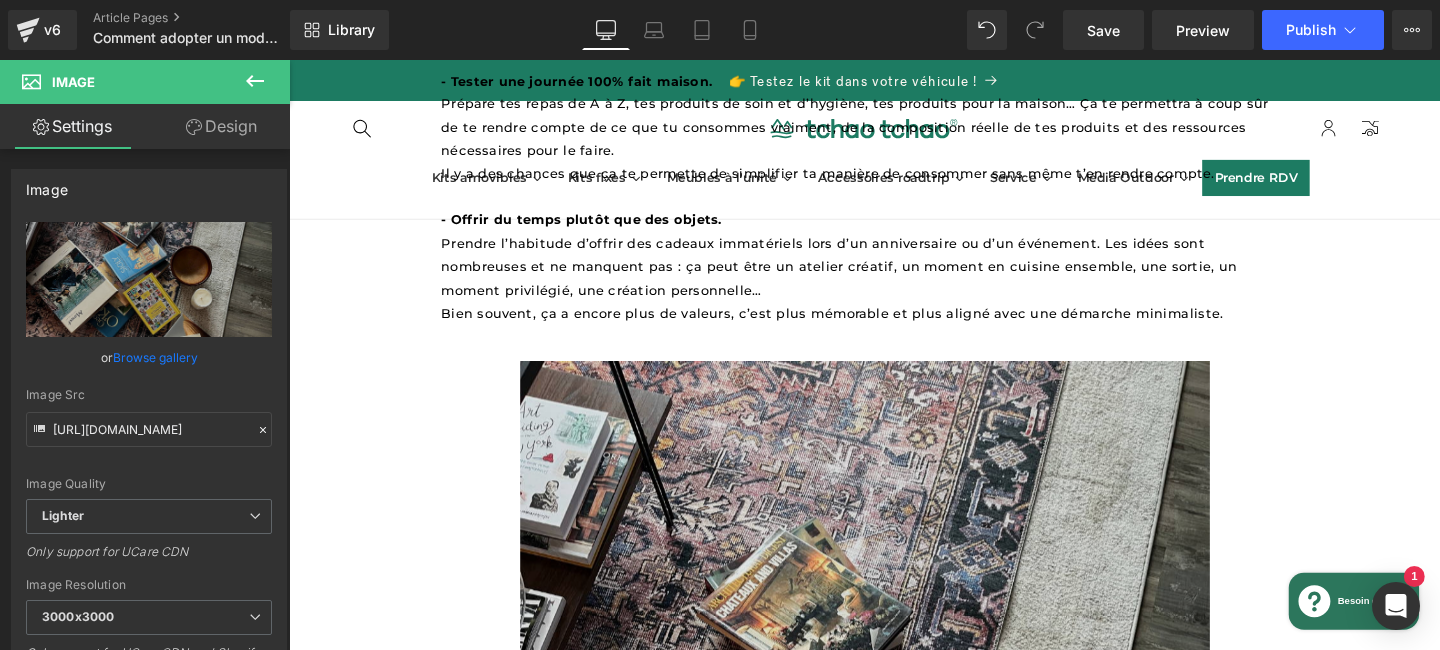 scroll, scrollTop: 3320, scrollLeft: 0, axis: vertical 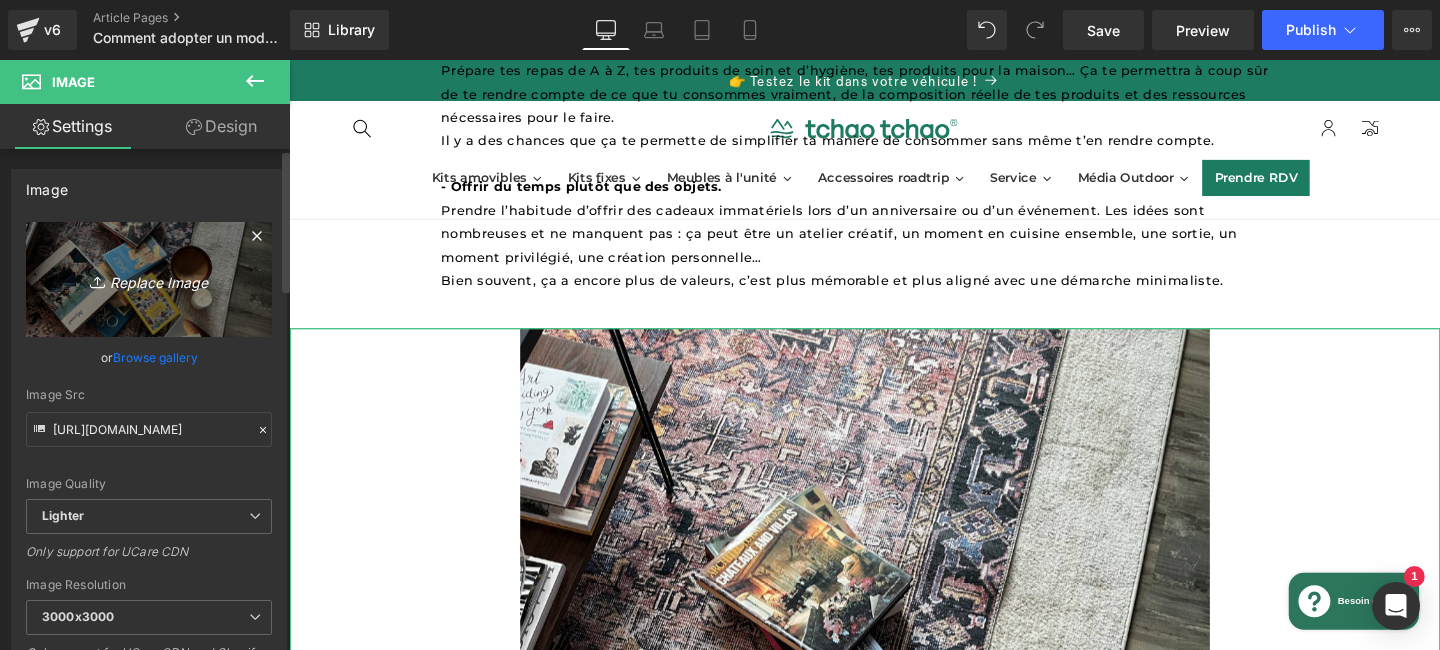 click on "Replace Image" at bounding box center [149, 279] 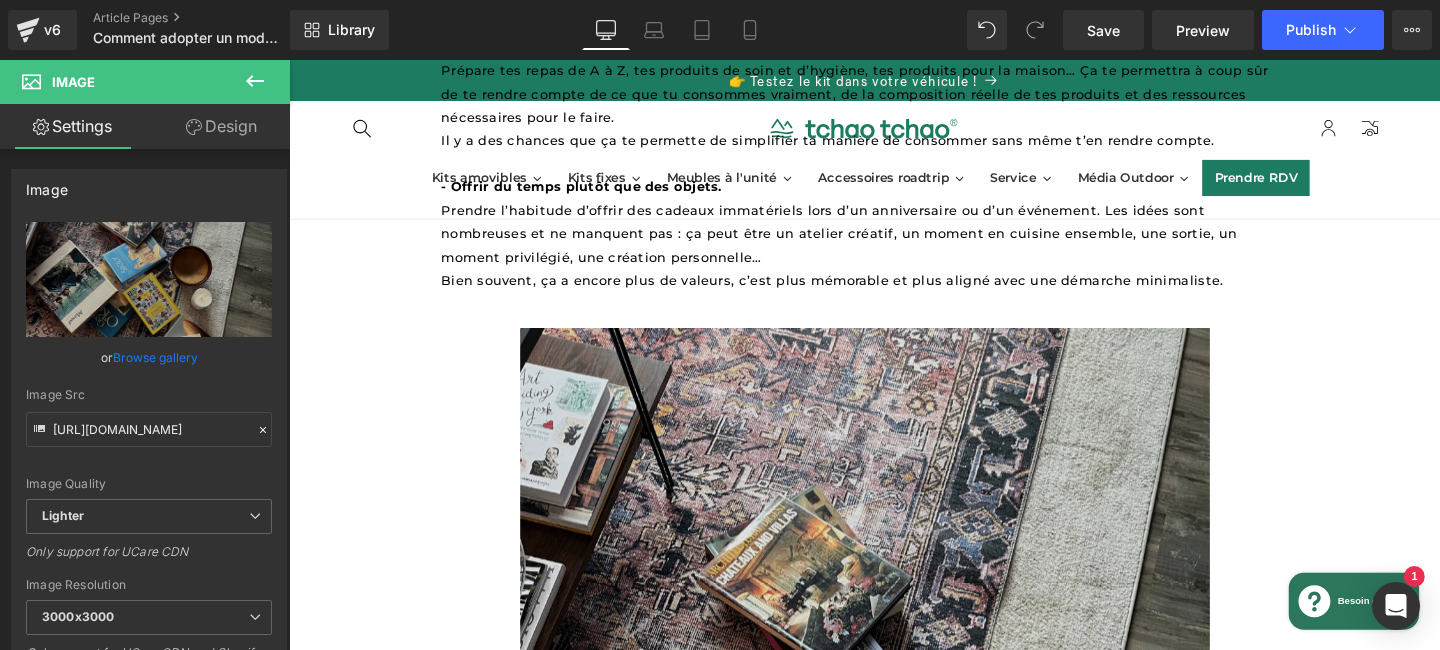type on "C:\fakepath\27.webp" 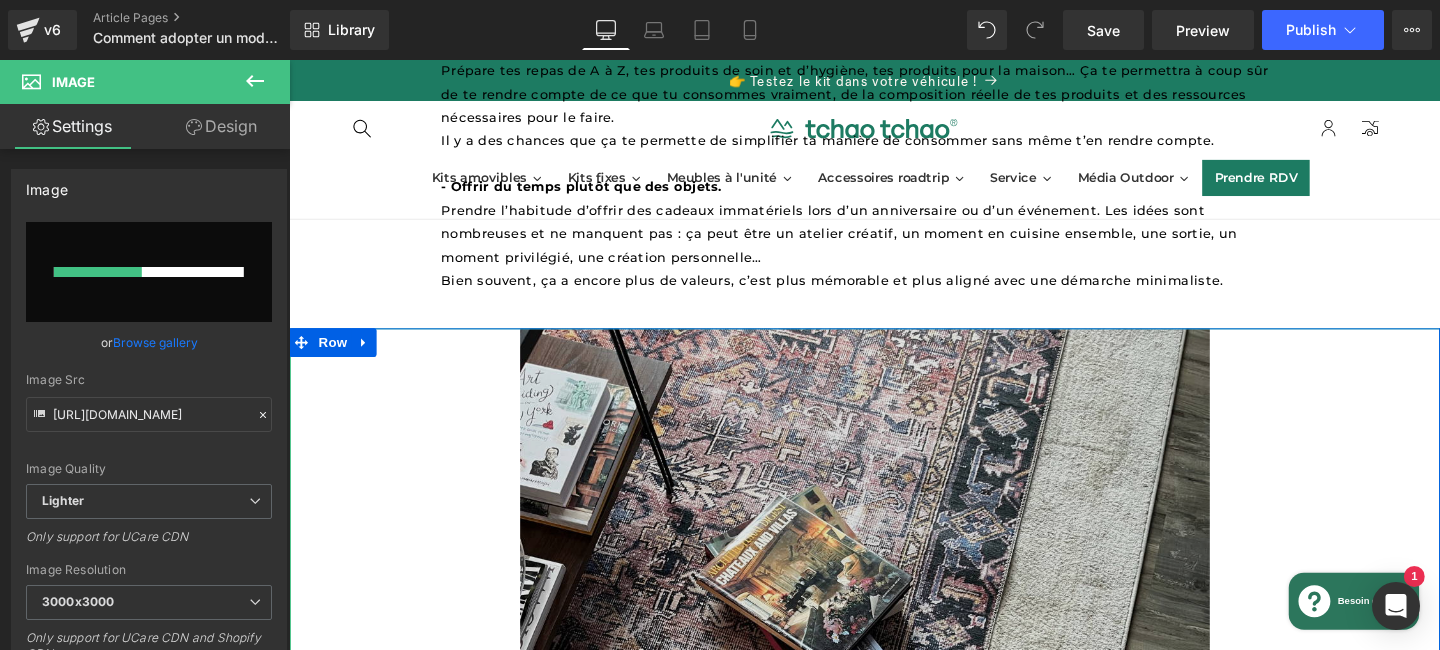 type 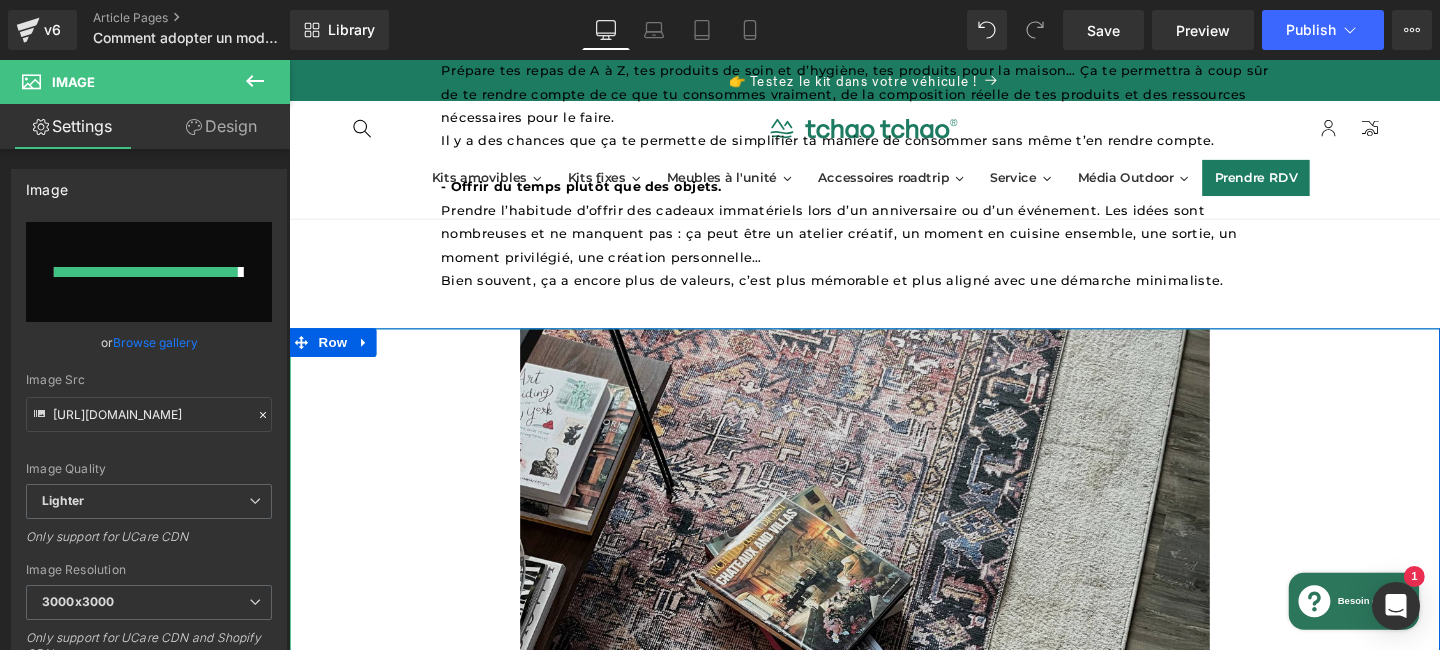 type on "https://ucarecdn.com/bc34bc10-288f-4f7d-bafb-1eec6602380c/-/format/auto/-/preview/3000x3000/-/quality/lighter/27.webp" 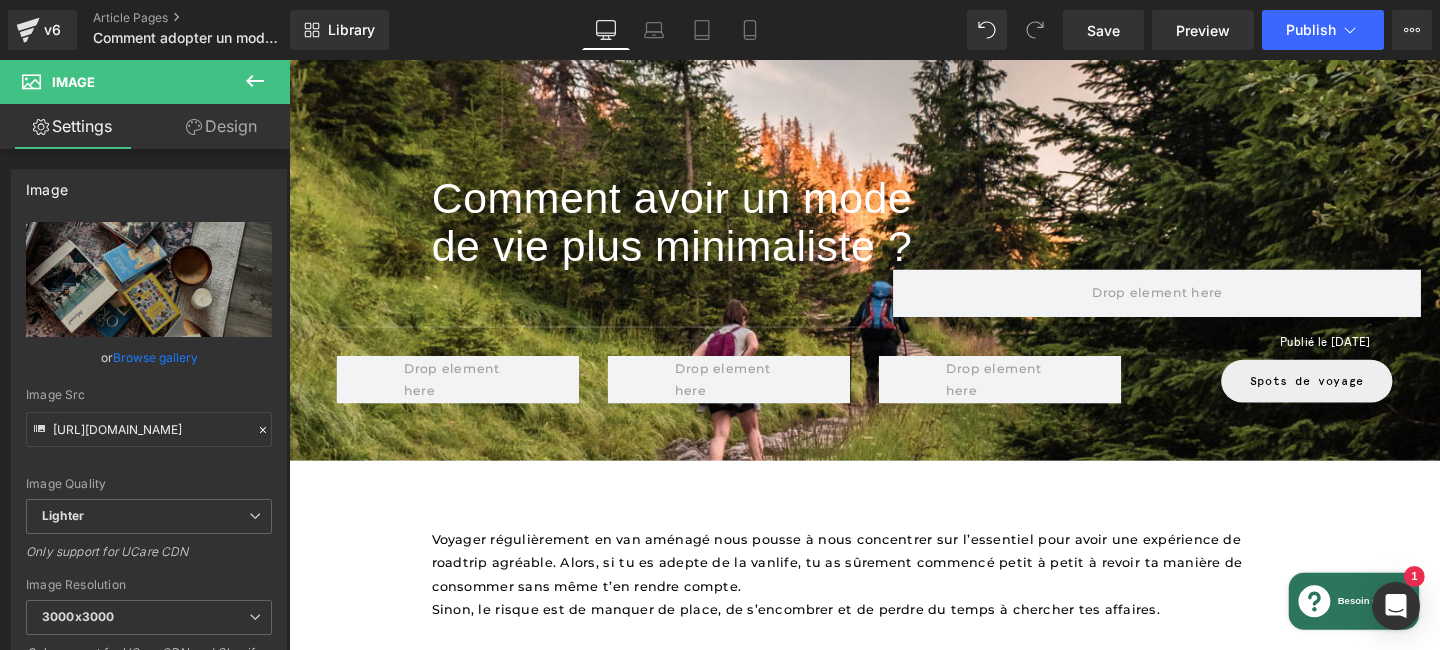 scroll, scrollTop: 100, scrollLeft: 0, axis: vertical 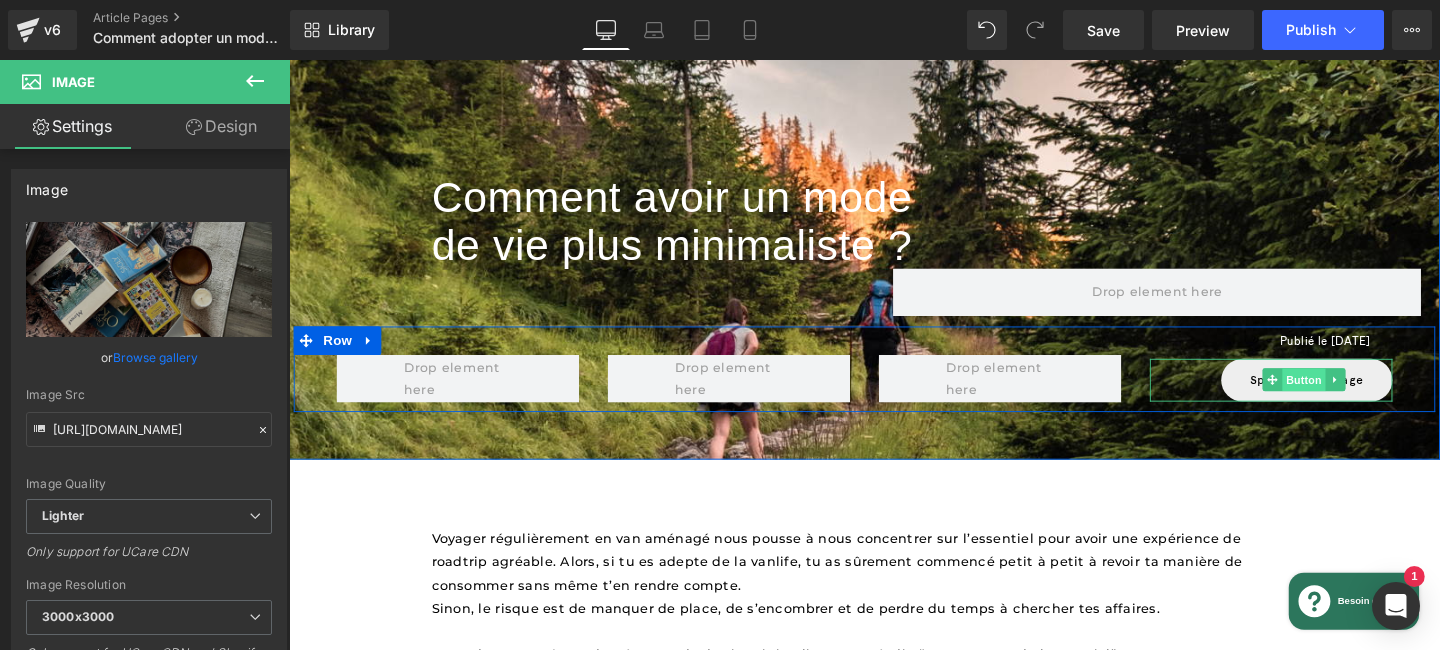 click on "Spots de voyage Button" at bounding box center (1321, 396) 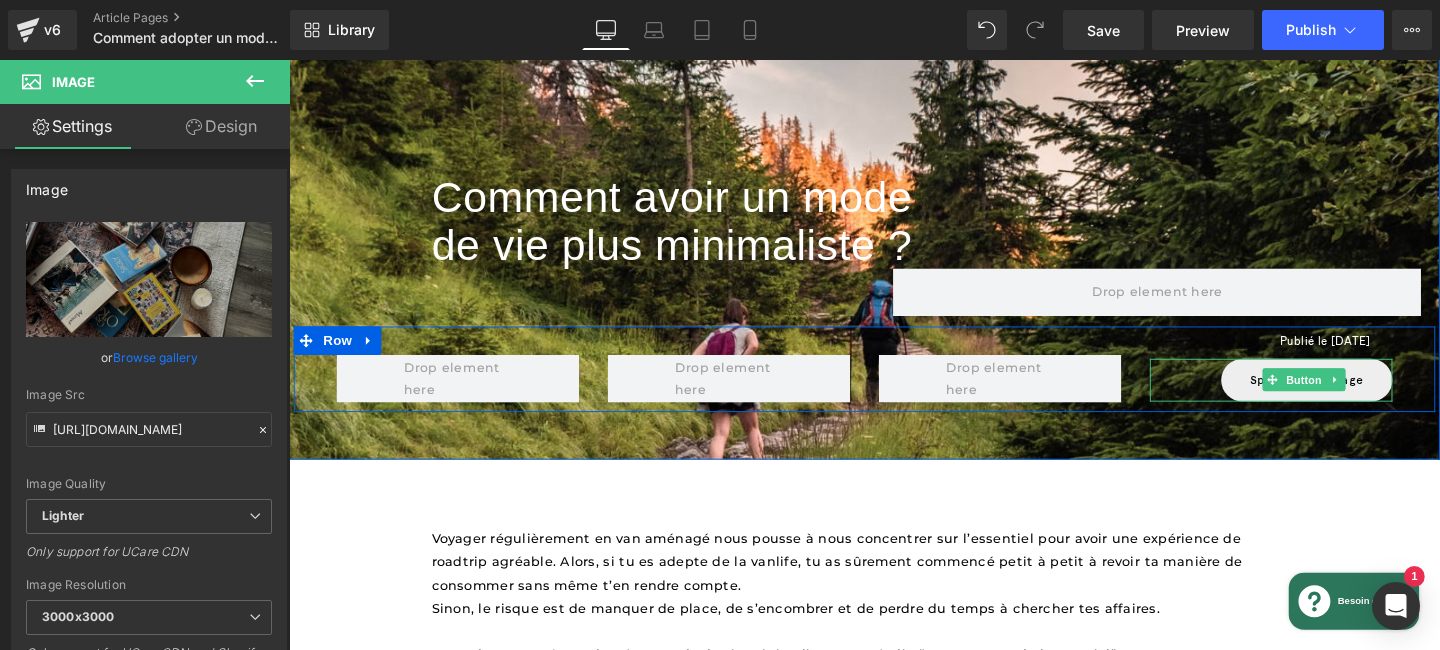 click on "Spots de voyage" at bounding box center (1359, 396) 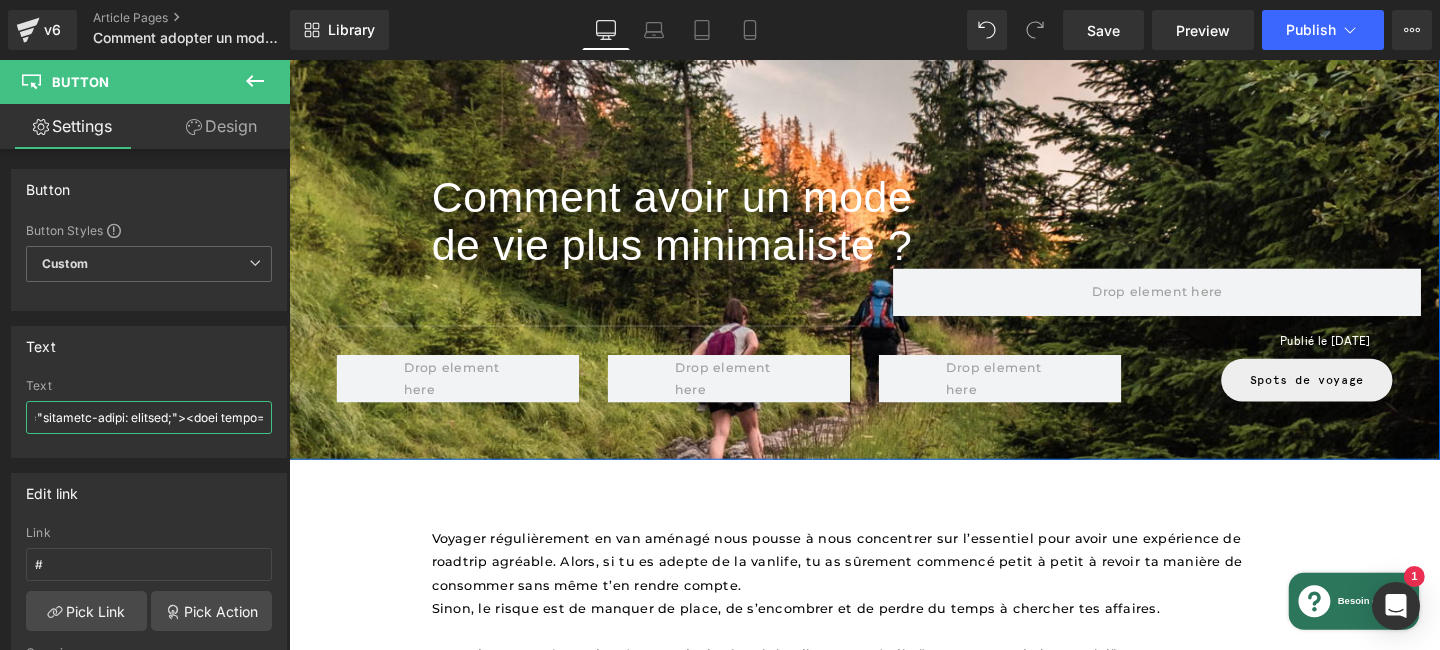 scroll, scrollTop: 0, scrollLeft: 7893, axis: horizontal 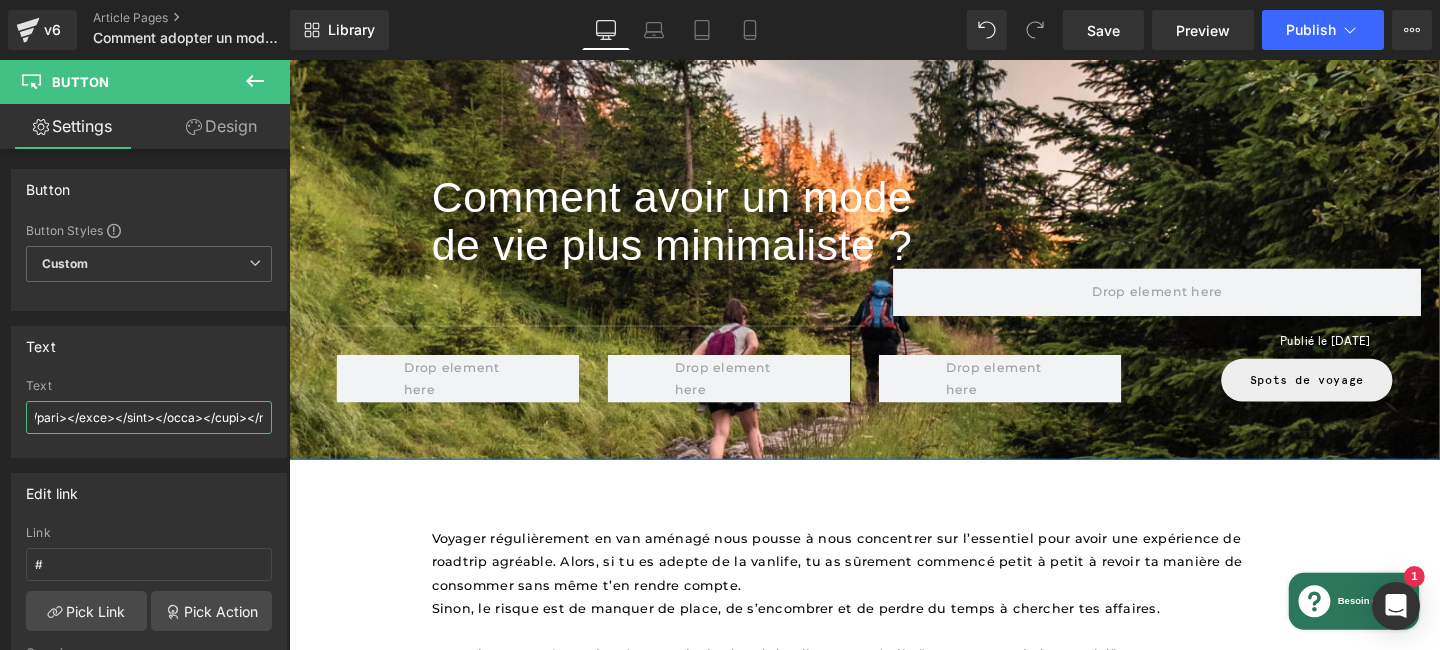 drag, startPoint x: 438, startPoint y: 472, endPoint x: 374, endPoint y: 459, distance: 65.30697 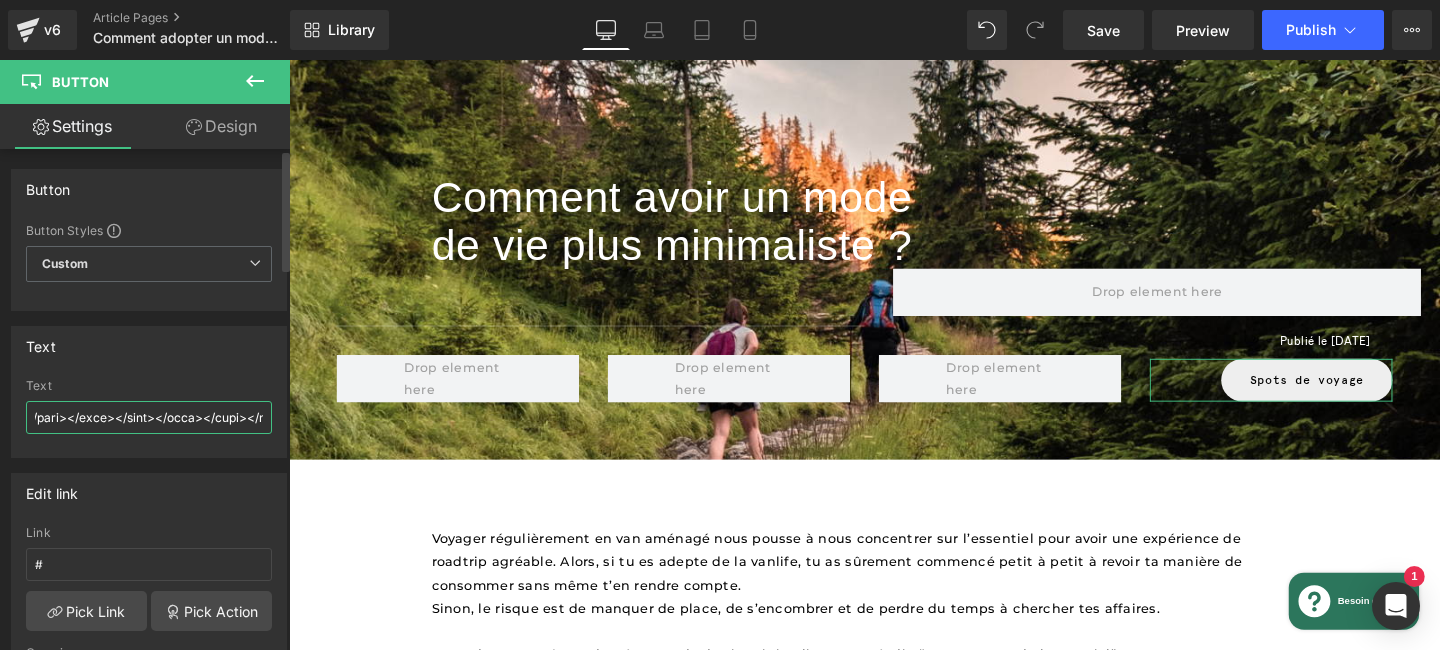 click at bounding box center [149, 417] 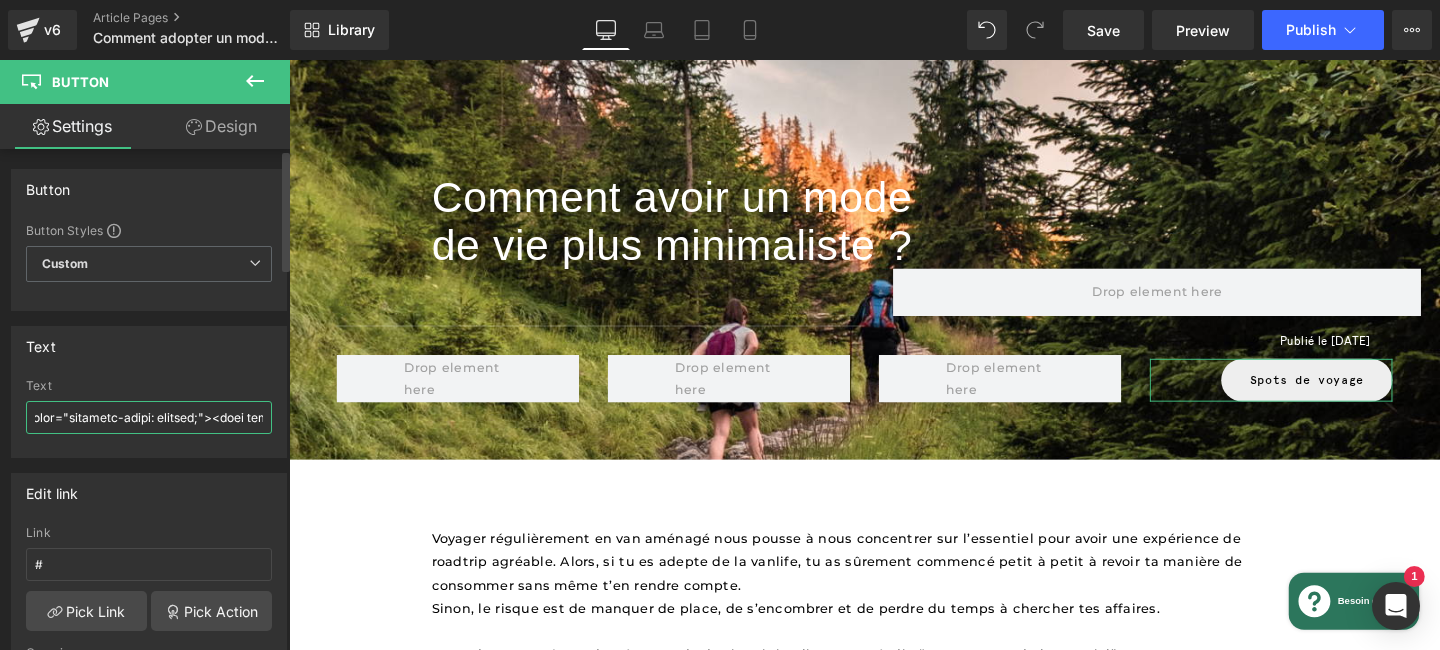 drag, startPoint x: 157, startPoint y: 413, endPoint x: 43, endPoint y: 416, distance: 114.03947 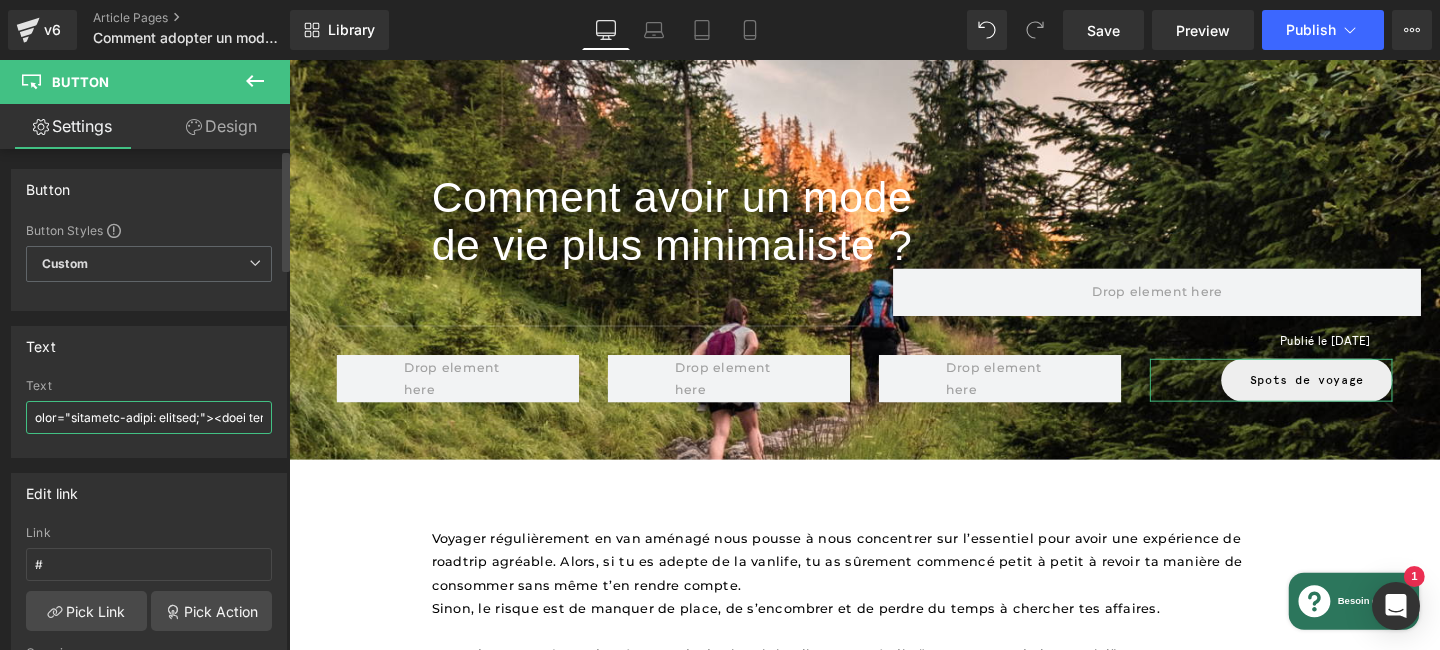 click at bounding box center (149, 417) 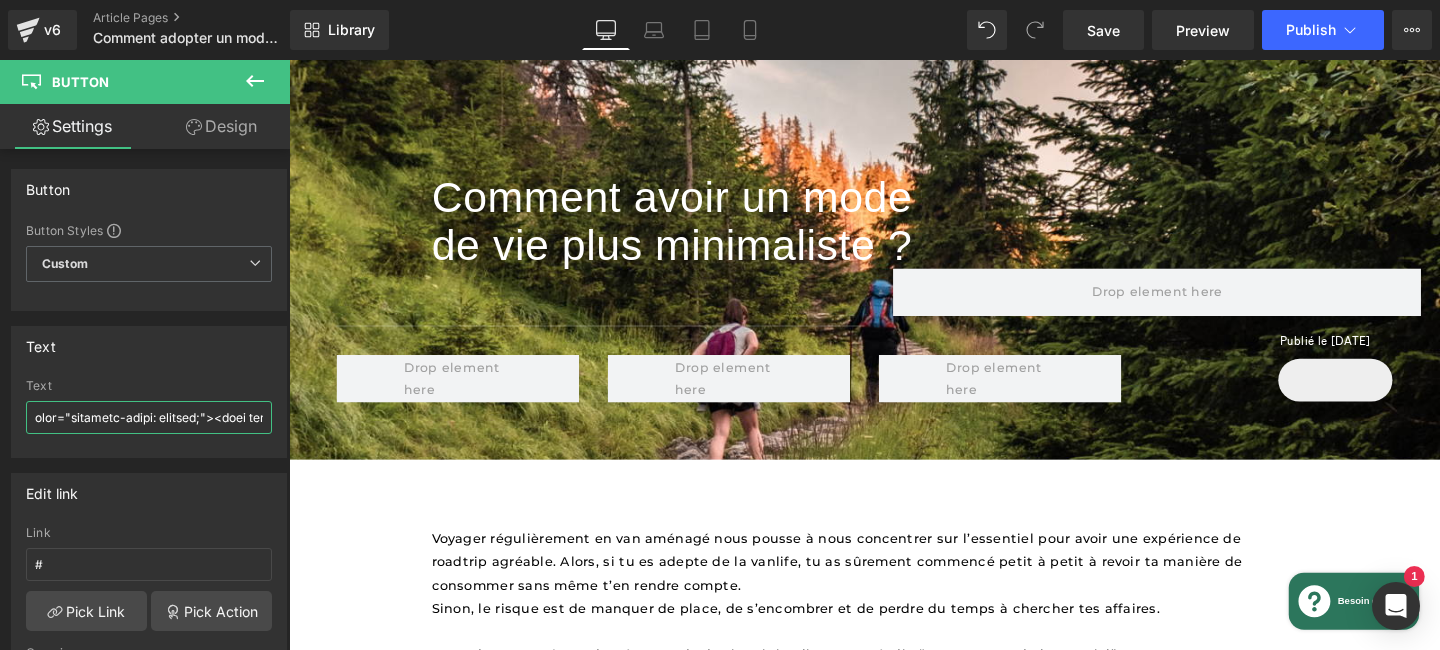 scroll, scrollTop: 0, scrollLeft: 0, axis: both 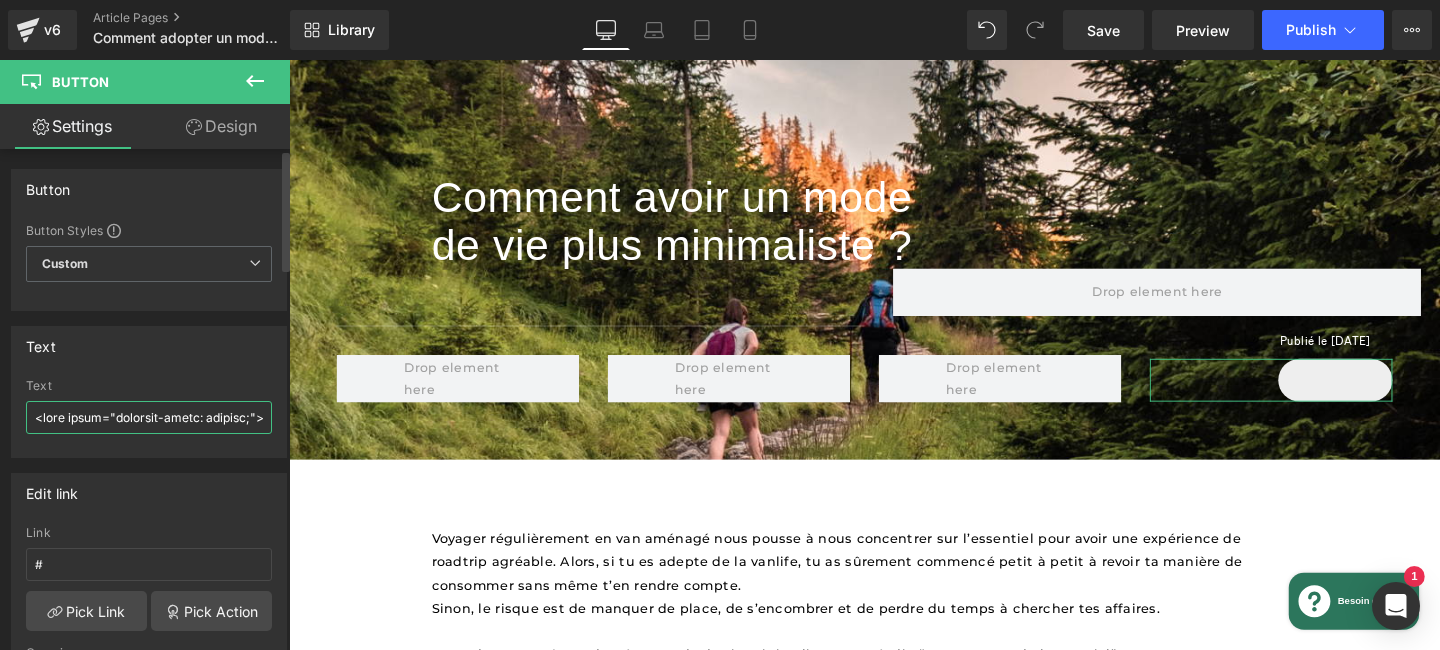 drag, startPoint x: 129, startPoint y: 419, endPoint x: 153, endPoint y: 376, distance: 49.24429 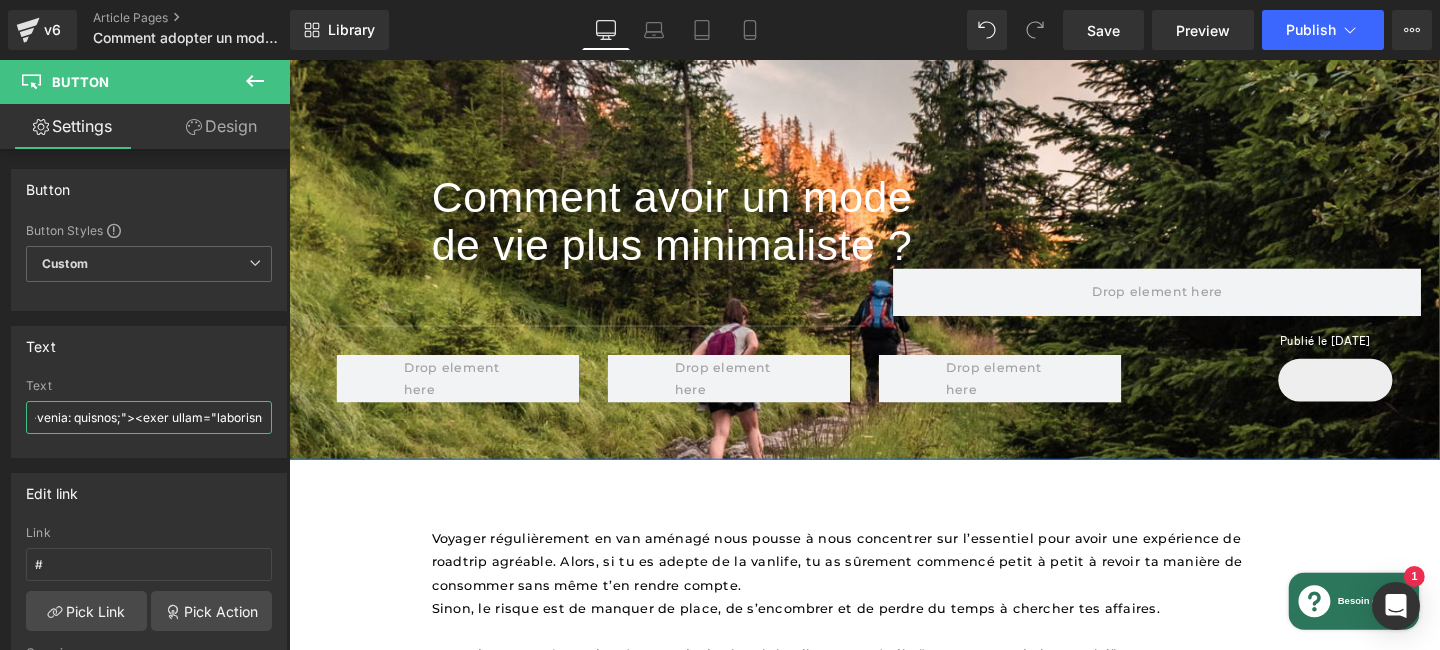scroll, scrollTop: 0, scrollLeft: 7798, axis: horizontal 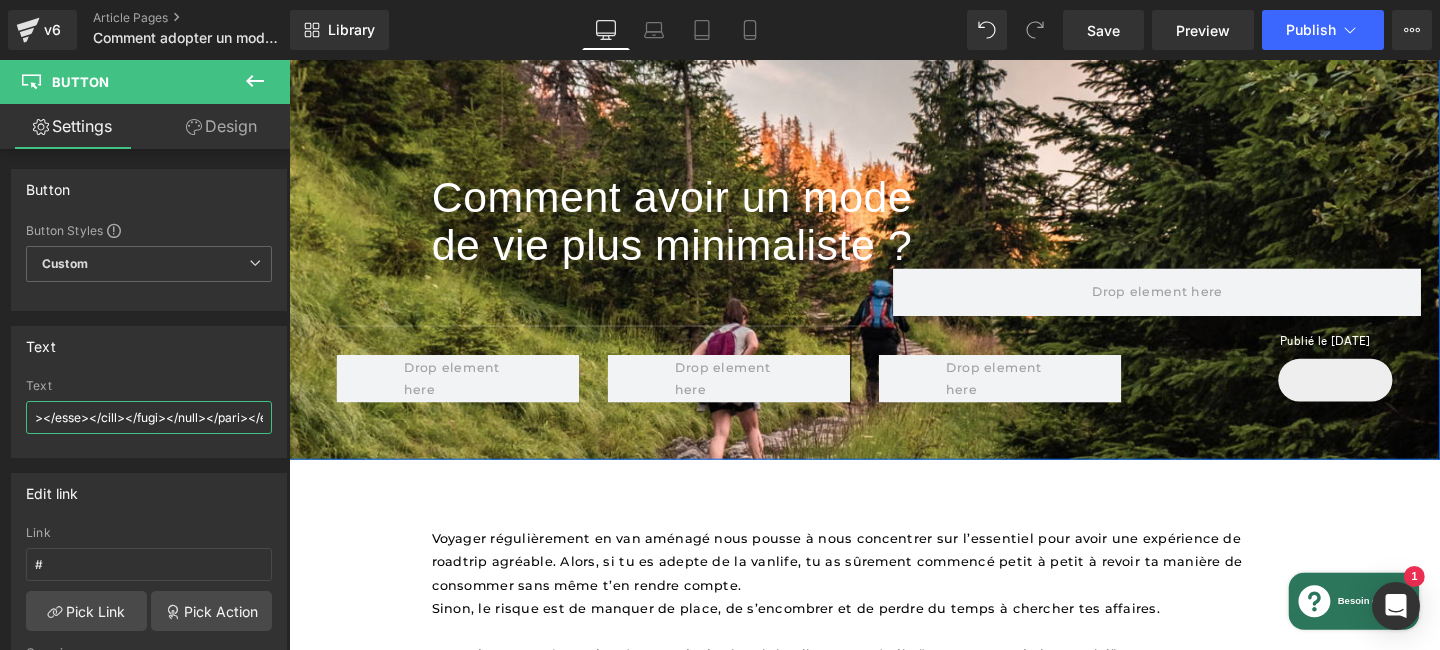 drag, startPoint x: 452, startPoint y: 478, endPoint x: 396, endPoint y: 469, distance: 56.718605 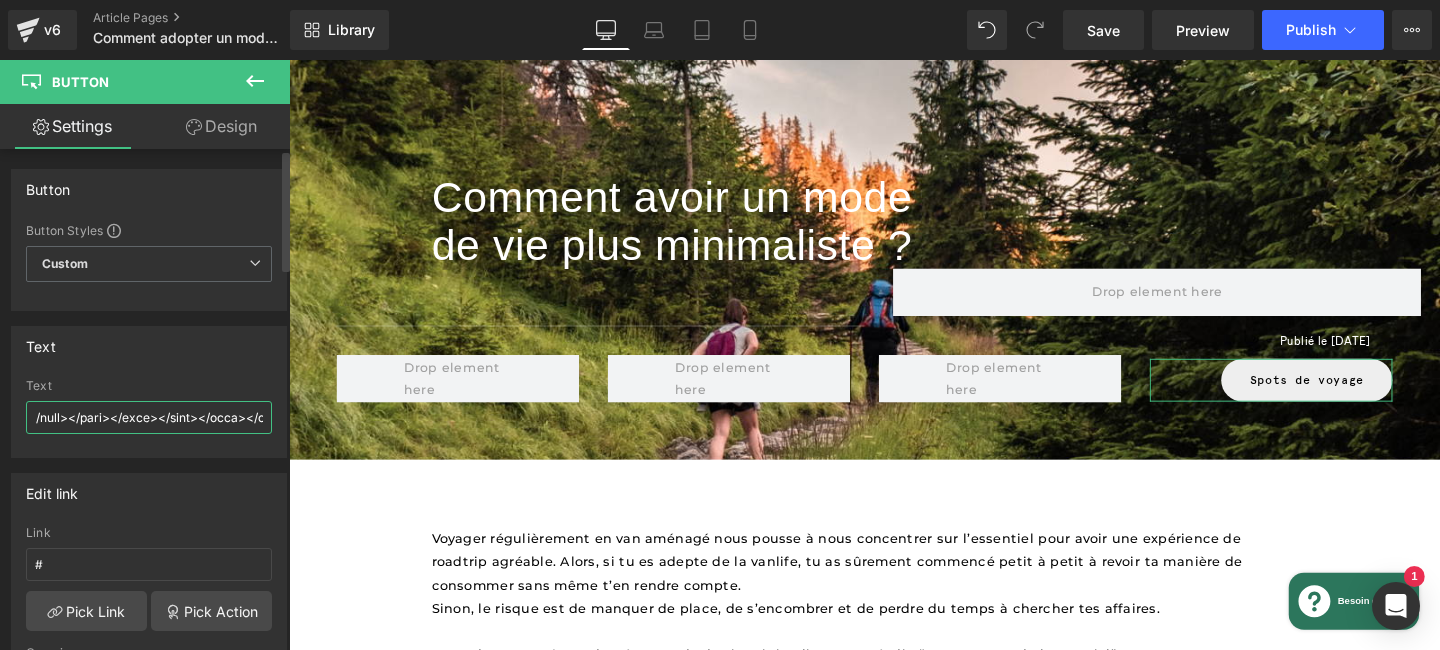 scroll, scrollTop: 0, scrollLeft: 7893, axis: horizontal 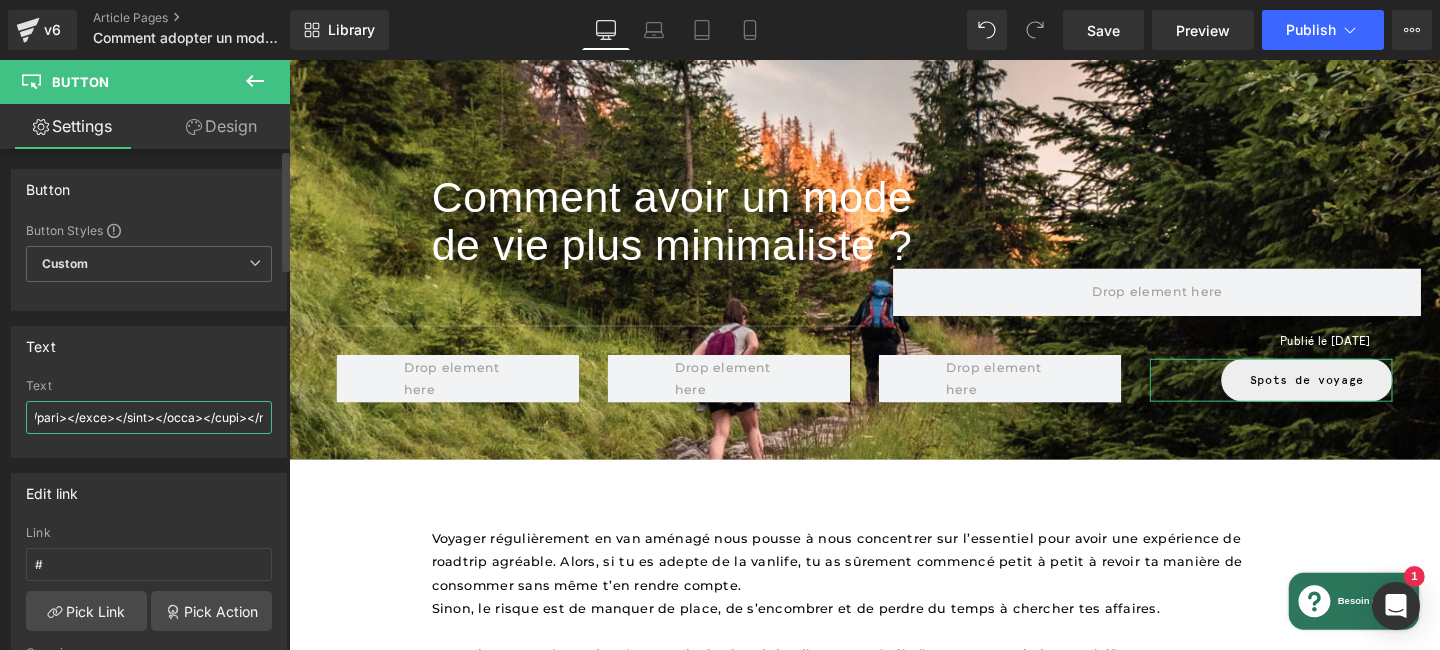 drag, startPoint x: 52, startPoint y: 420, endPoint x: 253, endPoint y: 432, distance: 201.3579 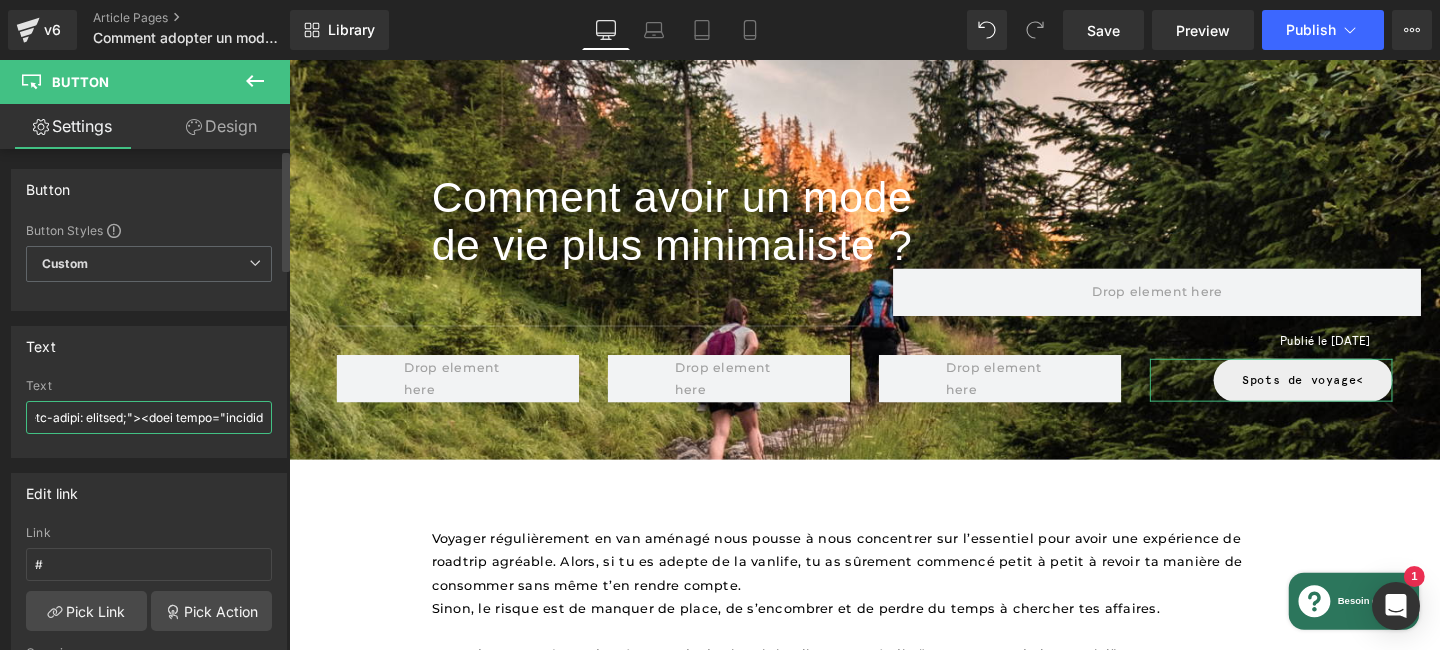 scroll, scrollTop: 0, scrollLeft: 6652, axis: horizontal 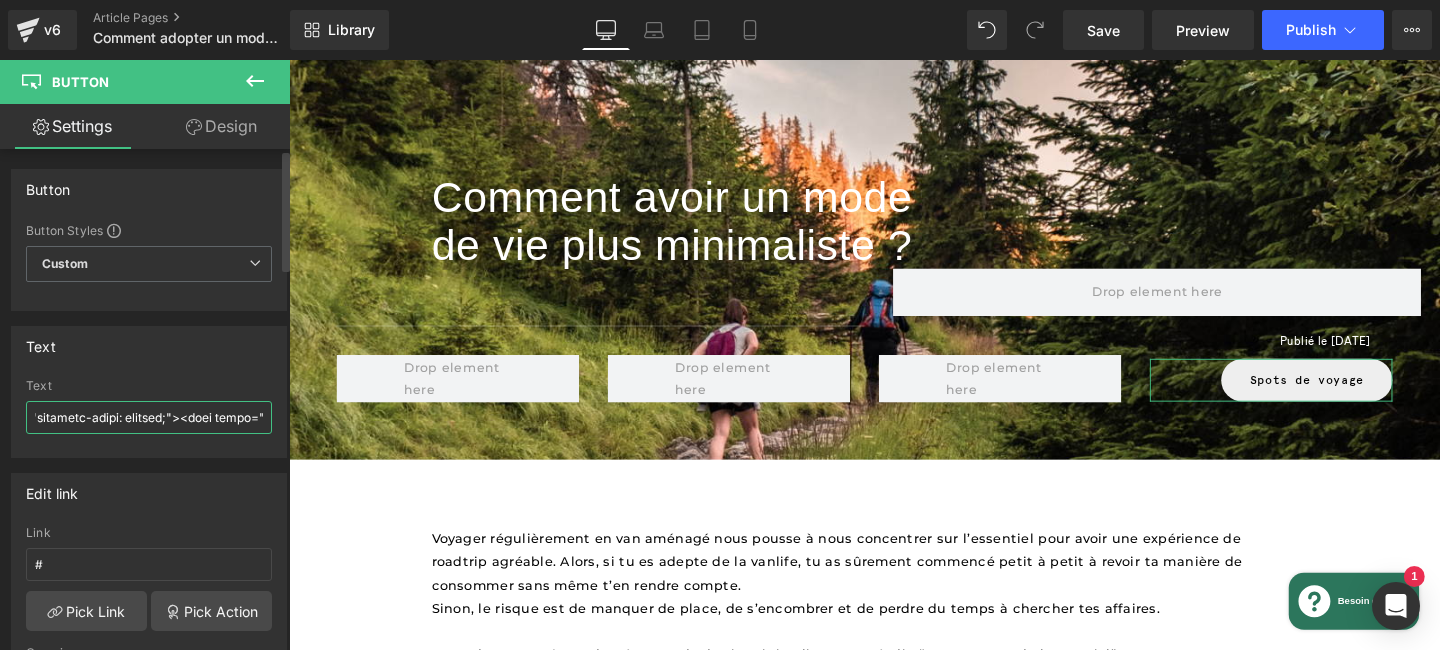 click at bounding box center [149, 417] 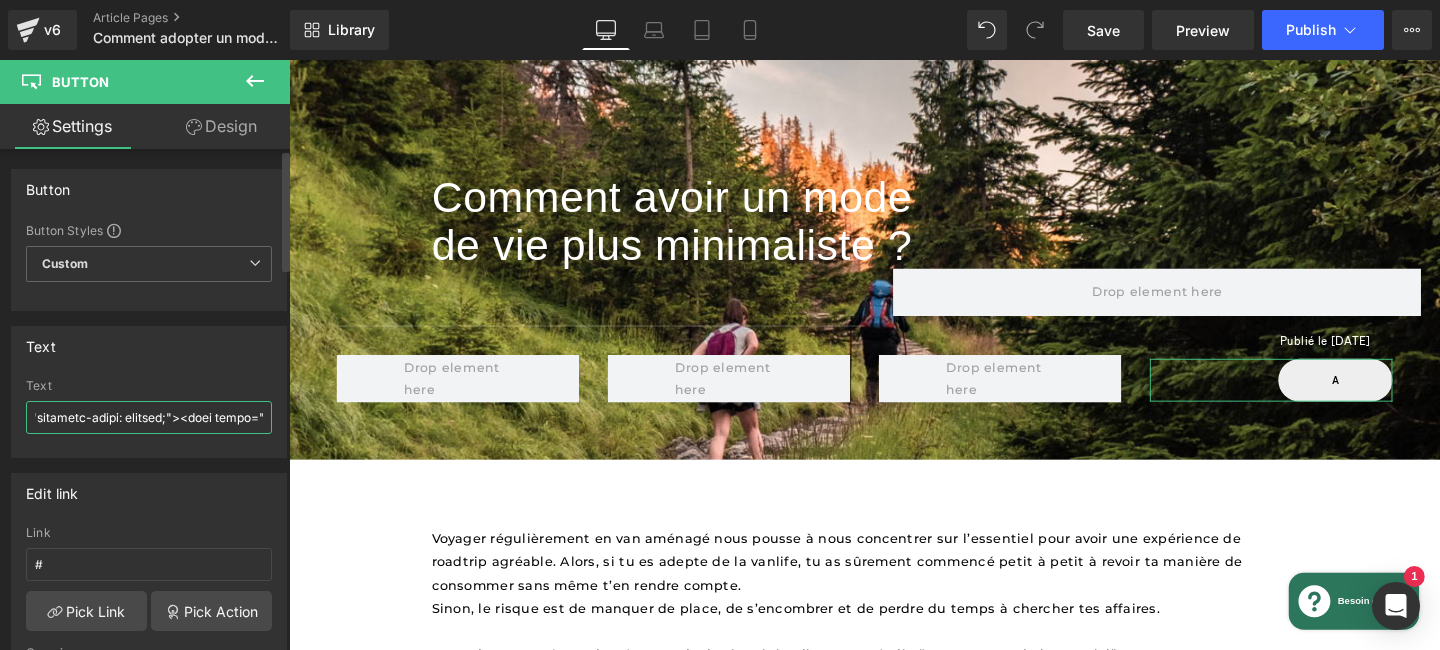 scroll, scrollTop: 0, scrollLeft: 6566, axis: horizontal 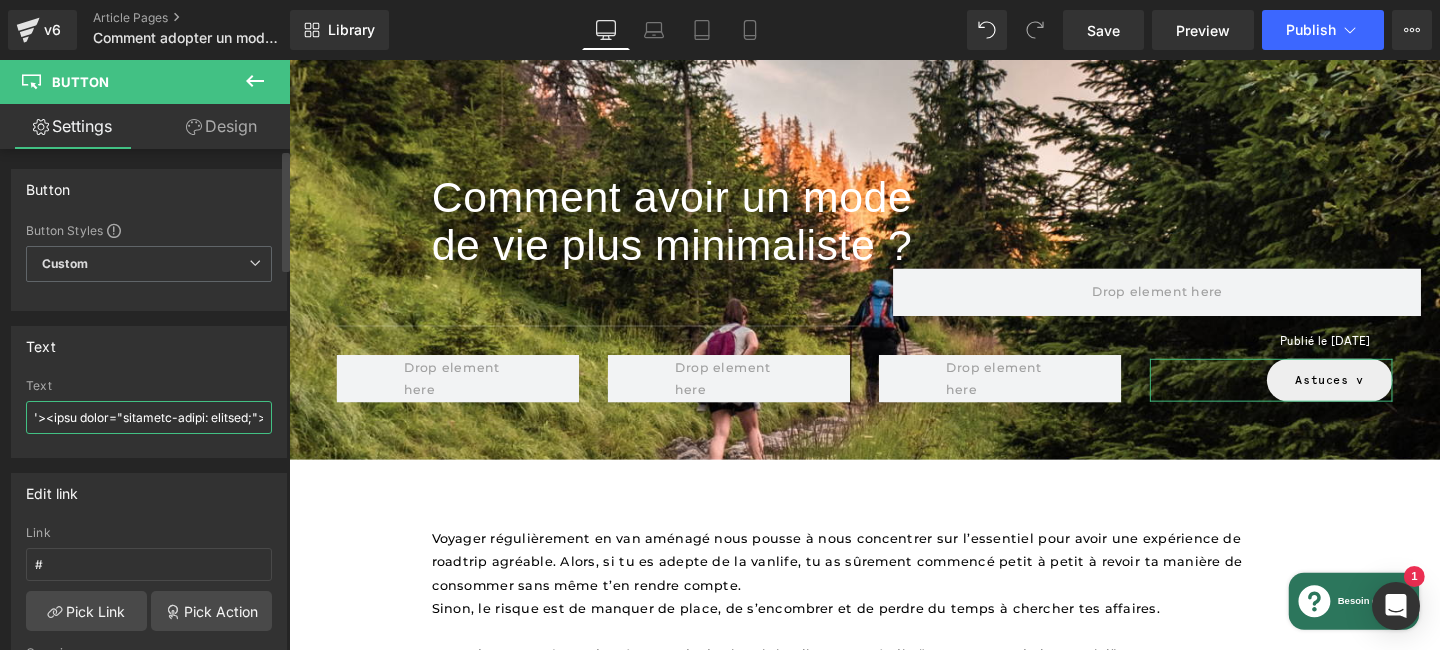 type on "<font style="vertical-align: inherit;"><font style="vertical-align: inherit;"><font style="vertical-align: inherit;"><font style="vertical-align: inherit;"><font style="vertical-align: inherit;"><font style="vertical-align: inherit;"><font style="vertical-align: inherit;"><font style="vertical-align: inherit;"><font style="vertical-align: inherit;"><font style="vertical-align: inherit;"><font style="vertical-align: inherit;"><font style="vertical-align: inherit;"><font style="vertical-align: inherit;"><font style="vertical-align: inherit;"><font style="vertical-align: inherit;"><font style="vertical-align: inherit;"><font style="vertical-align: inherit;"><font style="vertical-align: inherit;"><font style="vertical-align: inherit;"><font style="vertical-align: inherit;"><font style="vertical-align: inherit;"><font style="vertical-align: inherit;"><font style="vertical-align: inherit;"><font style="vertical-align: inherit;"><font style="vertical-align: inherit;"><font style="vertical-align: inherit;"><font s..." 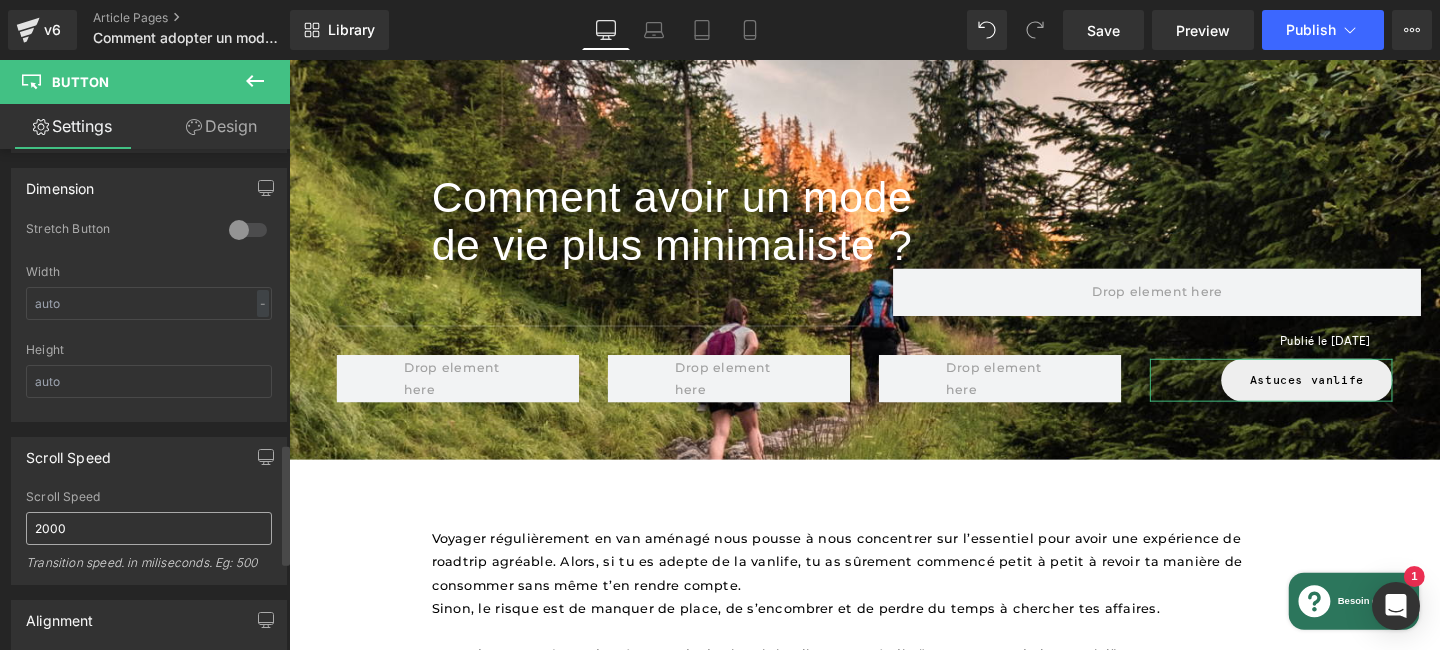 scroll, scrollTop: 1264, scrollLeft: 0, axis: vertical 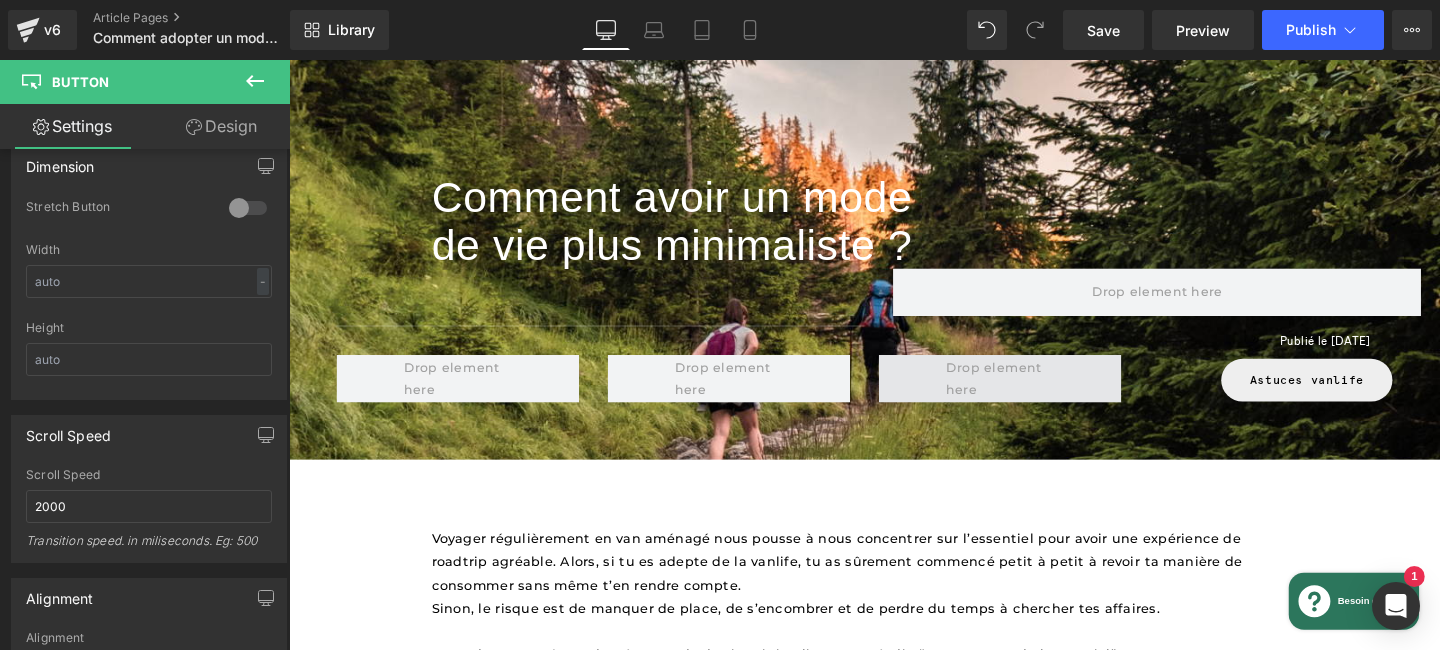 click on "Voyager régulièrement en van aménagé nous pousse à nous concentrer sur l’essentiel pour avoir une expérience de roadtrip agréable. Alors, si tu es adepte de la vanlife, tu as sûrement commencé petit à petit à revoir ta manière de consommer sans même t’en rendre compte. Sinon, le risque est de manquer de place, de s’encombrer et de perdre du temps à chercher tes affaires. Tu as donc peut-être adopté un mode de vie minimaliste, c'est-à-dire  “te contenter de l'essentiel”. Il y a plusieurs intérêts au fait d’adopter un mode de vie plus minimaliste : l’aspect écologique, la gestion du budget, le gain de temps… Ça ne se fait pas du jour au lendemain. L’idée, c’est plutôt d’y aller petit à petit. Si pour l’instant tout ça te parait flou, on t’a établi une liste de conseils à suivre  pour faciliter les choses !  Text Block         Row   50px" at bounding box center (894, 674) 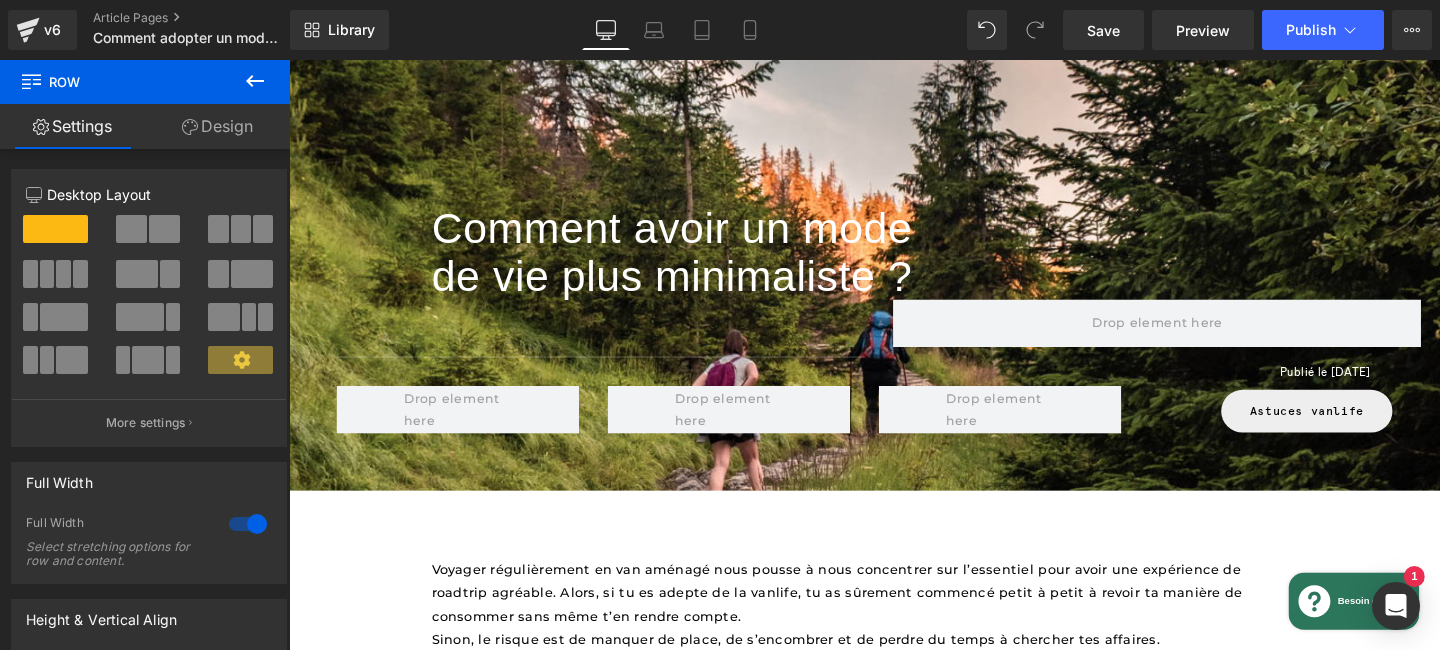 scroll, scrollTop: 0, scrollLeft: 0, axis: both 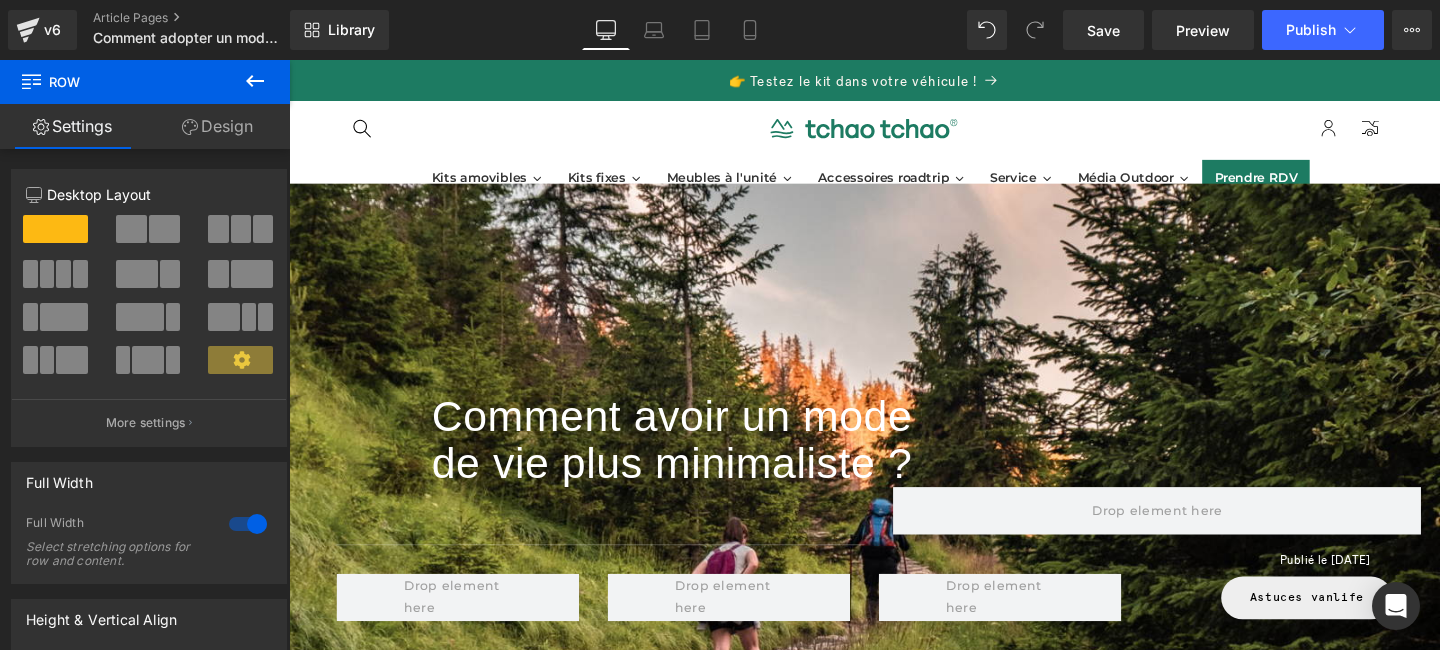 click on "Comment avoir un mode de vie plus minimaliste ? Heading         Separator         Row         Publié le 16 juillet 2025 Text Block         Astuces vanlife Button         Row         Row" at bounding box center (894, 450) 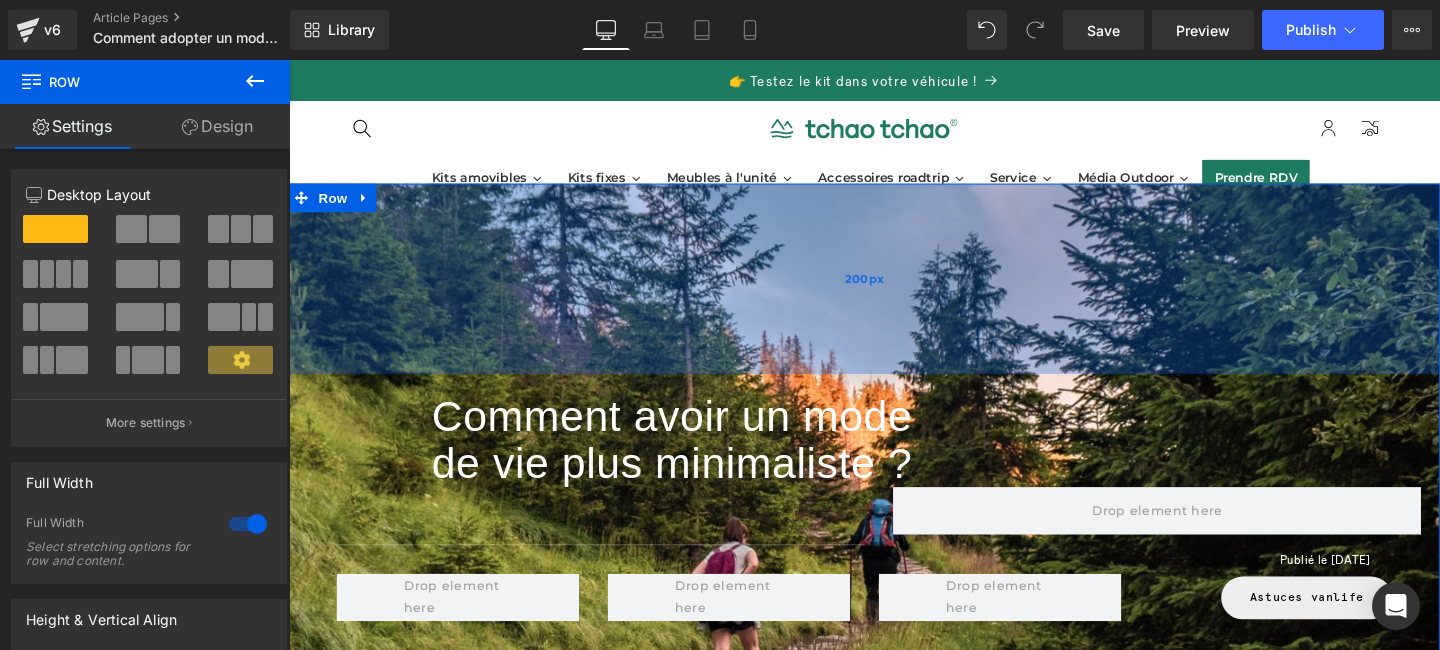 click on "200px" at bounding box center (894, 290) 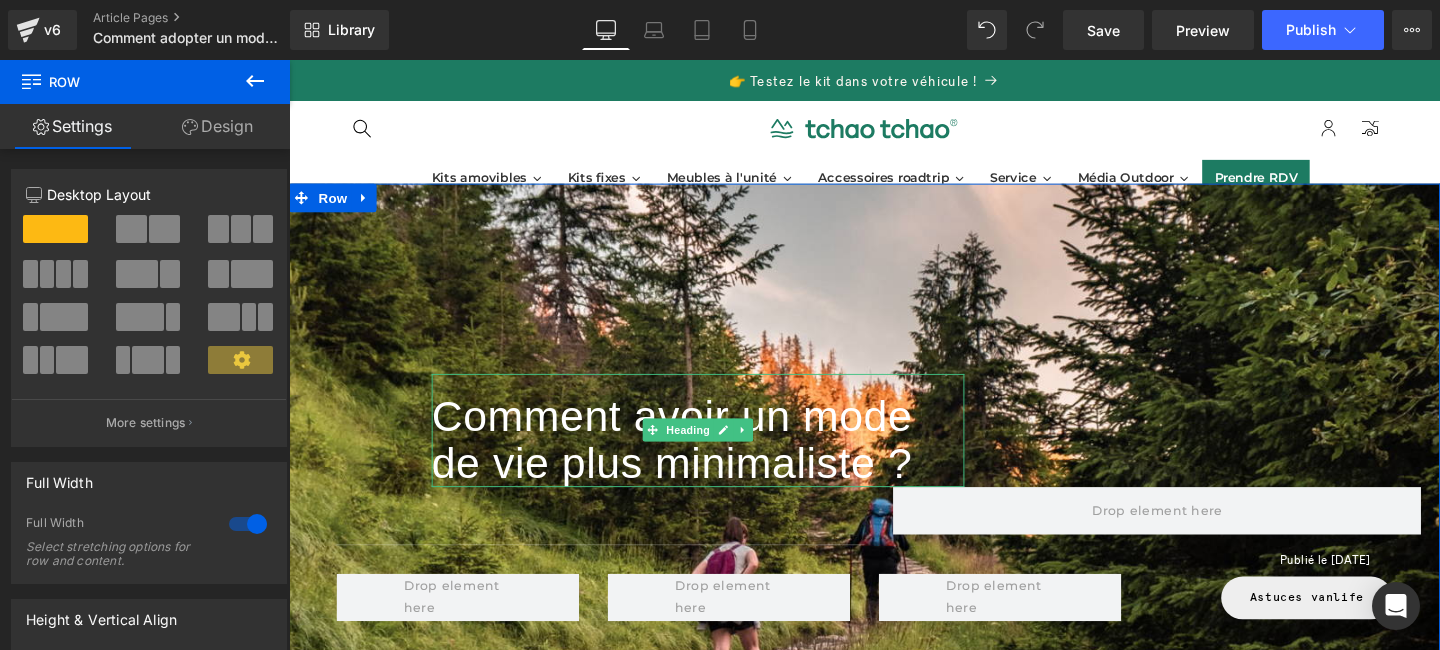 click on "Comment avoir un mode de vie plus minimaliste ?" at bounding box center (691, 459) 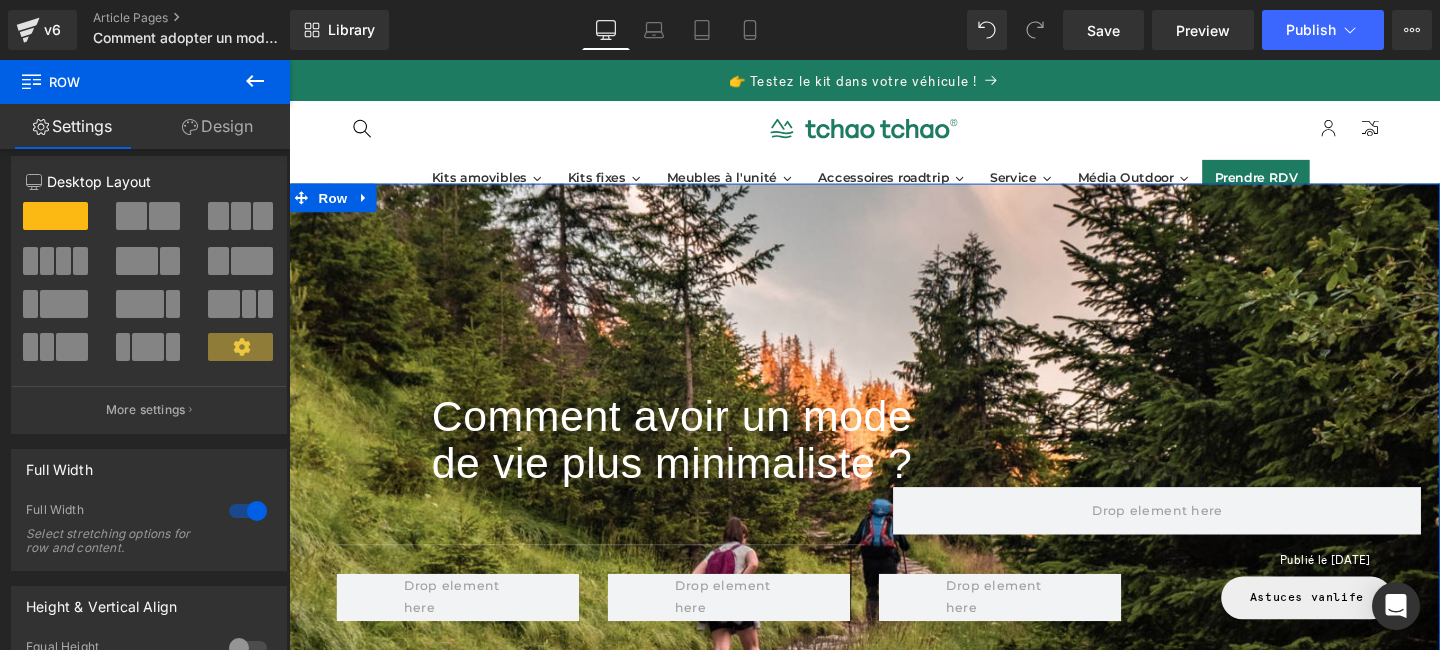 scroll, scrollTop: 0, scrollLeft: 0, axis: both 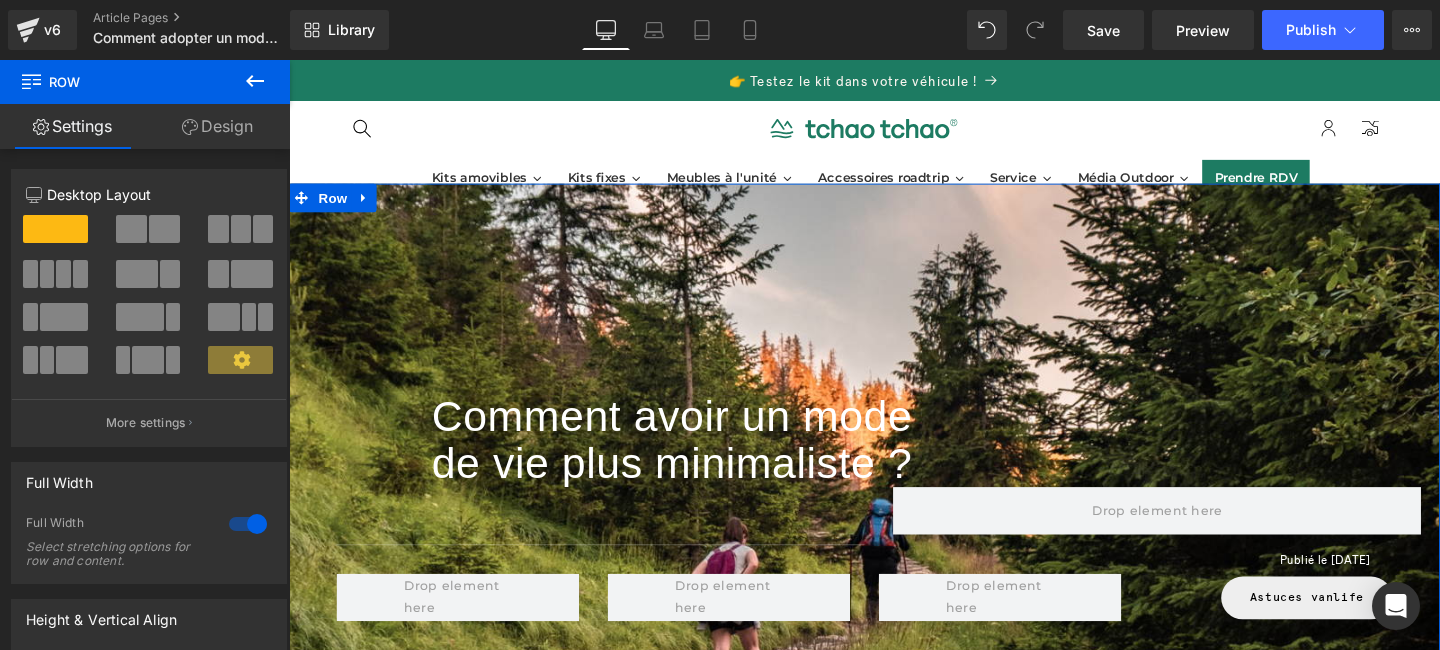click on "Design" at bounding box center [217, 126] 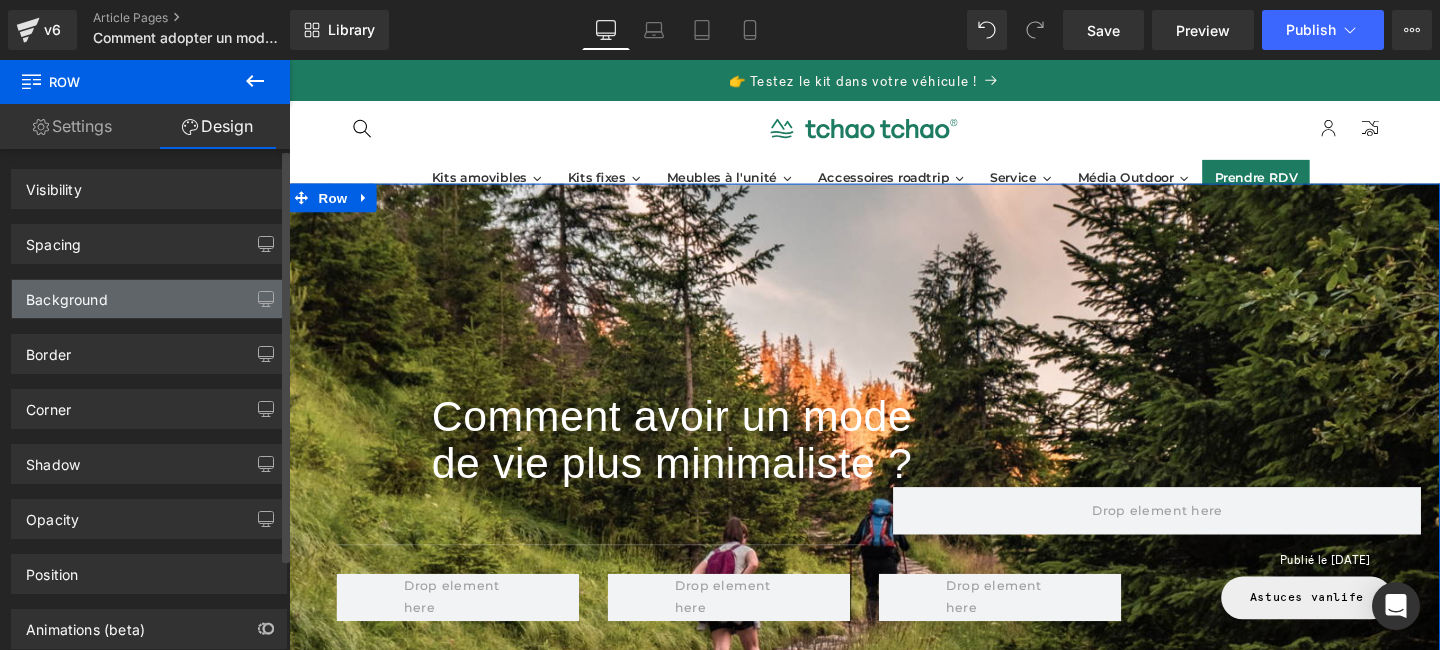 click on "Background" at bounding box center [67, 294] 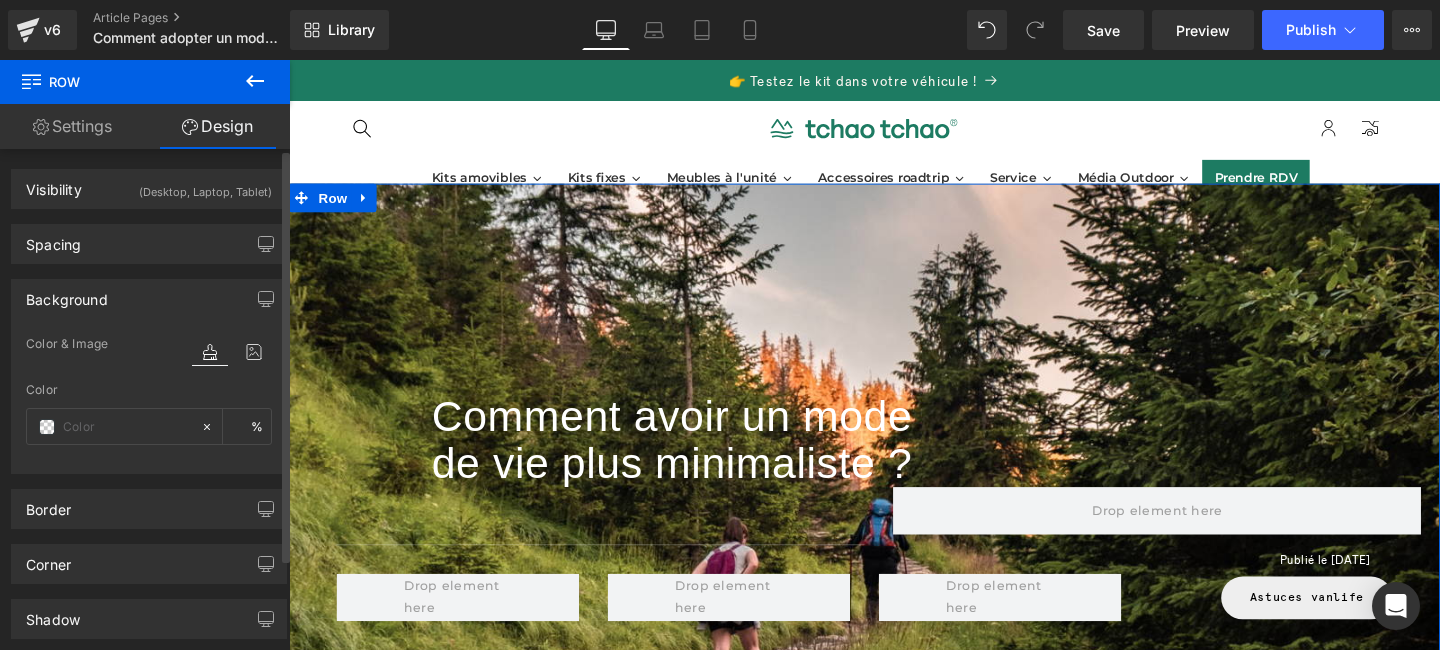 type on "transparent" 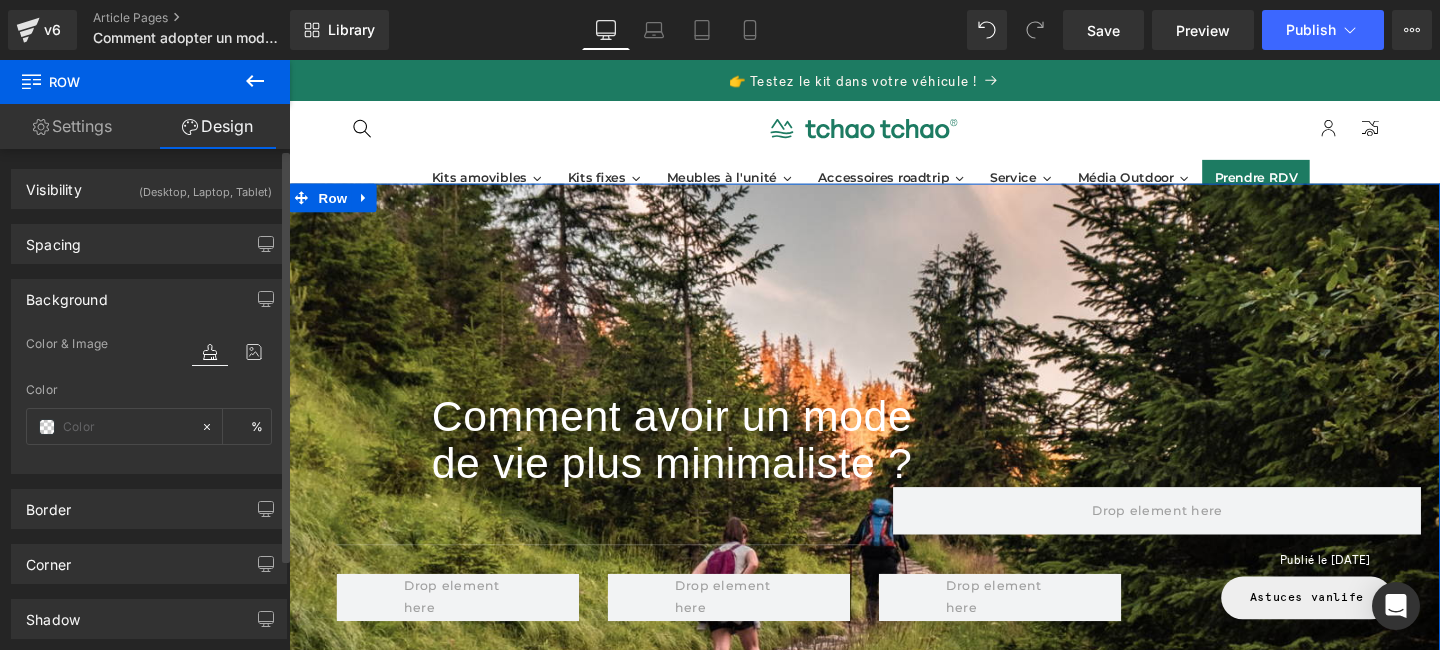 type on "0" 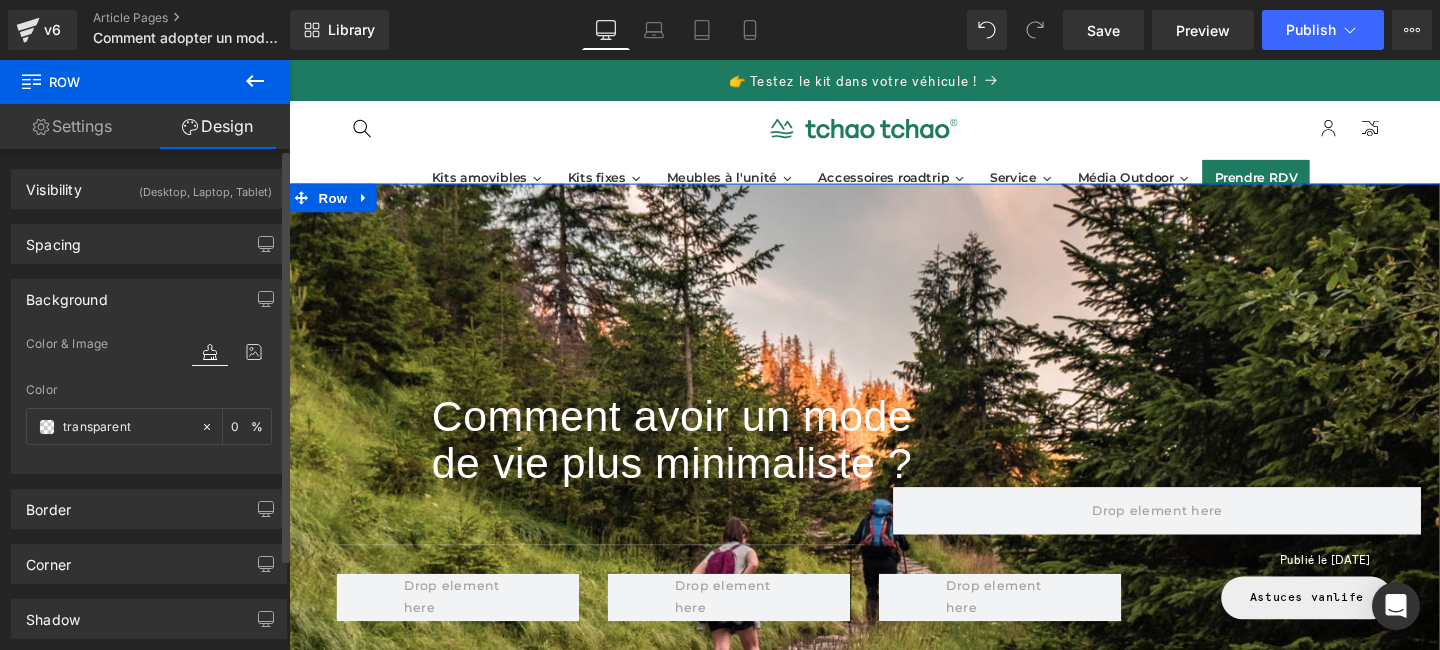 type on "https://ucarecdn.com/9af5d3c4-2767-40a9-a3c9-692e470e1f1a/-/format/auto/-/preview/3000x3000/-/quality/lighter/Photos-article-Paysage-_4_.webp" 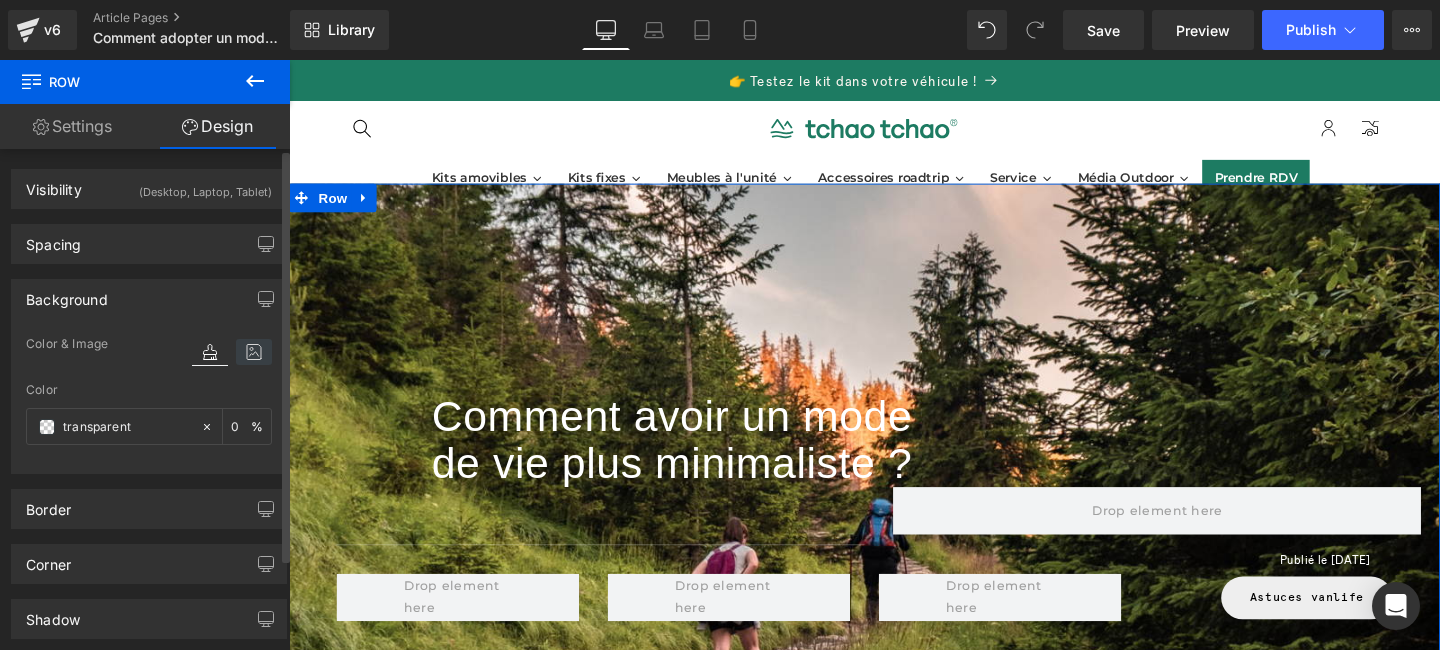 click at bounding box center [254, 352] 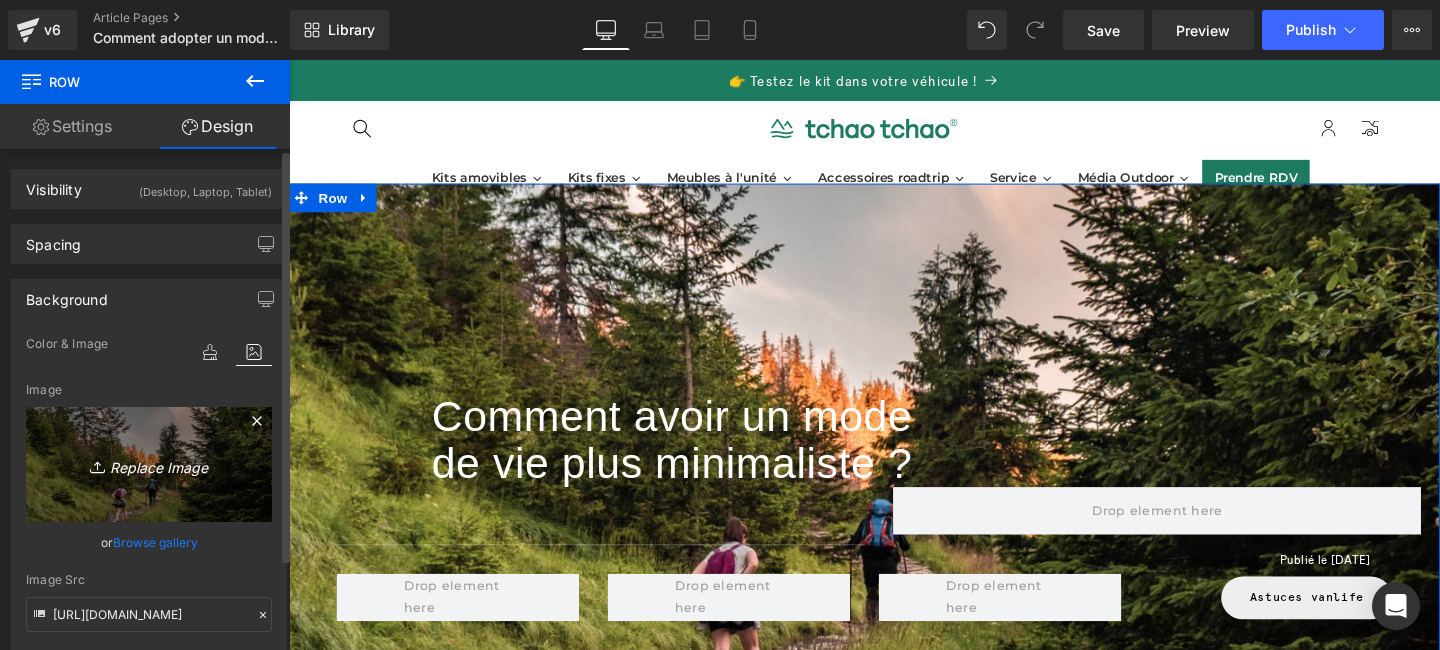 click on "Replace Image" at bounding box center [149, 464] 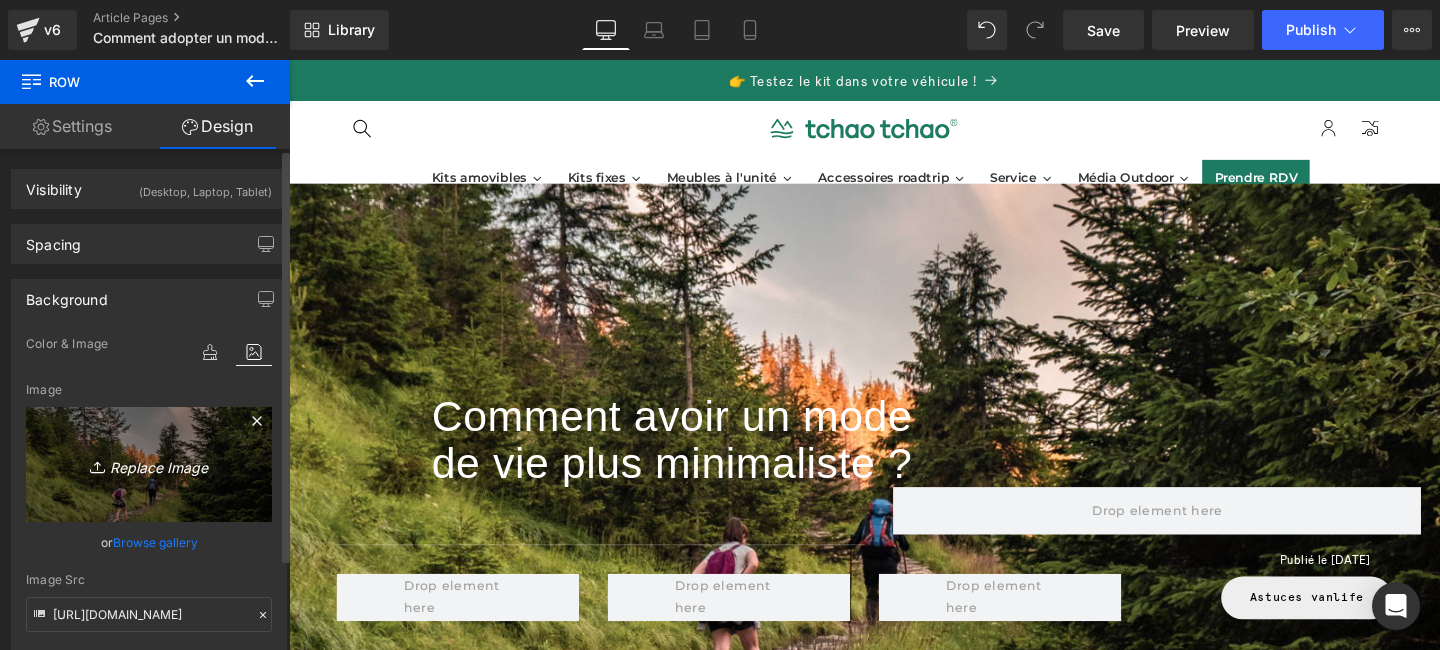 type on "C:\fakepath\Photos-article-Paysage-_5_.webp" 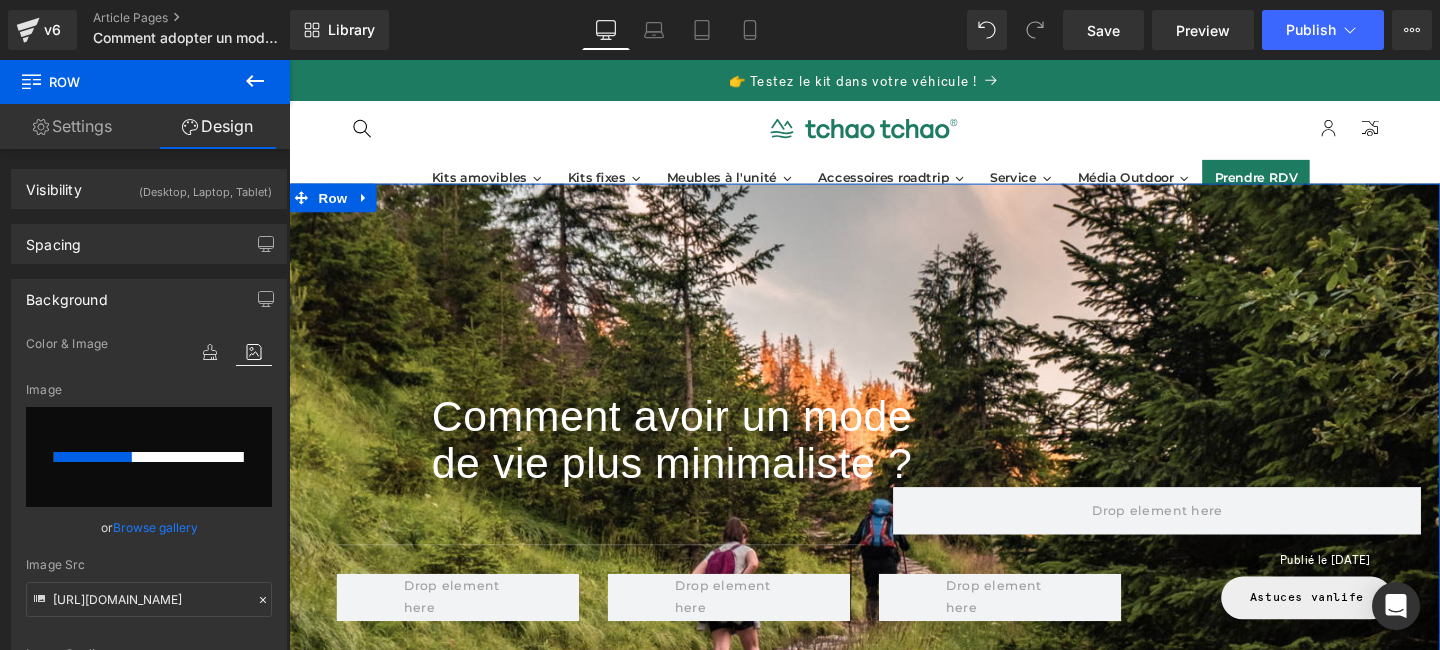 type 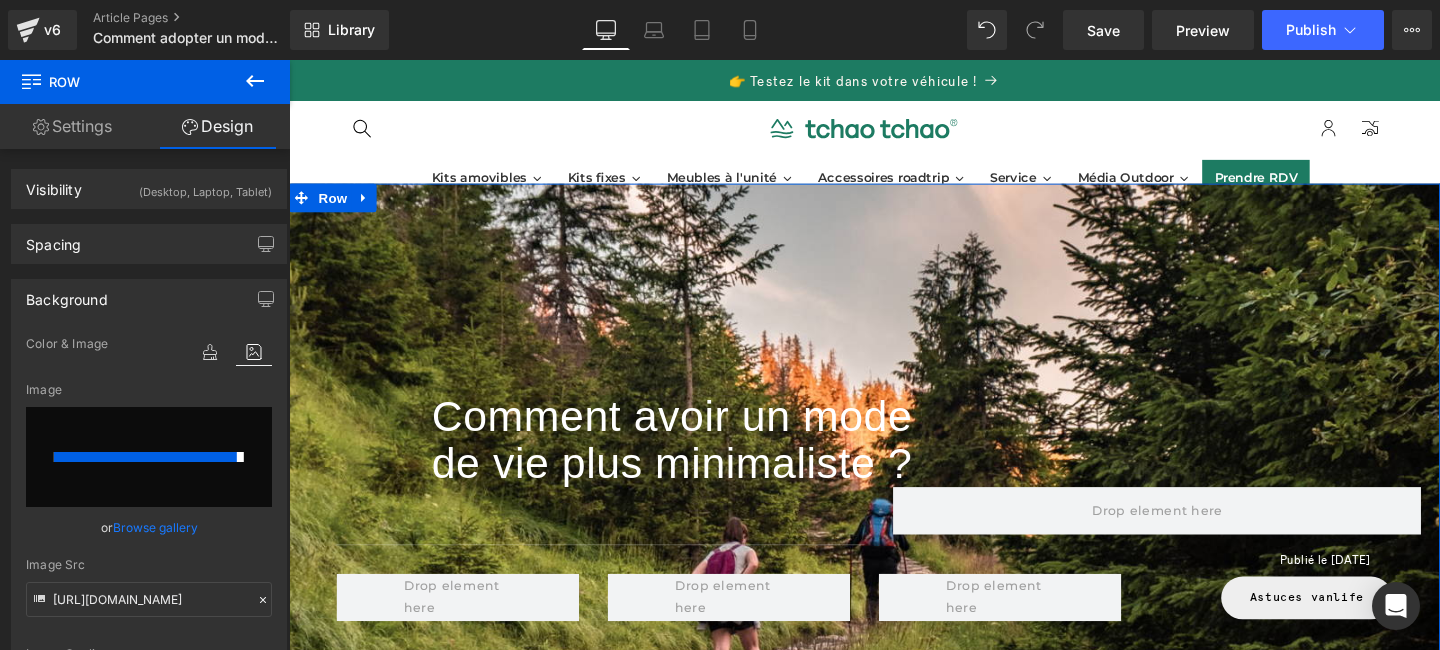type on "https://ucarecdn.com/6c6ebfe4-9f2c-4c3f-ba85-50becdfbd160/-/format/auto/-/preview/3000x3000/-/quality/lighter/Photos-article-Paysage-_5_.webp" 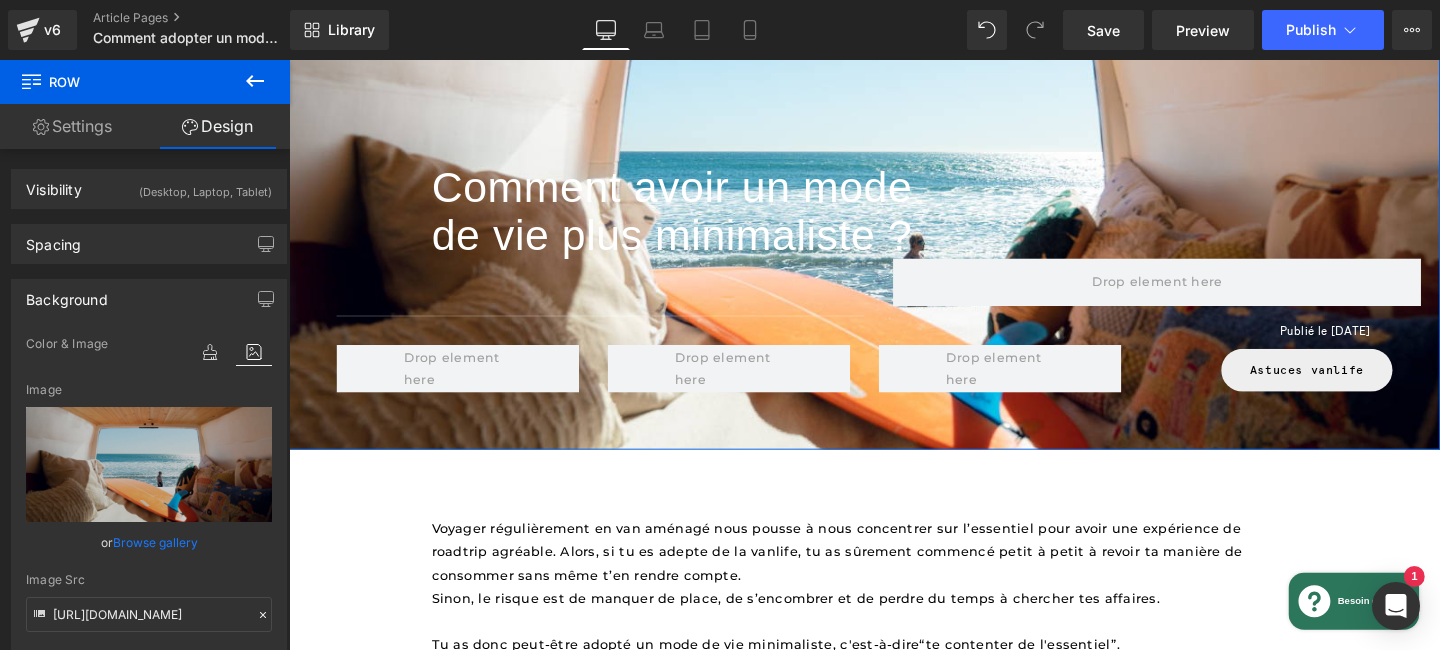 scroll, scrollTop: 118, scrollLeft: 0, axis: vertical 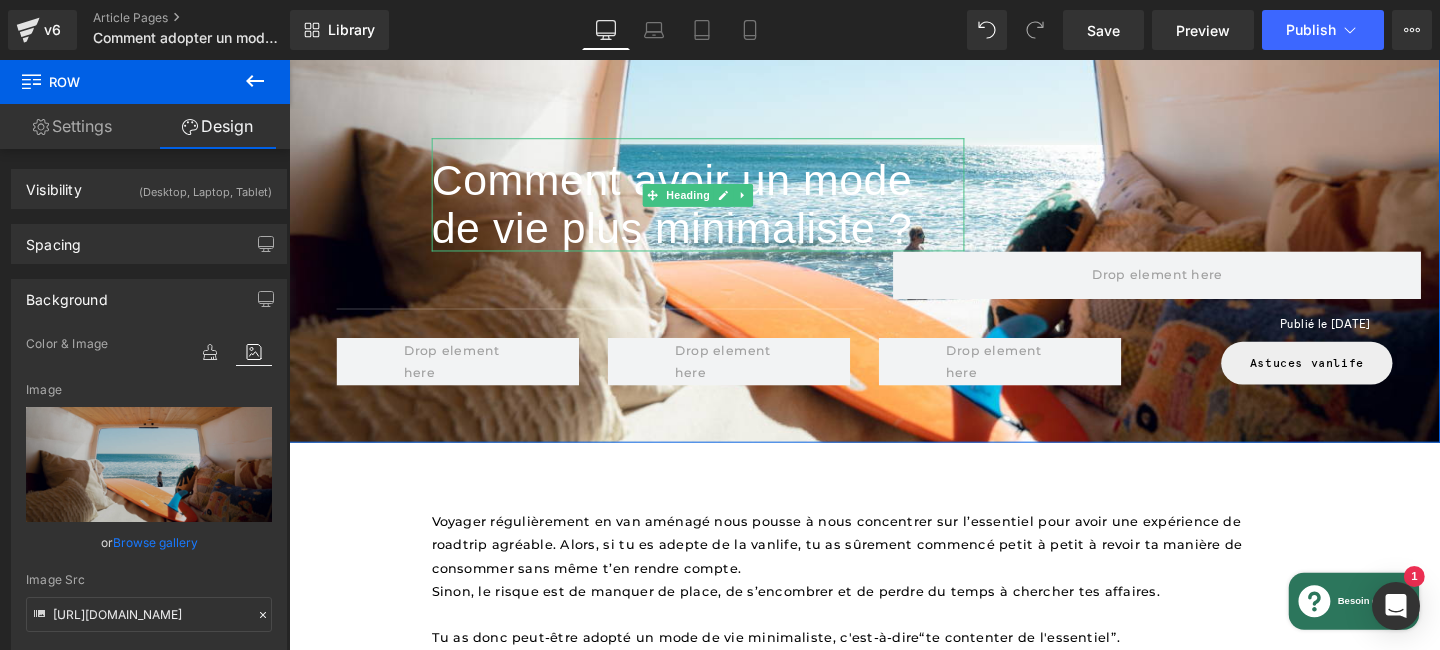 click on "Comment avoir un mode de vie plus minimaliste ?" at bounding box center (691, 211) 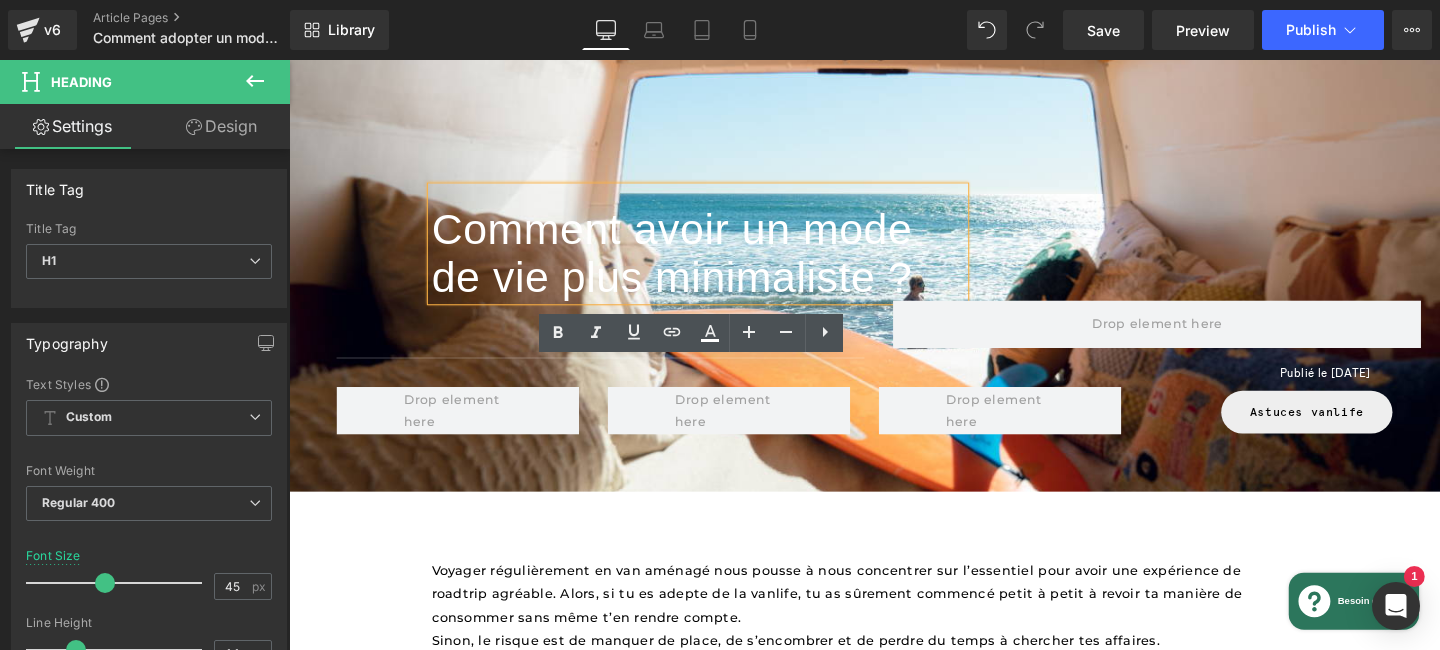 scroll, scrollTop: 75, scrollLeft: 0, axis: vertical 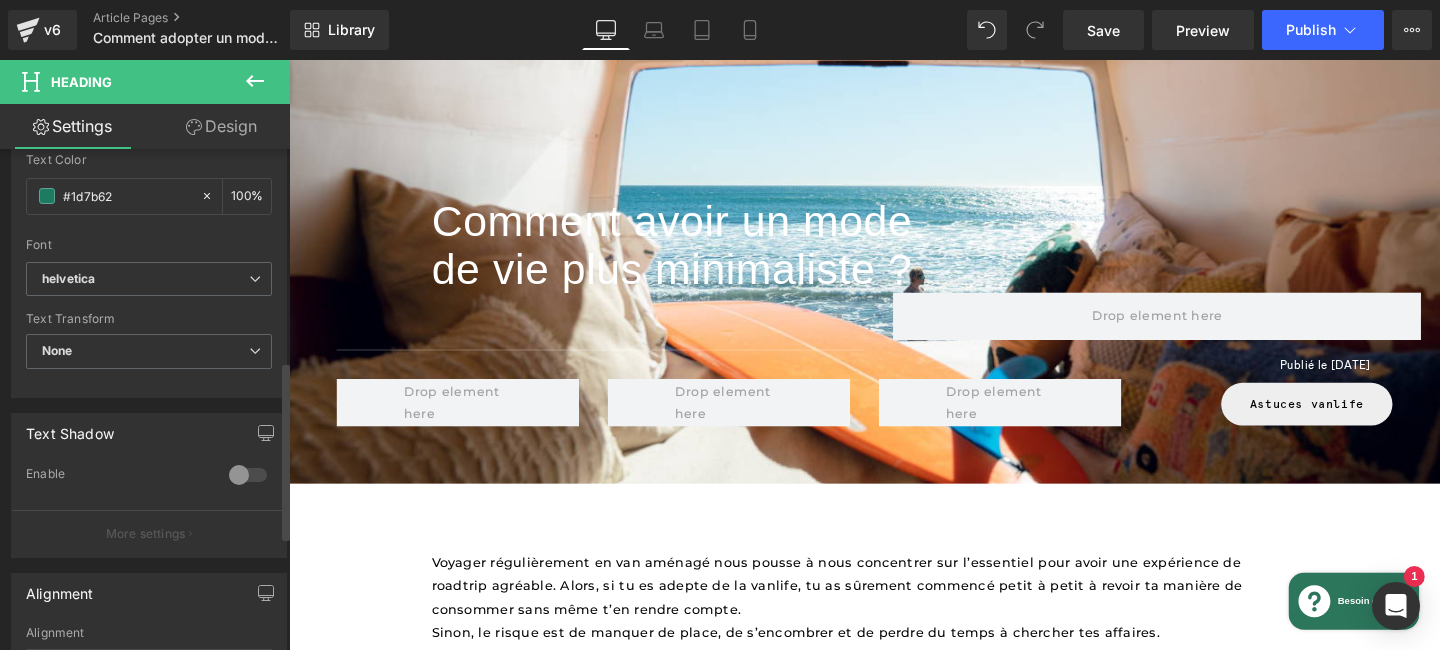 click at bounding box center (248, 475) 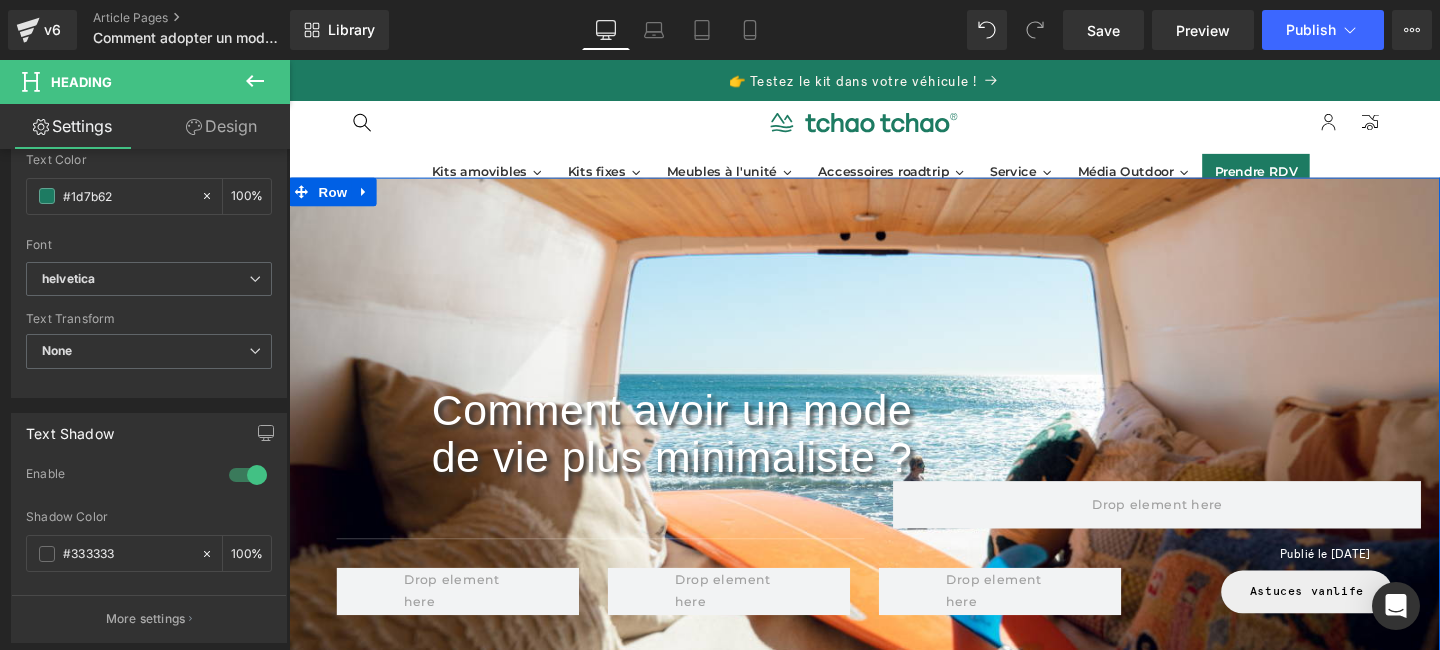 scroll, scrollTop: 0, scrollLeft: 0, axis: both 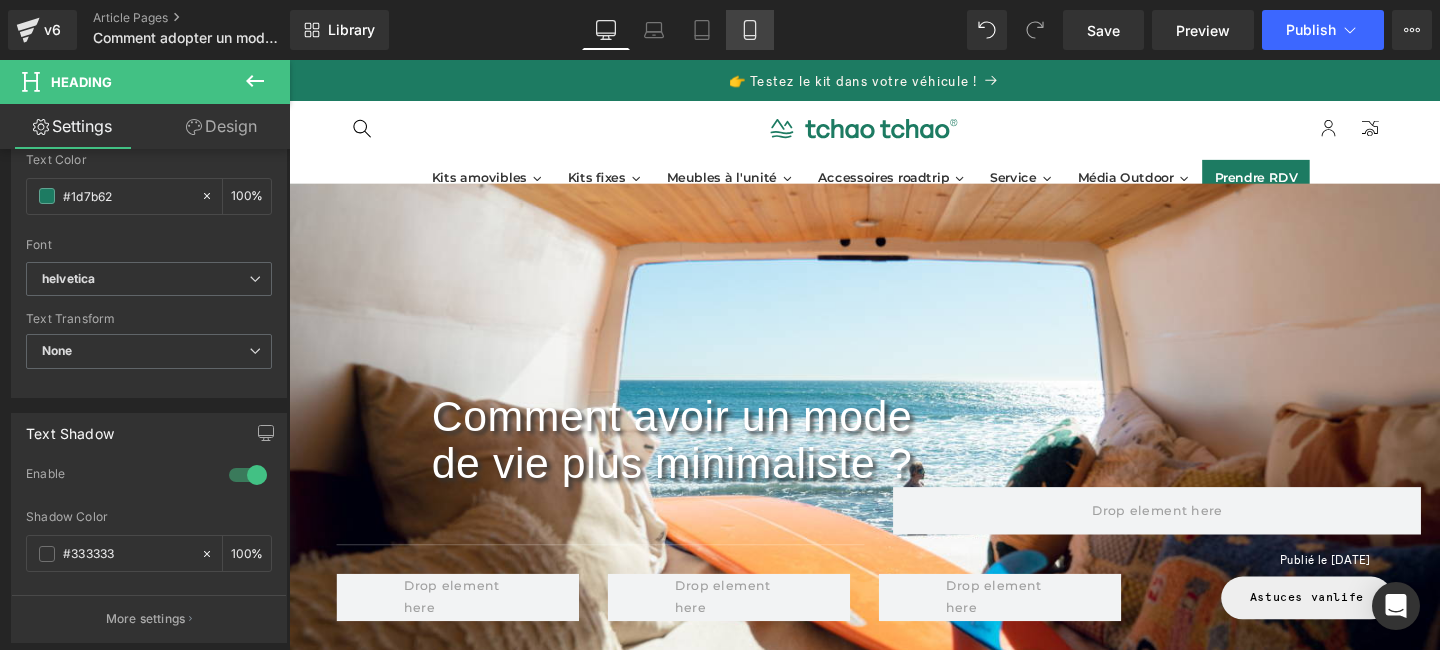 click 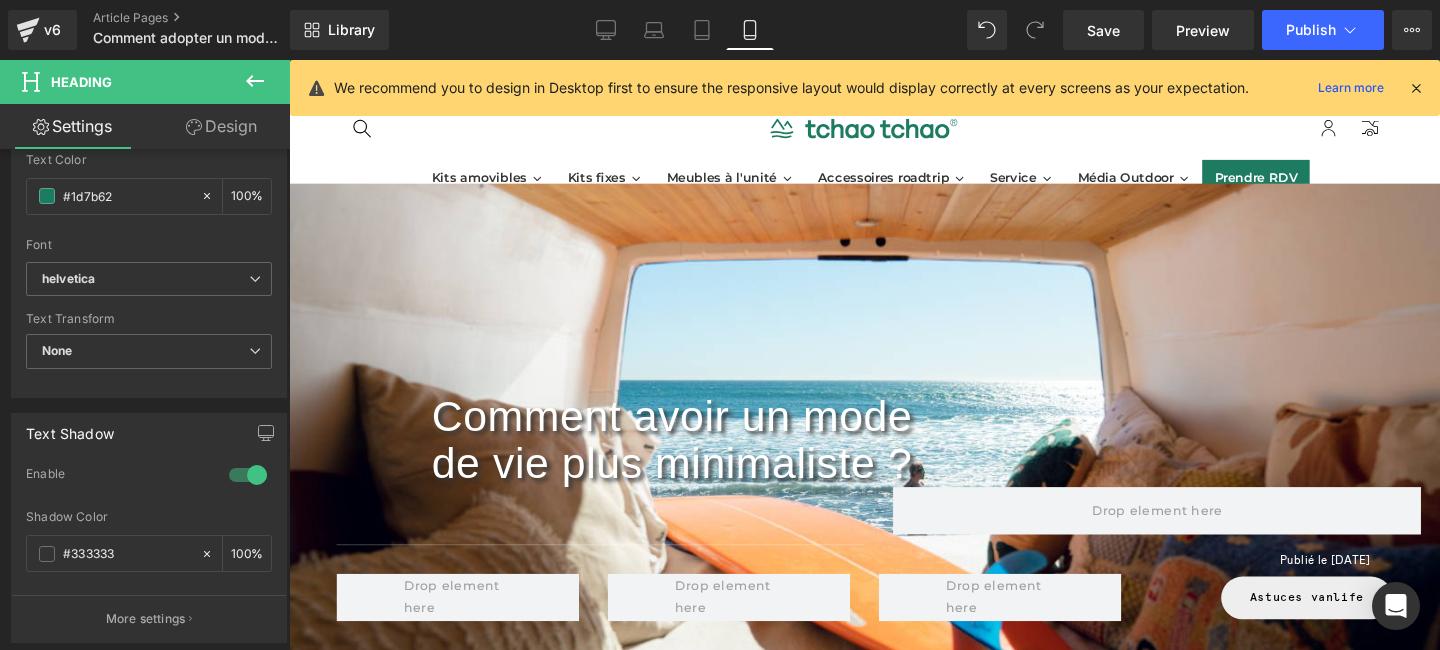 type on "65" 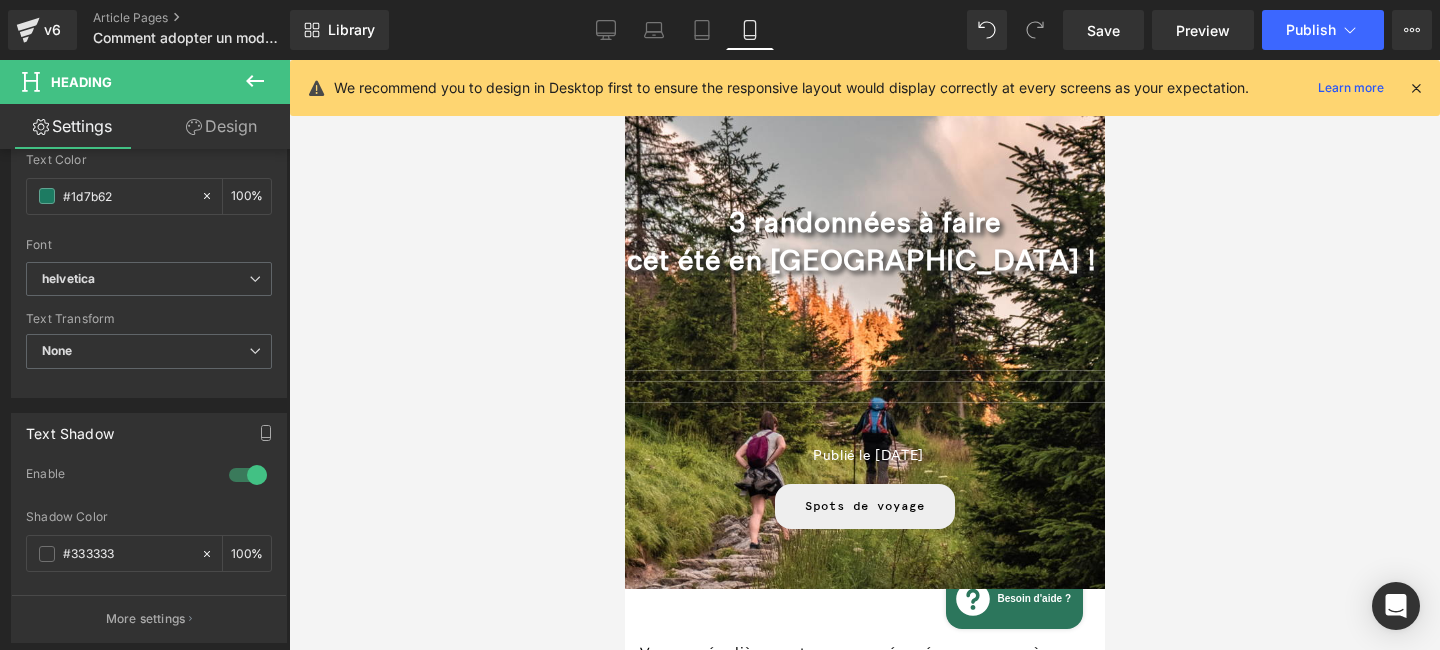 scroll, scrollTop: 0, scrollLeft: 0, axis: both 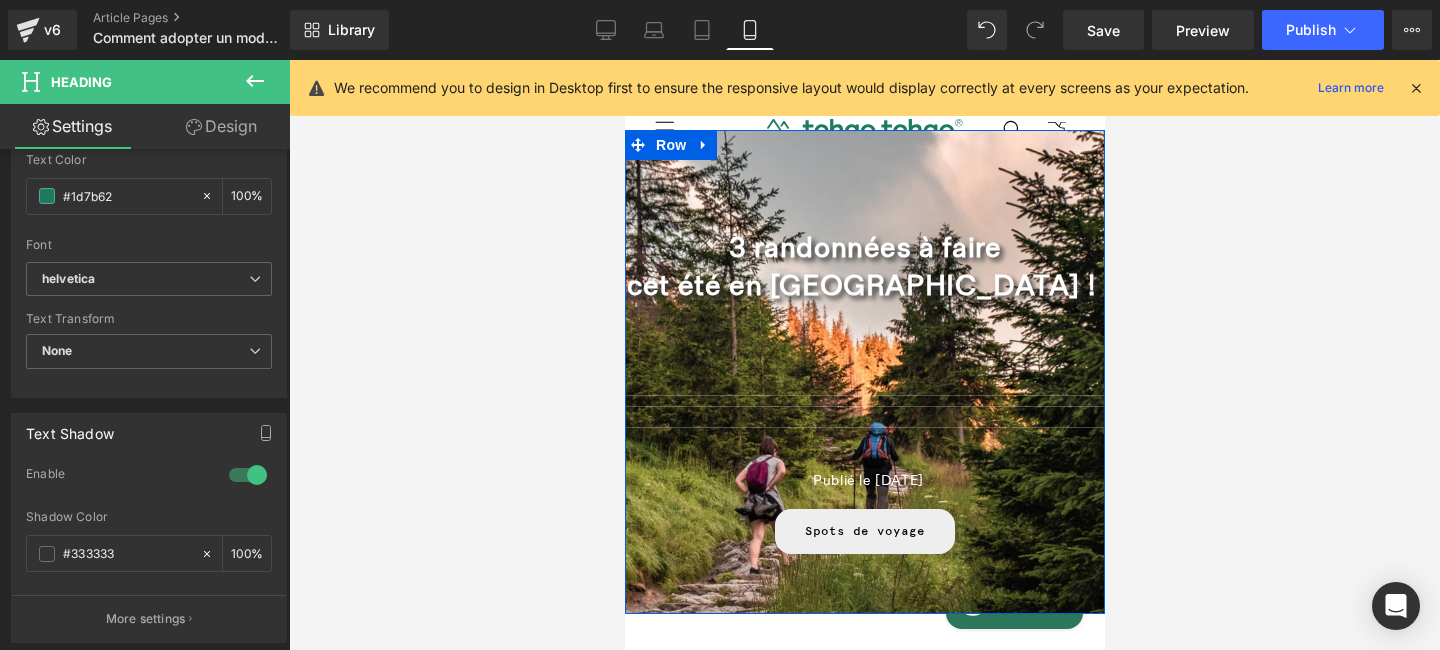 click on "3 randonnées à faire  cet été en France !   Heading         Separator         Separator         Separator         Publié le 2 juillet 2025 Text Block         Spots de voyage Button" at bounding box center [864, 417] 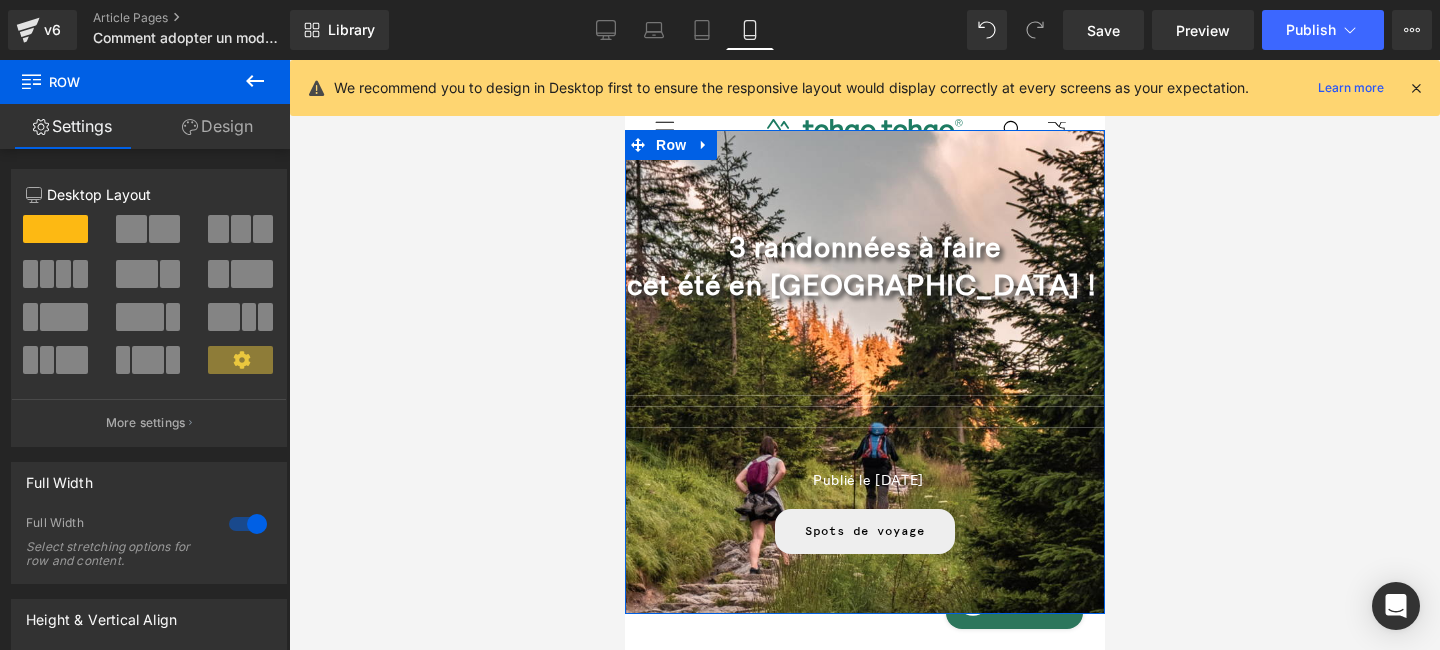 click on "Design" at bounding box center (217, 126) 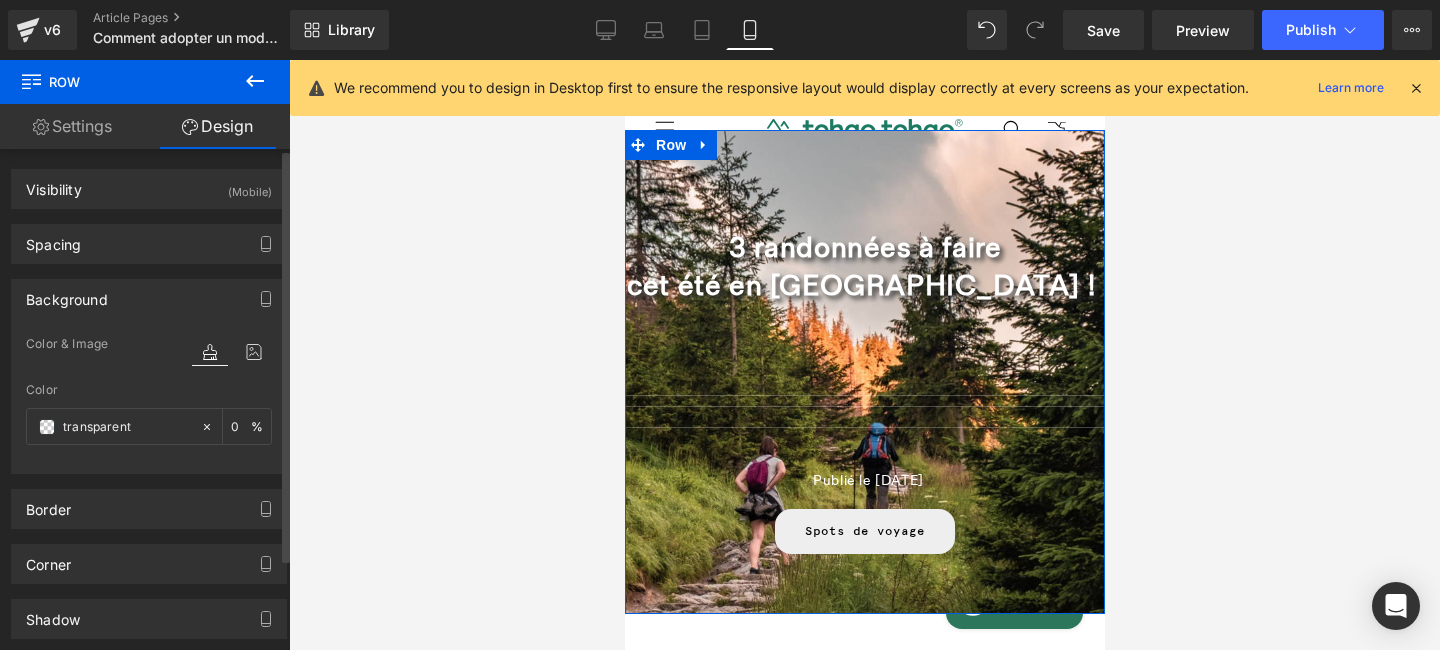 type on "transparent" 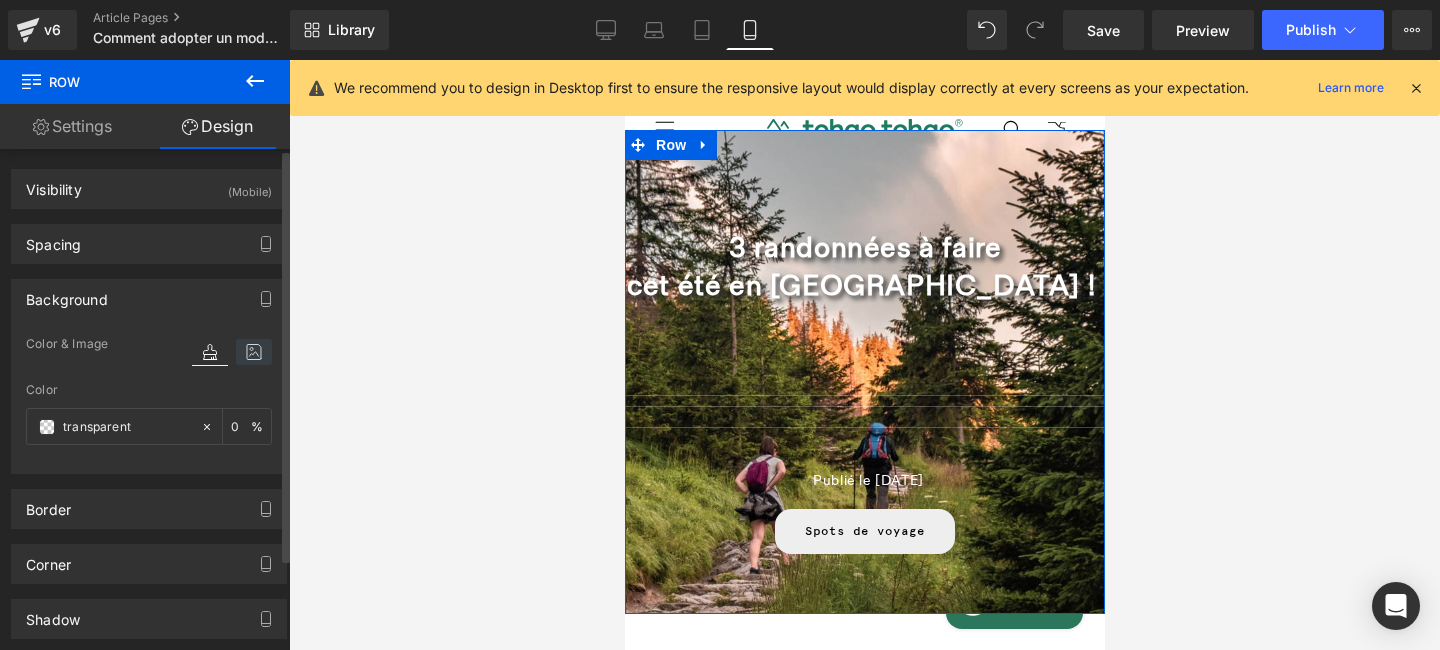 click at bounding box center (254, 352) 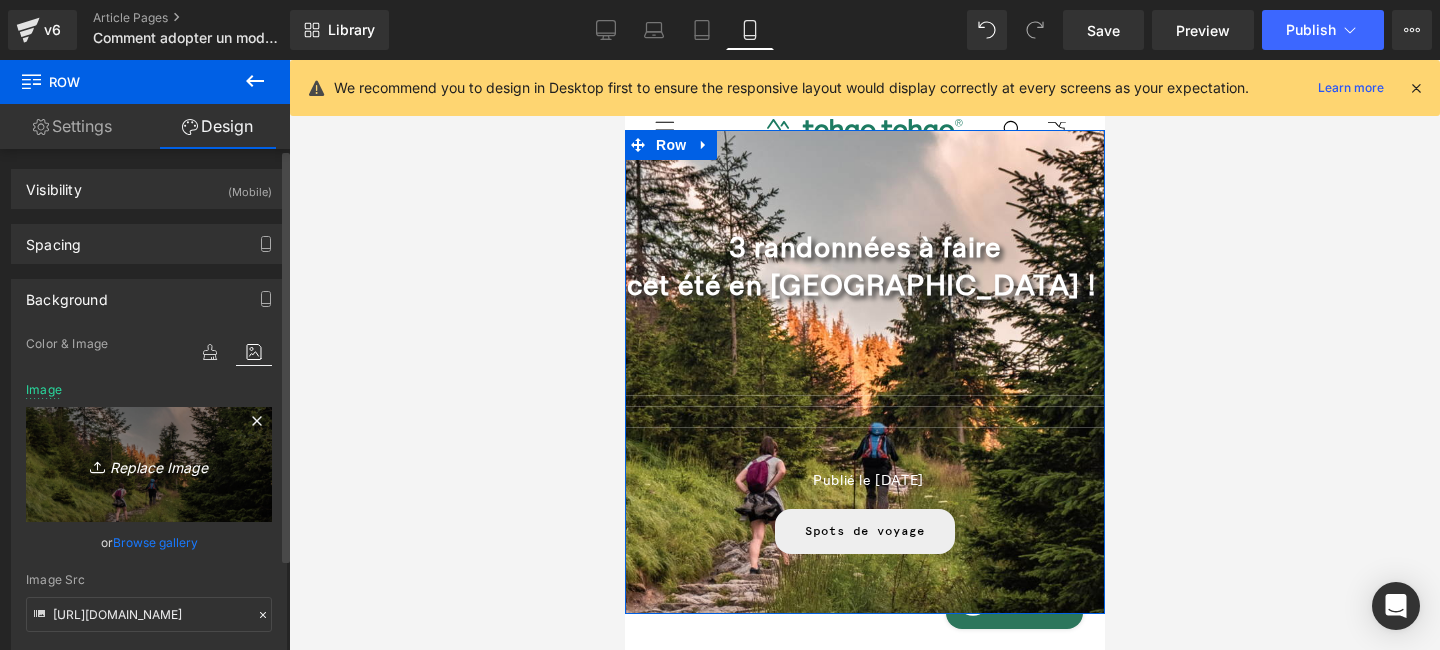 click on "Replace Image" at bounding box center (149, 464) 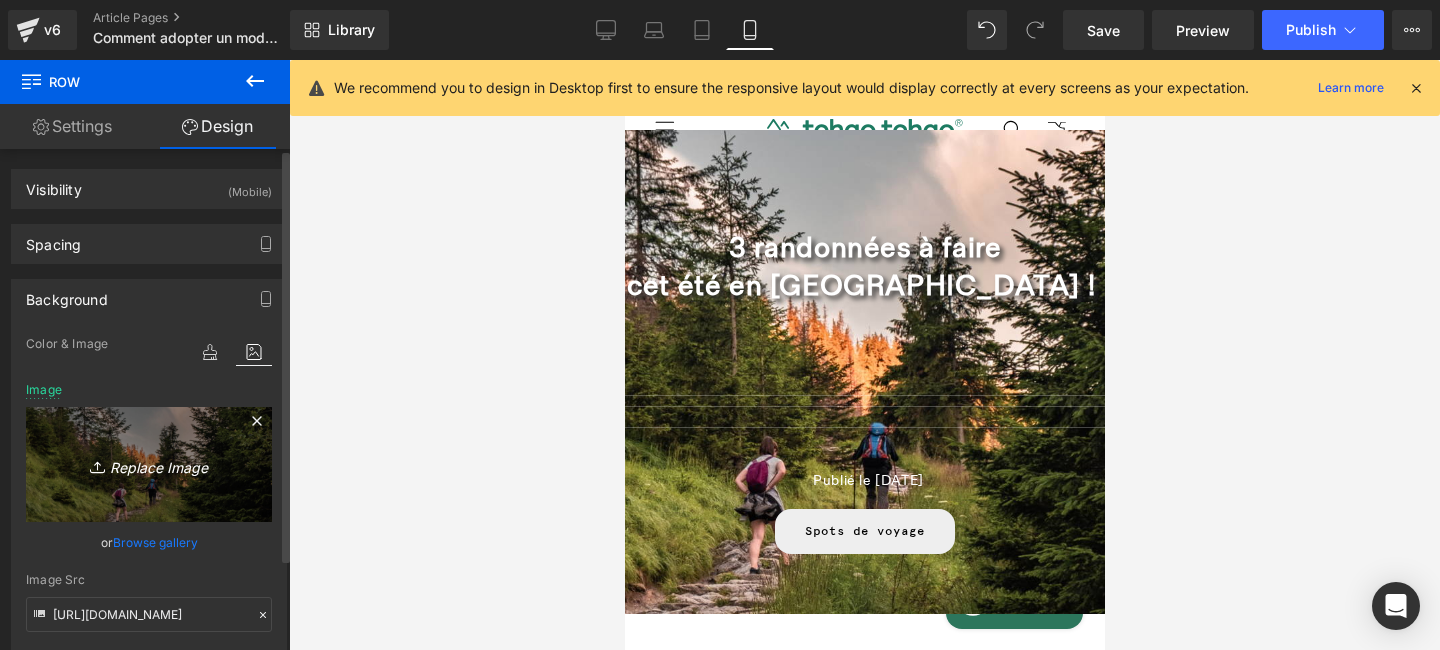 type on "C:\fakepath\Photos-articles-Portraits-_5_.webp" 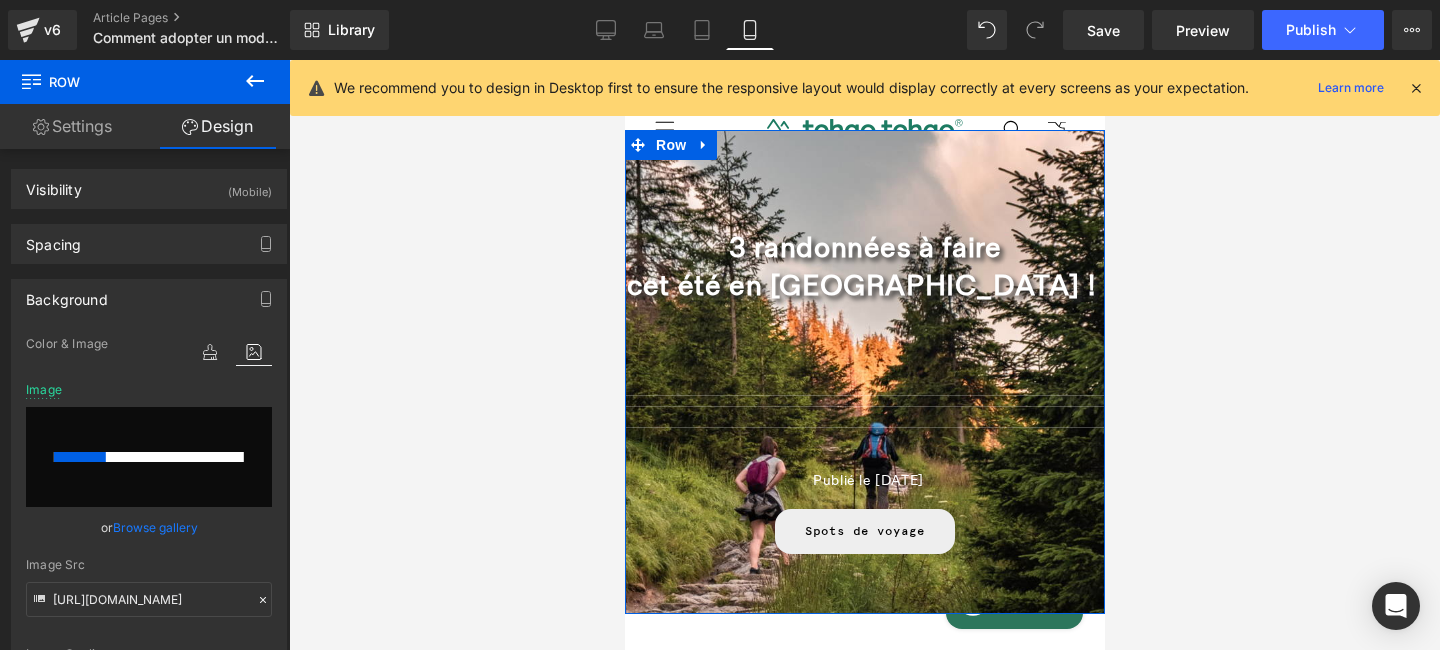 type 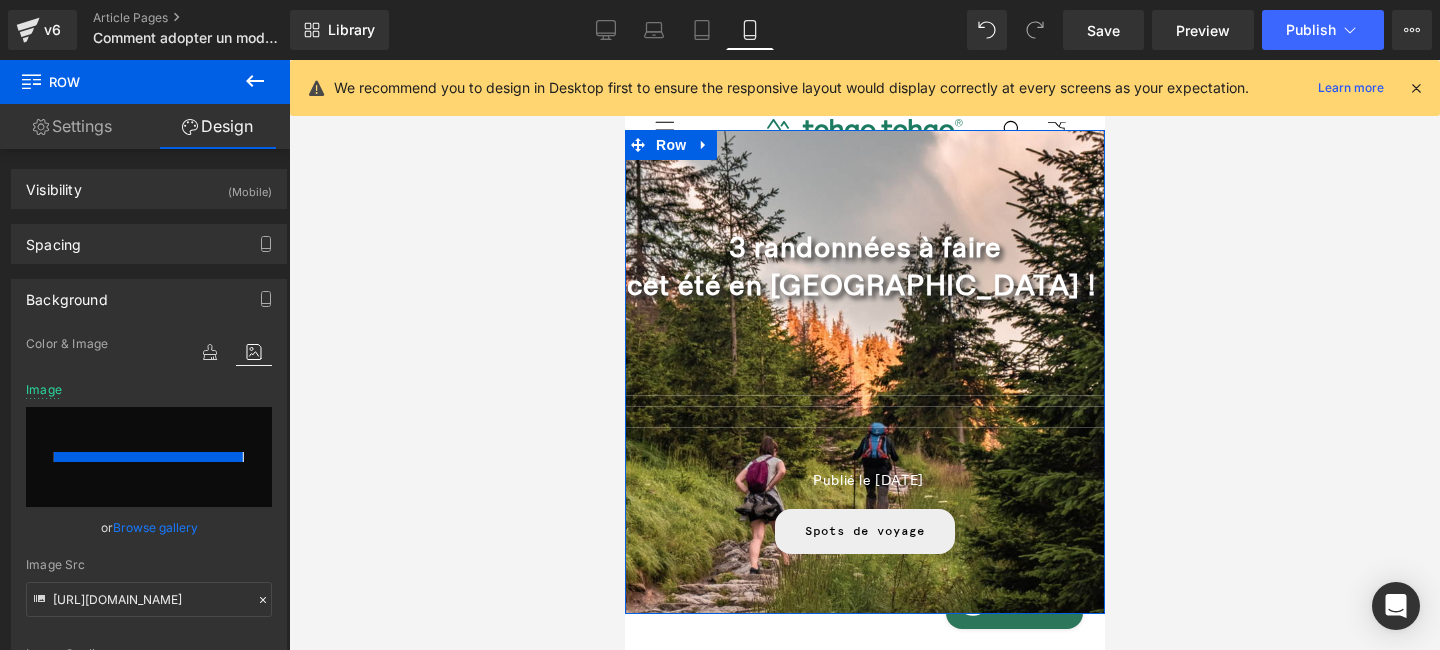 type on "https://ucarecdn.com/e04e83f0-5d5c-4549-8a6c-17b05a31b6c8/-/format/auto/-/preview/3000x3000/-/quality/lighter/Photos-articles-Portraits-_5_.webp" 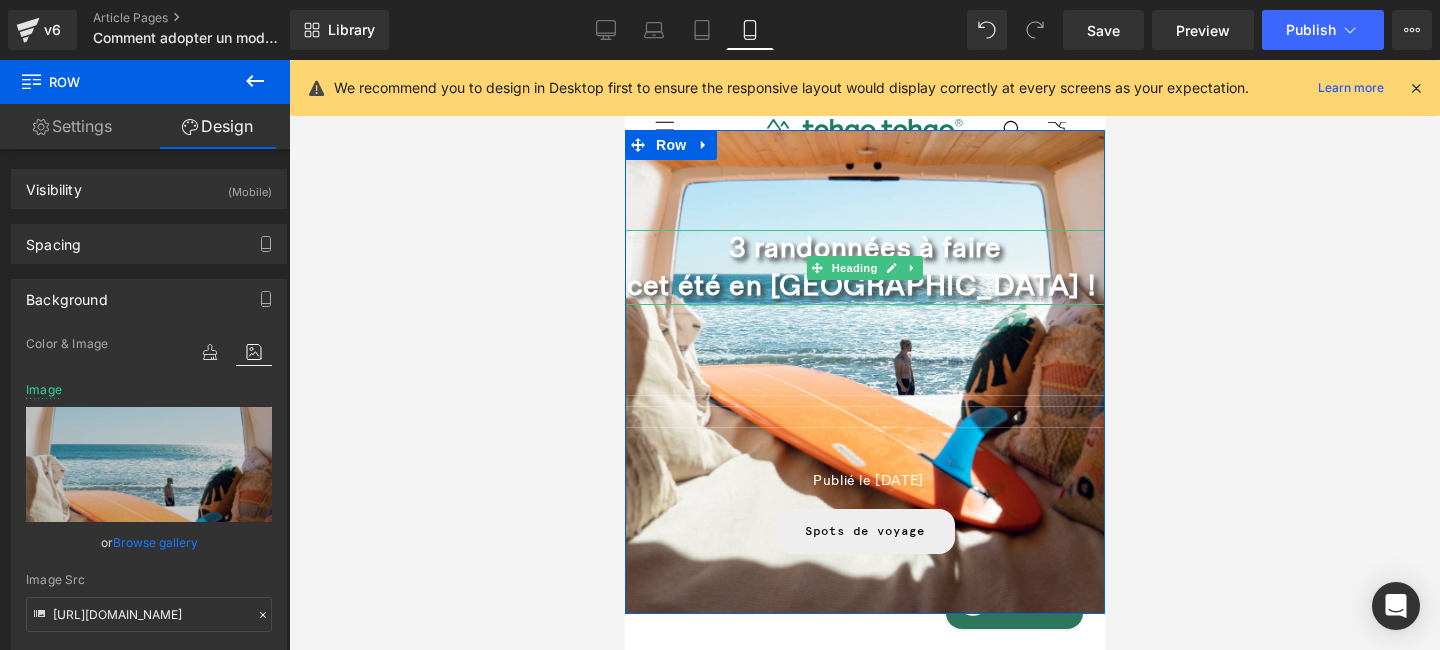 click on "3 randonnées à faire" at bounding box center [864, 248] 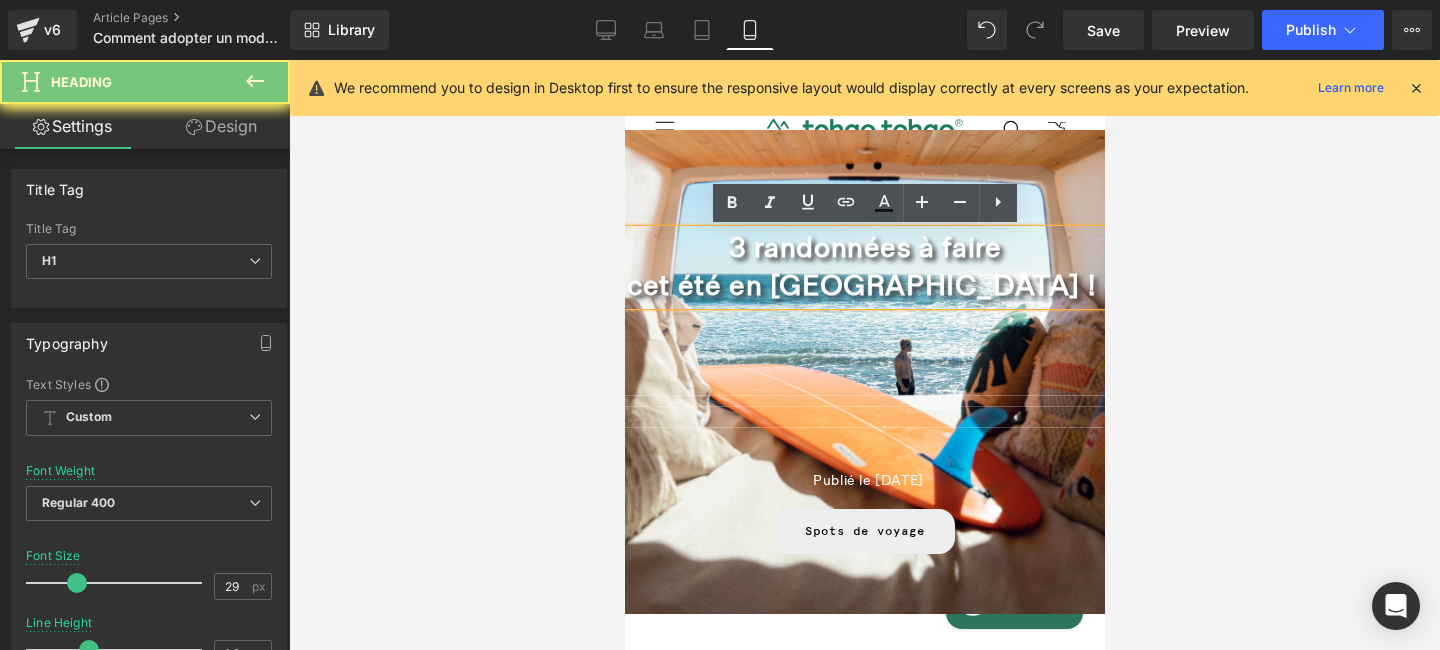 drag, startPoint x: 755, startPoint y: 257, endPoint x: 736, endPoint y: 252, distance: 19.646883 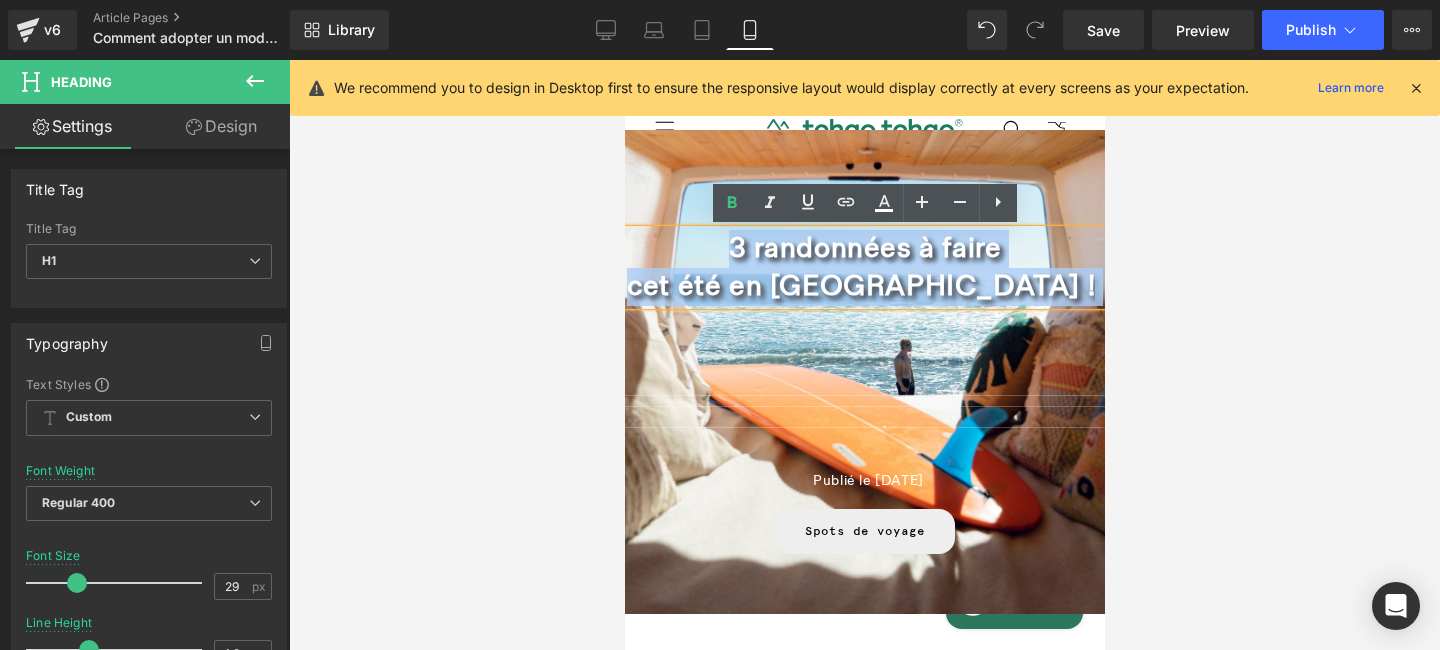 drag, startPoint x: 731, startPoint y: 250, endPoint x: 990, endPoint y: 293, distance: 262.54523 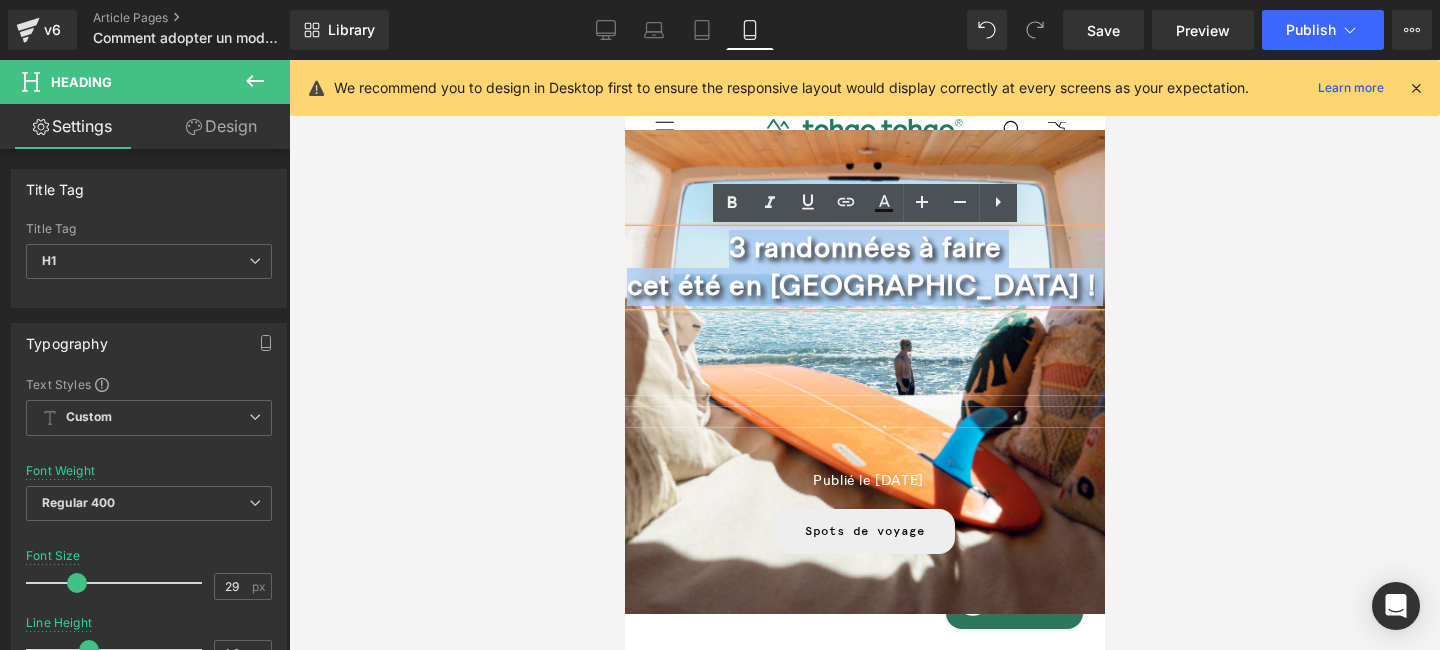 type 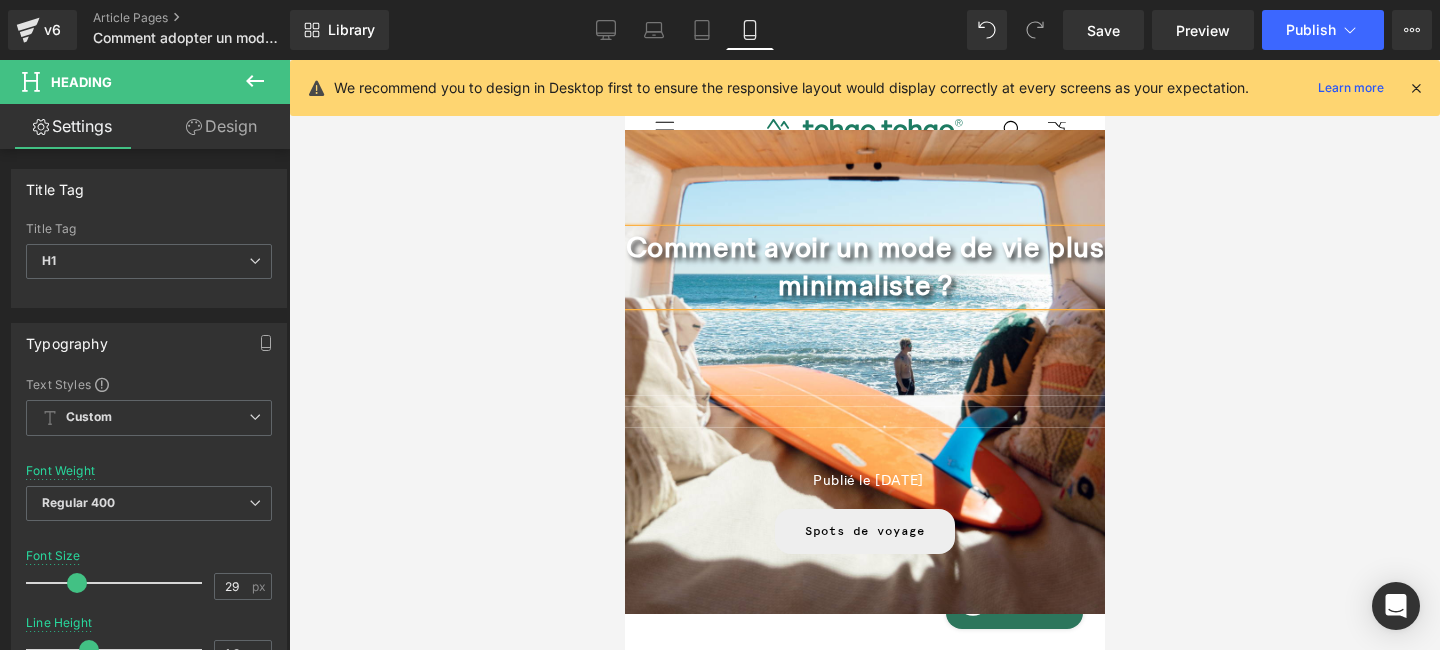 click on "Comment avoir un mode de vie plus minimaliste ?" at bounding box center [864, 267] 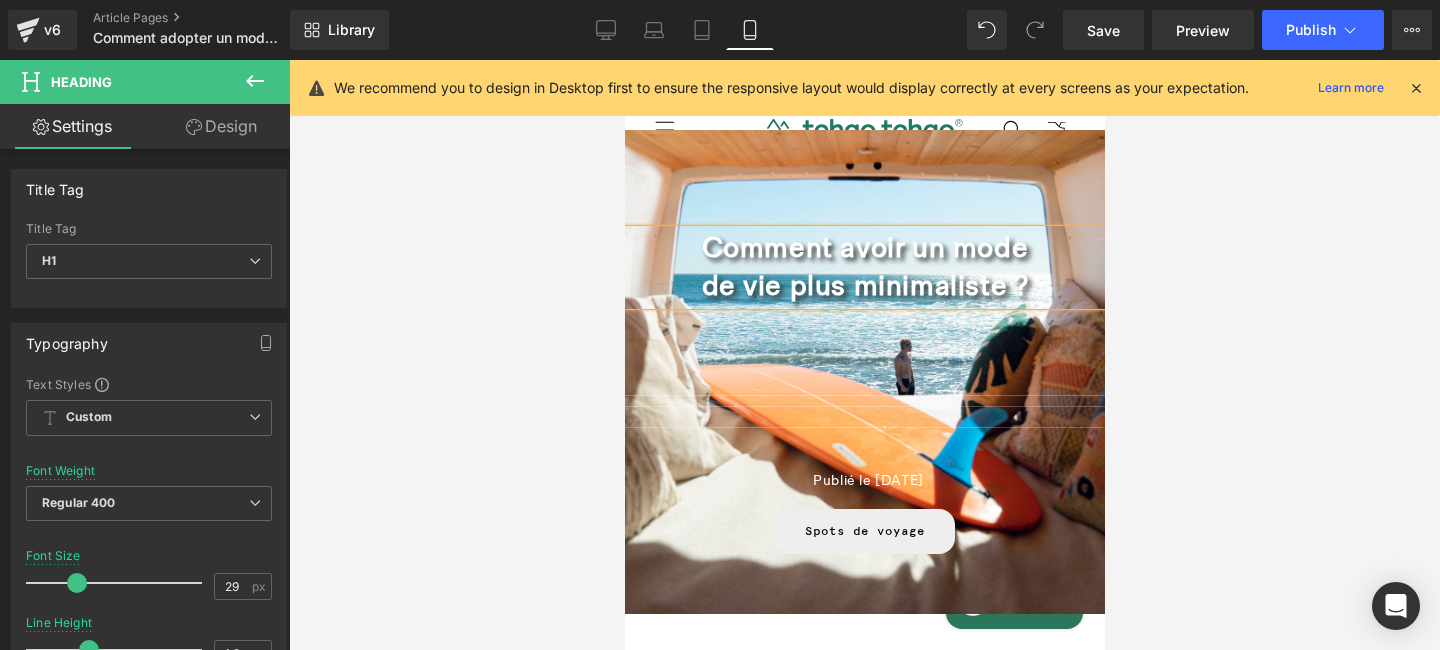click at bounding box center [864, 355] 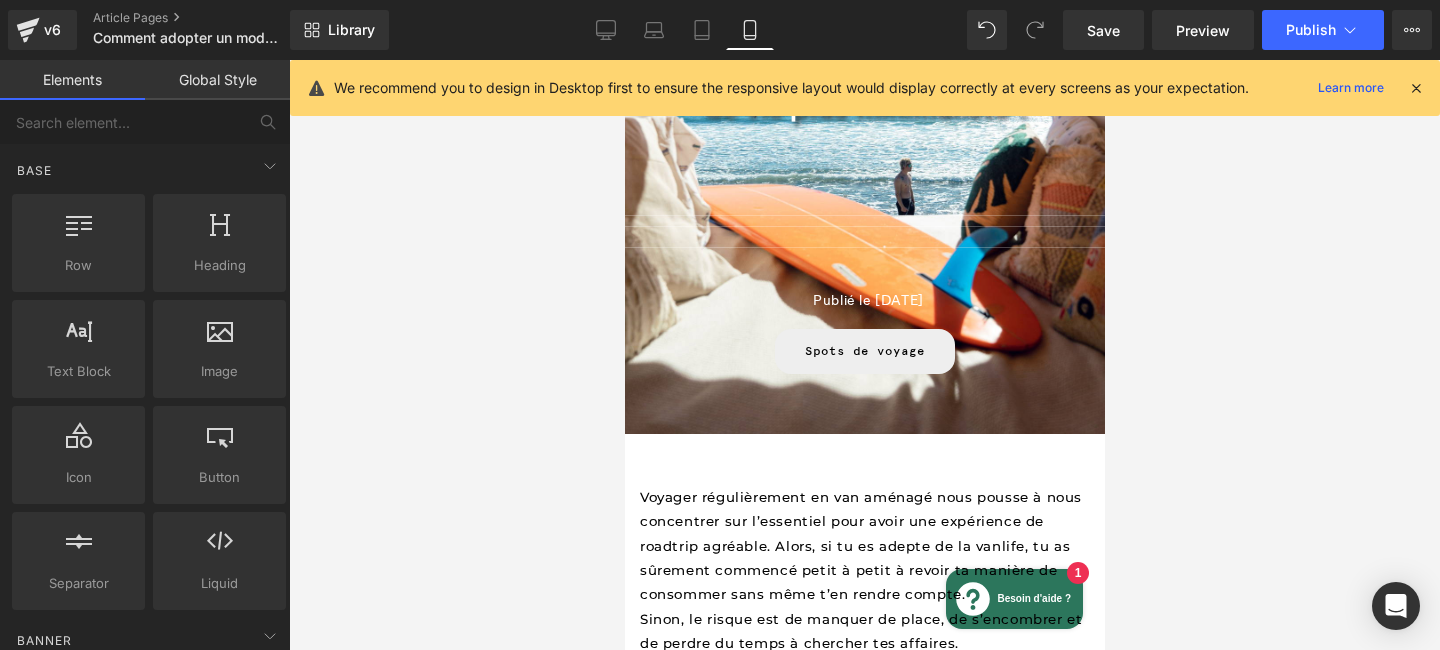 scroll, scrollTop: 131, scrollLeft: 0, axis: vertical 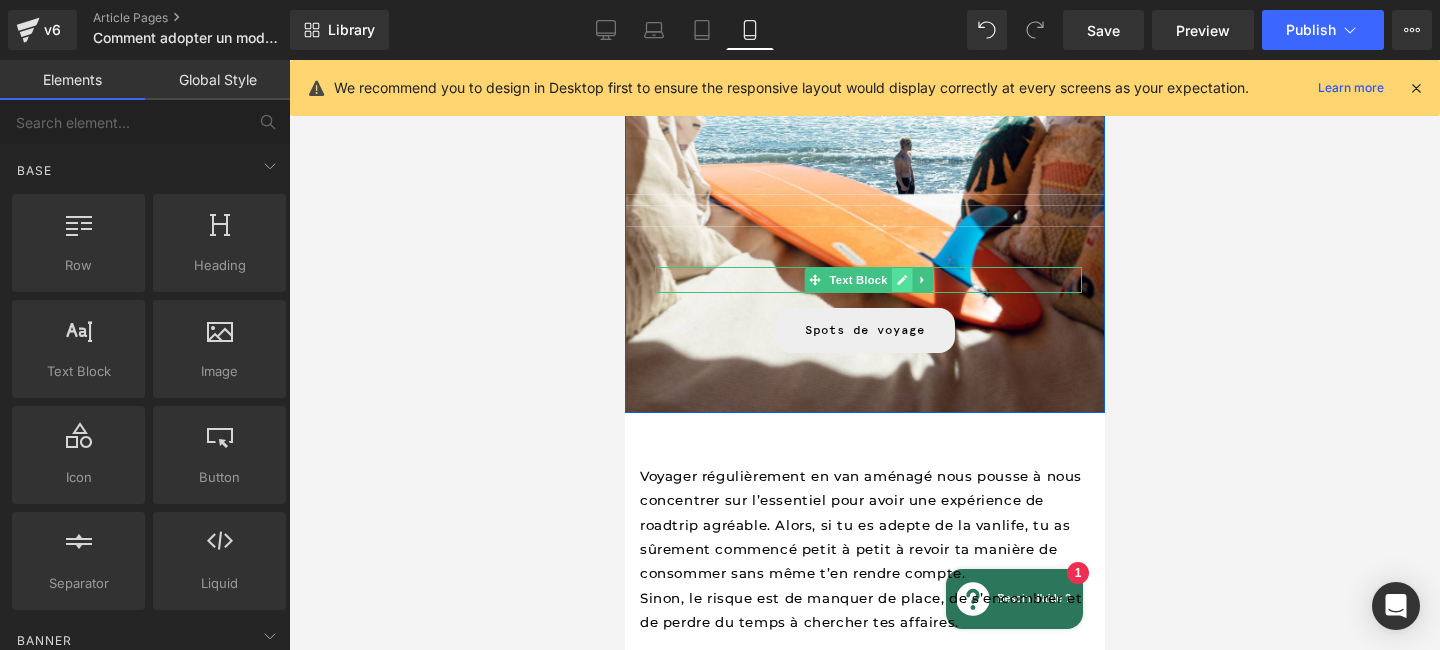click 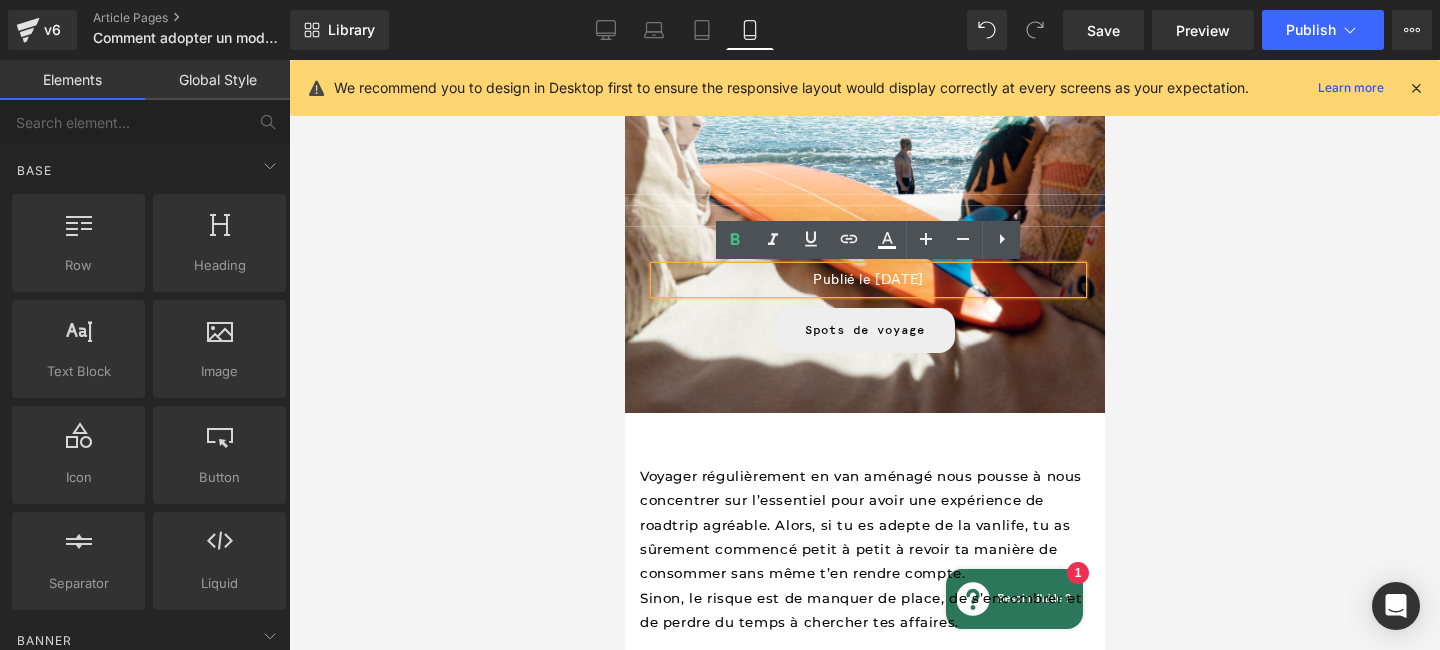 click on "Publié le 2 juillet 2025" at bounding box center (867, 279) 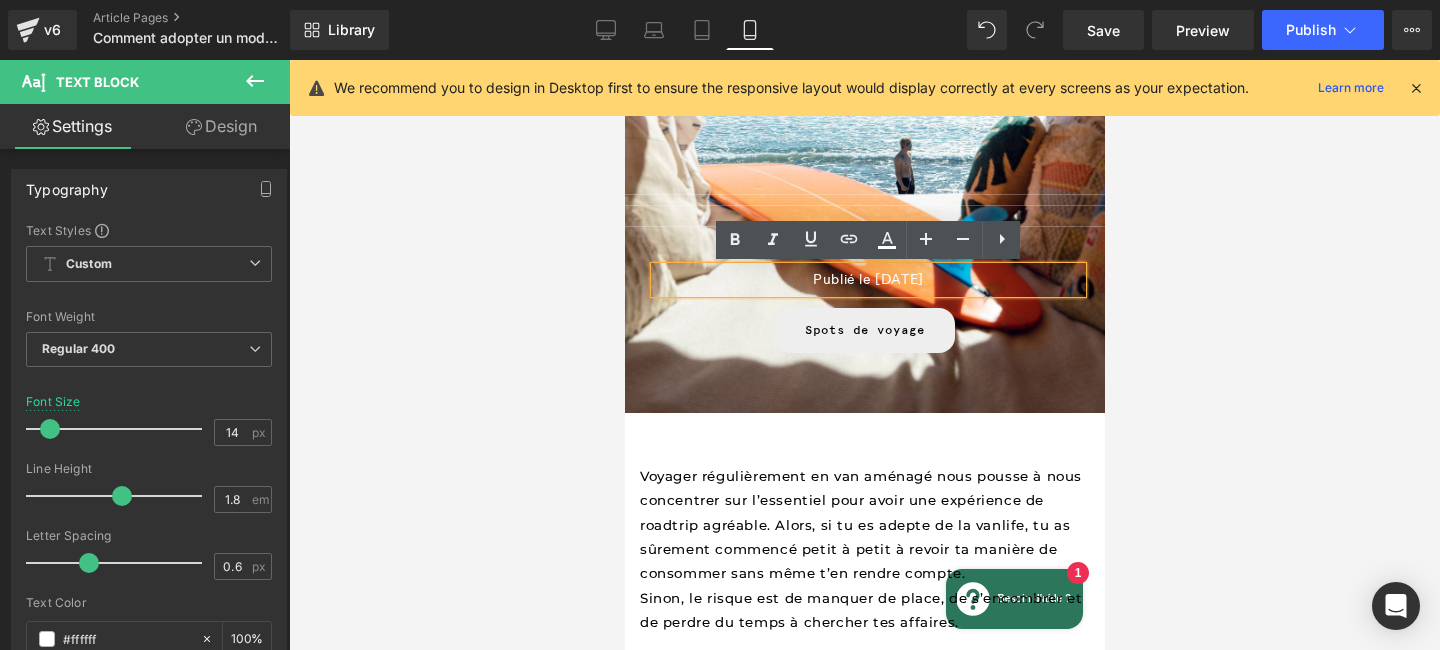 type 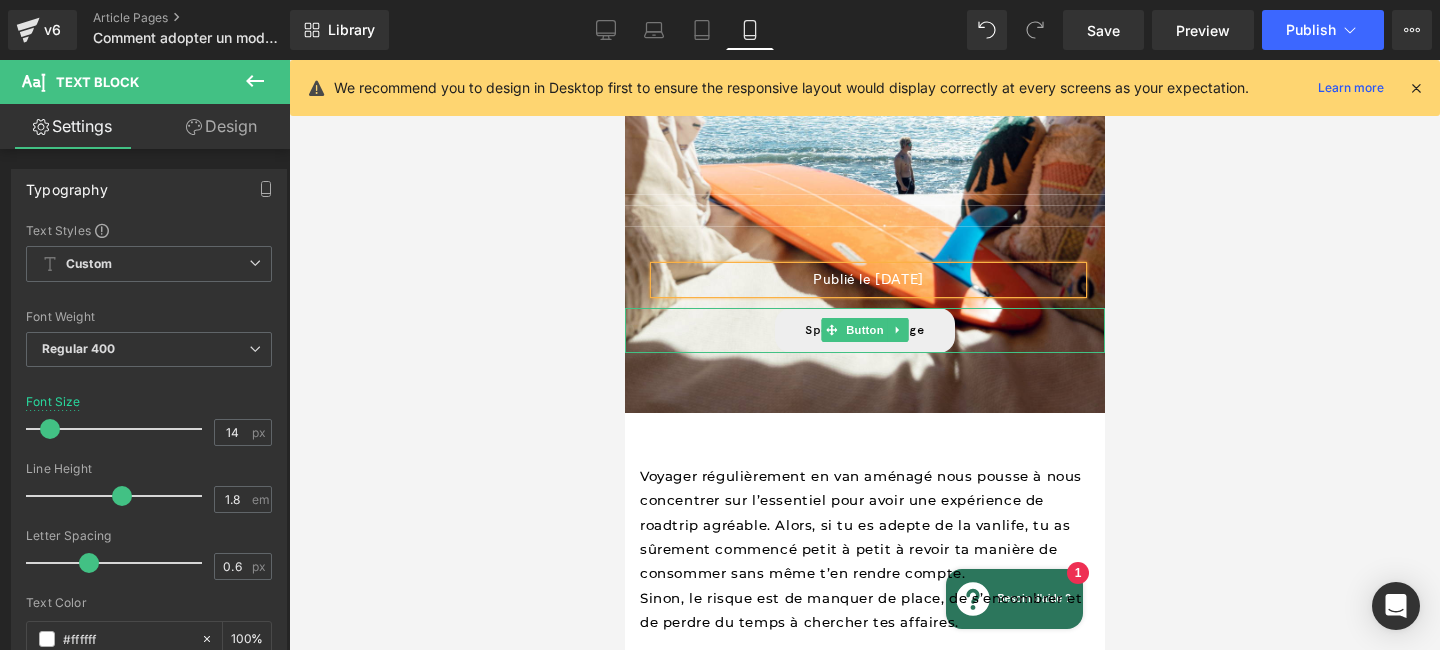 click on "Spots de voyage" at bounding box center (864, 330) 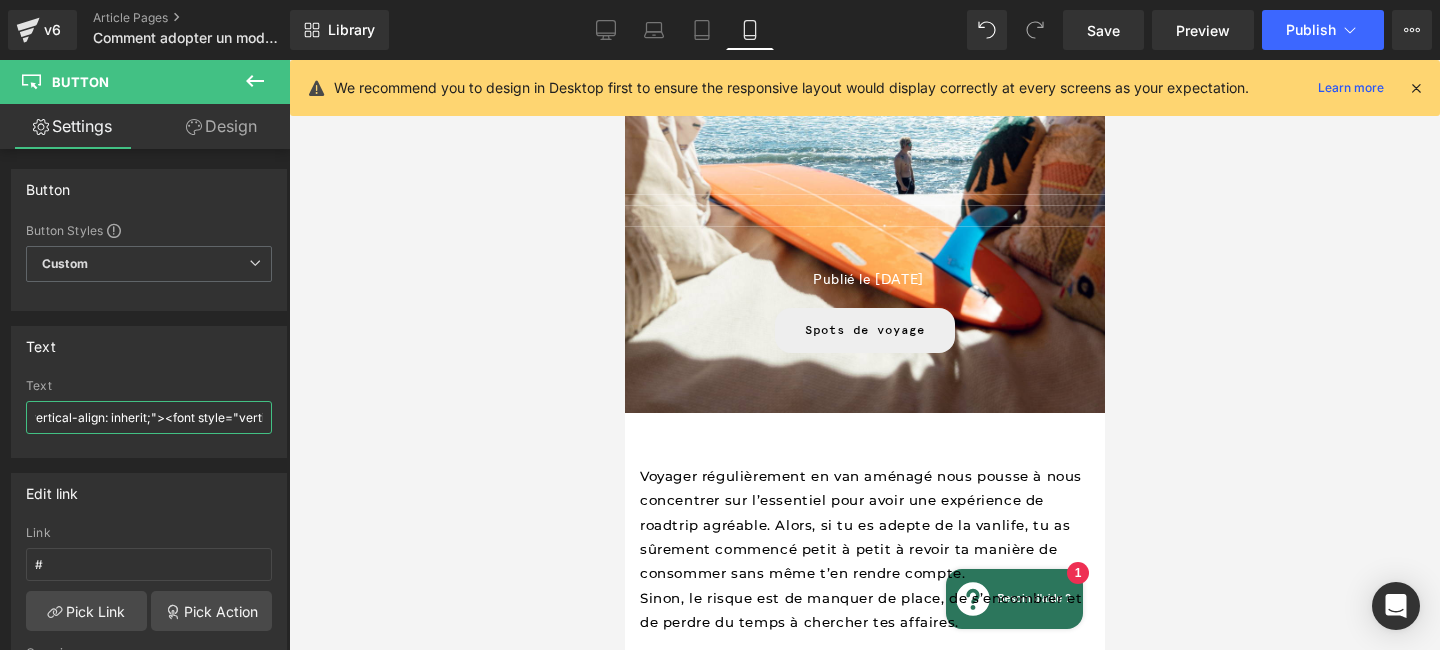 scroll, scrollTop: 0, scrollLeft: 4385, axis: horizontal 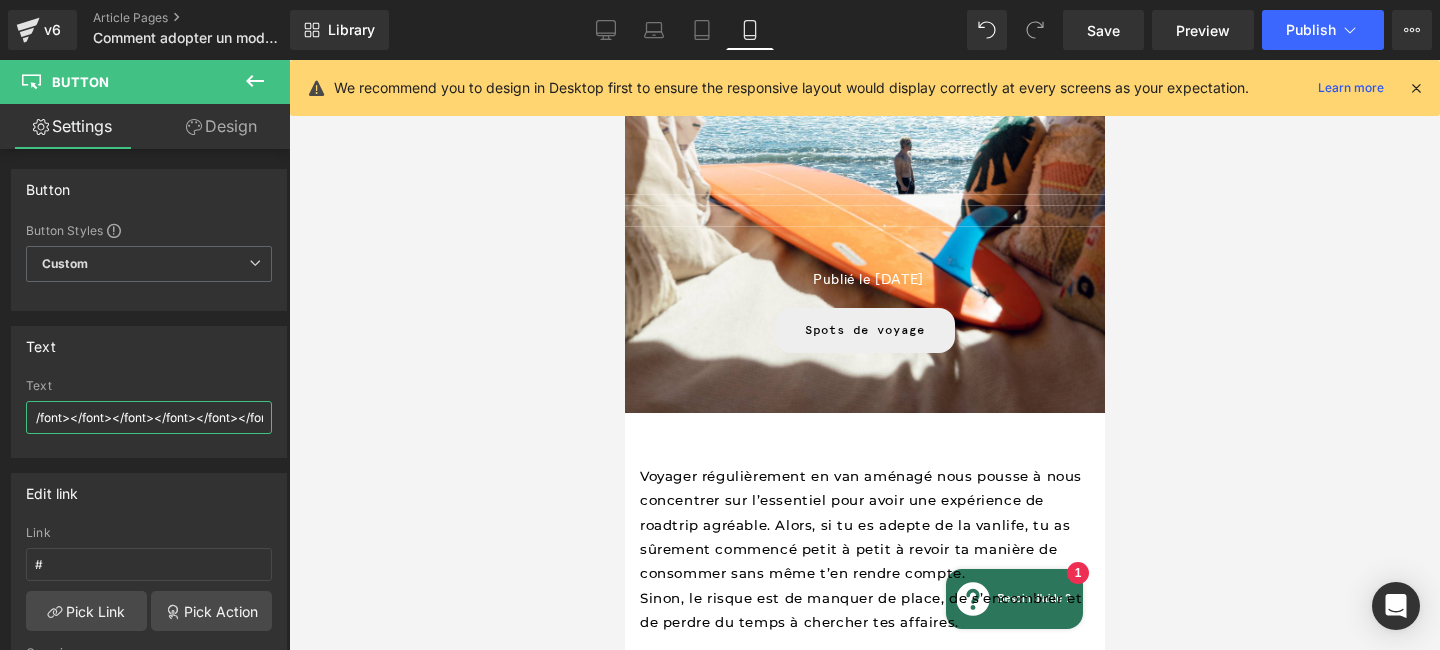 drag, startPoint x: 123, startPoint y: 422, endPoint x: 324, endPoint y: 429, distance: 201.12186 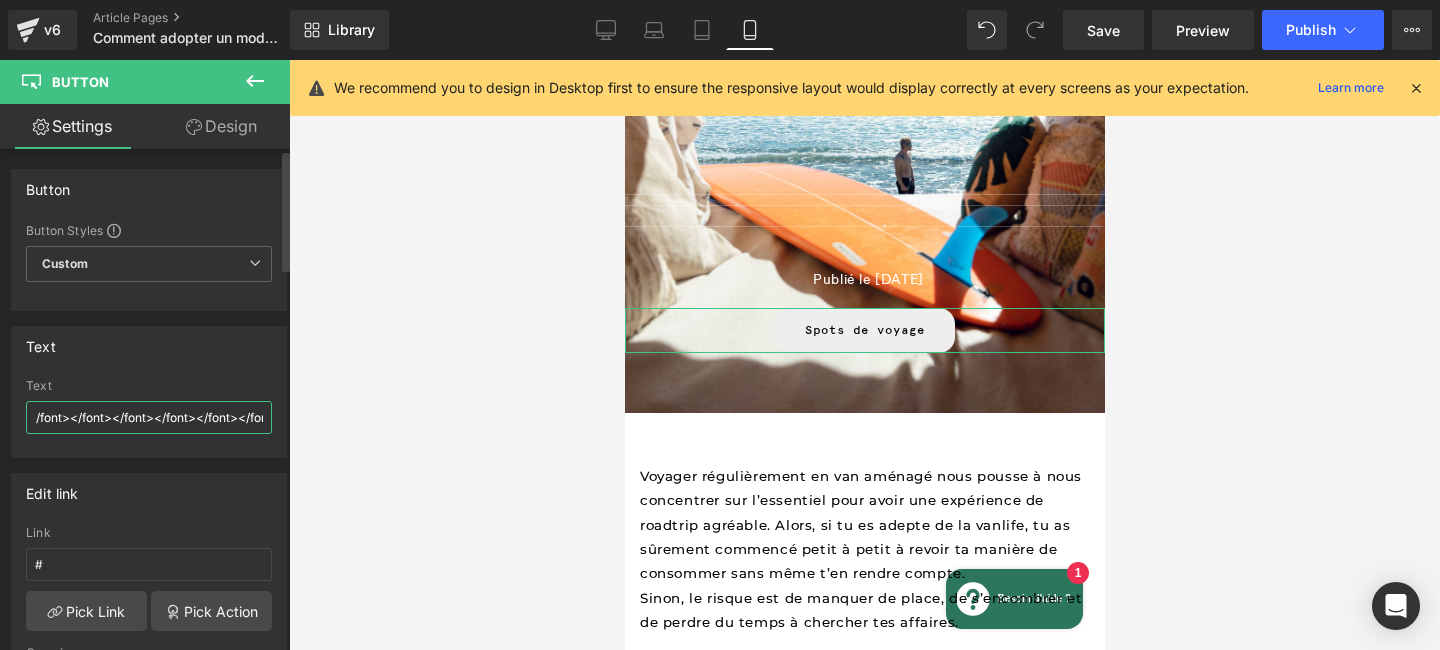 click on "<font style="vertical-align: inherit;"><font style="vertical-align: inherit;"><font style="vertical-align: inherit;"><font style="vertical-align: inherit;"><font style="vertical-align: inherit;"><font style="vertical-align: inherit;"><font style="vertical-align: inherit;"><font style="vertical-align: inherit;"><font style="vertical-align: inherit;"><font style="vertical-align: inherit;"><font style="vertical-align: inherit;"><font style="vertical-align: inherit;"><font style="vertical-align: inherit;"><font style="vertical-align: inherit;"><font style="vertical-align: inherit;"><font style="vertical-align: inherit;"><font style="vertical-align: inherit;"><font style="vertical-align: inherit;">Spots de voyage</font></font></font></font></font></font></font></font></font></font></font></font></font></font></font></font></font></font>" at bounding box center (149, 417) 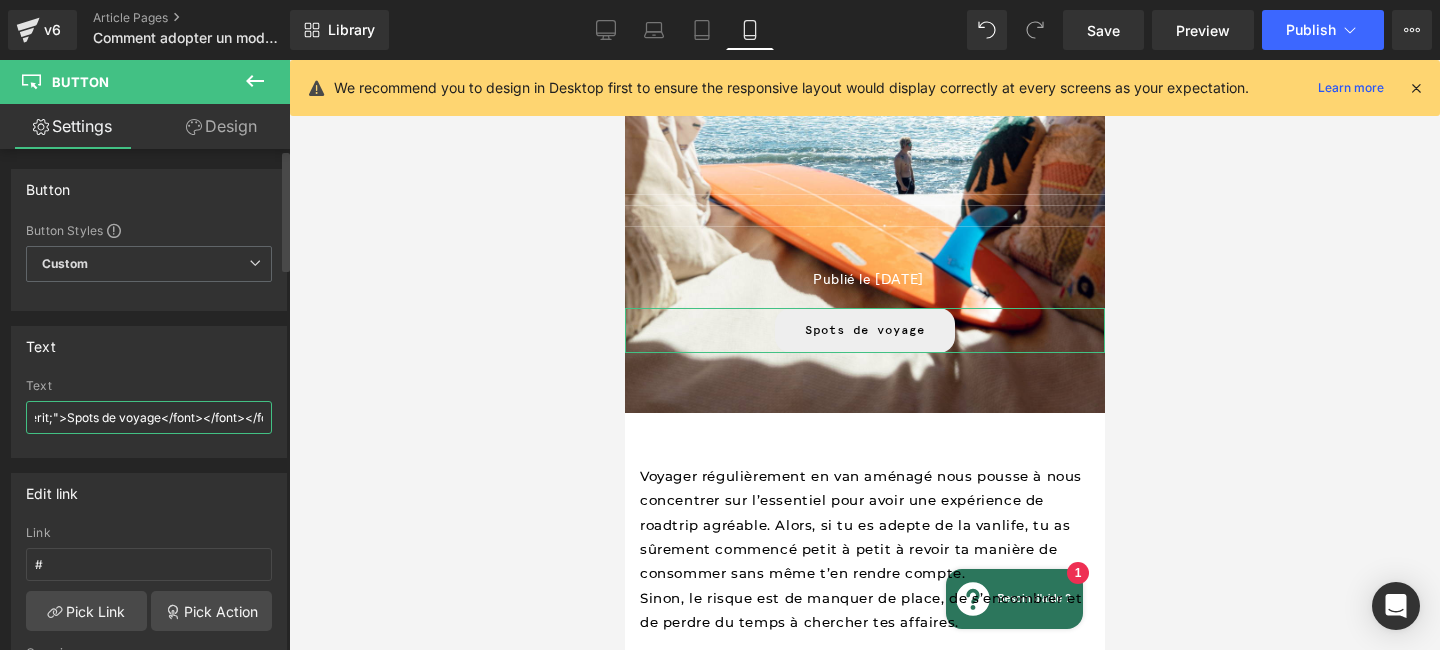 scroll, scrollTop: 0, scrollLeft: 3740, axis: horizontal 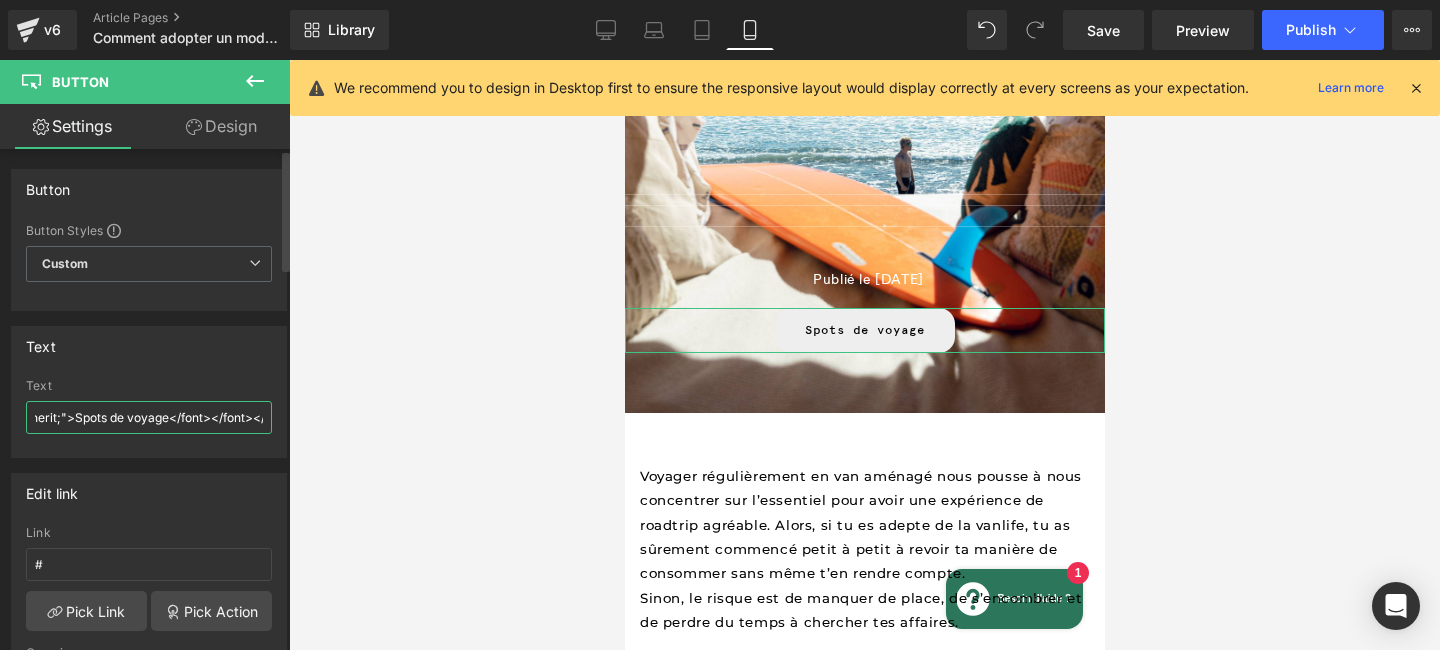 drag, startPoint x: 67, startPoint y: 420, endPoint x: 55, endPoint y: 410, distance: 15.6205 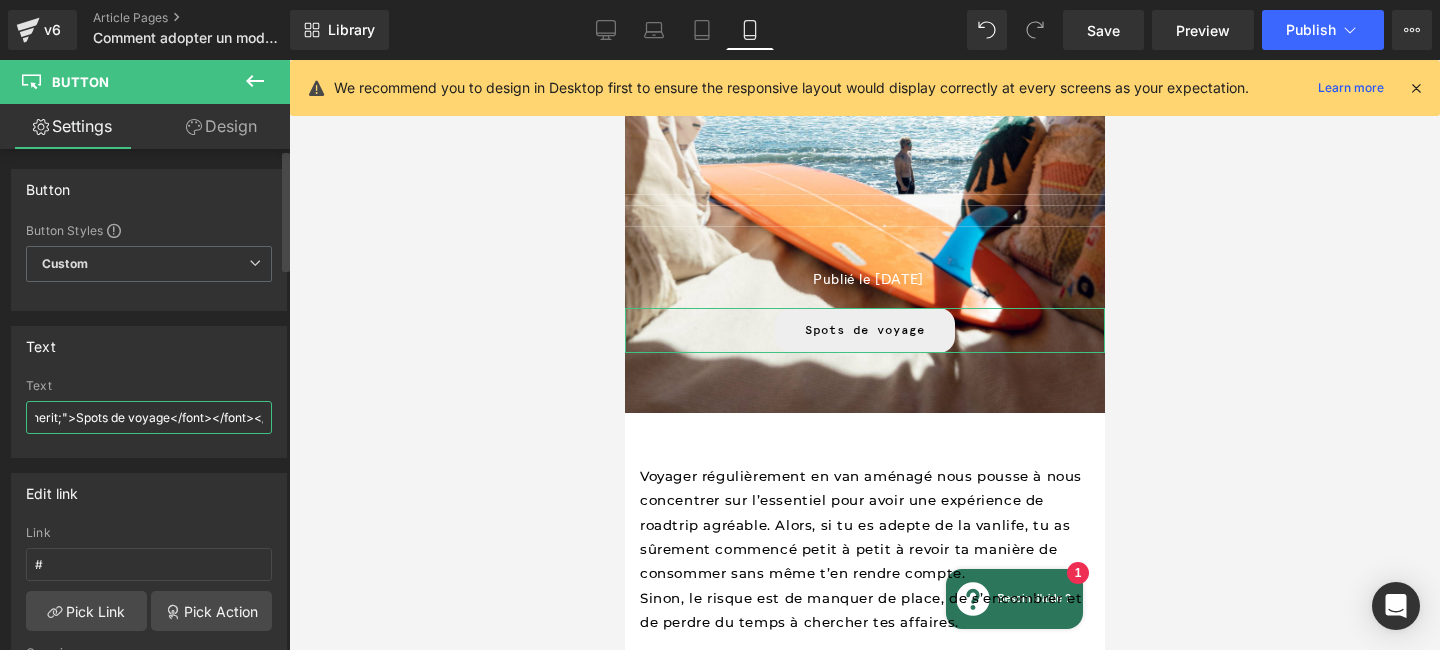 drag, startPoint x: 40, startPoint y: 418, endPoint x: 132, endPoint y: 422, distance: 92.086914 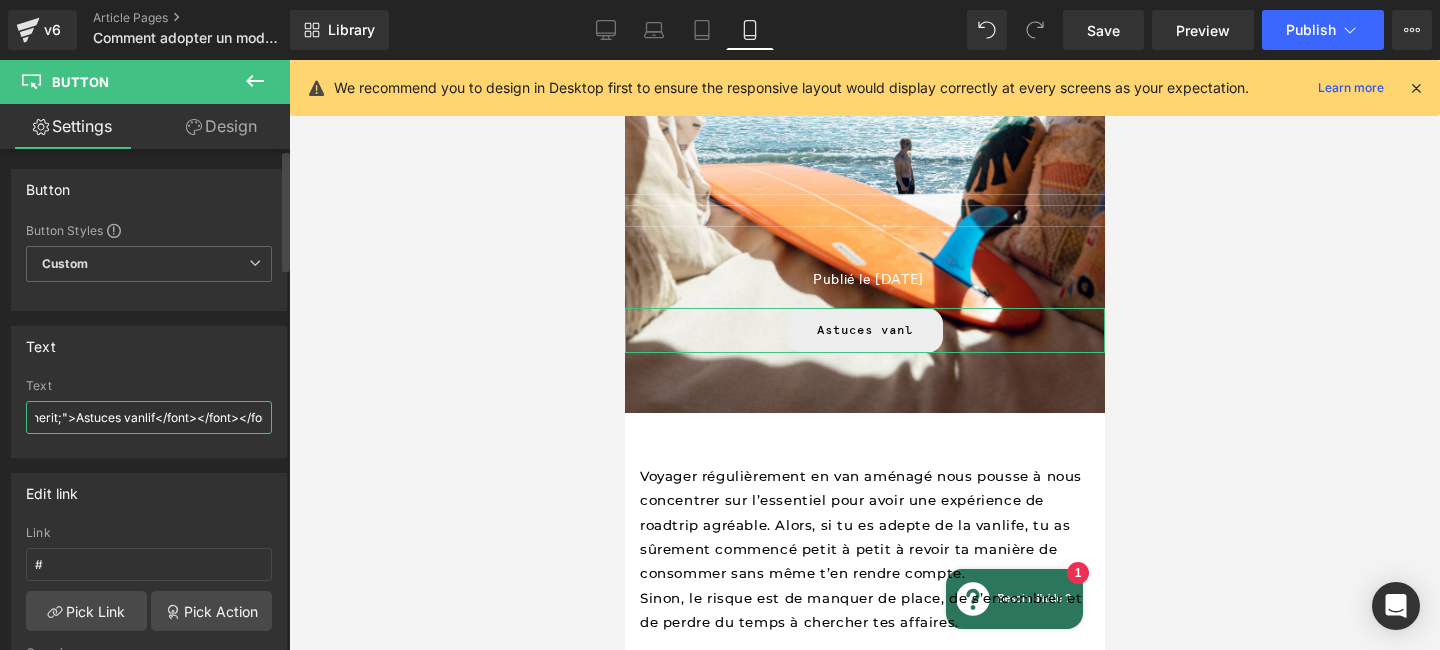 type on "<font style="vertical-align: inherit;"><font style="vertical-align: inherit;"><font style="vertical-align: inherit;"><font style="vertical-align: inherit;"><font style="vertical-align: inherit;"><font style="vertical-align: inherit;"><font style="vertical-align: inherit;"><font style="vertical-align: inherit;"><font style="vertical-align: inherit;"><font style="vertical-align: inherit;"><font style="vertical-align: inherit;"><font style="vertical-align: inherit;"><font style="vertical-align: inherit;"><font style="vertical-align: inherit;"><font style="vertical-align: inherit;"><font style="vertical-align: inherit;"><font style="vertical-align: inherit;"><font style="vertical-align: inherit;">Astuces vanlife</font></font></font></font></font></font></font></font></font></font></font></font></font></font></font></font></font></font>" 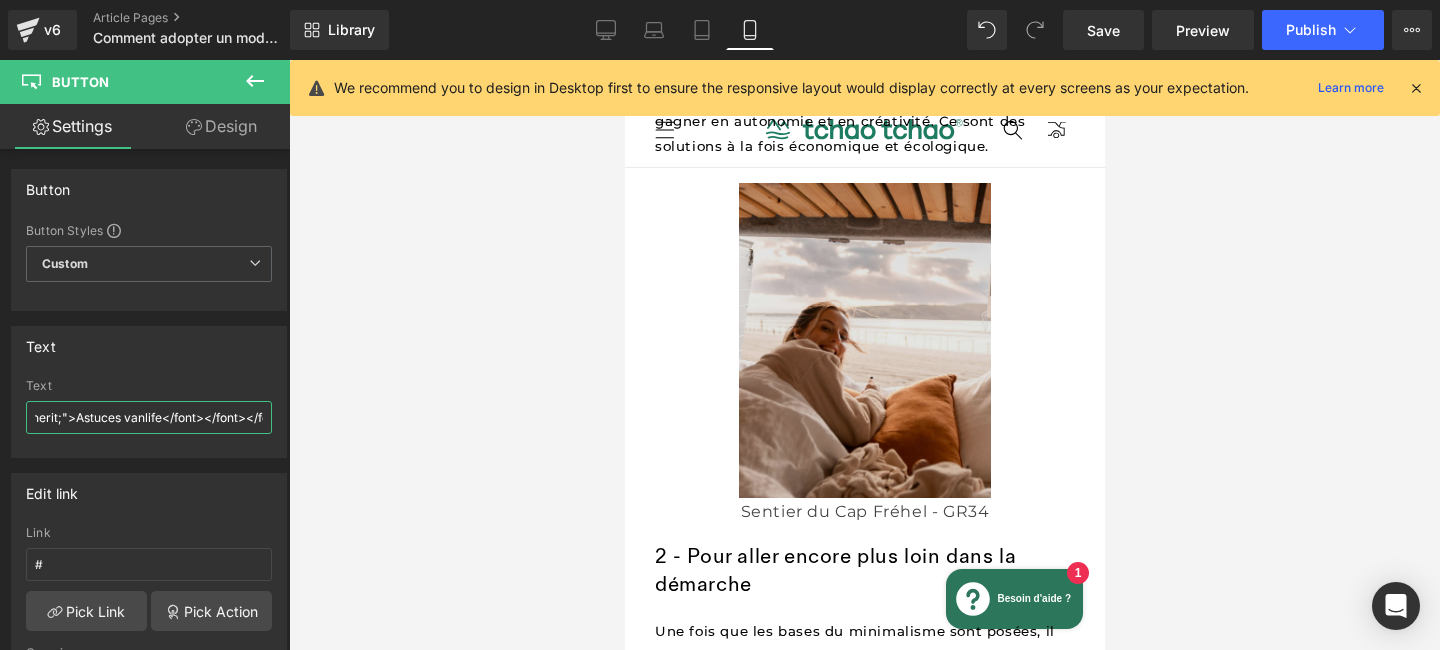 scroll, scrollTop: 2400, scrollLeft: 0, axis: vertical 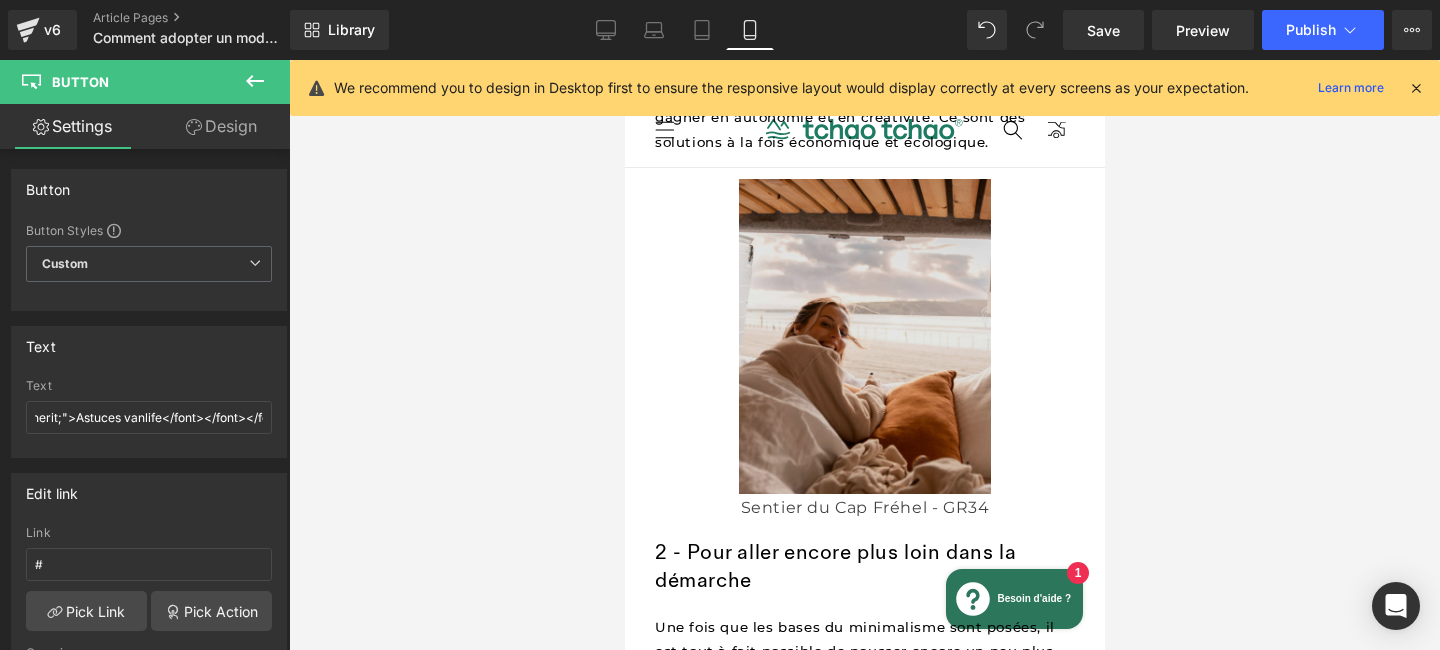 click at bounding box center (864, 336) 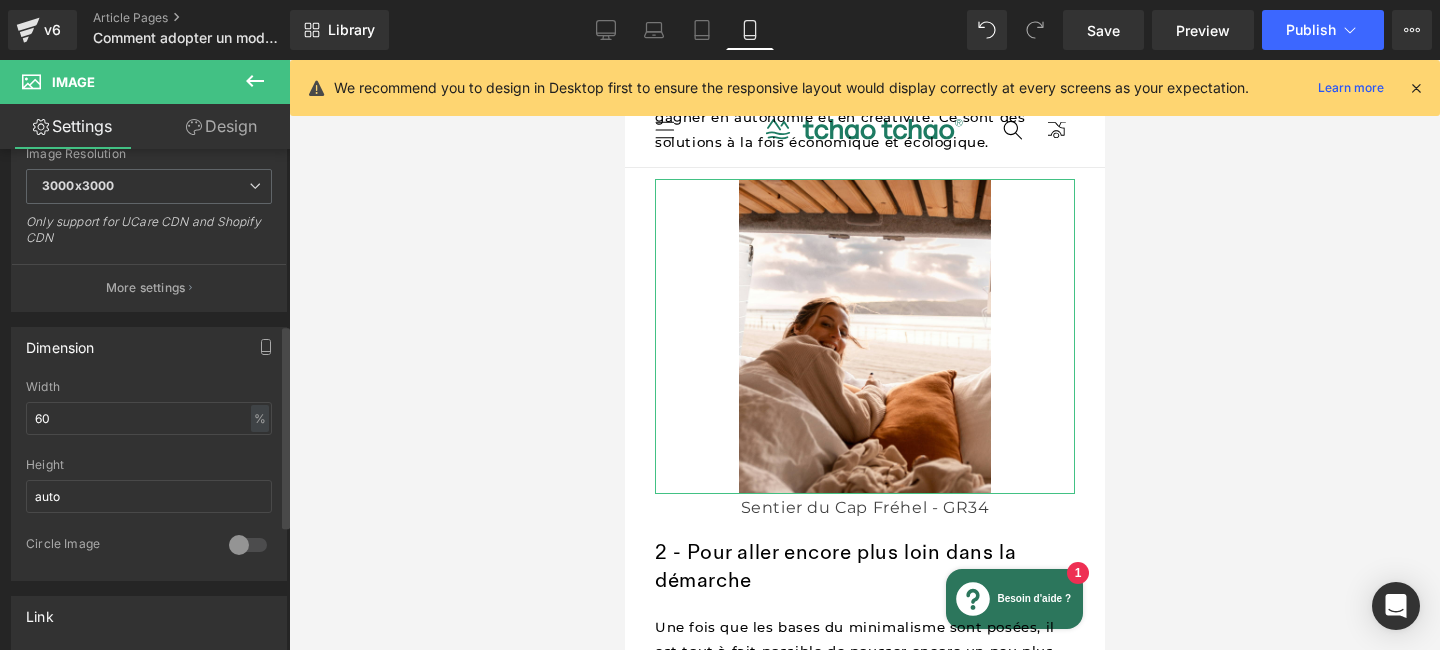 scroll, scrollTop: 432, scrollLeft: 0, axis: vertical 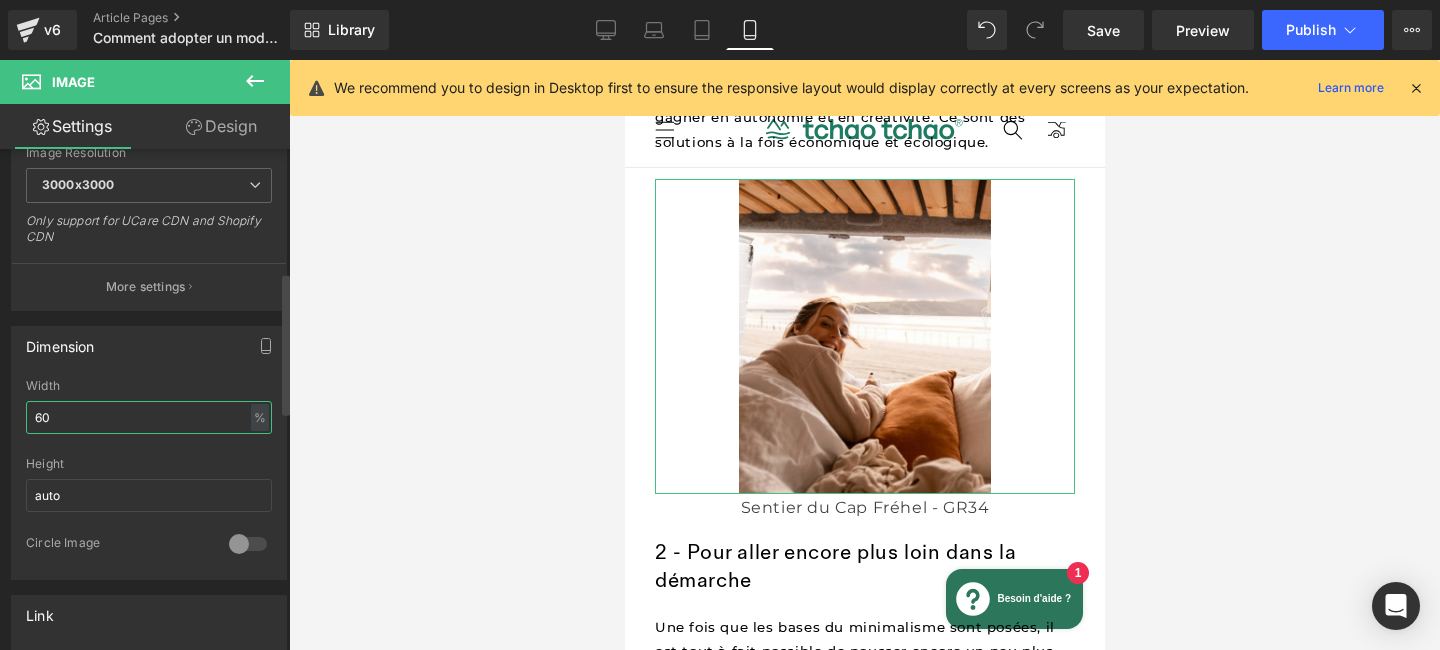 click on "60" at bounding box center [149, 417] 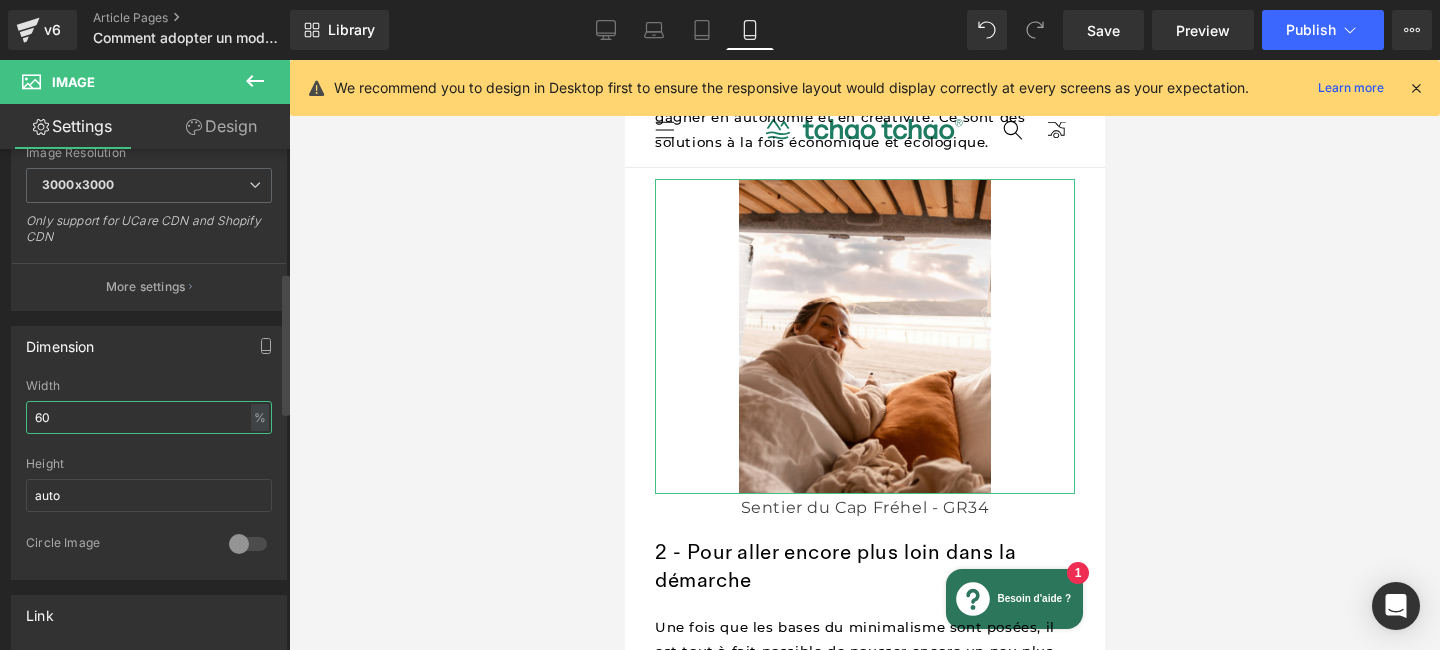 type on "6" 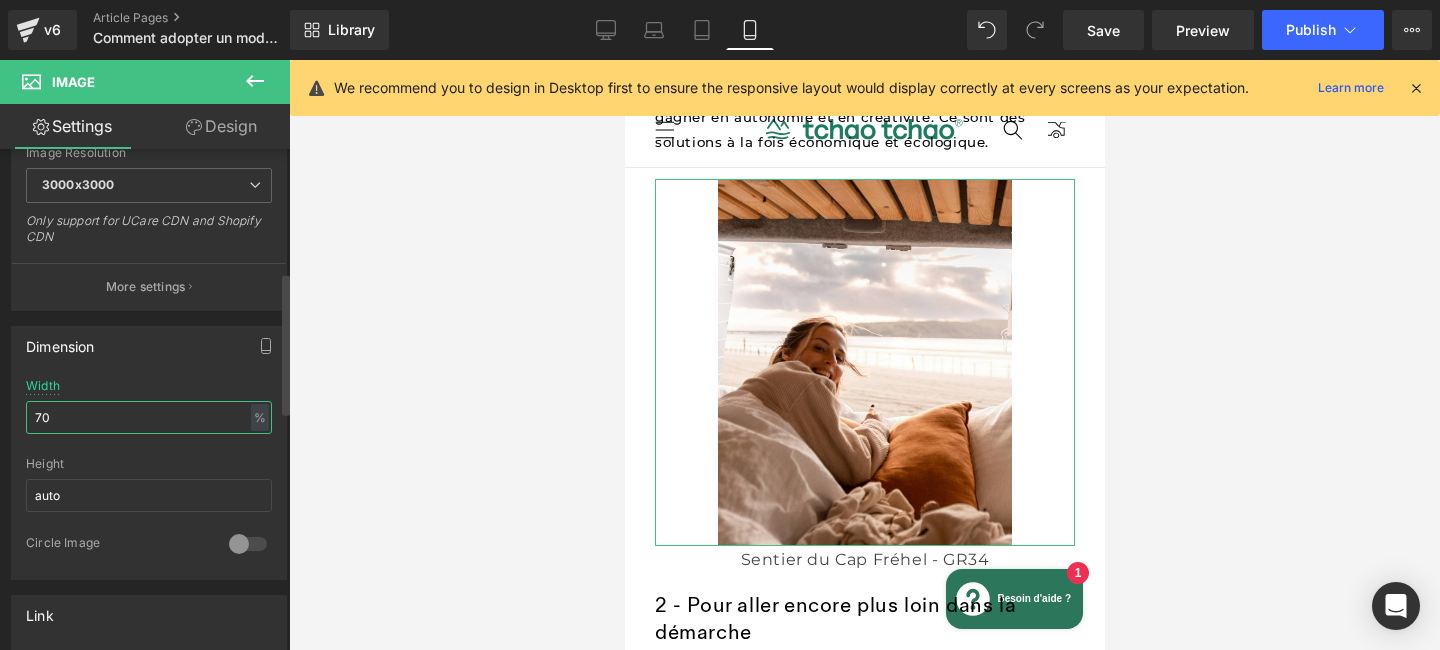 type on "7" 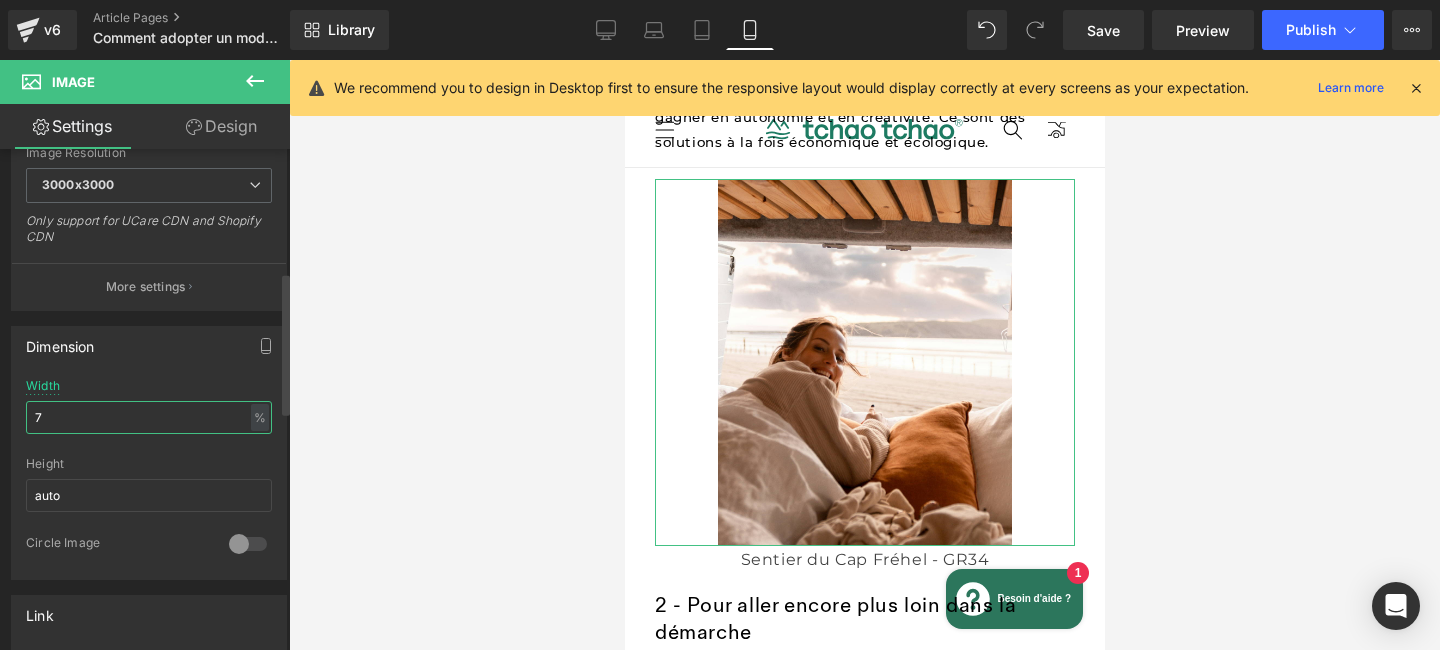 type 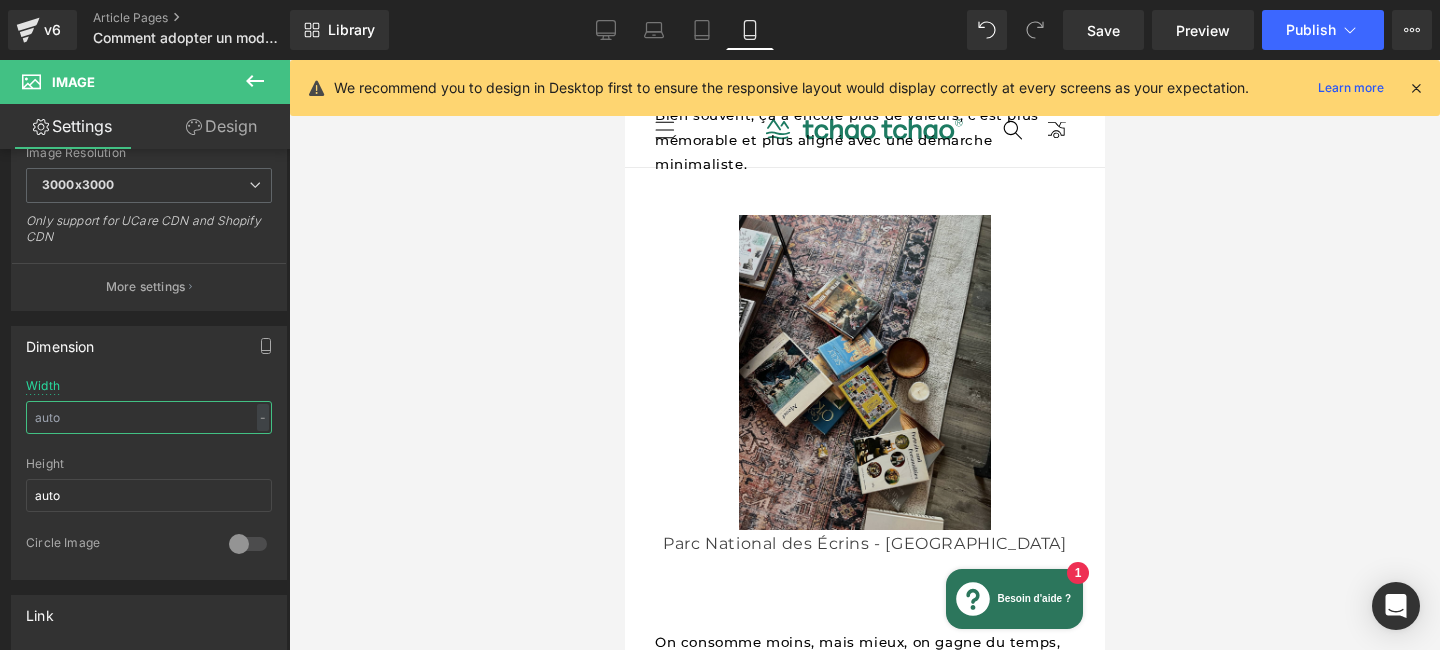 scroll, scrollTop: 4111, scrollLeft: 0, axis: vertical 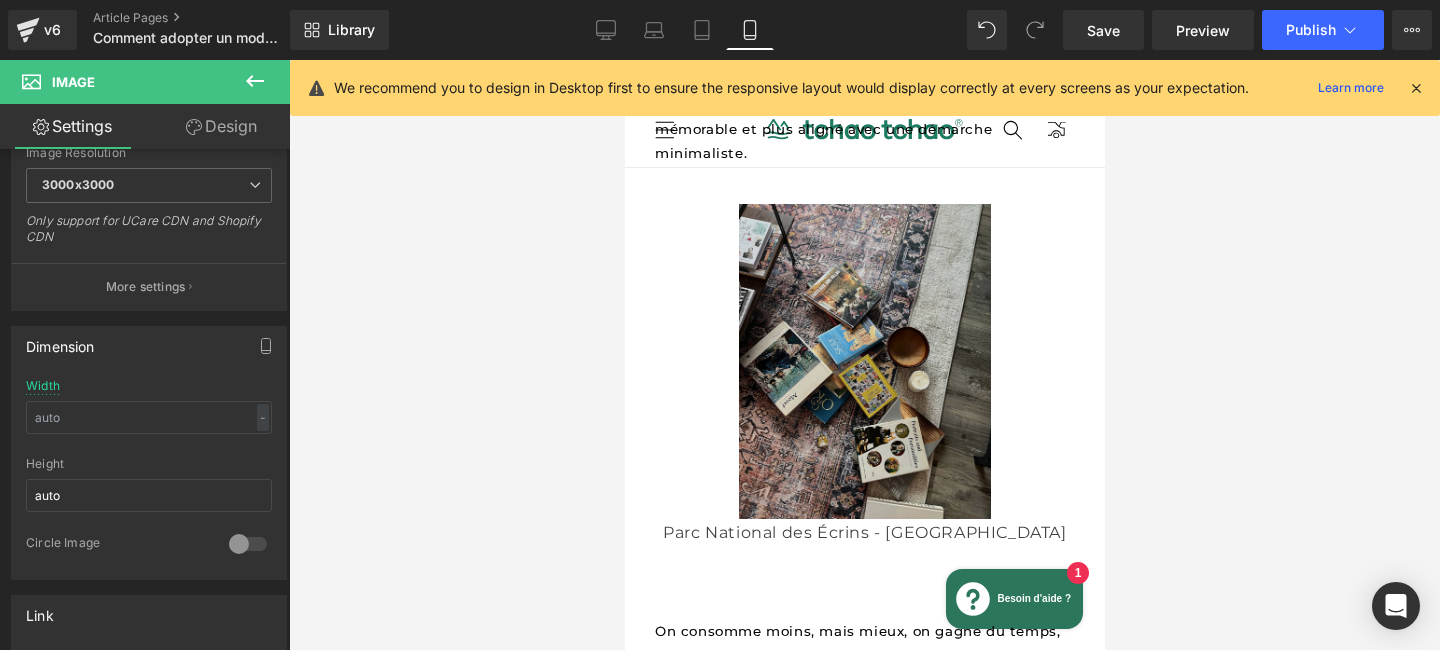click at bounding box center (864, 361) 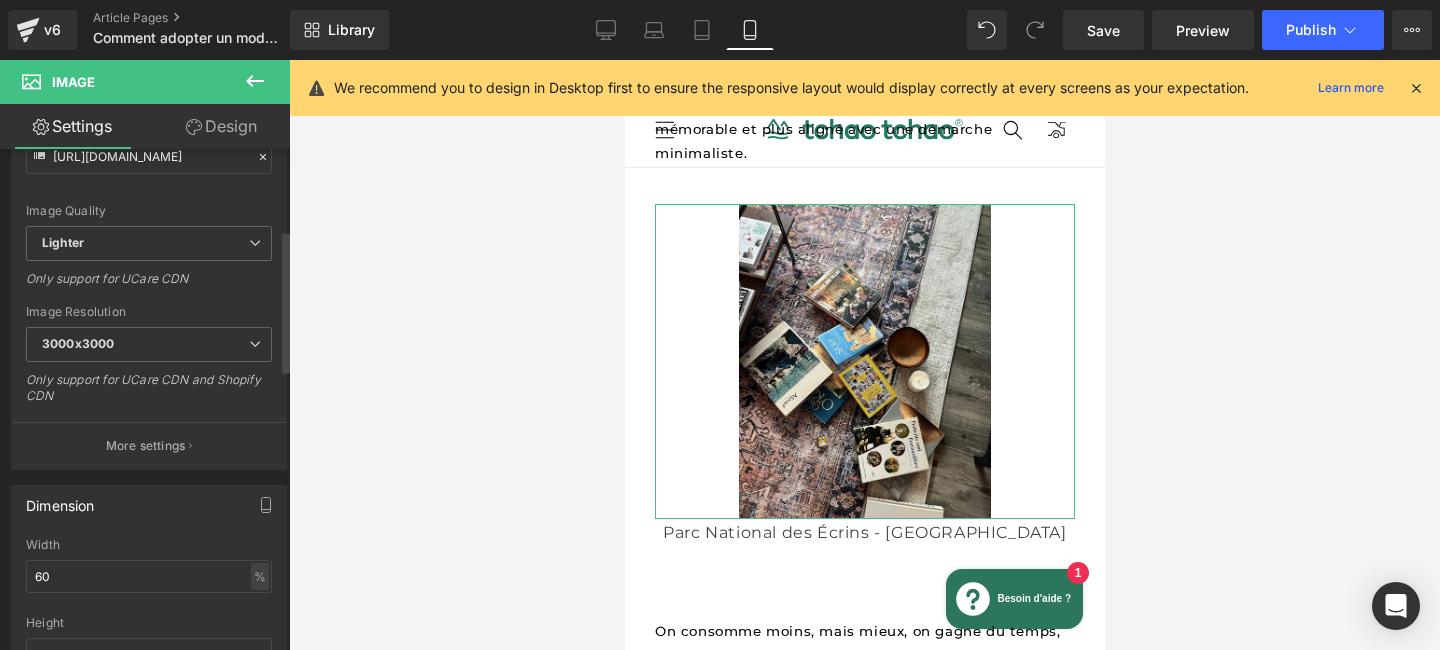 scroll, scrollTop: 300, scrollLeft: 0, axis: vertical 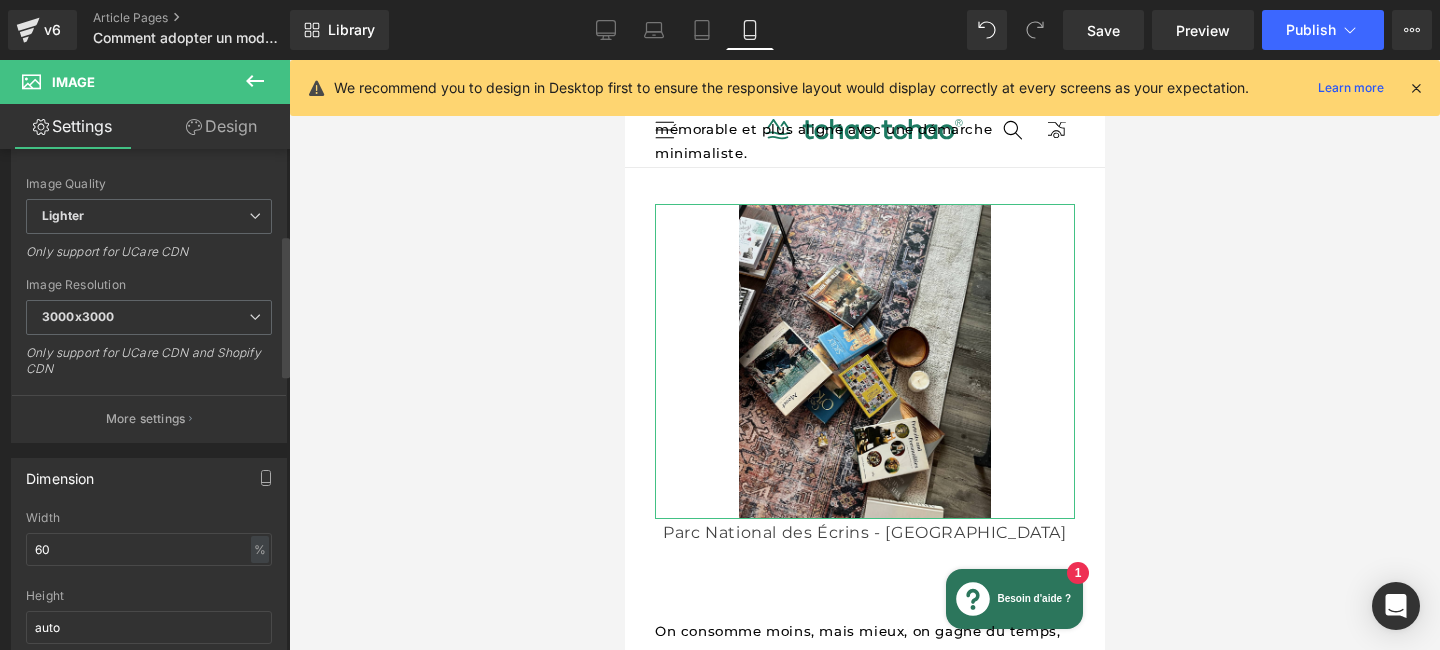 click on "Width 60 % % px" at bounding box center [149, 550] 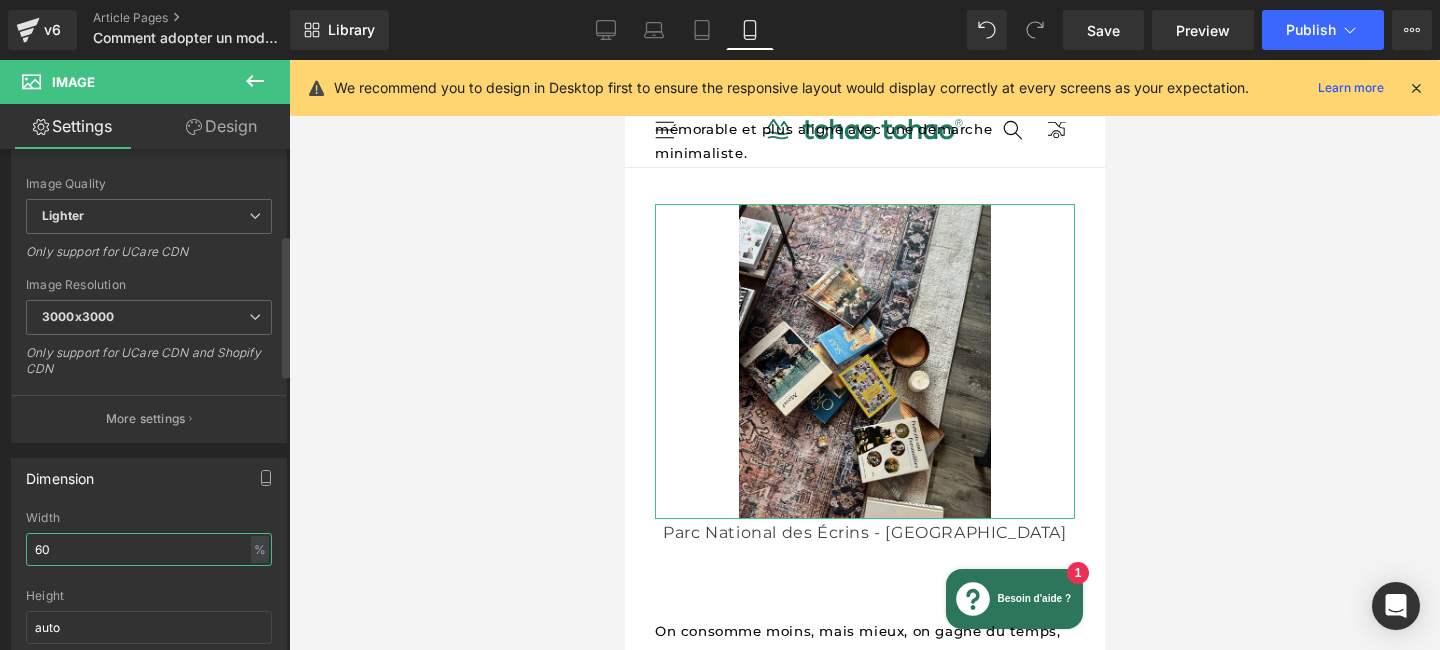 click on "60" at bounding box center [149, 549] 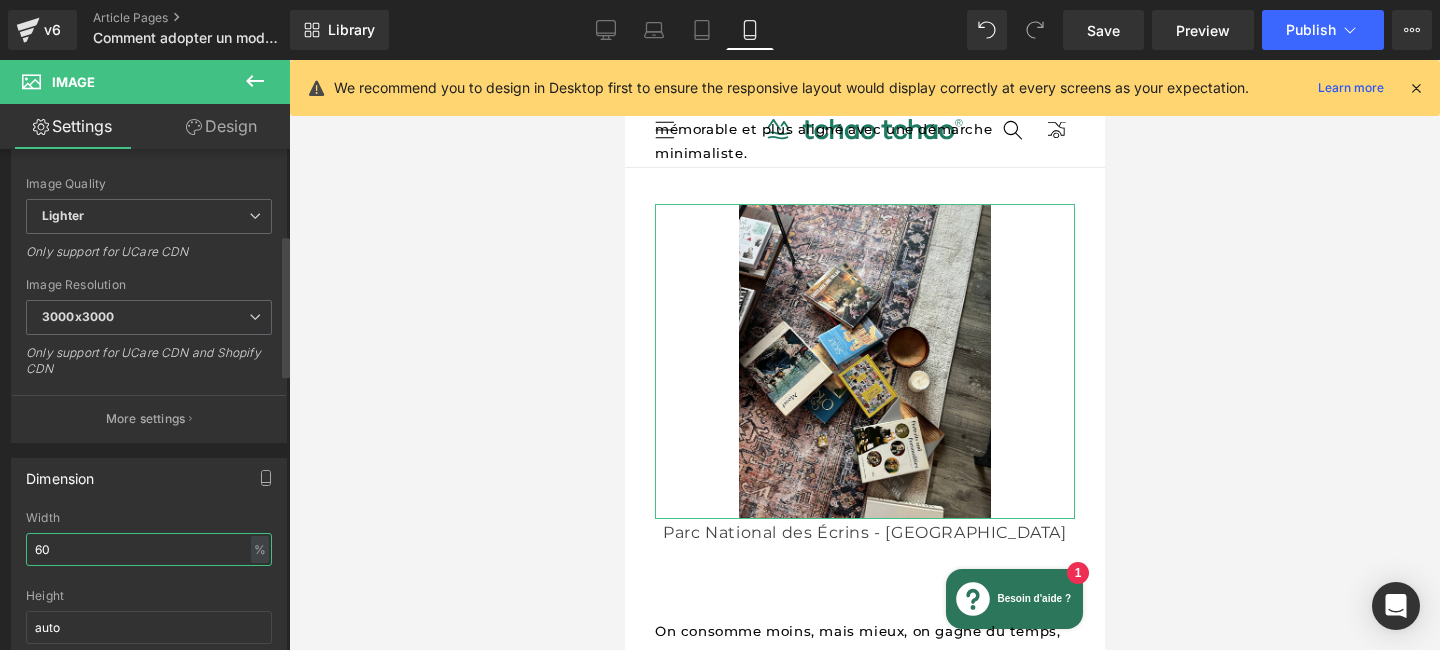 type on "6" 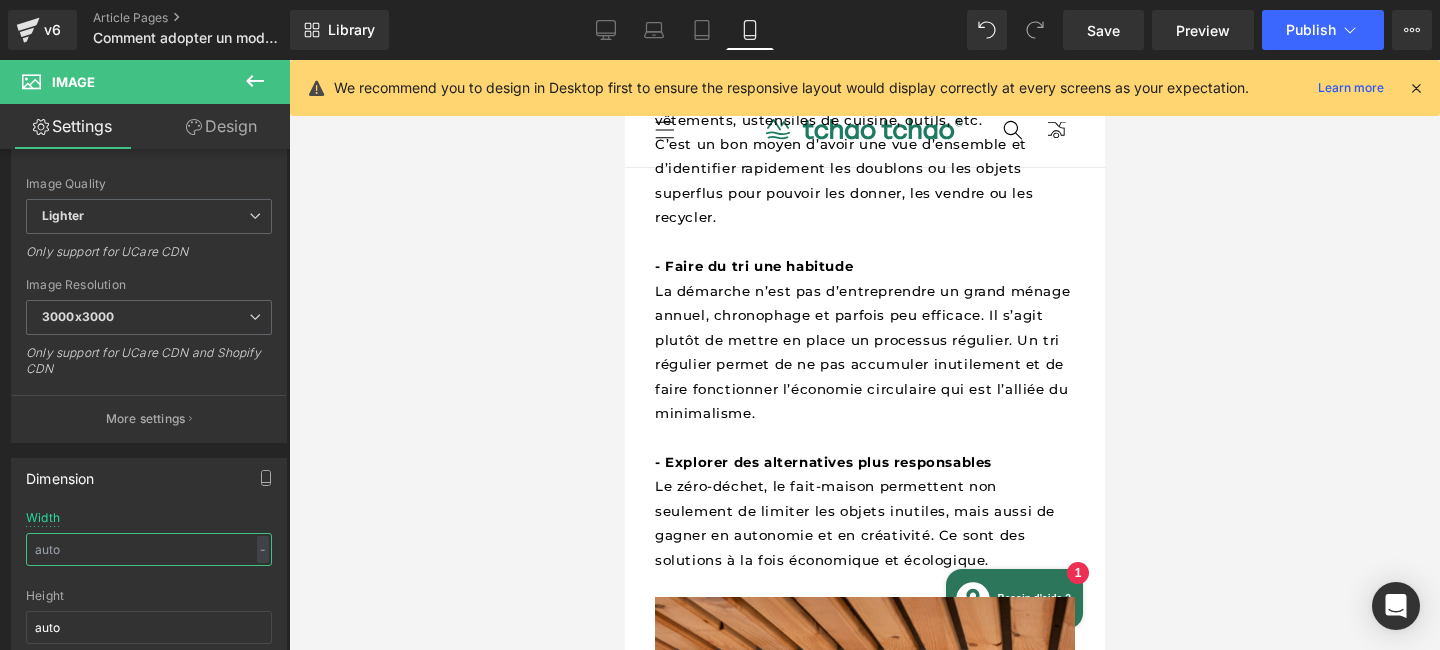 scroll, scrollTop: 2015, scrollLeft: 0, axis: vertical 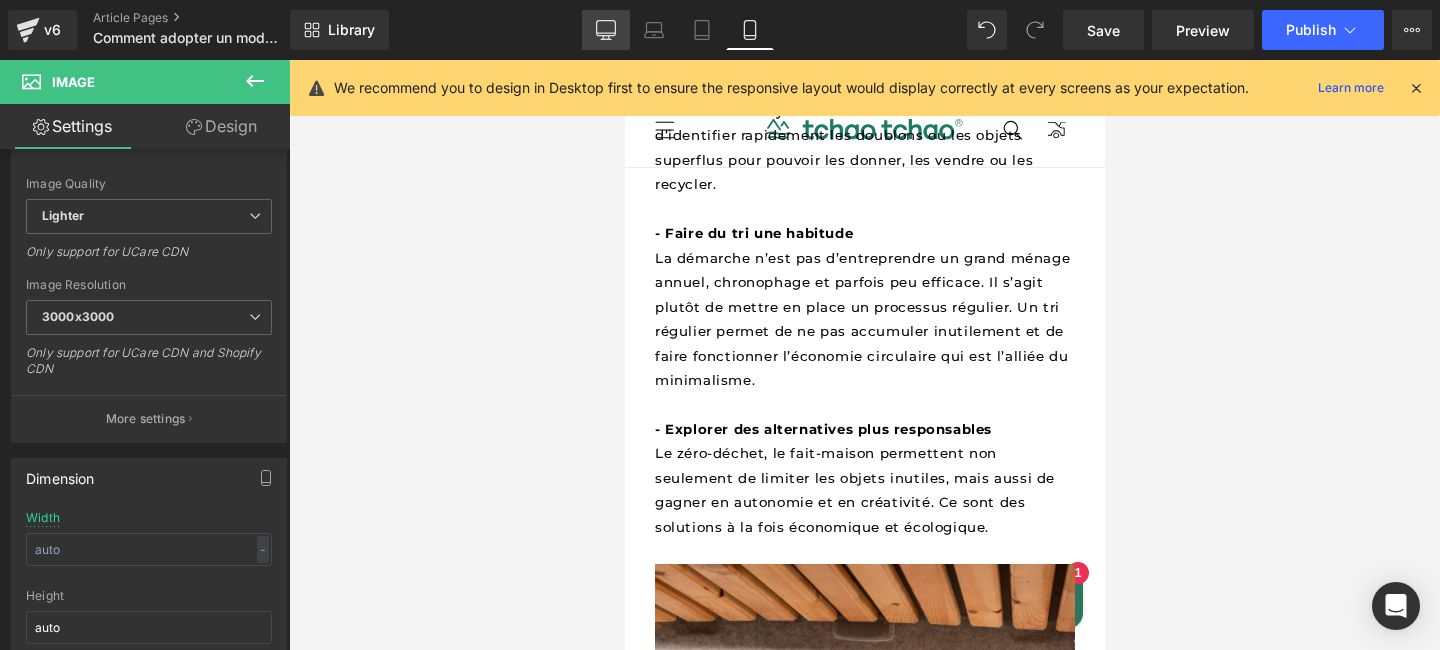 click on "Desktop" at bounding box center [606, 30] 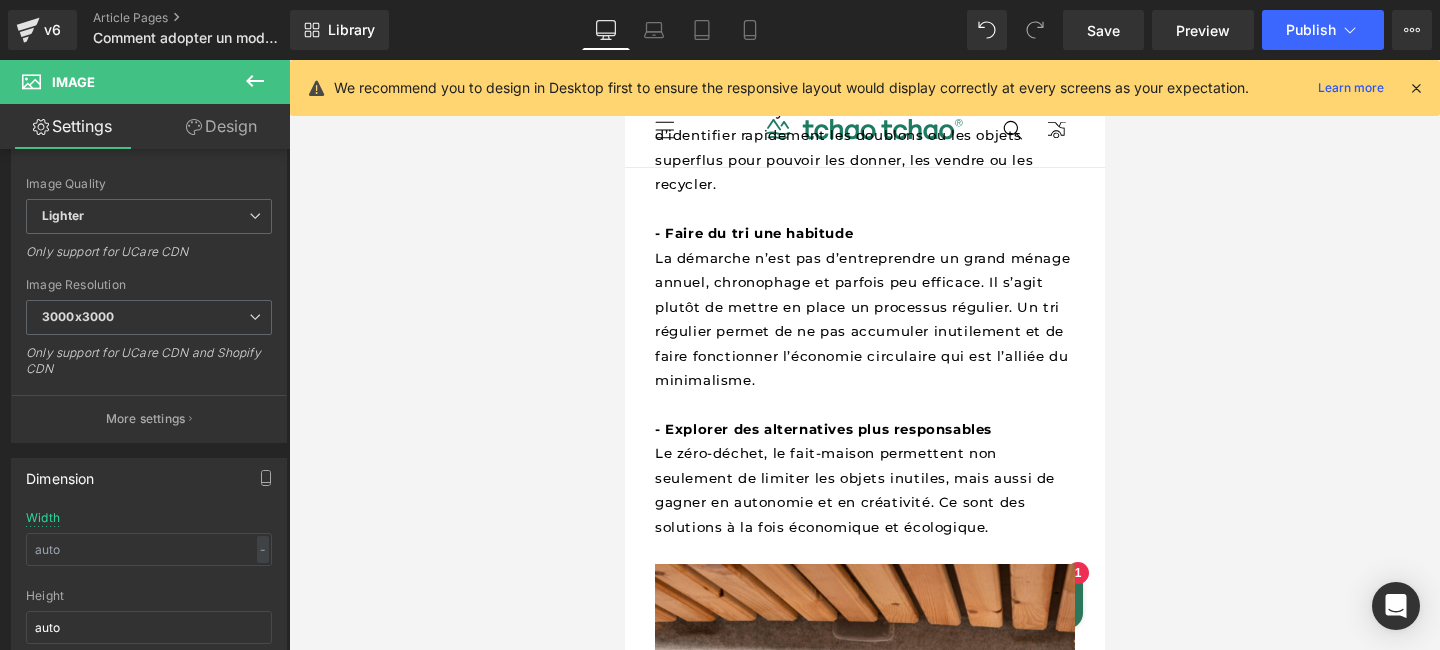 type on "60" 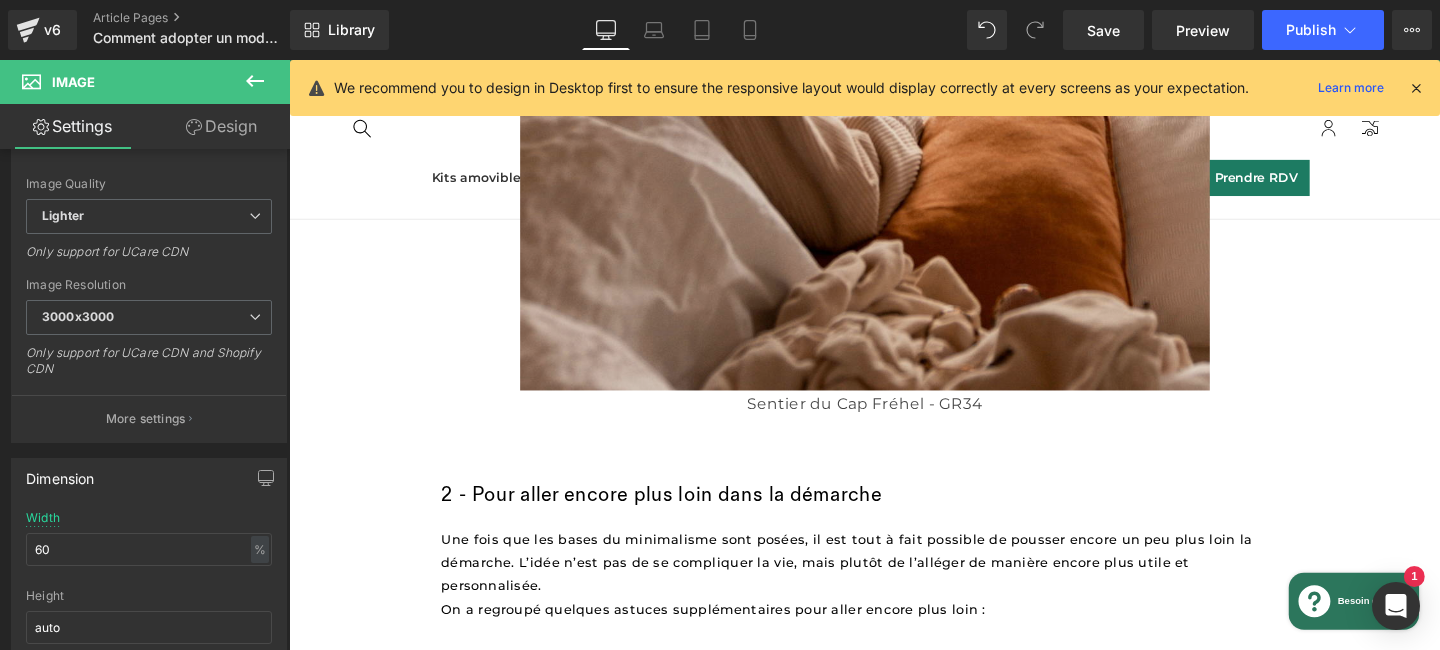 scroll, scrollTop: 2418, scrollLeft: 0, axis: vertical 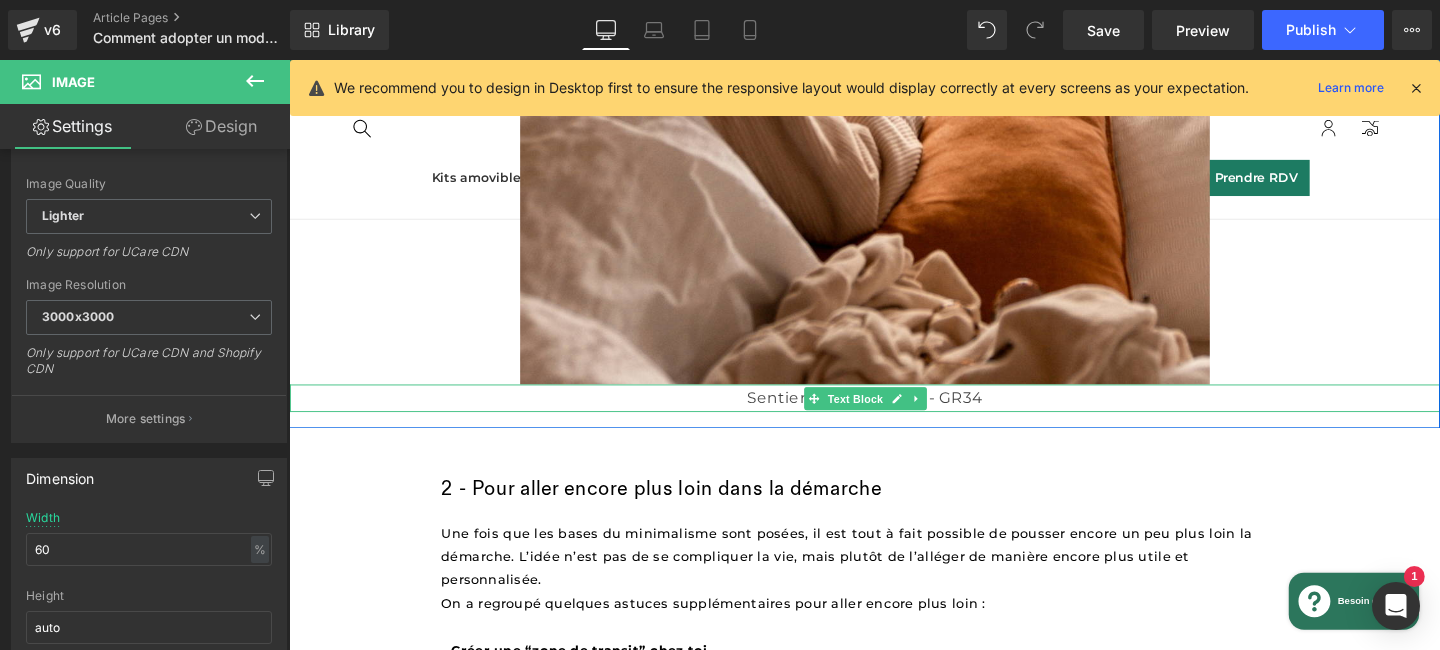 click on "Sentier du Cap Fréhel - GR34" at bounding box center (894, 415) 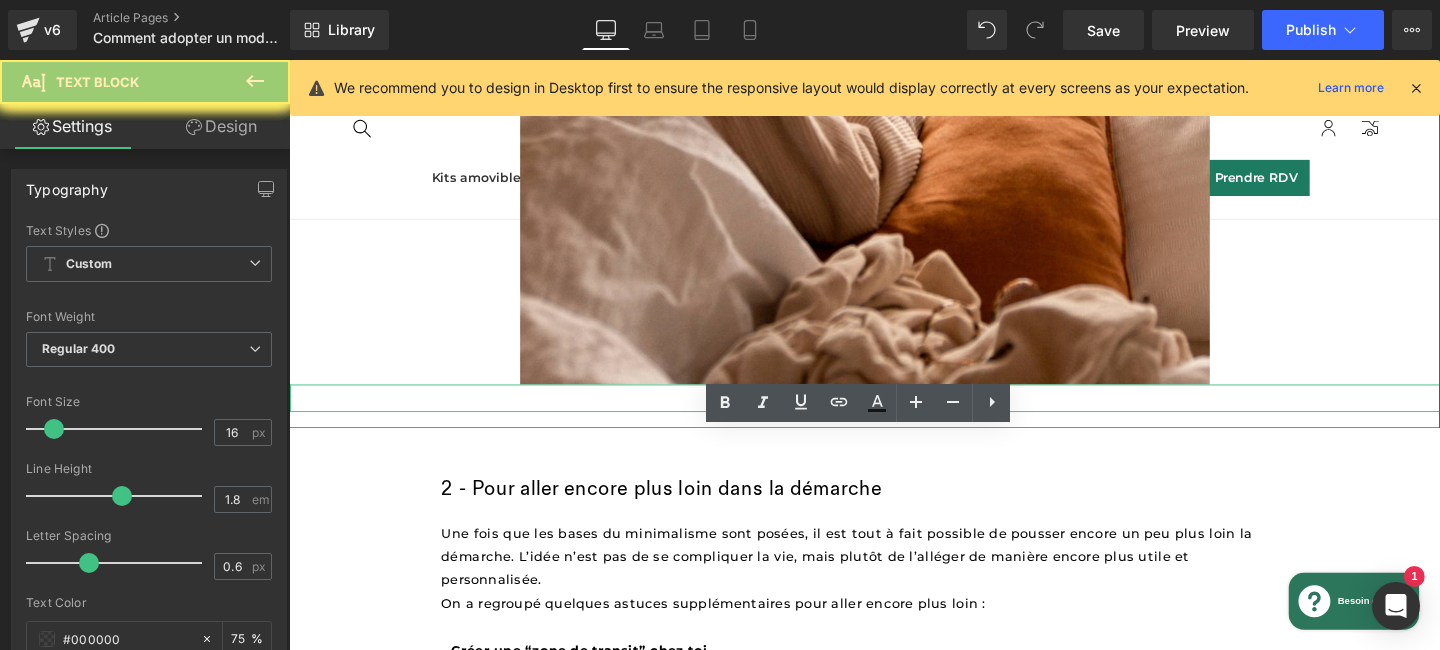 click on "Sentier du Cap Fréhel - GR34" at bounding box center [894, 415] 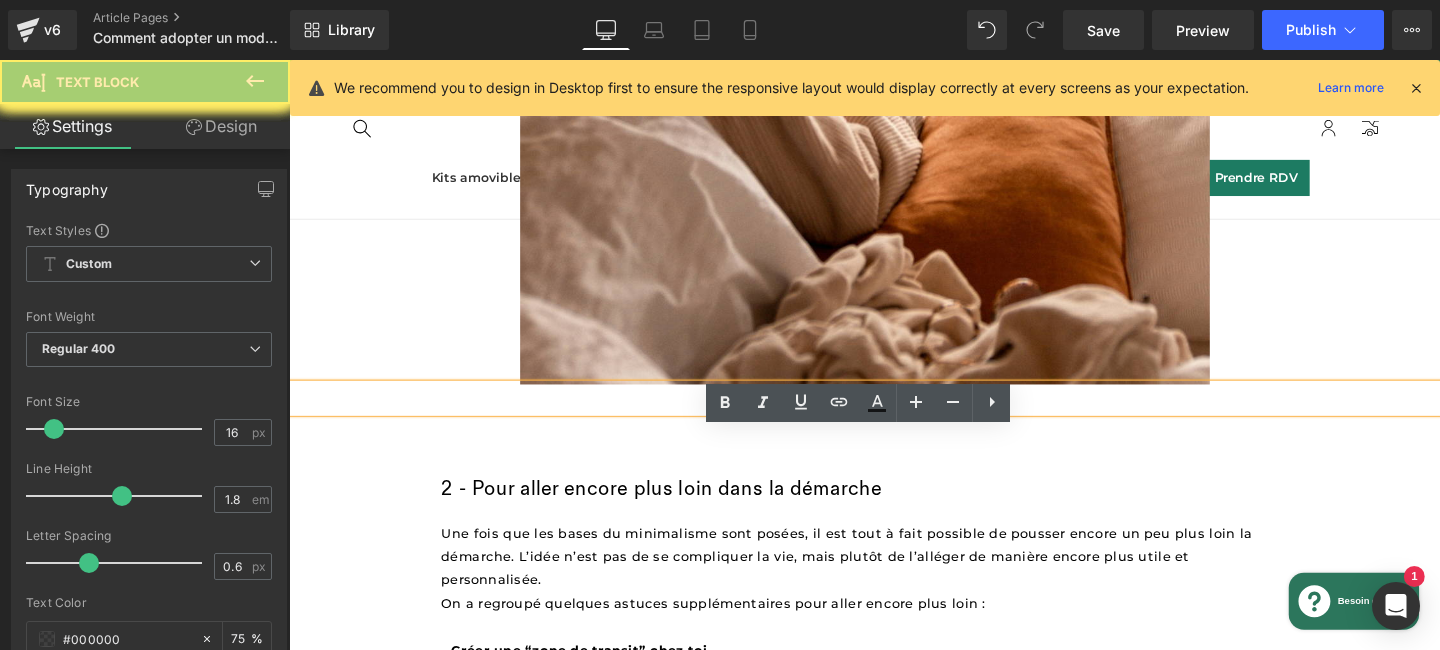 type 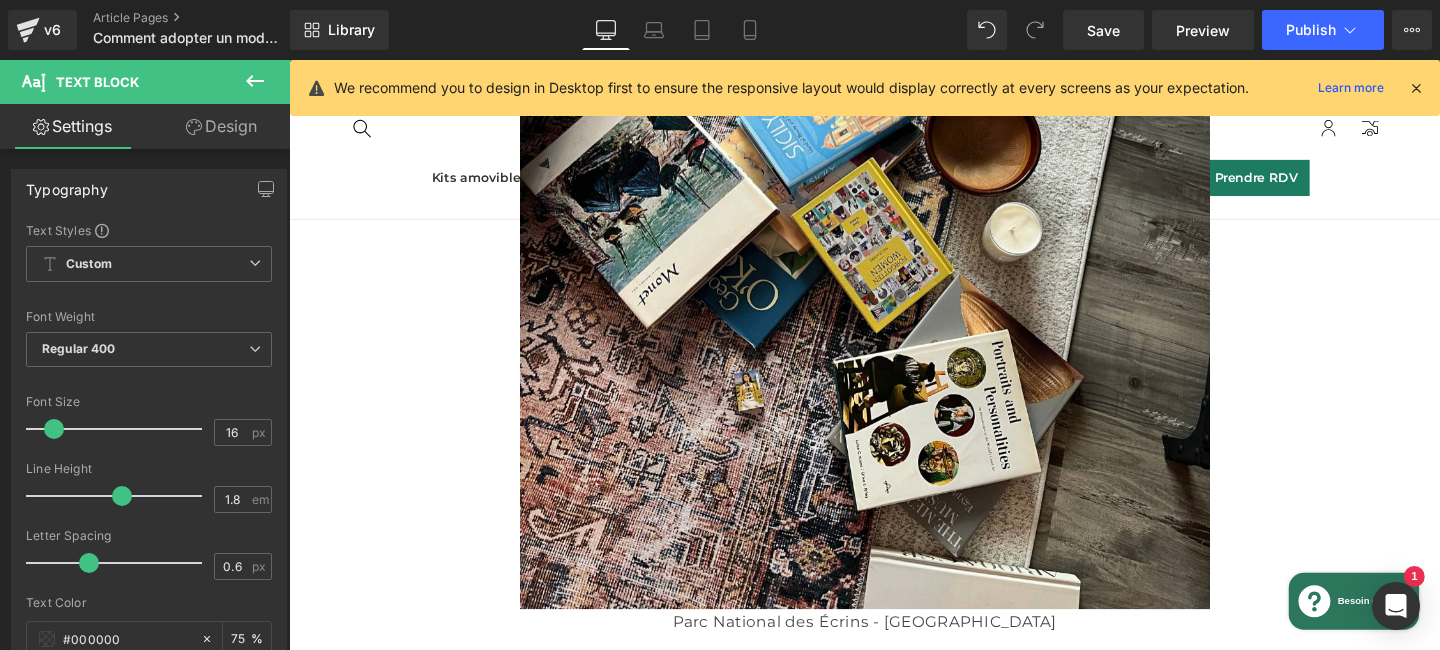 scroll, scrollTop: 4082, scrollLeft: 0, axis: vertical 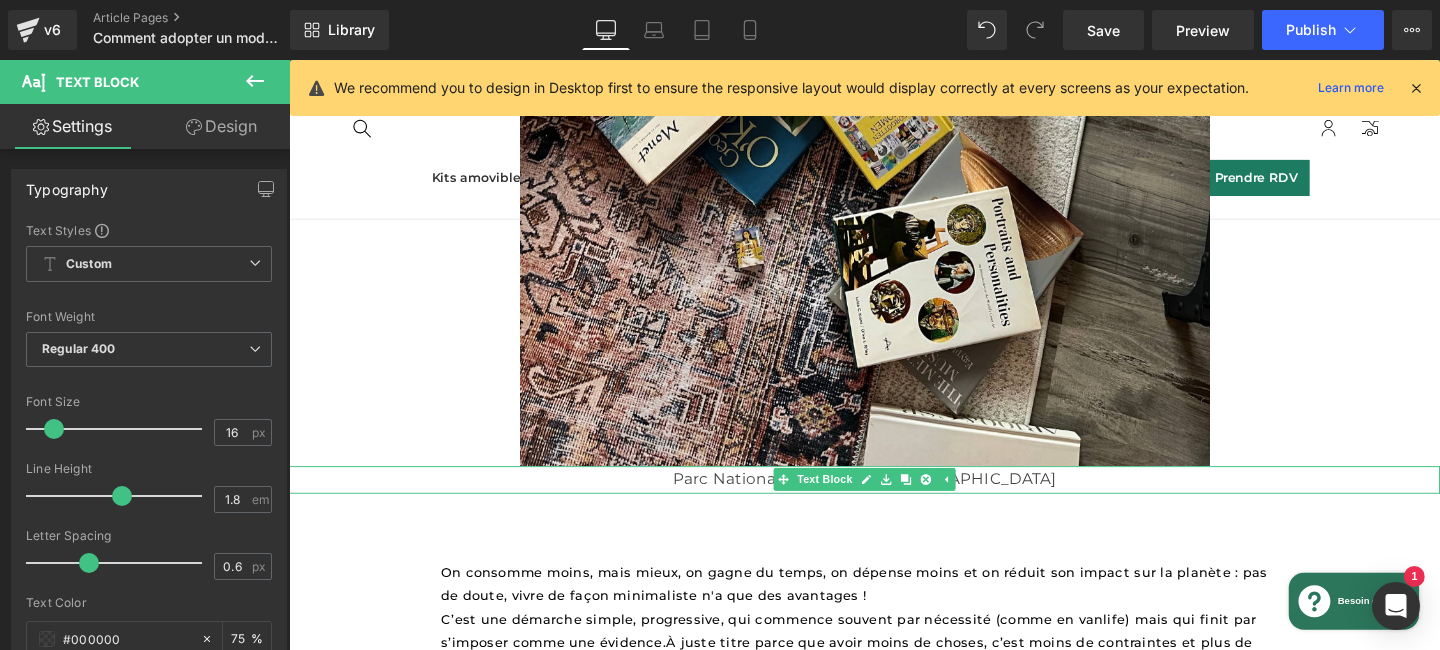 click on "Parc National des Écrins - Lac du Lauvitel" at bounding box center [894, 501] 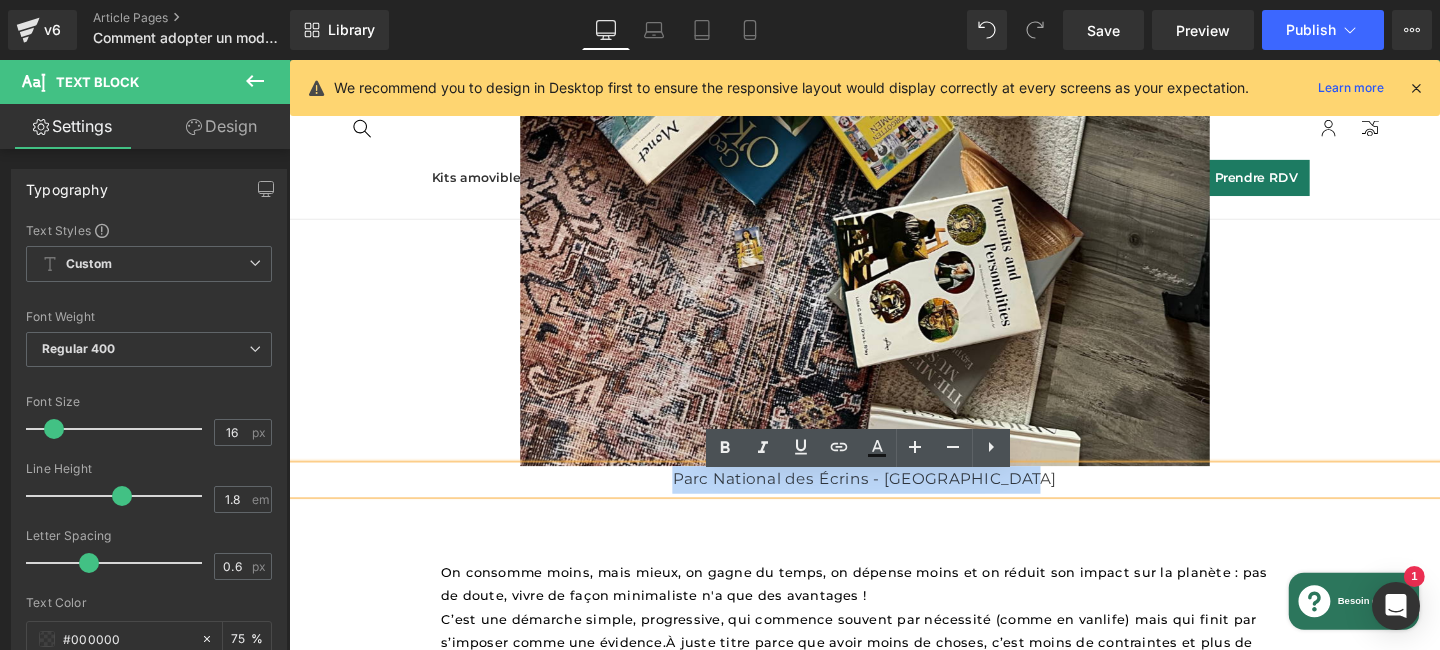 type 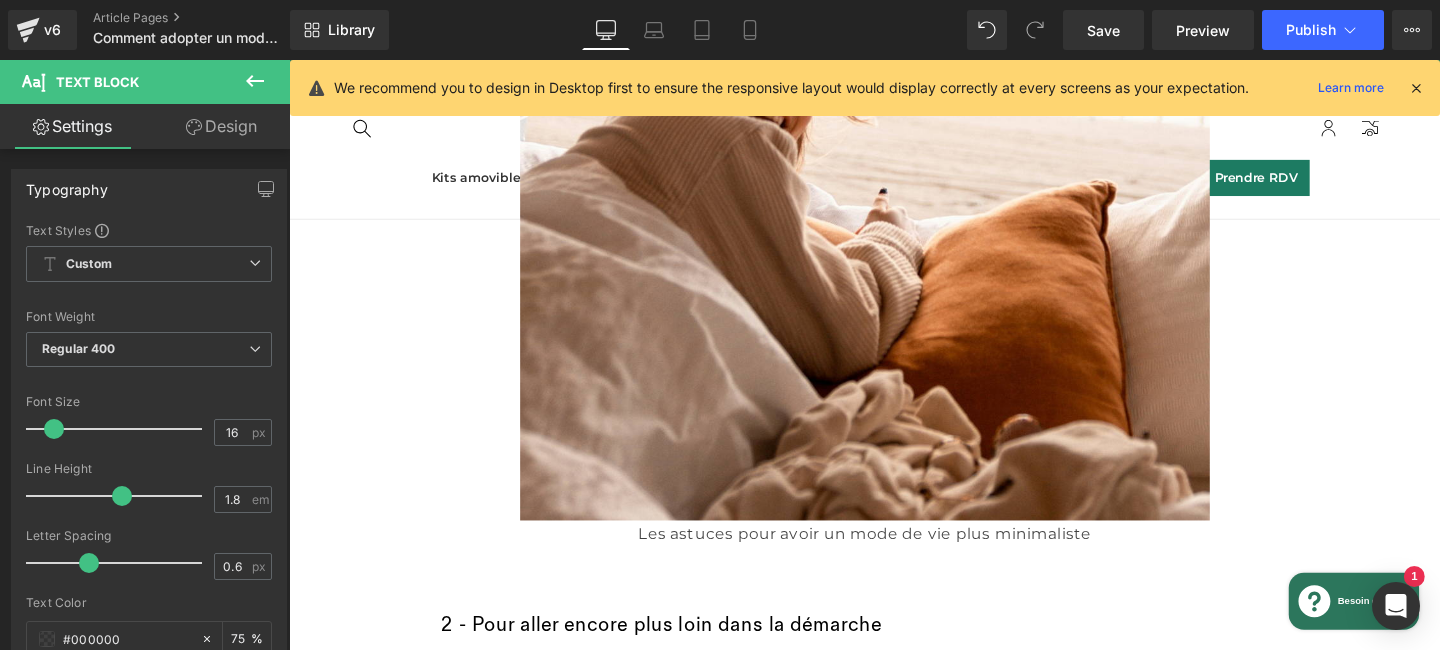 scroll, scrollTop: 2354, scrollLeft: 0, axis: vertical 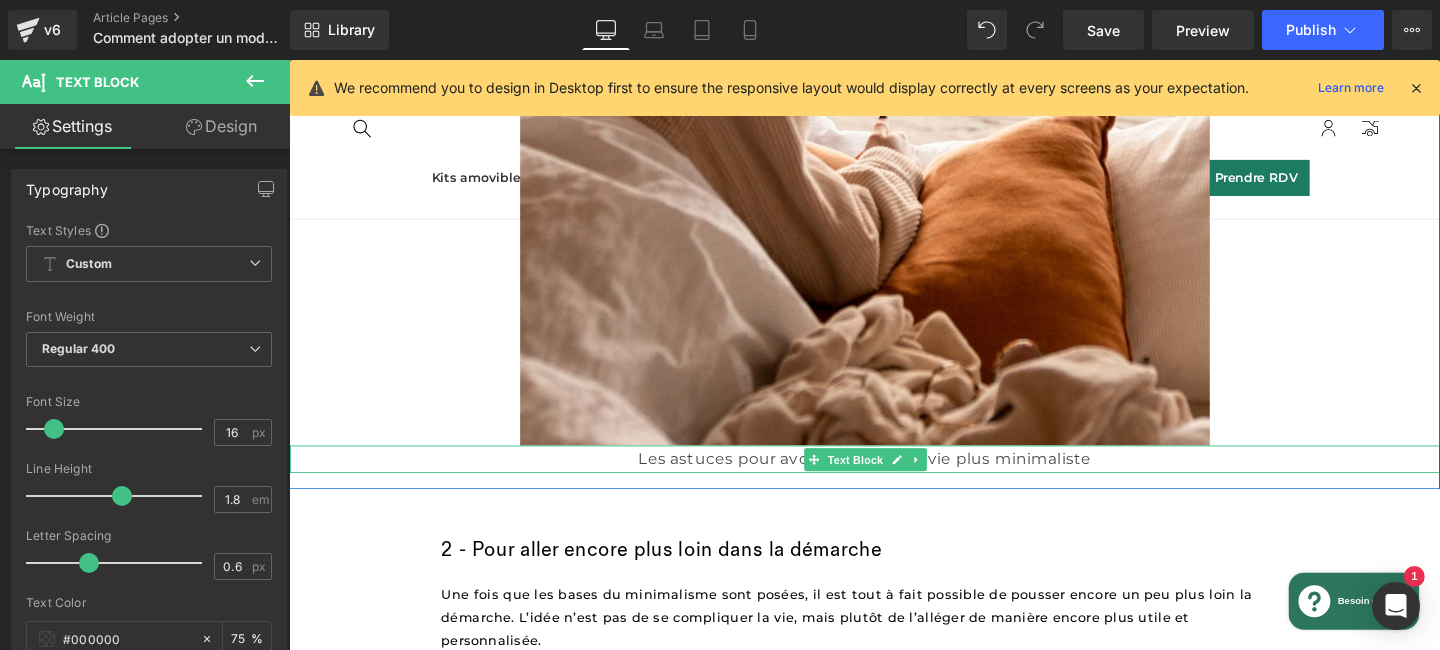 click on "Les astuces pour avoir un mode de vie plus minimaliste" at bounding box center [894, 479] 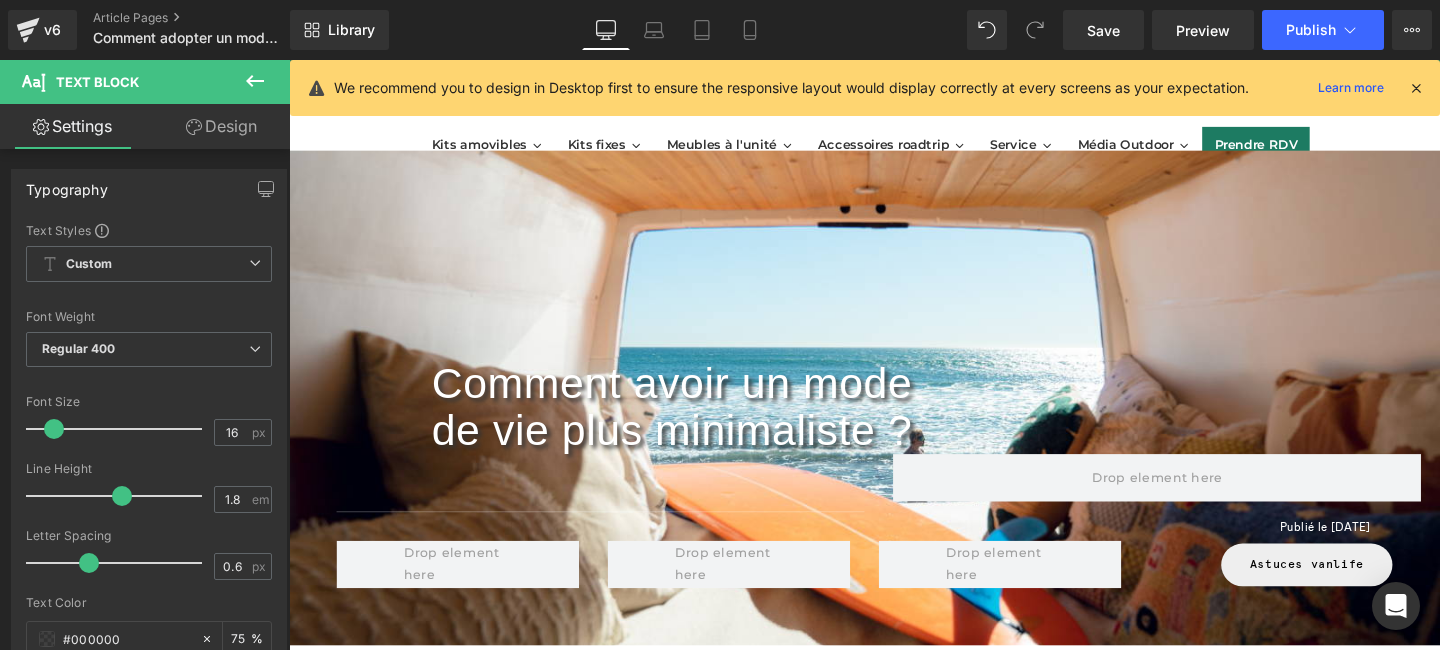 scroll, scrollTop: 38, scrollLeft: 0, axis: vertical 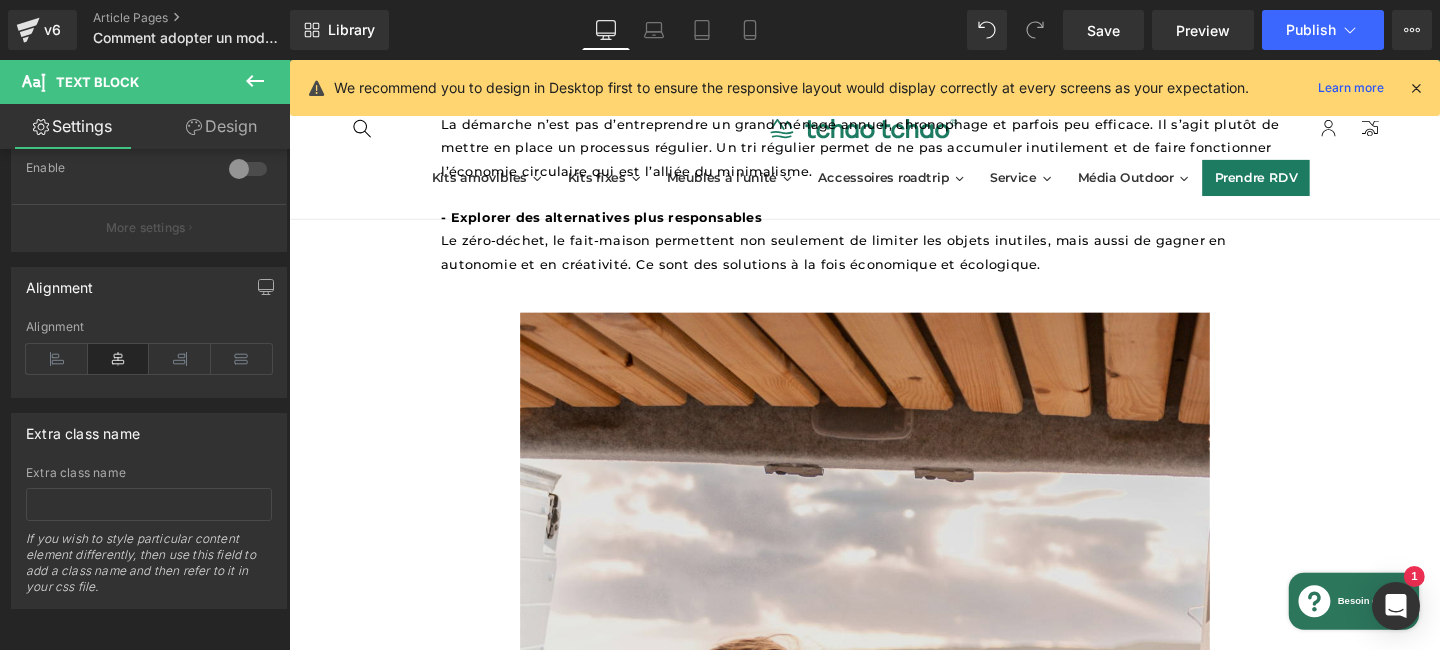 click at bounding box center (894, 779) 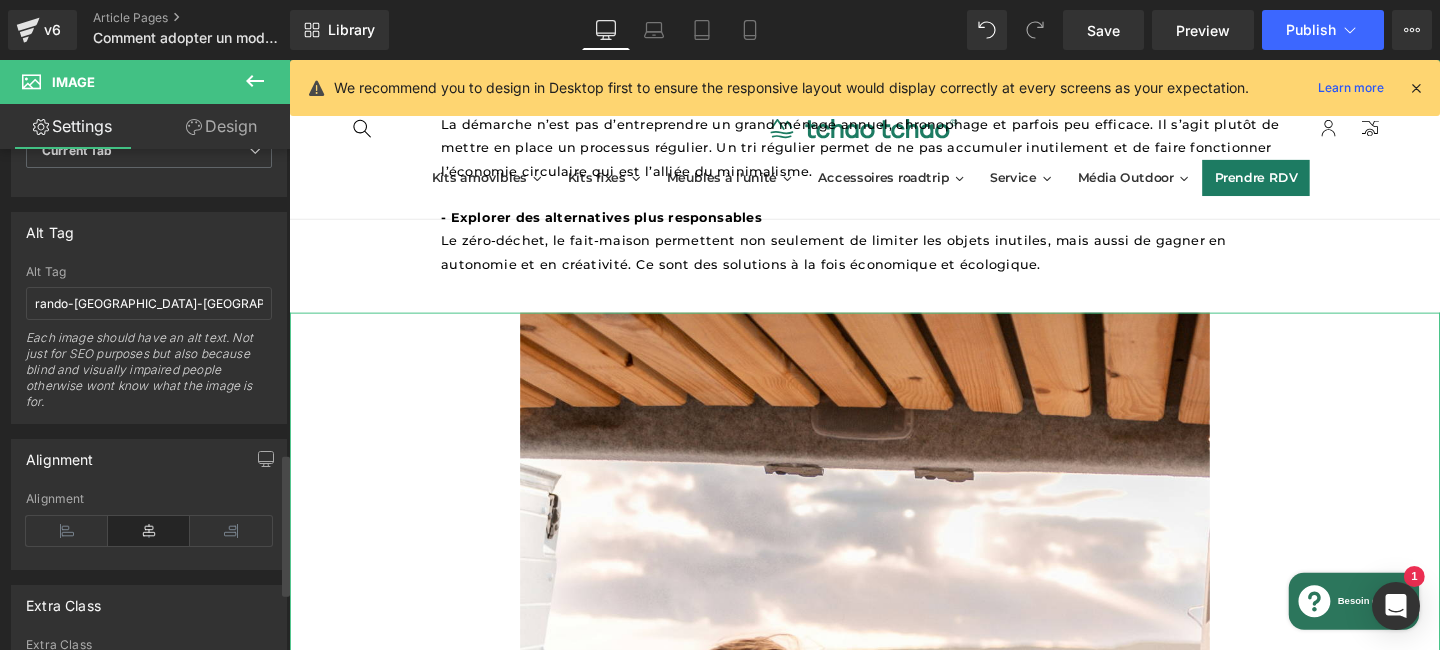 scroll, scrollTop: 1089, scrollLeft: 0, axis: vertical 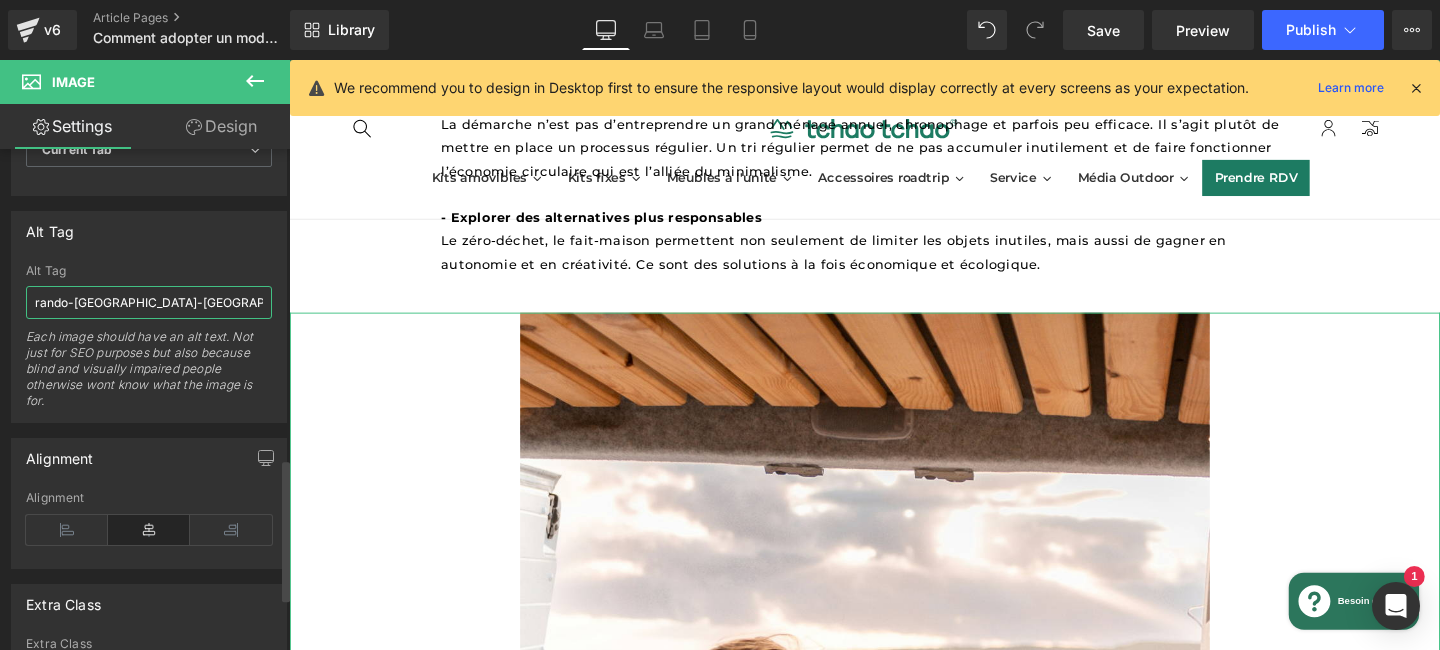click on "rando-france-bretagne-cap-fréhel-GR34-paysage" at bounding box center [149, 302] 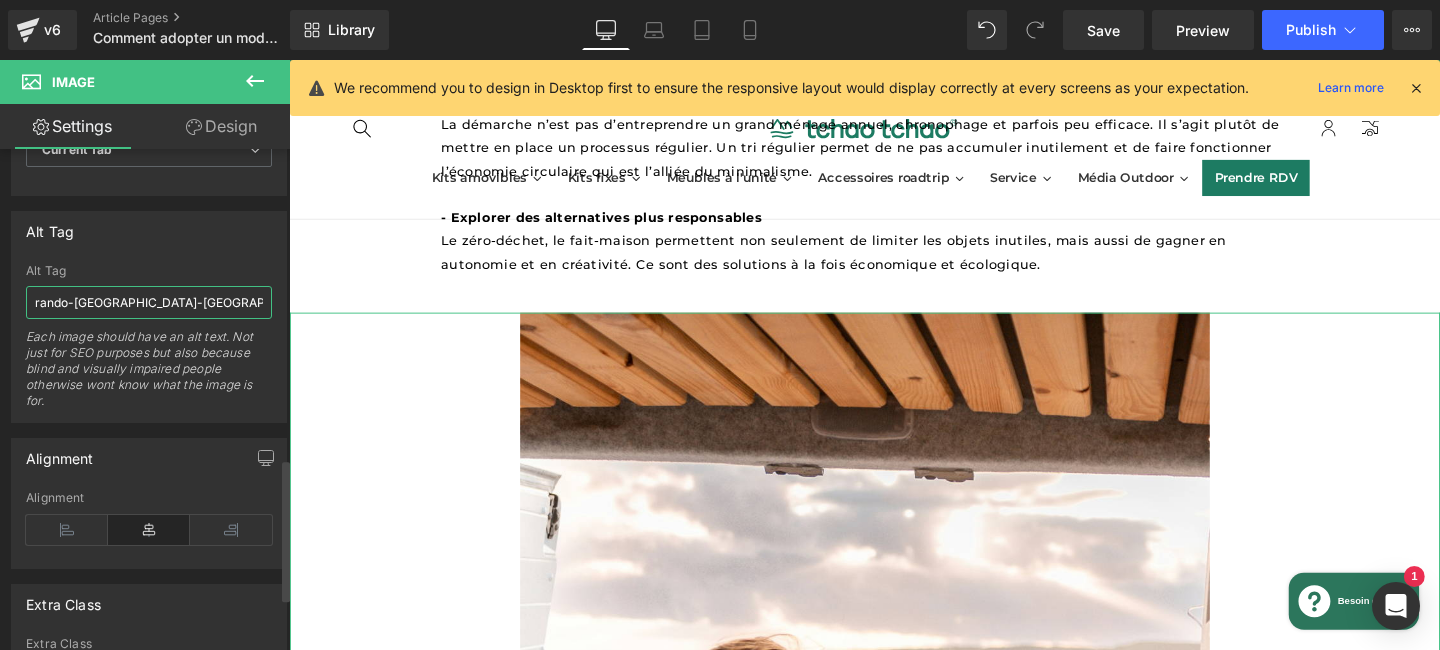 click on "rando-france-bretagne-cap-fréhel-GR34-paysage" at bounding box center [149, 302] 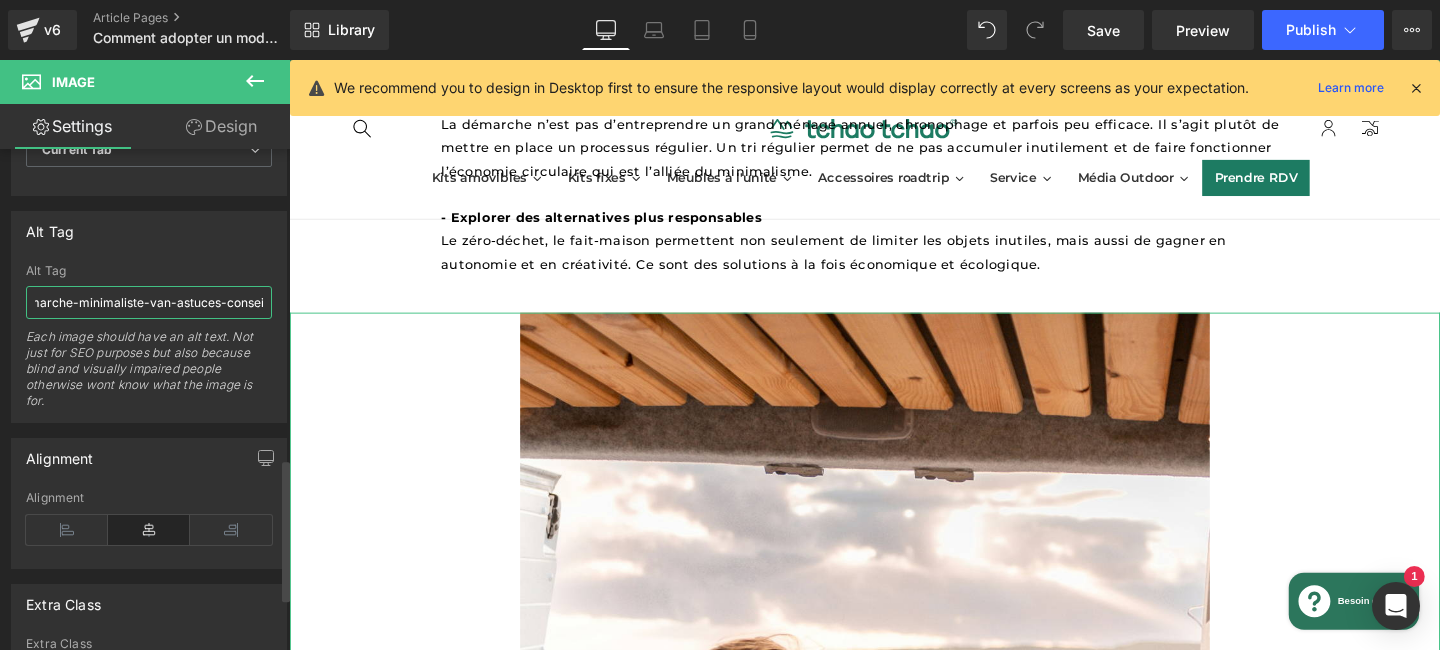scroll, scrollTop: 0, scrollLeft: 27, axis: horizontal 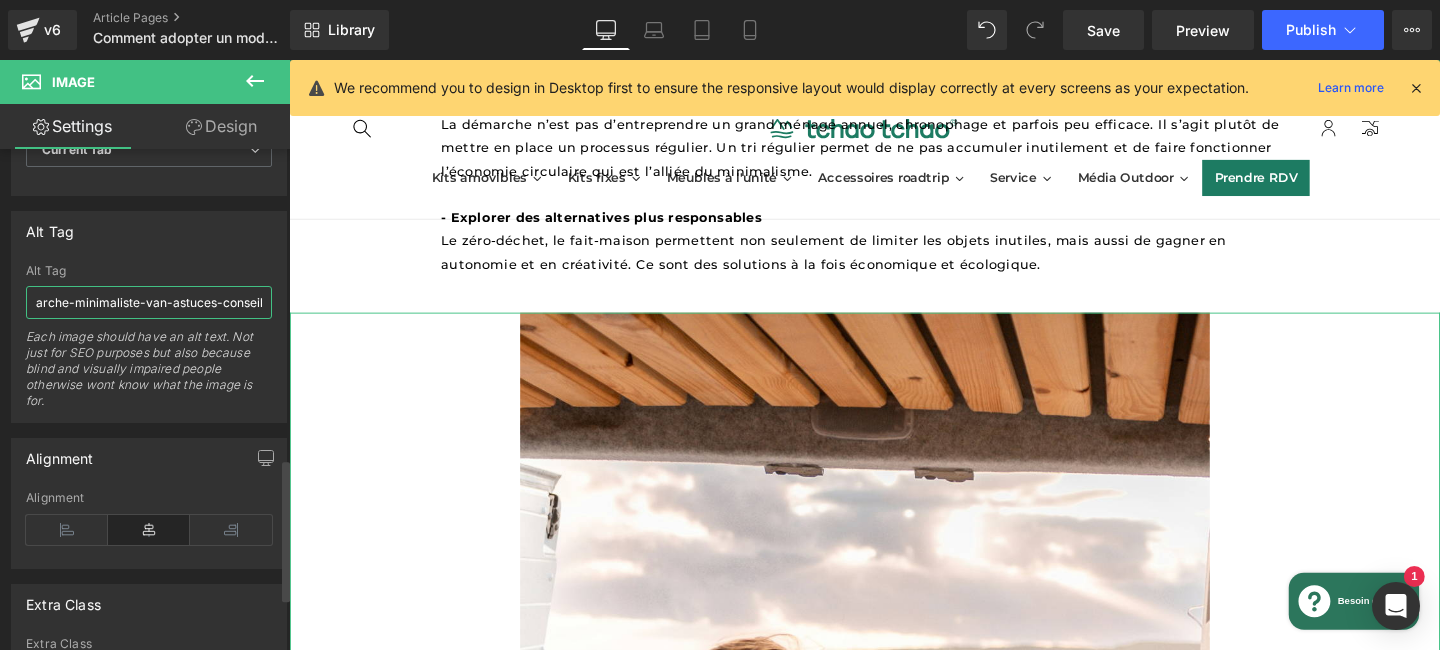 click on "démarche-minimaliste-van-astuces-conseil" at bounding box center [149, 302] 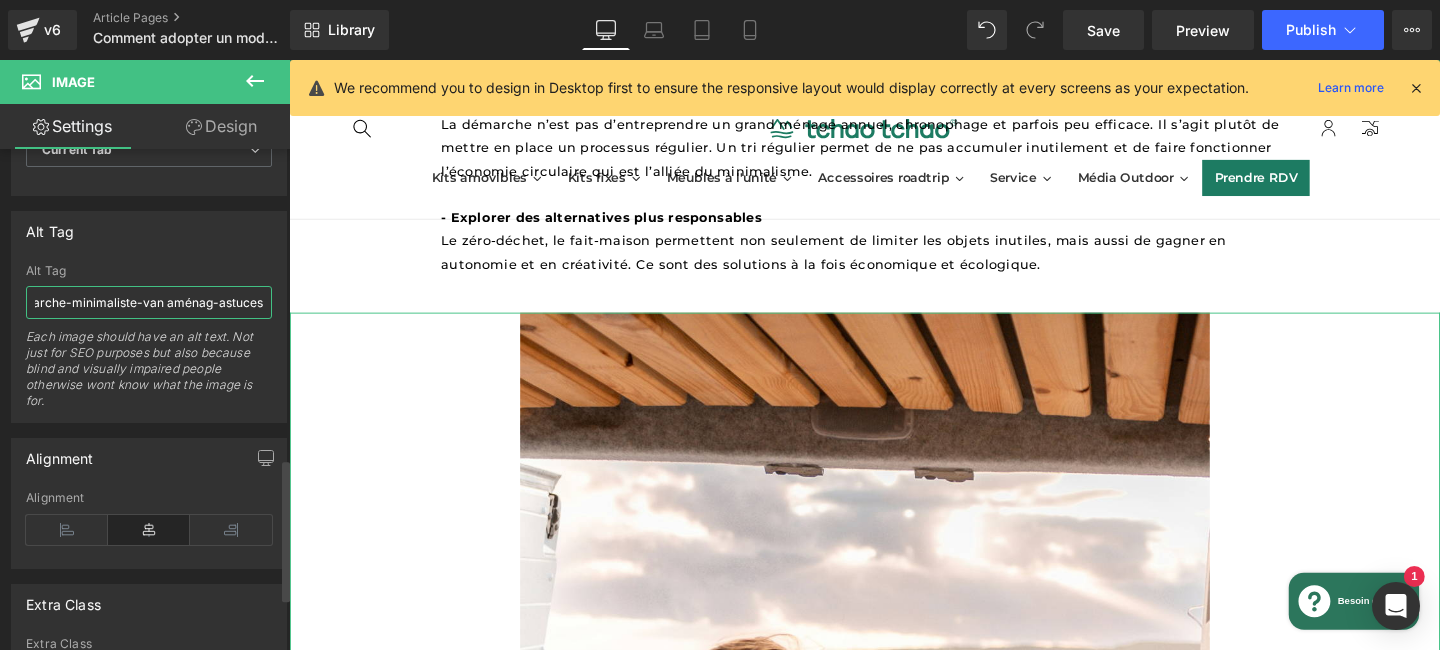 type on "démarche-minimaliste-van aménagé-astuces-conseil" 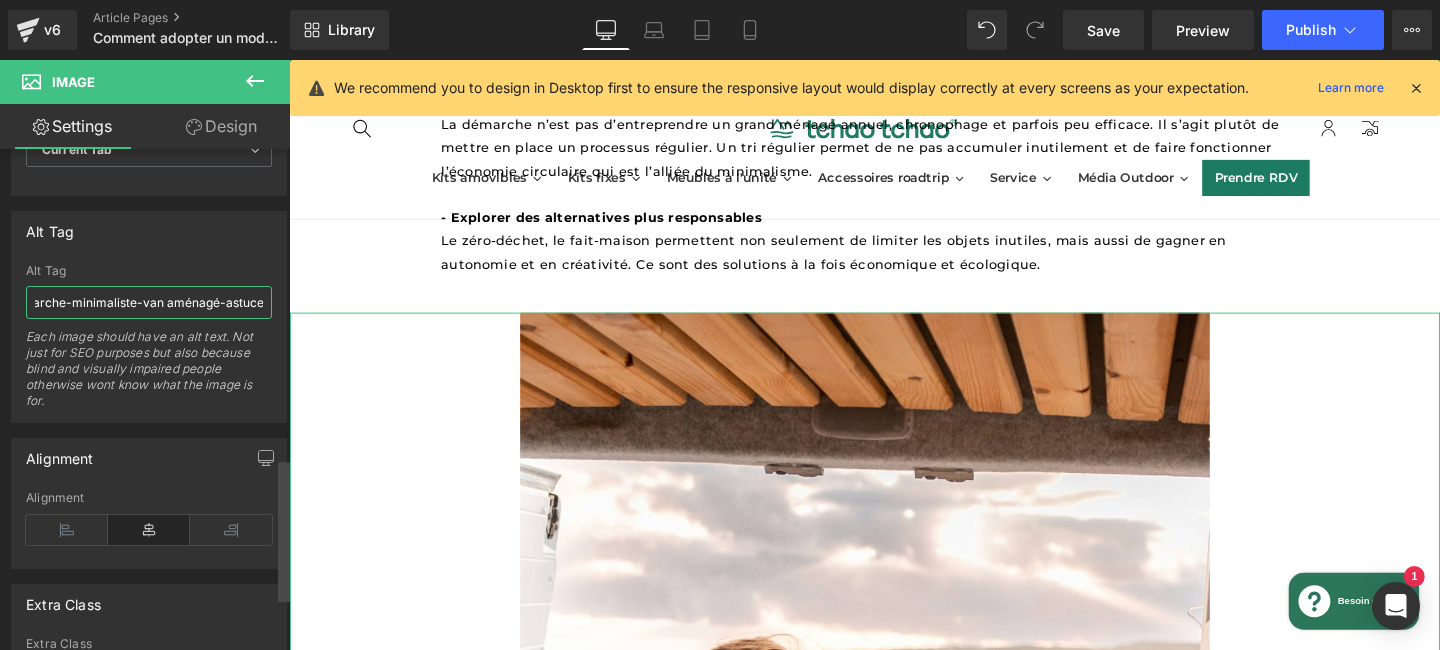 scroll, scrollTop: 0, scrollLeft: 83, axis: horizontal 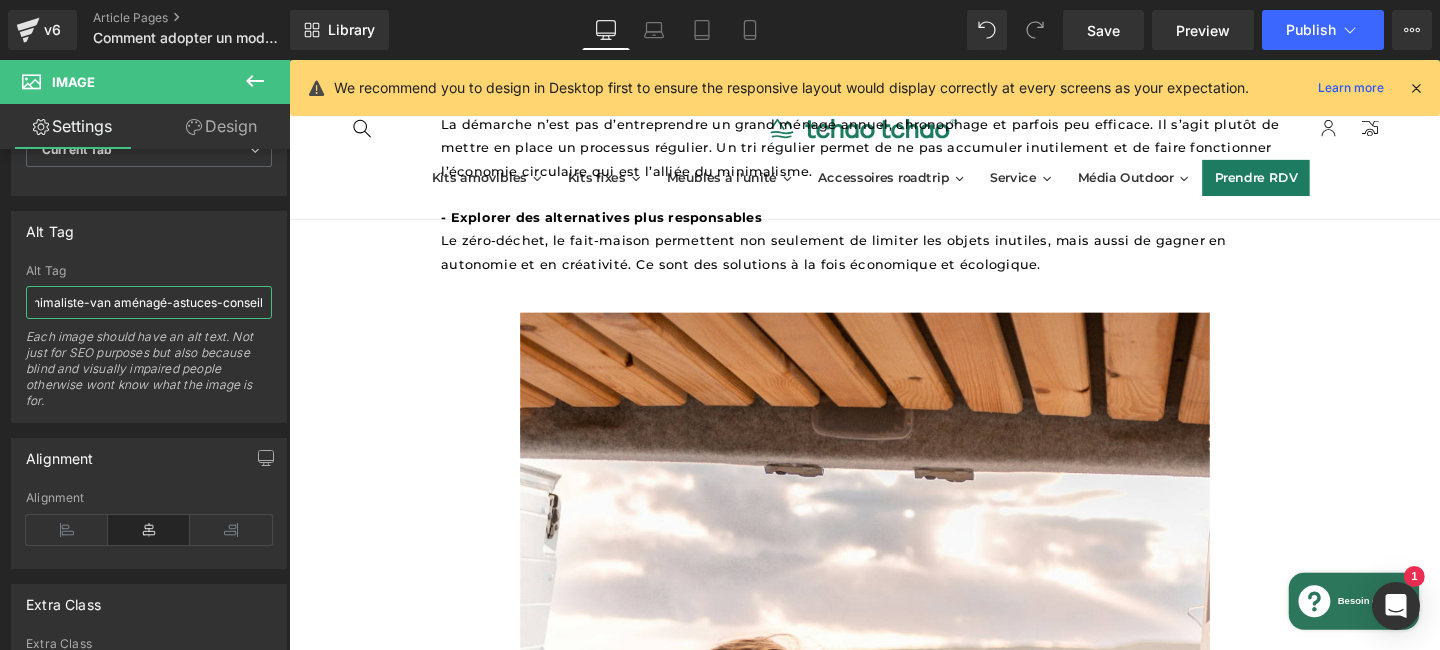 drag, startPoint x: 517, startPoint y: 358, endPoint x: 295, endPoint y: 311, distance: 226.92068 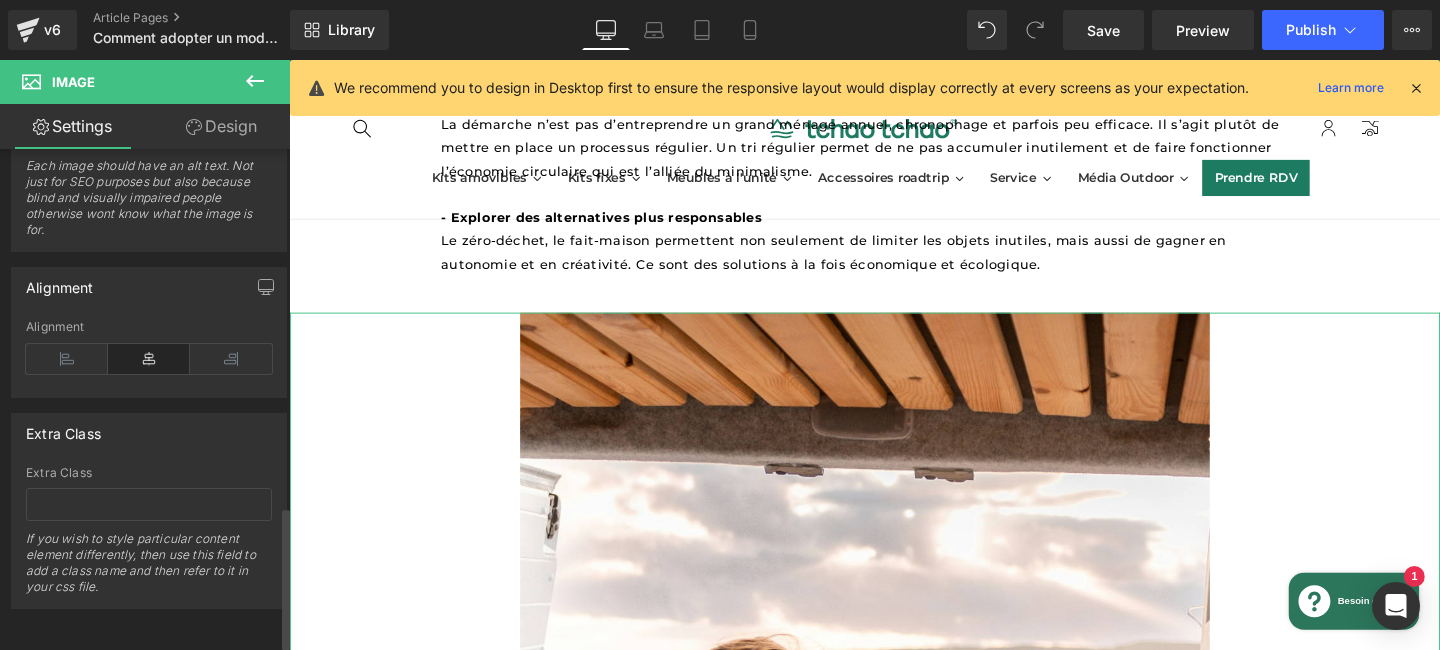 scroll, scrollTop: 1258, scrollLeft: 0, axis: vertical 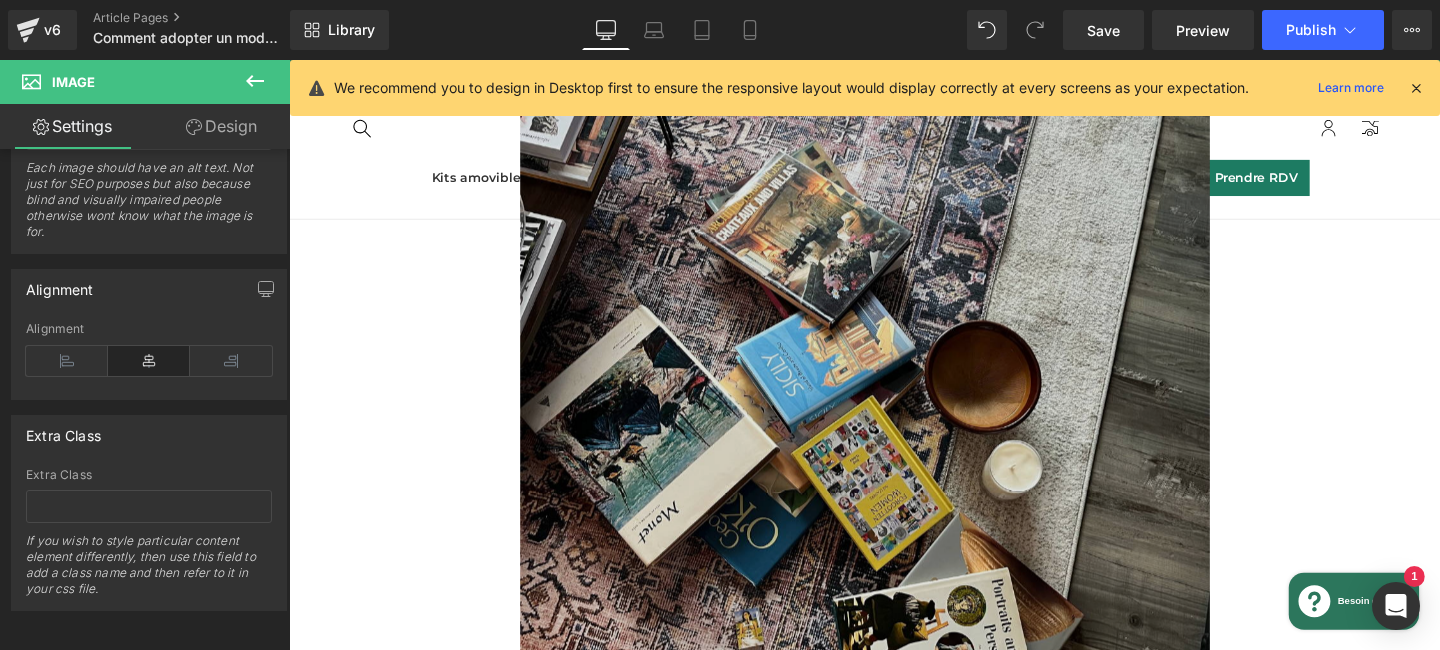 click at bounding box center (894, 433) 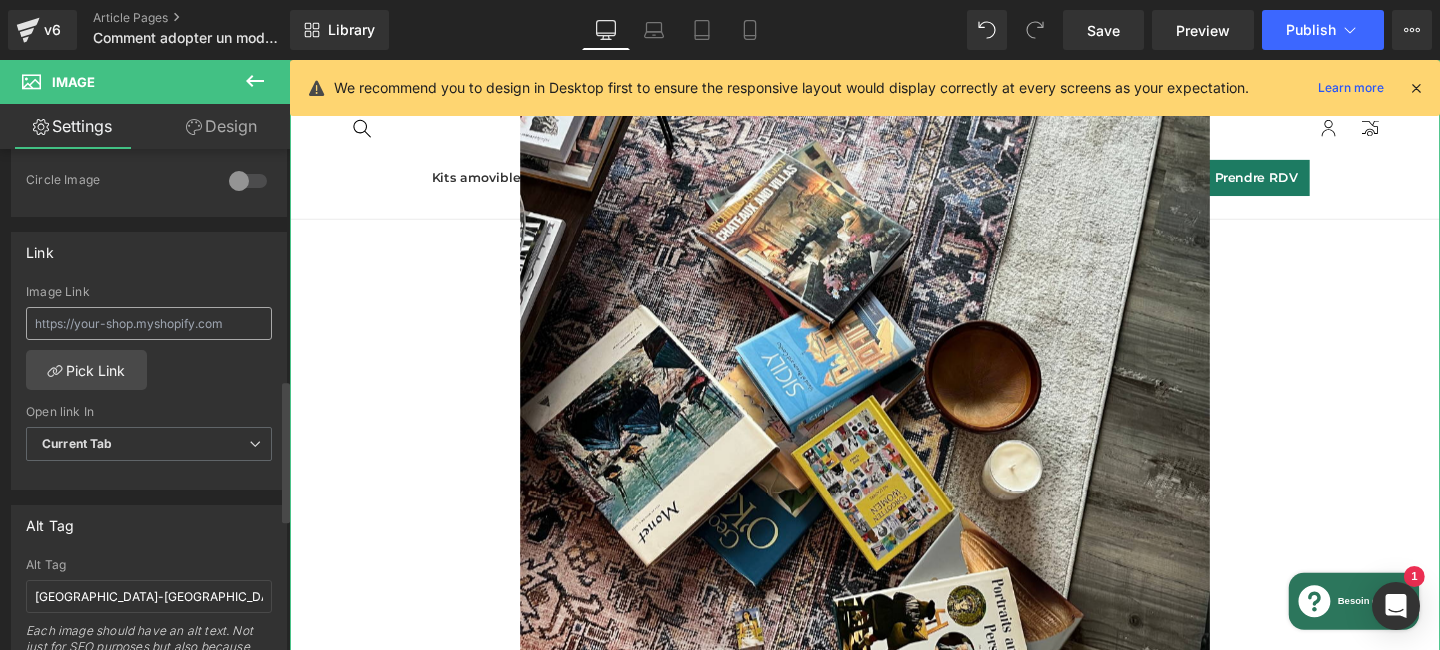 scroll, scrollTop: 887, scrollLeft: 0, axis: vertical 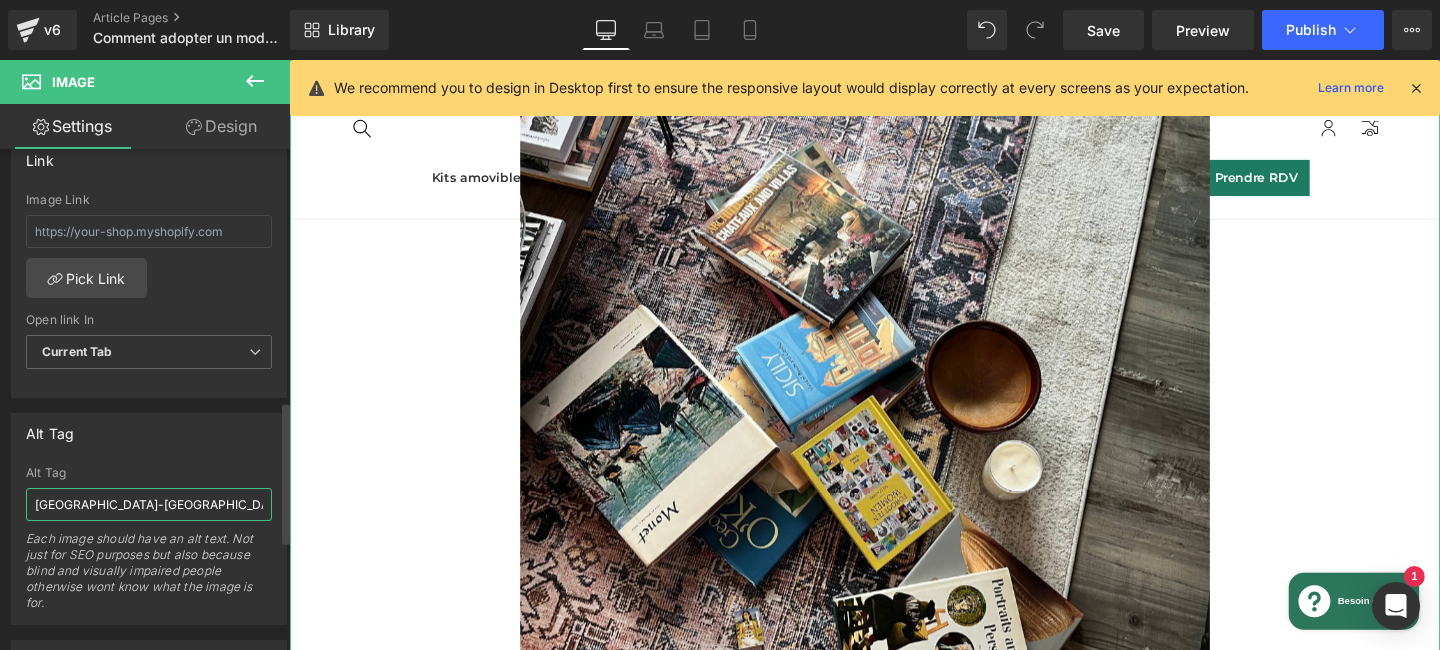 click on "rando-france-lac-lauvitel-isère-paysage" at bounding box center [149, 504] 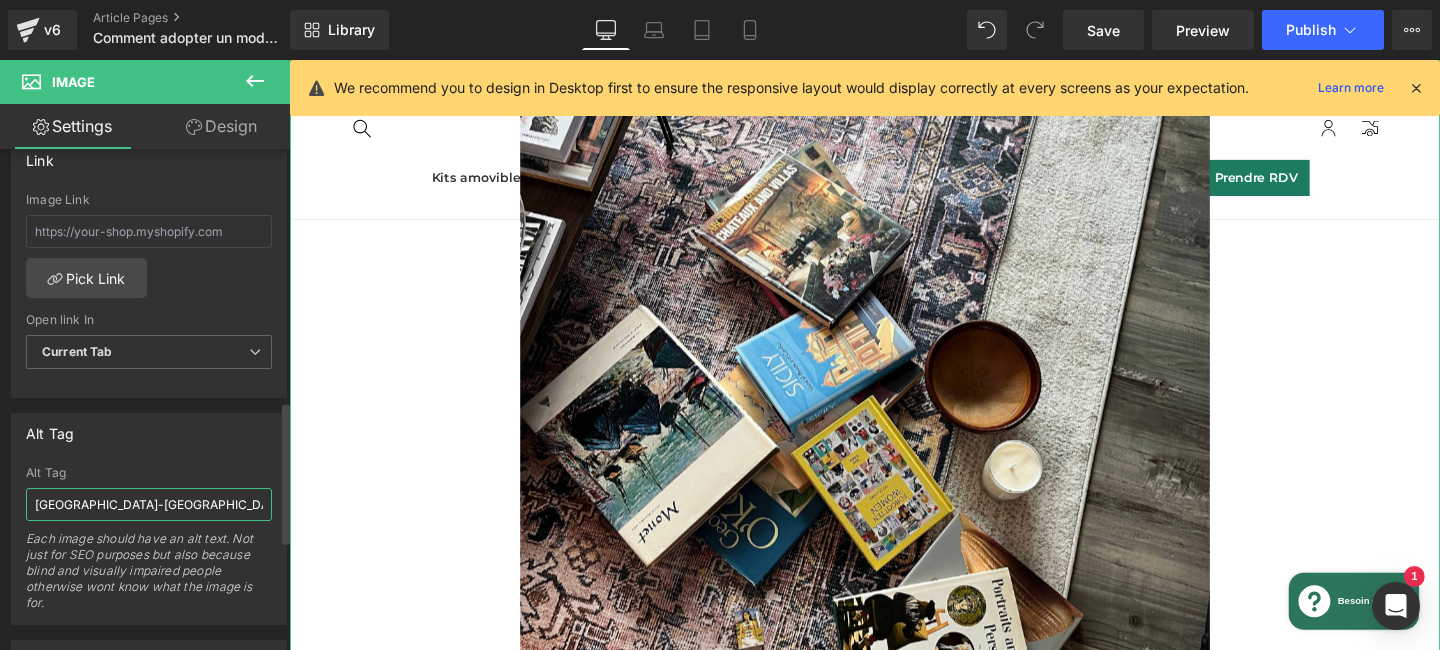 click on "rando-france-lac-lauvitel-isère-paysage" at bounding box center (149, 504) 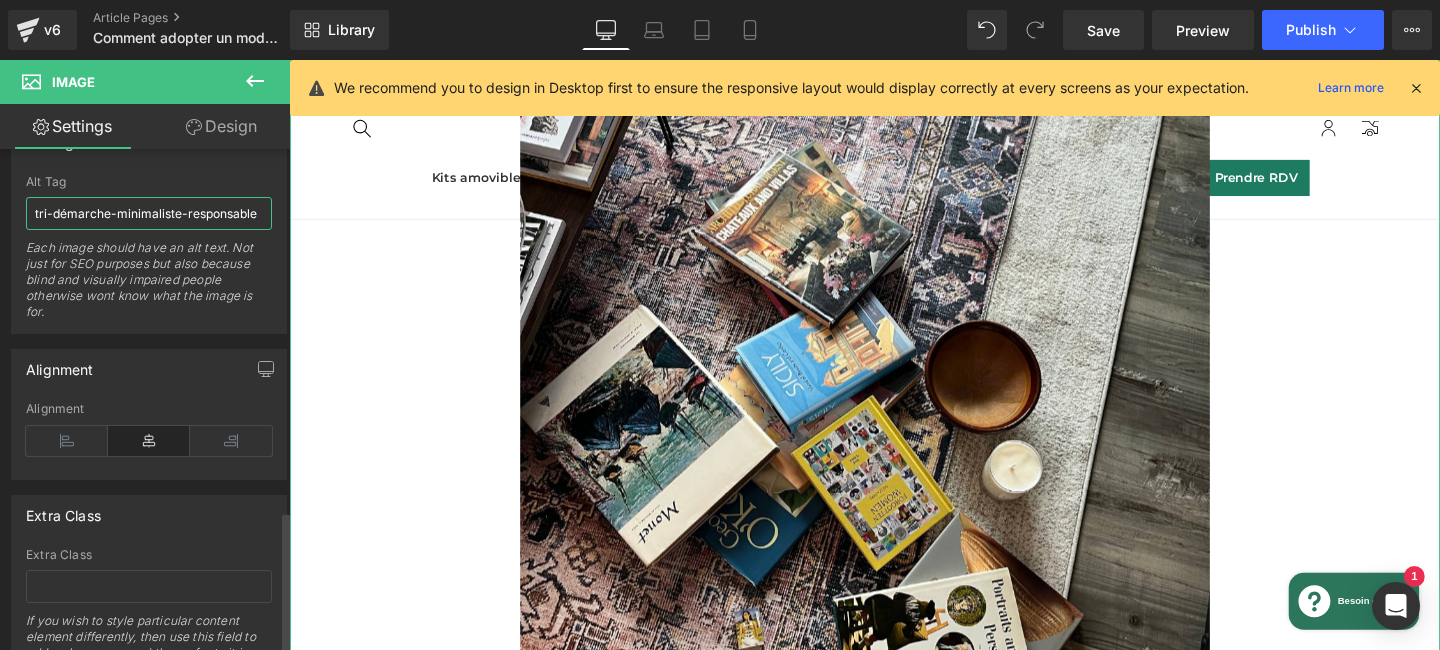 scroll, scrollTop: 1274, scrollLeft: 0, axis: vertical 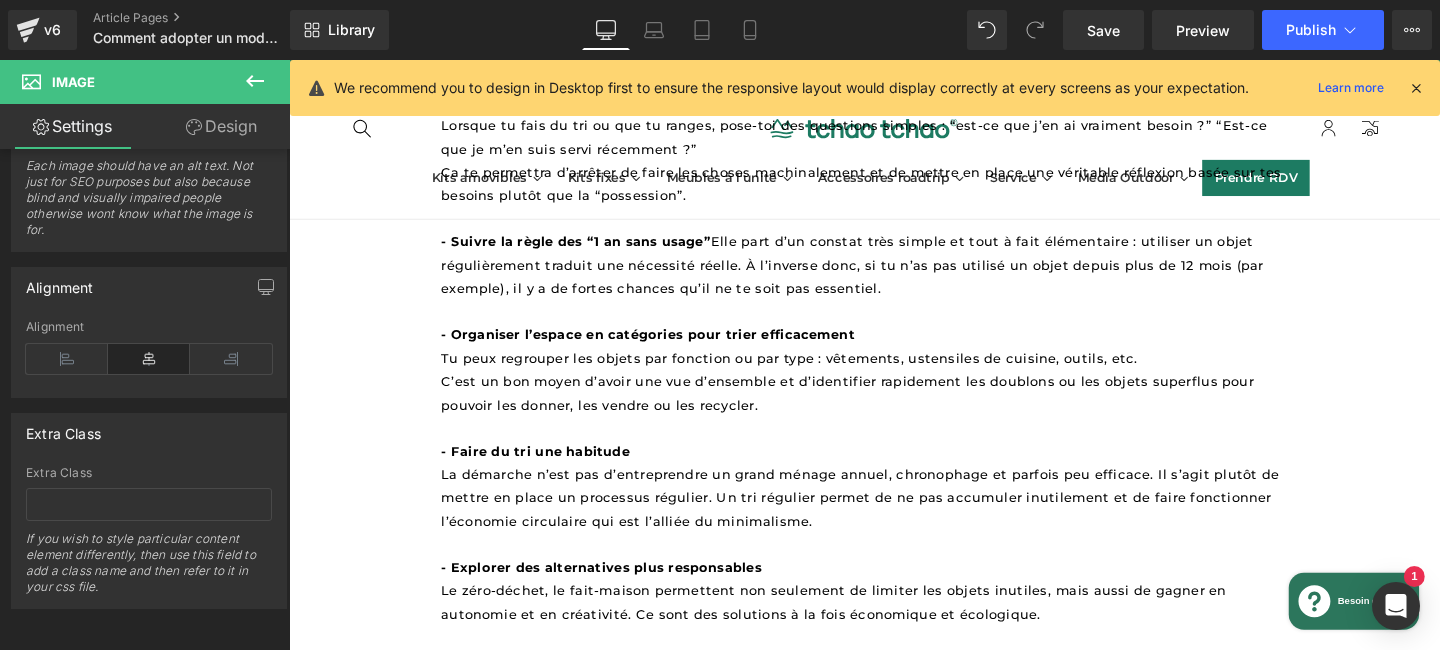 type on "tri-démarche-minimaliste-responsable" 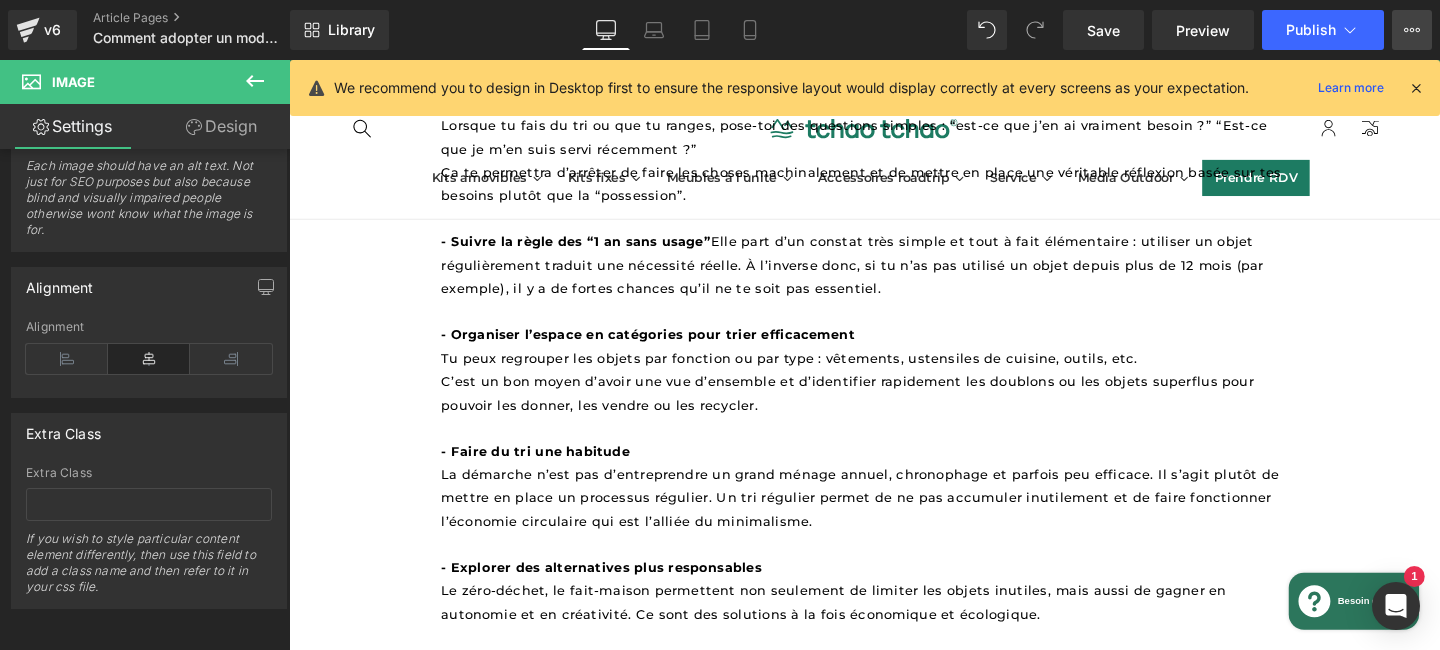 click on "View Live Page View with current Template Save Template to Library Schedule Publish  Optimize  Publish Settings Shortcuts" at bounding box center (1412, 30) 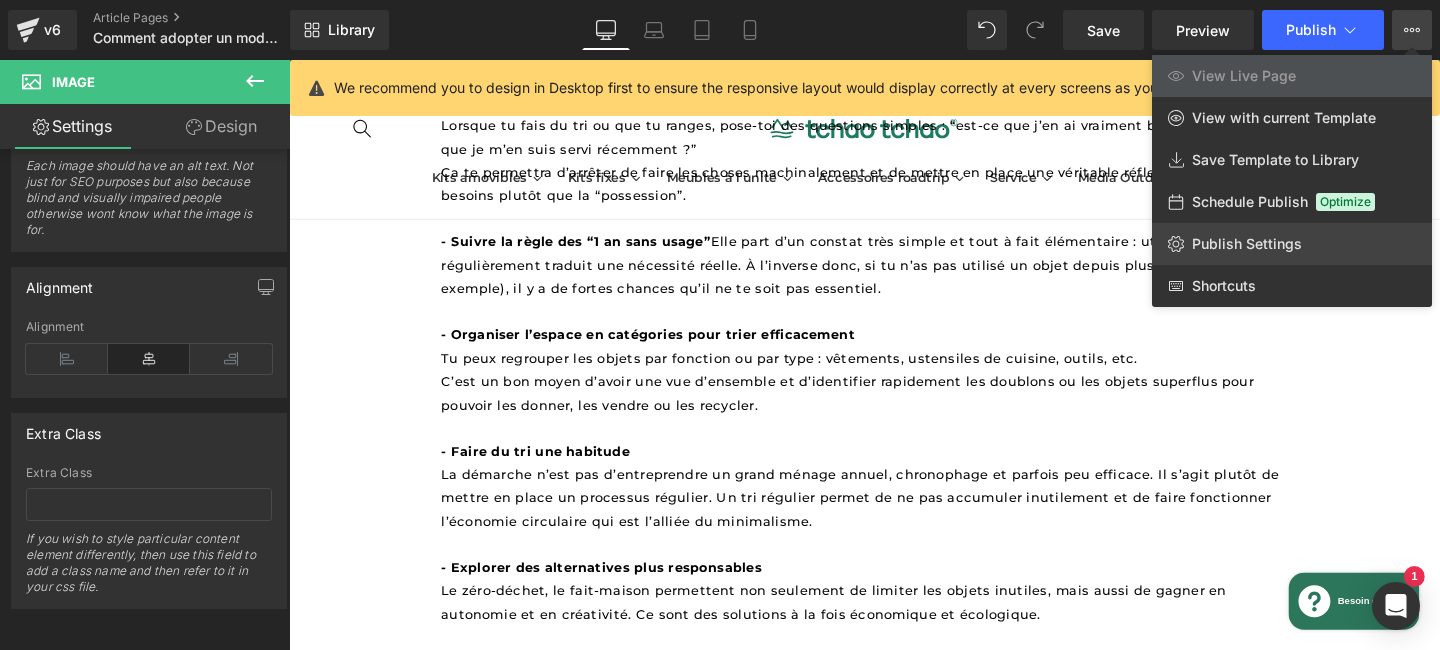click on "Publish Settings" at bounding box center (1247, 244) 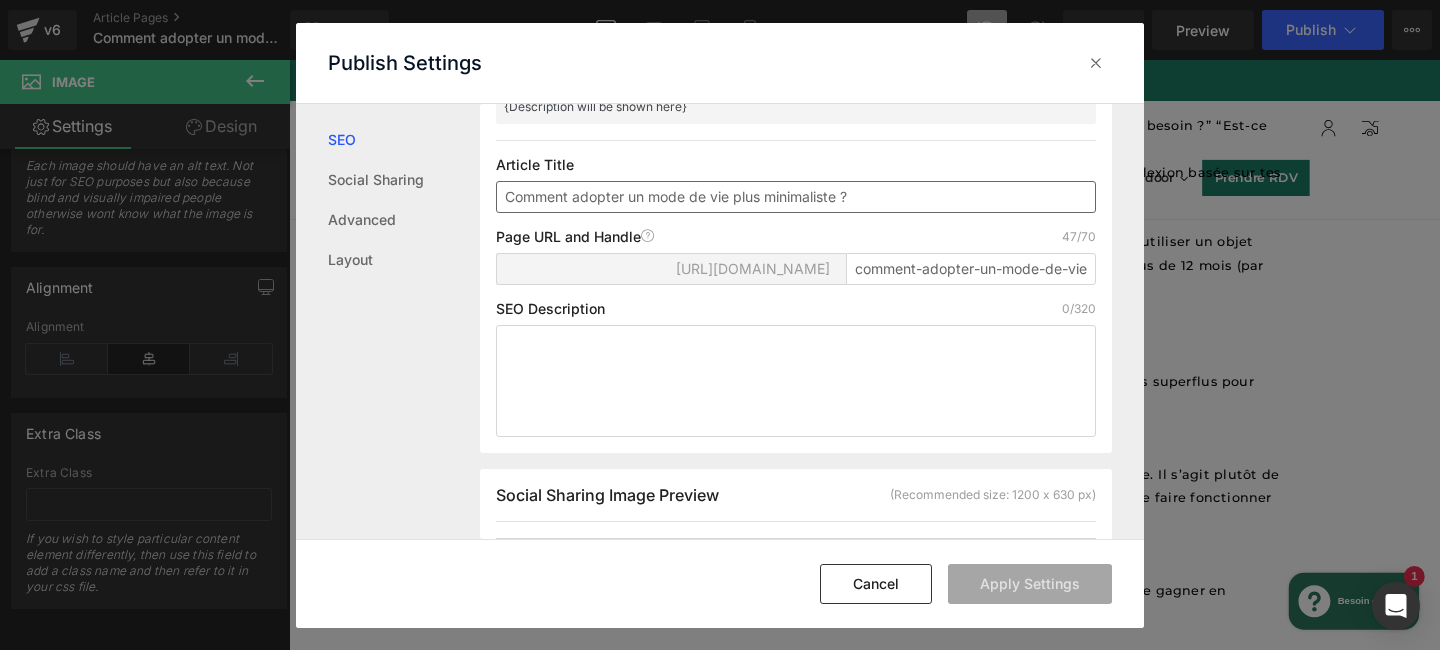 scroll, scrollTop: 159, scrollLeft: 0, axis: vertical 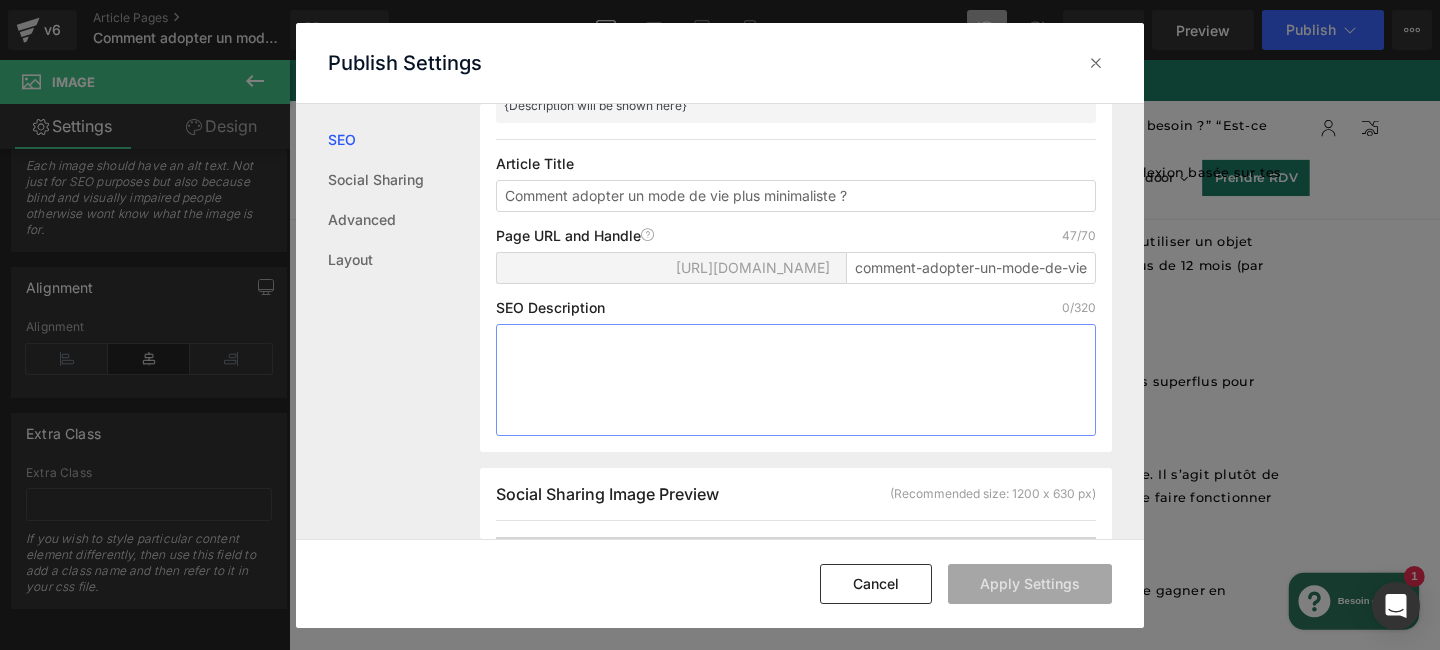 click at bounding box center (796, 380) 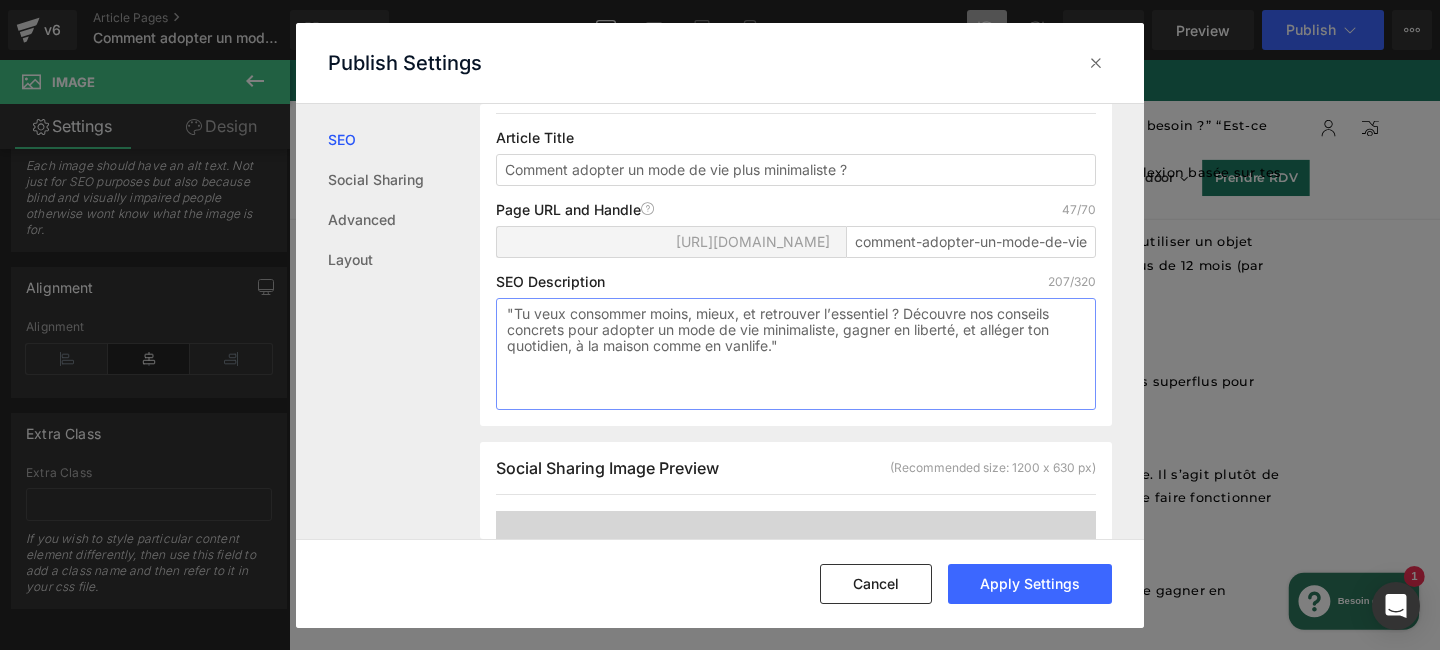 scroll, scrollTop: 238, scrollLeft: 0, axis: vertical 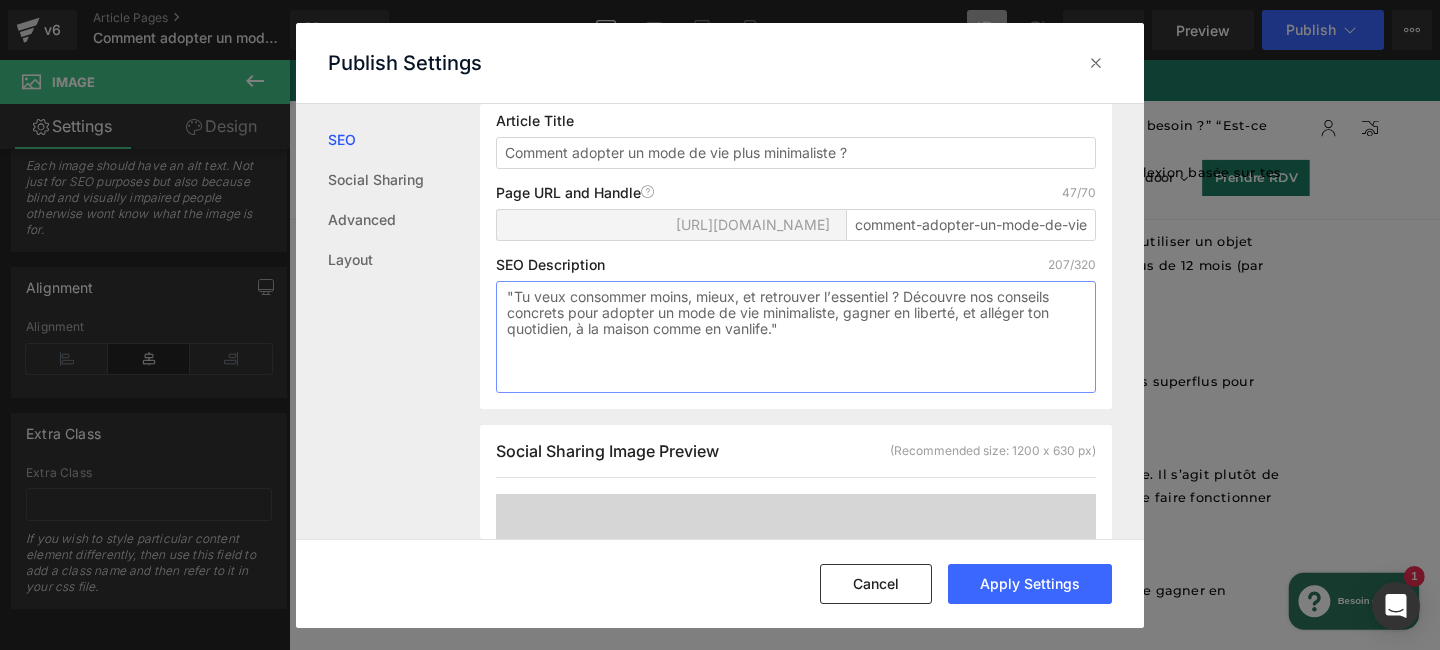 click on ""Tu veux consommer moins, mieux, et retrouver l’essentiel ? Découvre nos conseils concrets pour adopter un mode de vie minimaliste, gagner en liberté, et alléger ton quotidien, à la maison comme en vanlife."" at bounding box center (796, 337) 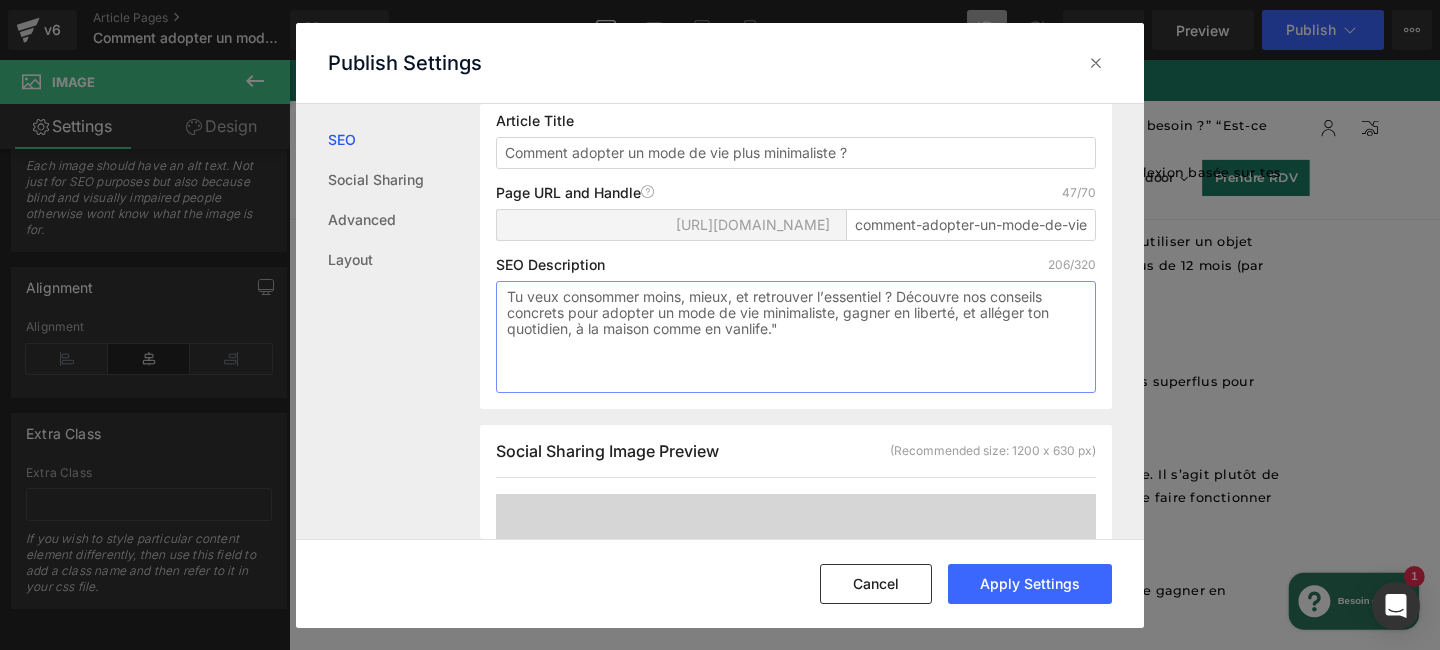 click on "Tu veux consommer moins, mieux, et retrouver l’essentiel ? Découvre nos conseils concrets pour adopter un mode de vie minimaliste, gagner en liberté, et alléger ton quotidien, à la maison comme en vanlife."" at bounding box center (796, 337) 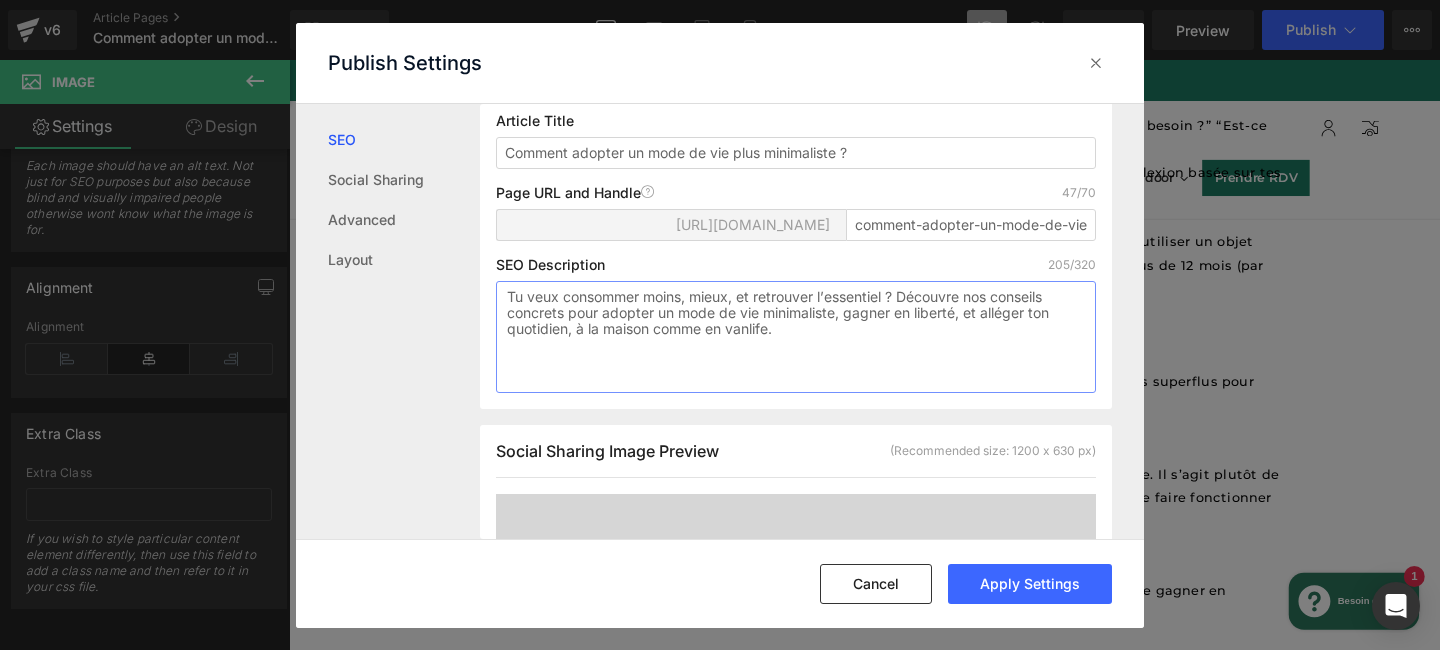 click on "Tu veux consommer moins, mieux, et retrouver l’essentiel ? Découvre nos conseils concrets pour adopter un mode de vie minimaliste, gagner en liberté, et alléger ton quotidien, à la maison comme en vanlife." at bounding box center [796, 337] 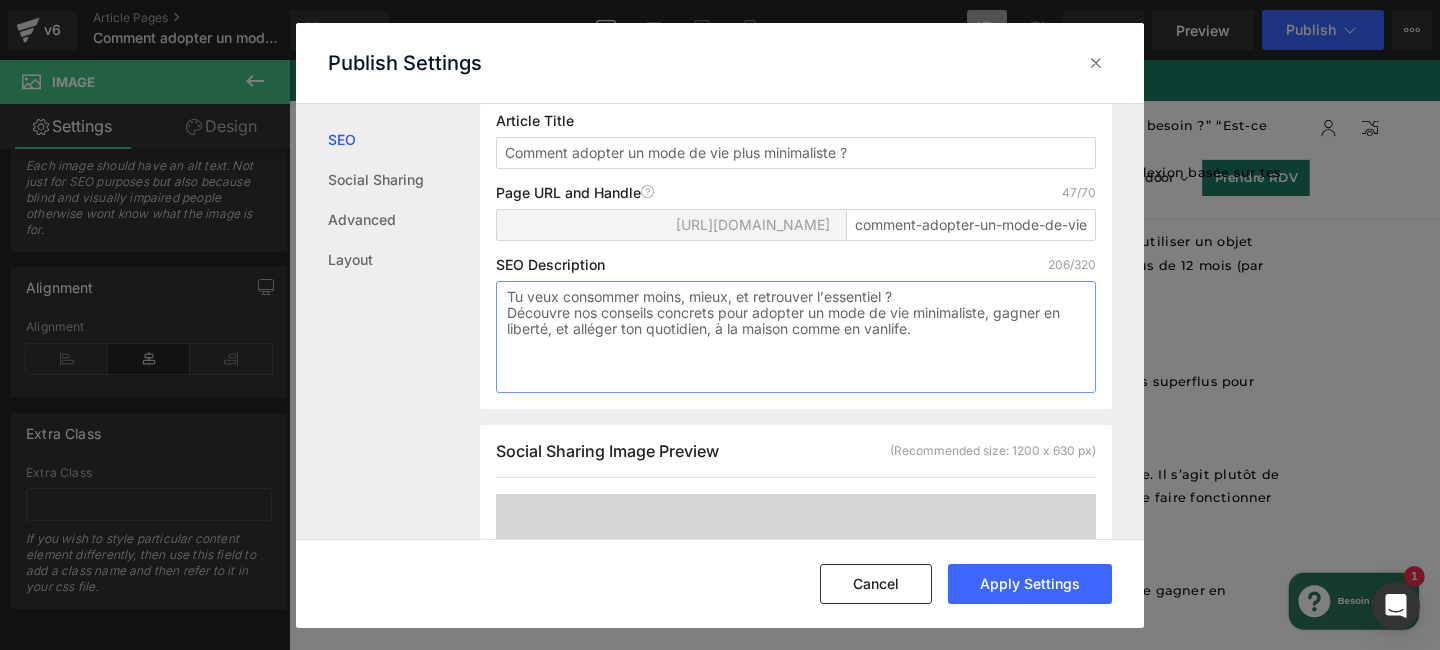 click on "Tu veux consommer moins, mieux, et retrouver l’essentiel ?
Découvre nos conseils concrets pour adopter un mode de vie minimaliste, gagner en liberté, et alléger ton quotidien, à la maison comme en vanlife." at bounding box center [796, 337] 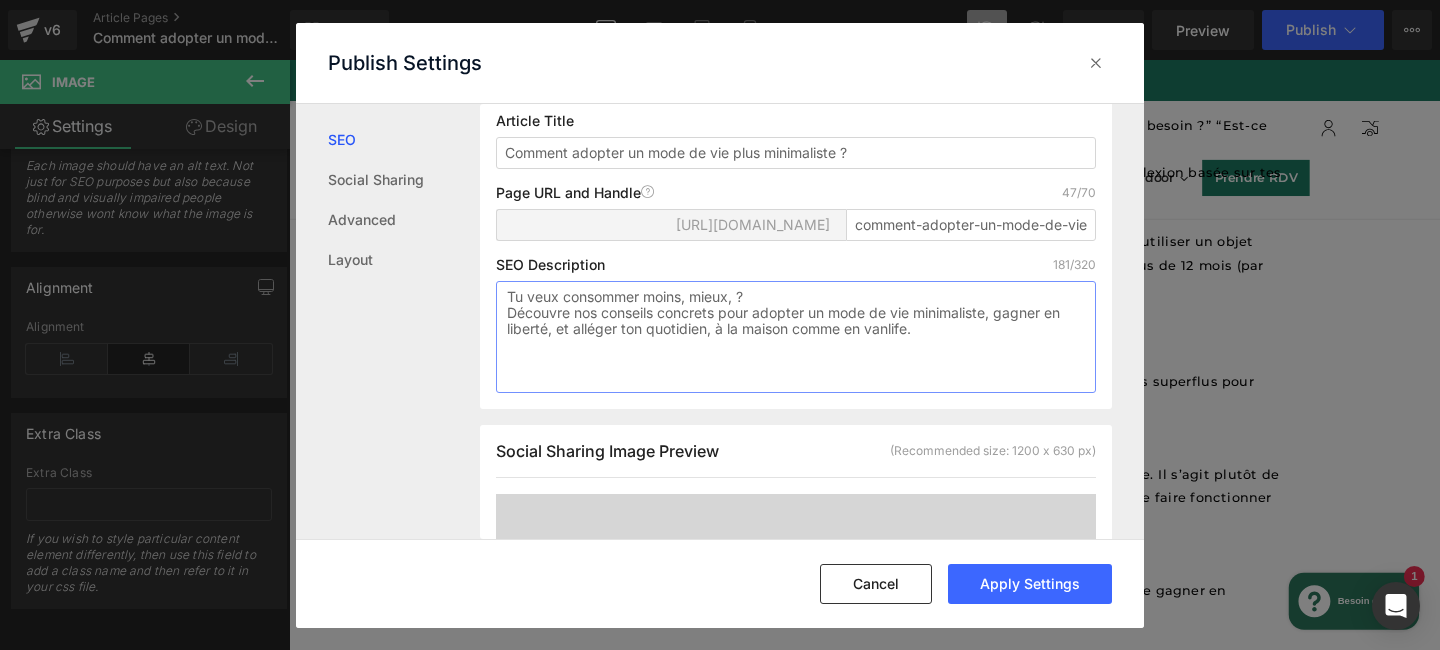 scroll, scrollTop: 238, scrollLeft: 0, axis: vertical 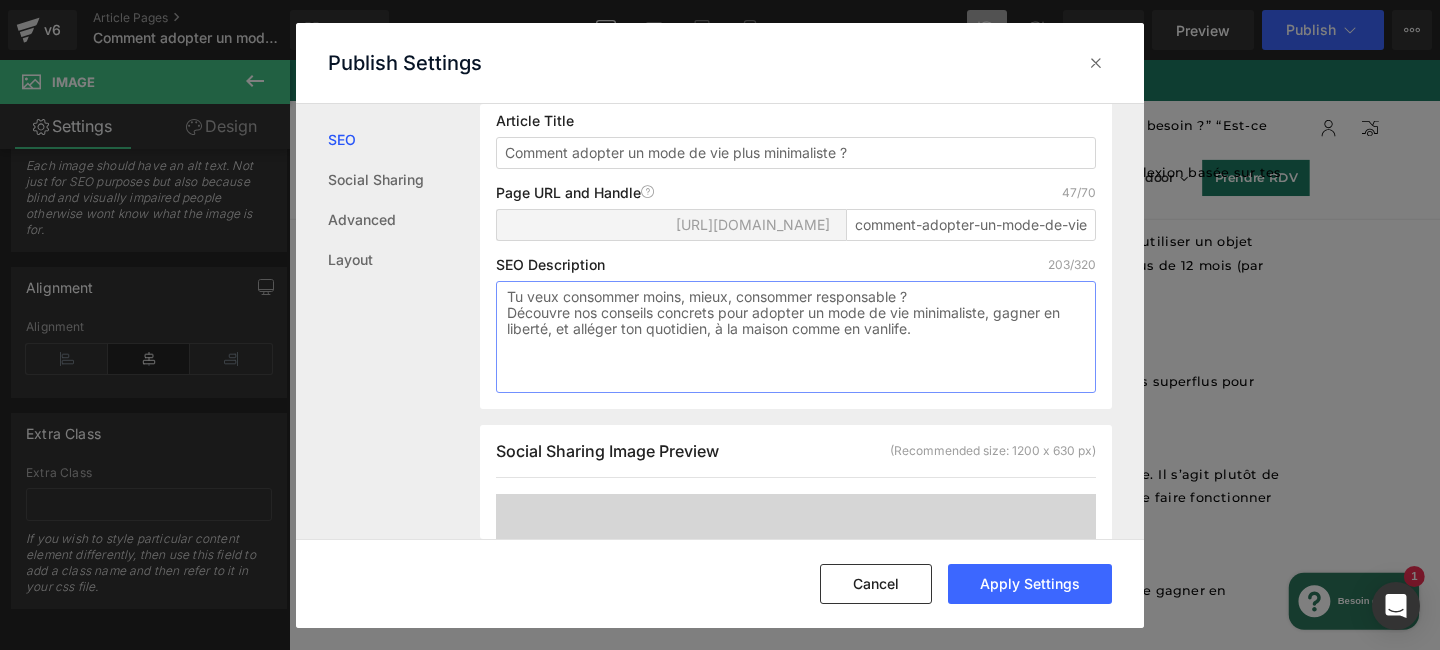 drag, startPoint x: 721, startPoint y: 337, endPoint x: 663, endPoint y: 337, distance: 58 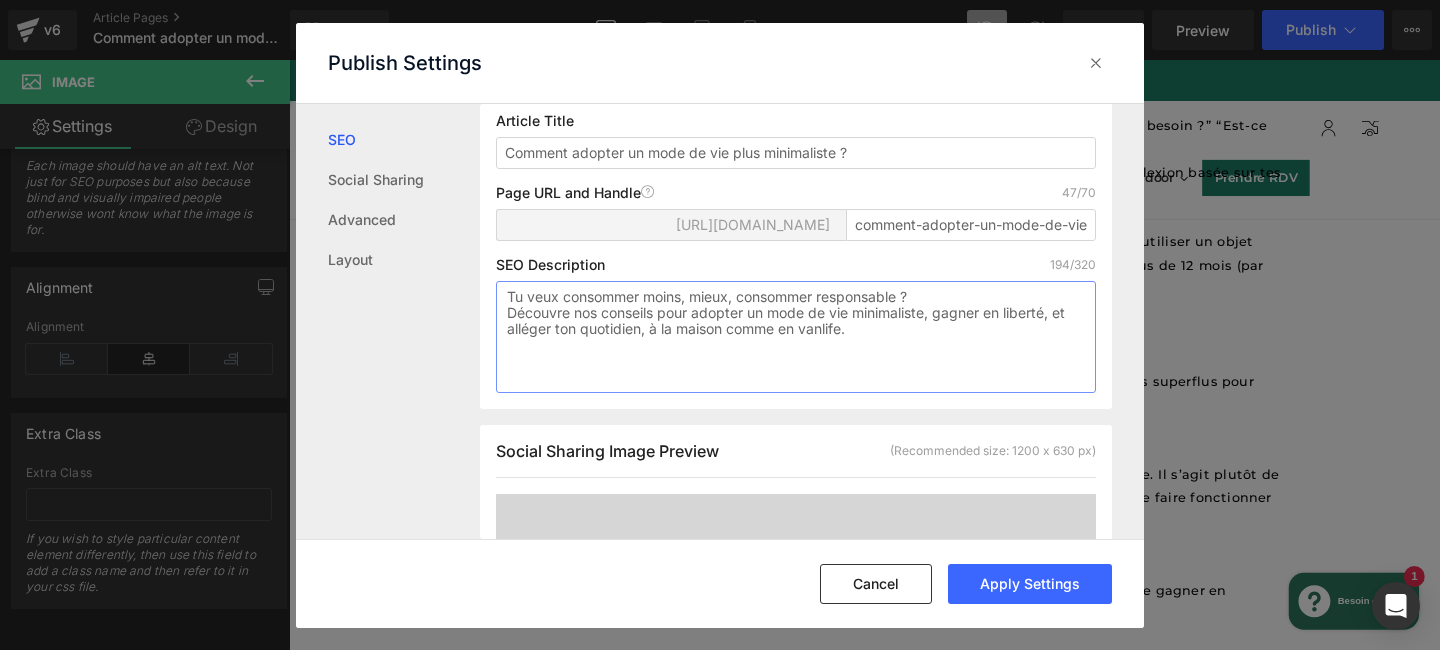 click on "Tu veux consommer moins, mieux, consommer responsable ?
Découvre nos conseils pour adopter un mode de vie minimaliste, gagner en liberté, et alléger ton quotidien, à la maison comme en vanlife." at bounding box center (796, 337) 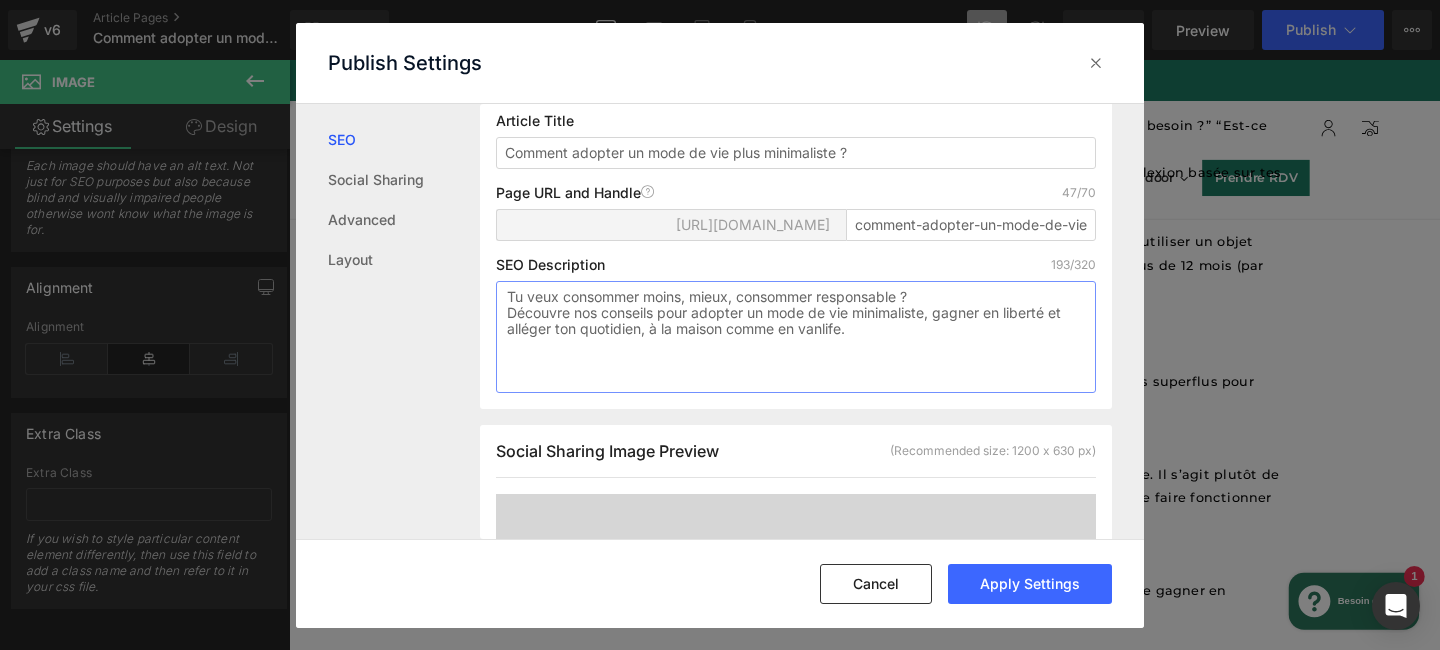 click on "Tu veux consommer moins, mieux, consommer responsable ?
Découvre nos conseils pour adopter un mode de vie minimaliste, gagner en liberté et alléger ton quotidien, à la maison comme en vanlife." at bounding box center (796, 337) 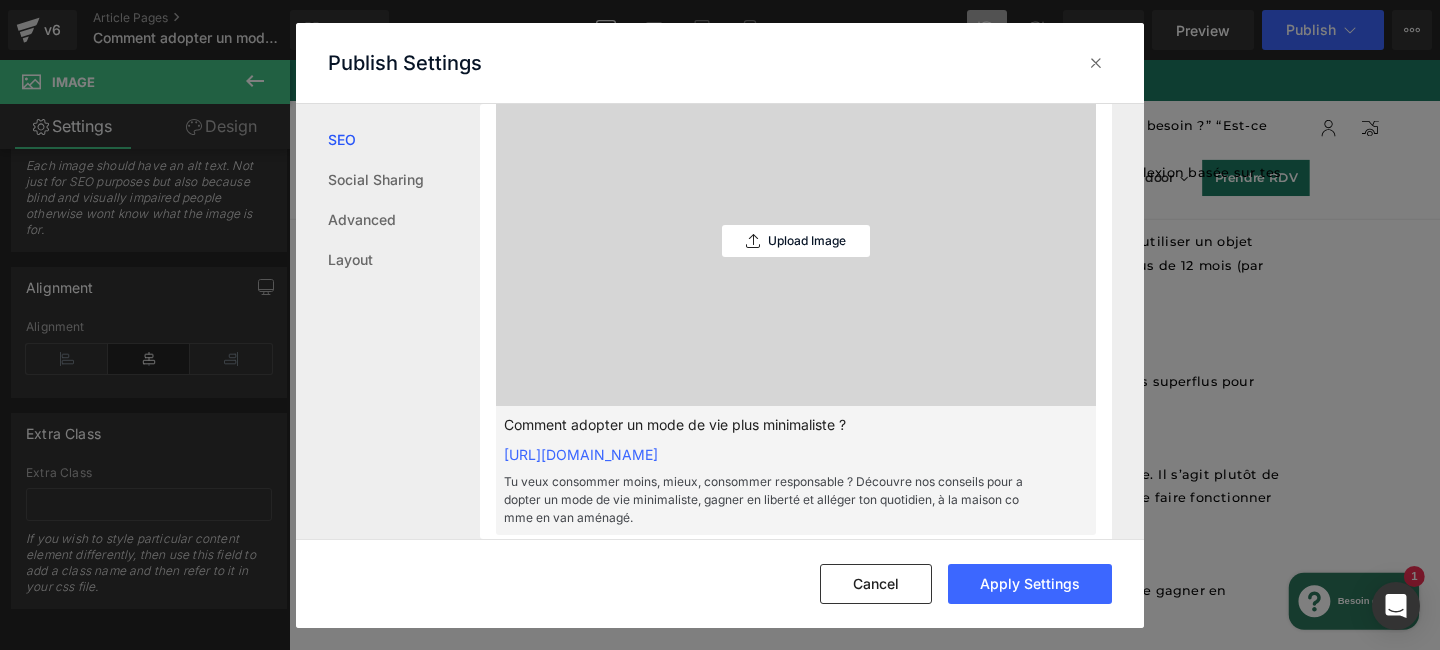 scroll, scrollTop: 657, scrollLeft: 0, axis: vertical 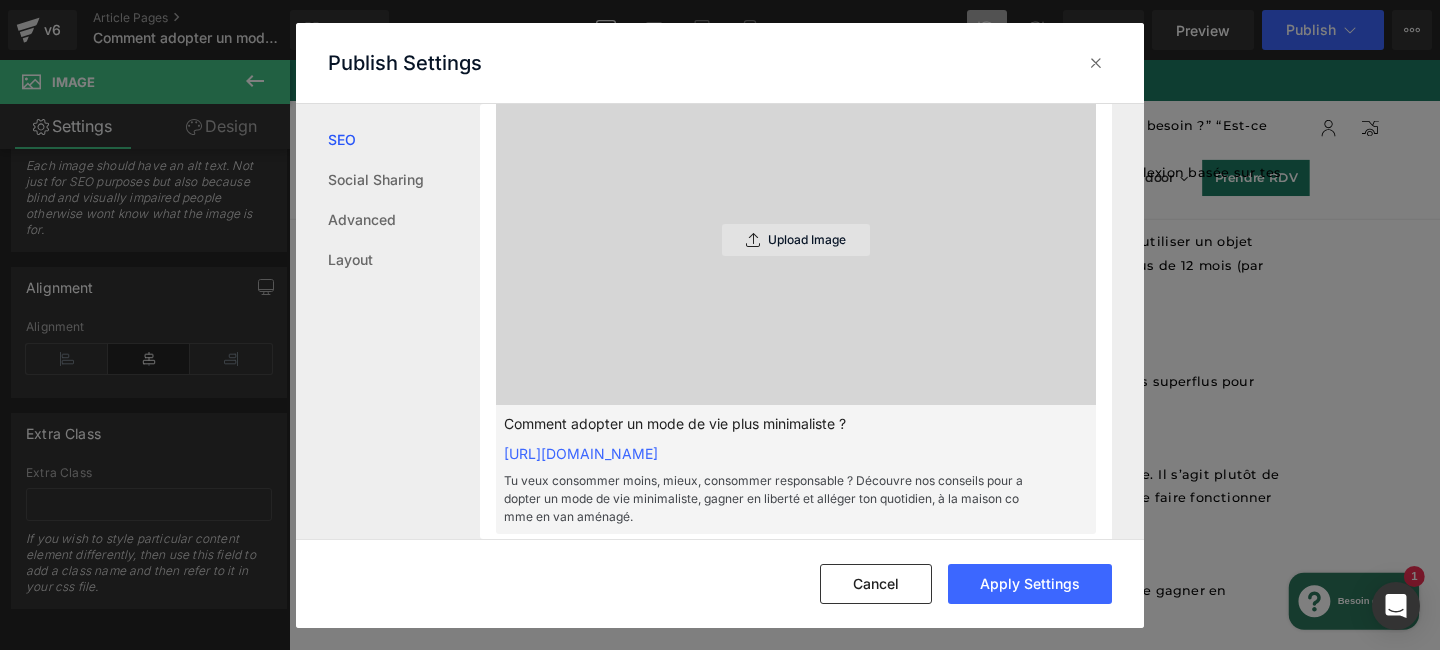 type on "Tu veux consommer moins, mieux, consommer responsable ?
Découvre nos conseils pour adopter un mode de vie minimaliste, gagner en liberté et alléger ton quotidien, à la maison comme en van aménagé." 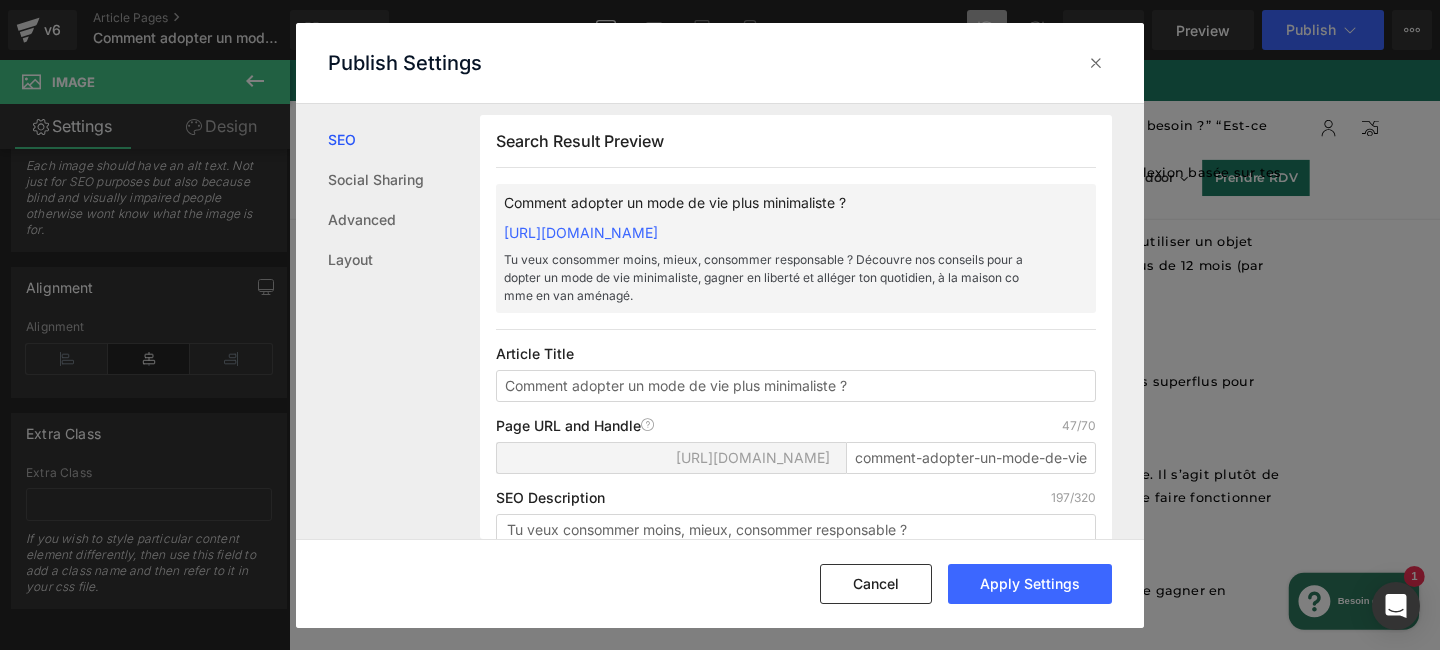 scroll, scrollTop: 0, scrollLeft: 0, axis: both 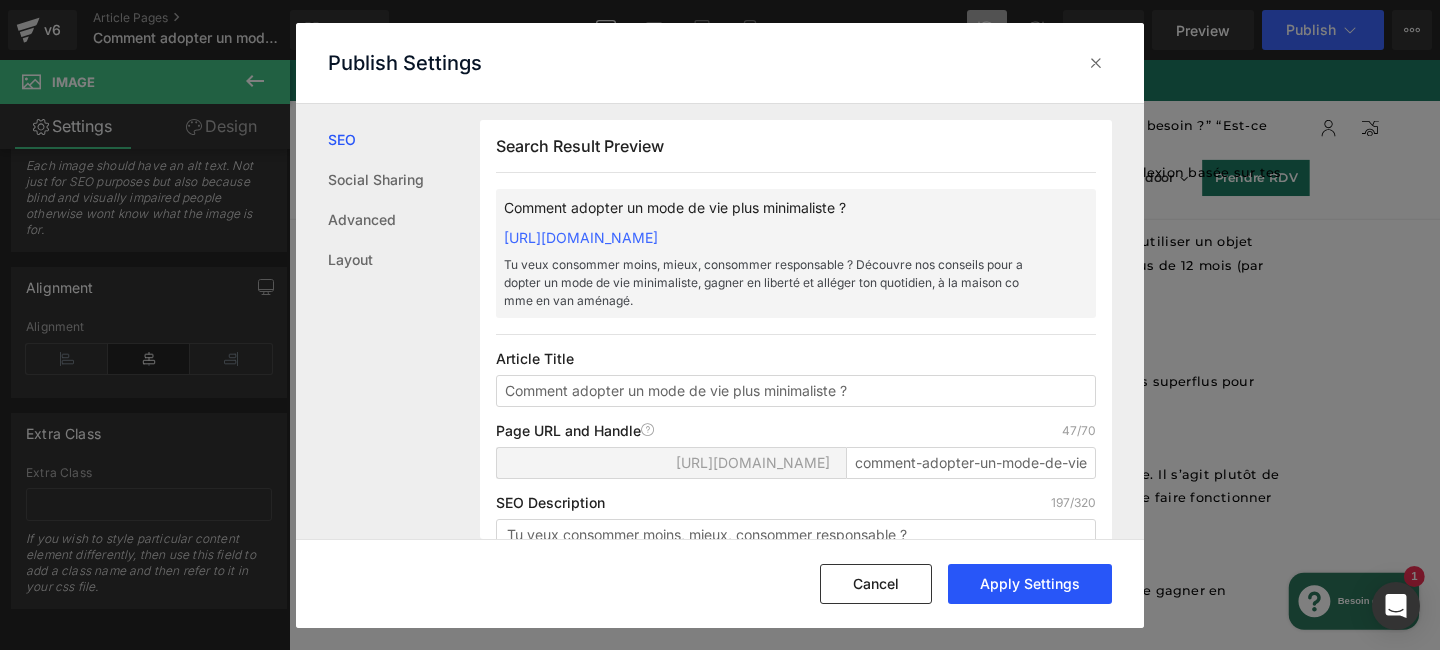 click on "Apply Settings" at bounding box center [1030, 584] 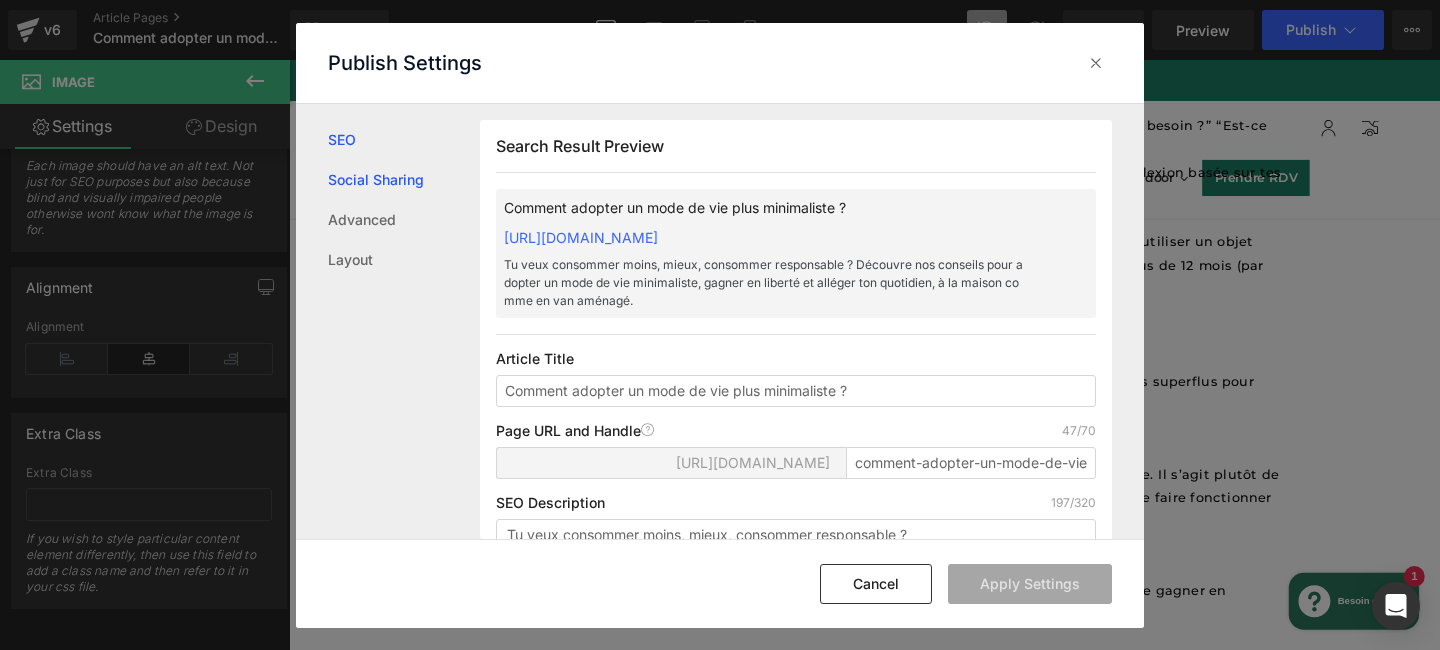 click on "Social Sharing" at bounding box center (404, 180) 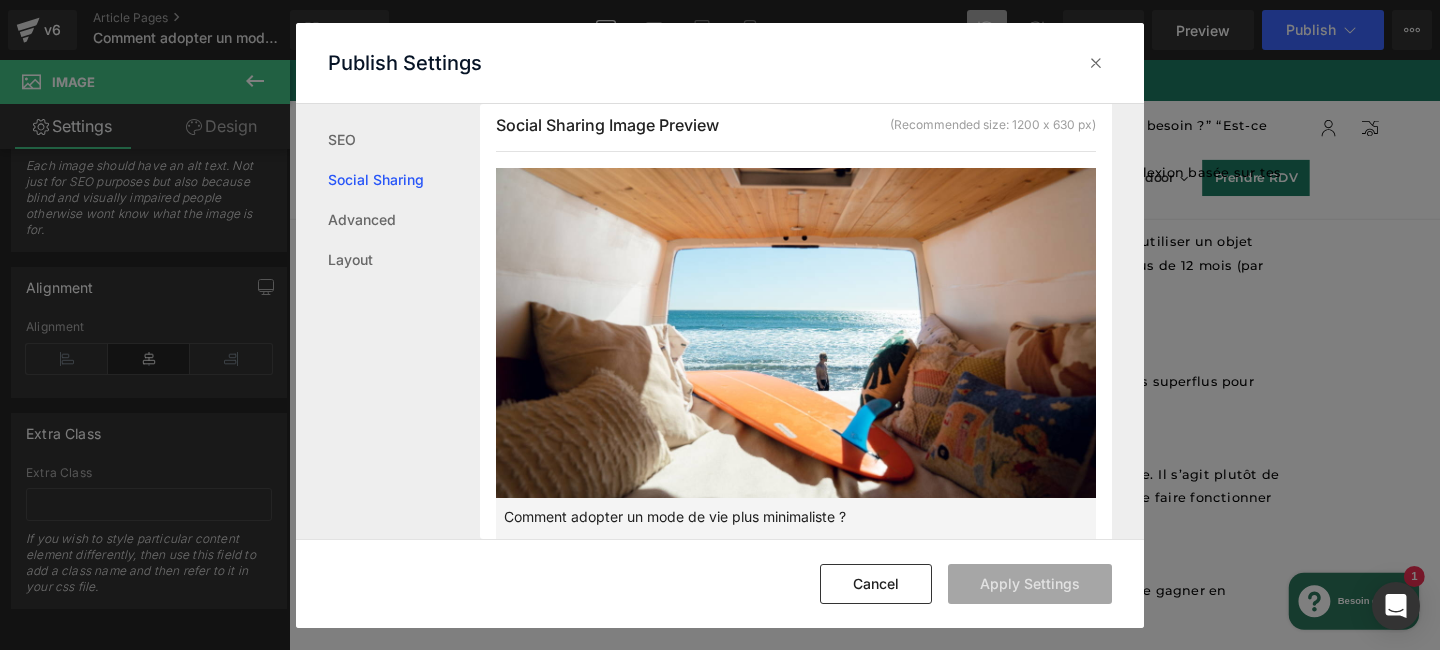 scroll, scrollTop: 565, scrollLeft: 0, axis: vertical 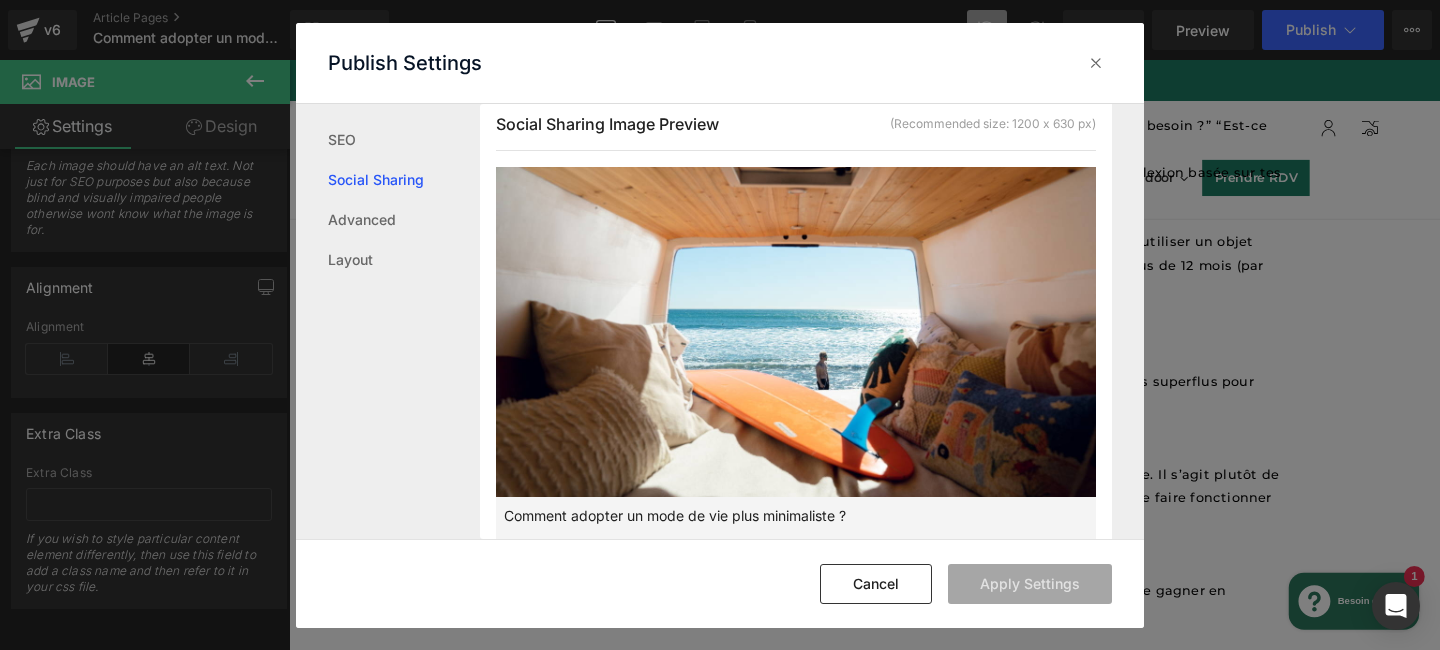 click on "Social Sharing" at bounding box center (404, 180) 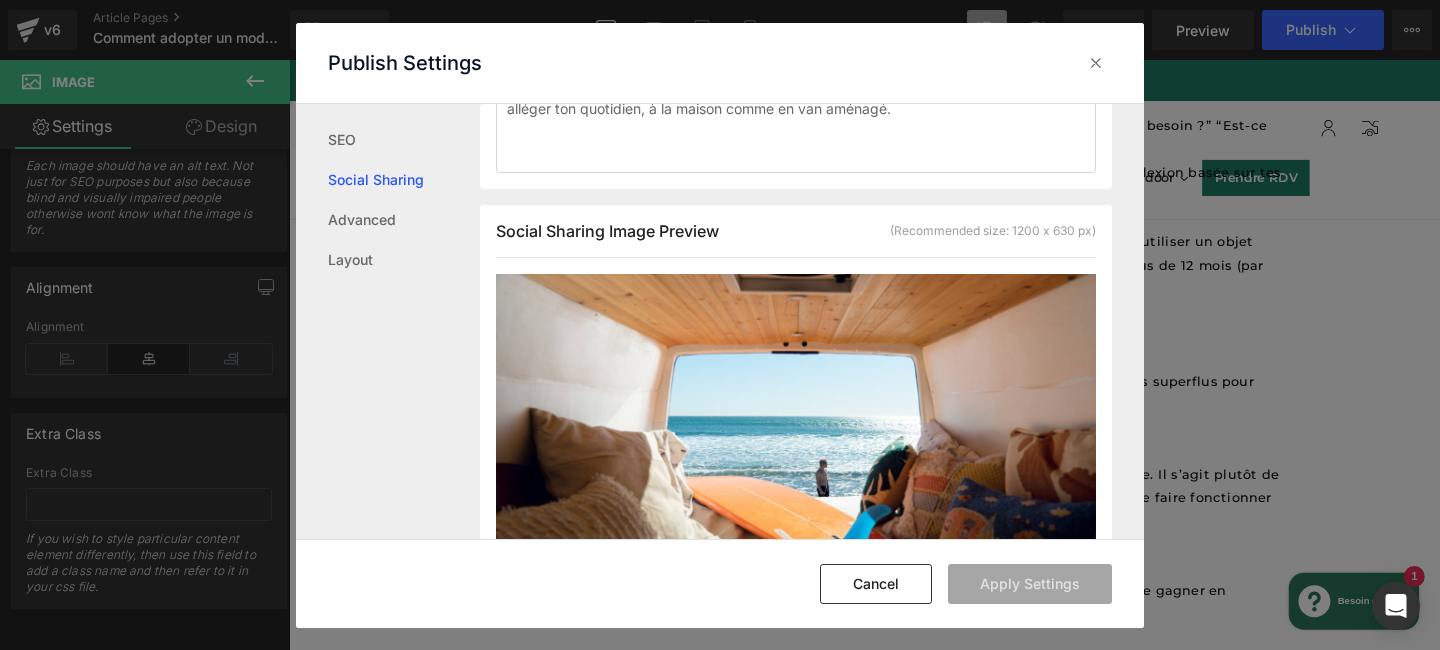 scroll, scrollTop: 432, scrollLeft: 0, axis: vertical 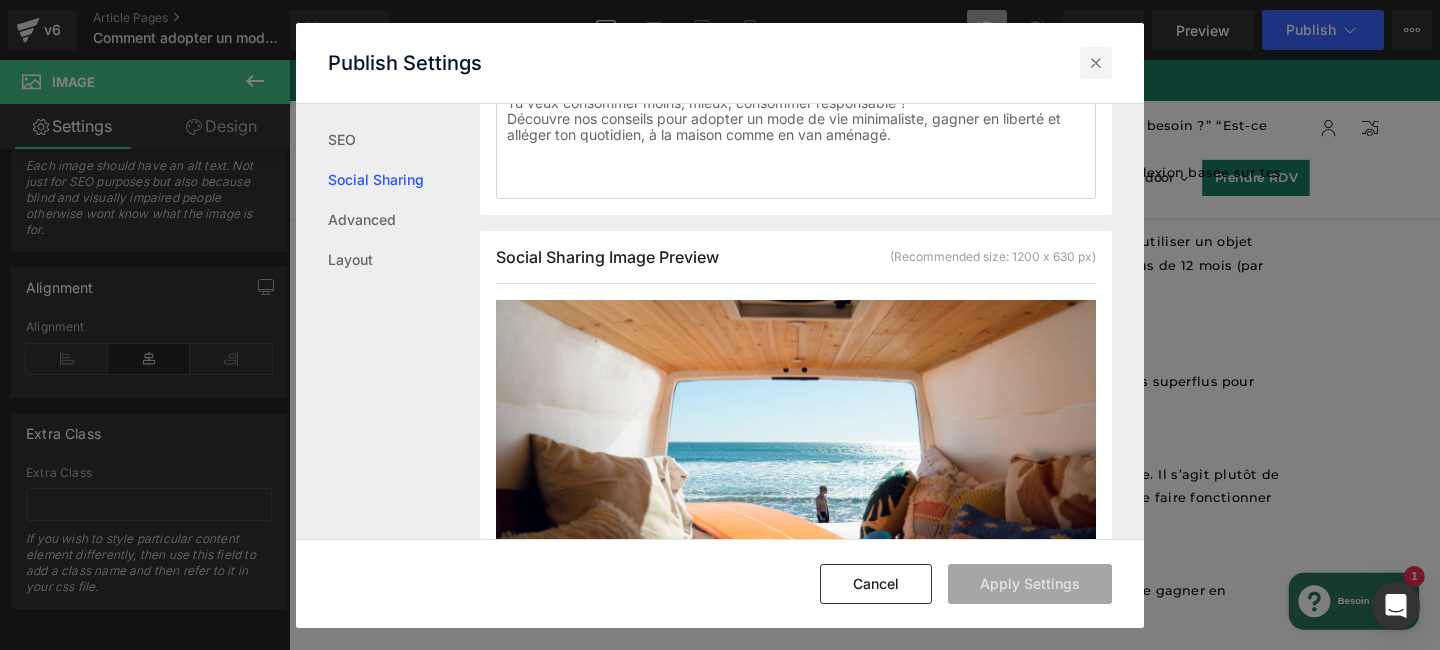 click at bounding box center (1096, 63) 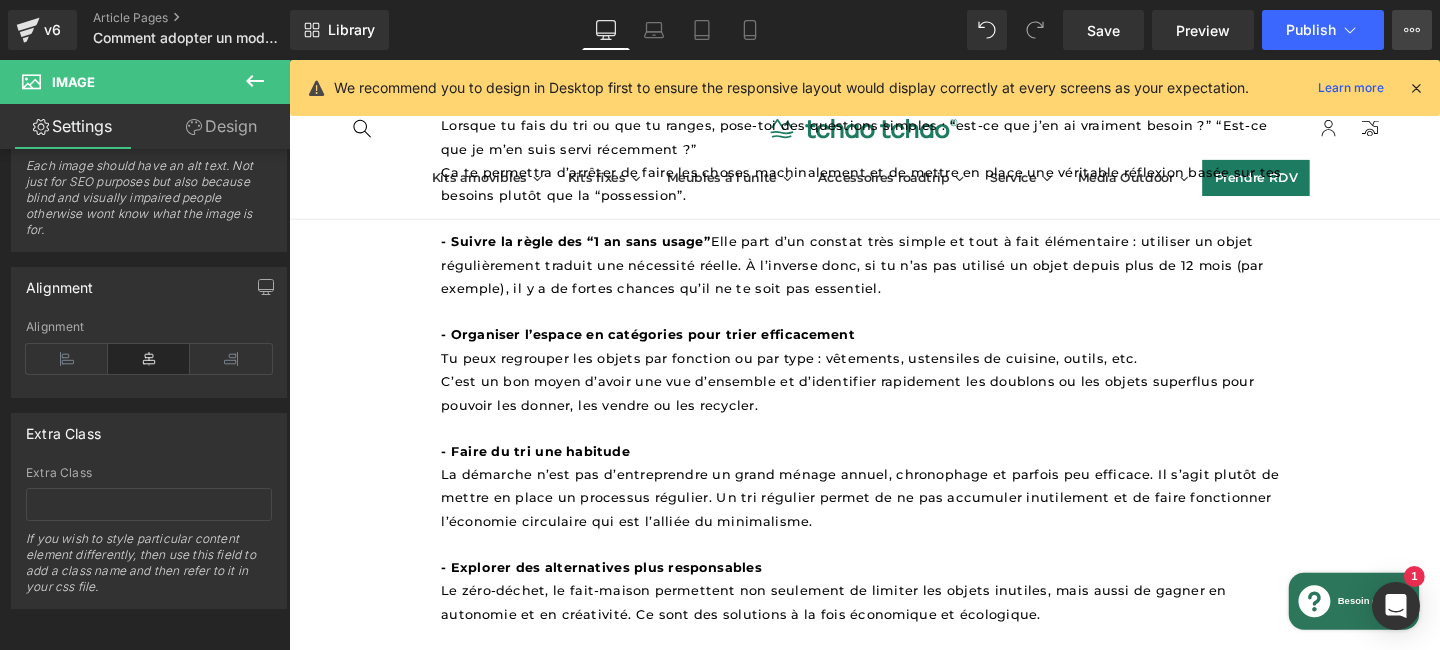 click on "View Live Page View with current Template Save Template to Library Schedule Publish  Optimize  Publish Settings Shortcuts" at bounding box center (1412, 30) 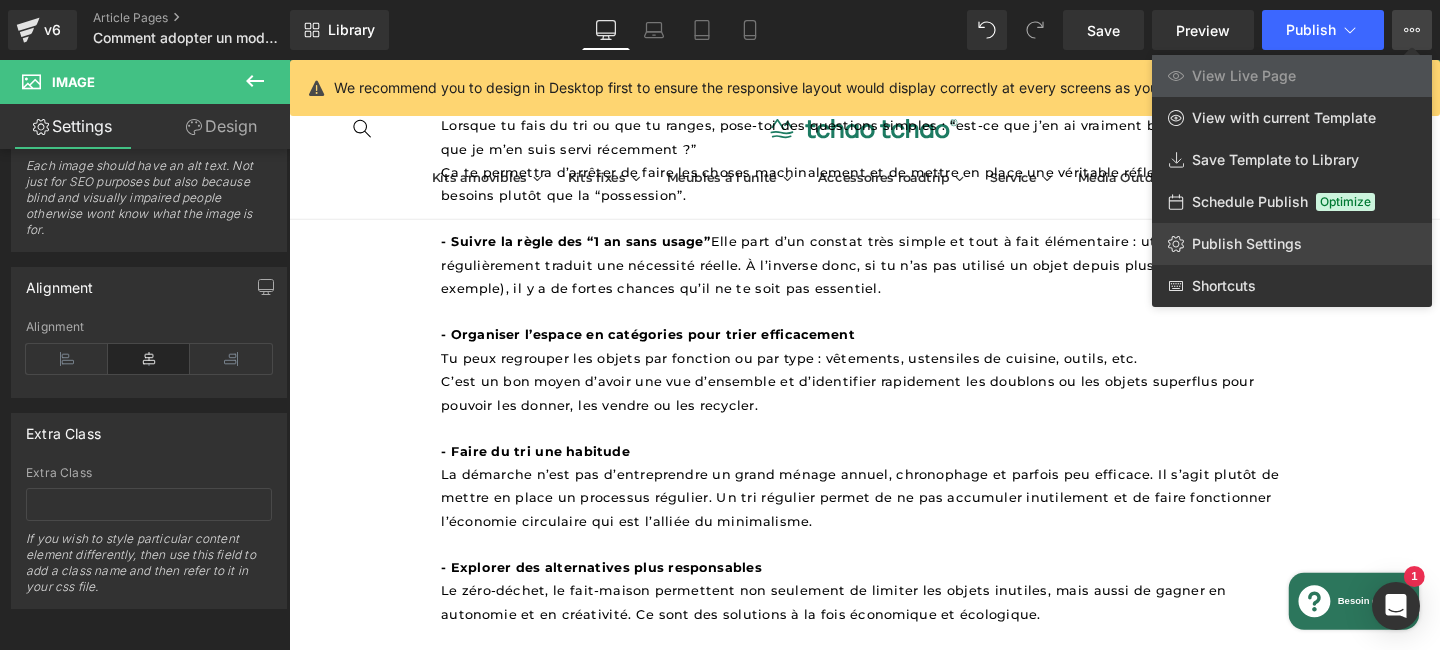 click on "Publish Settings" 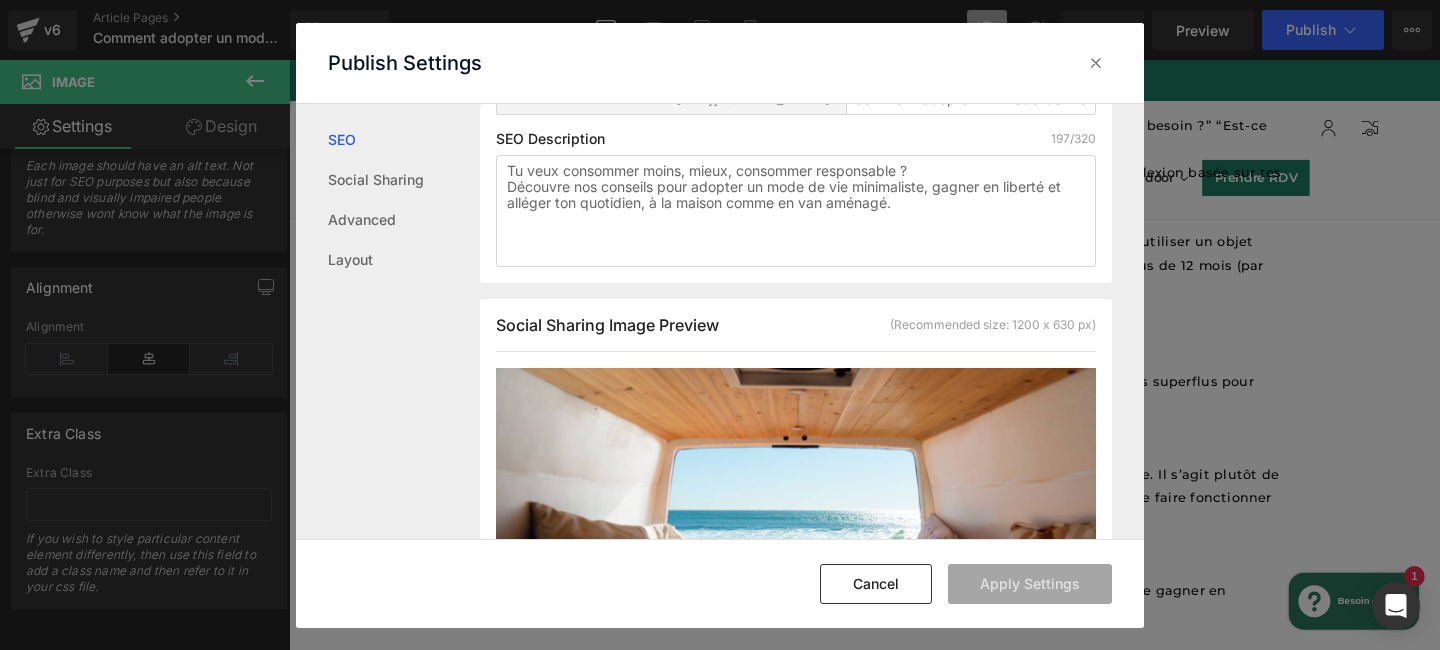 scroll, scrollTop: 363, scrollLeft: 0, axis: vertical 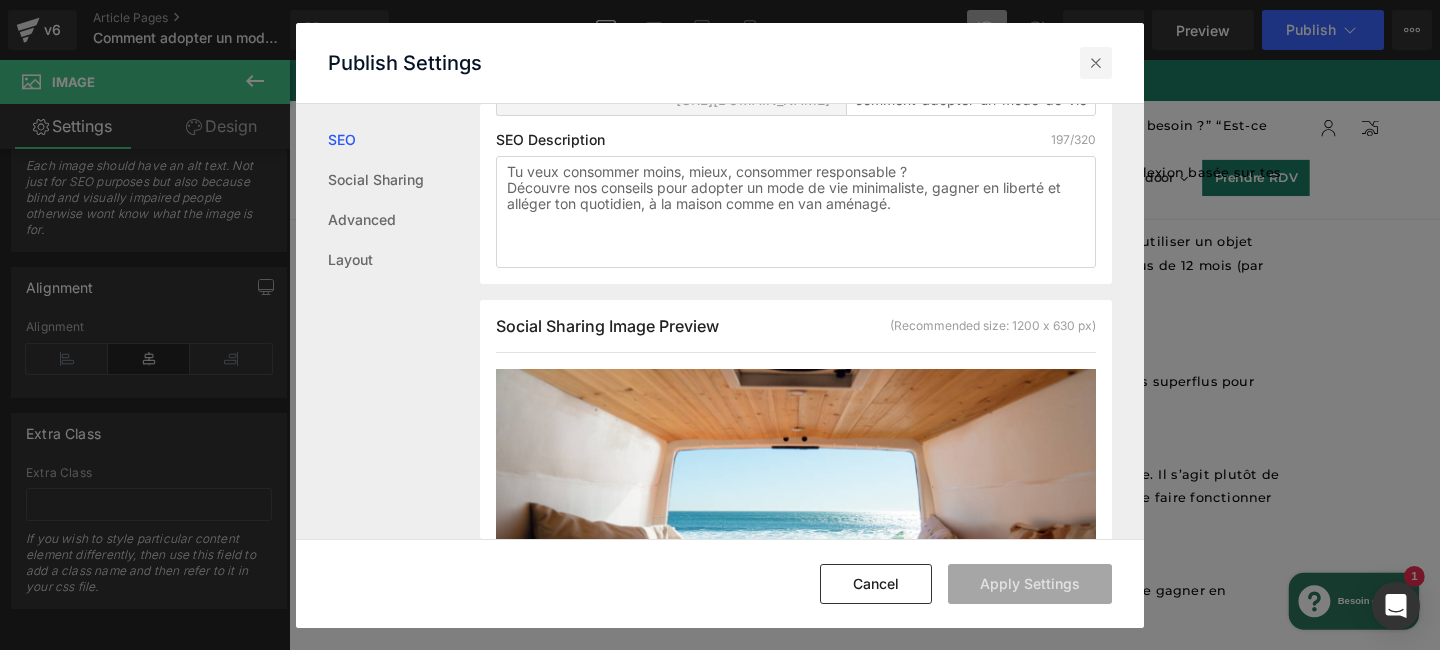 click at bounding box center [1096, 63] 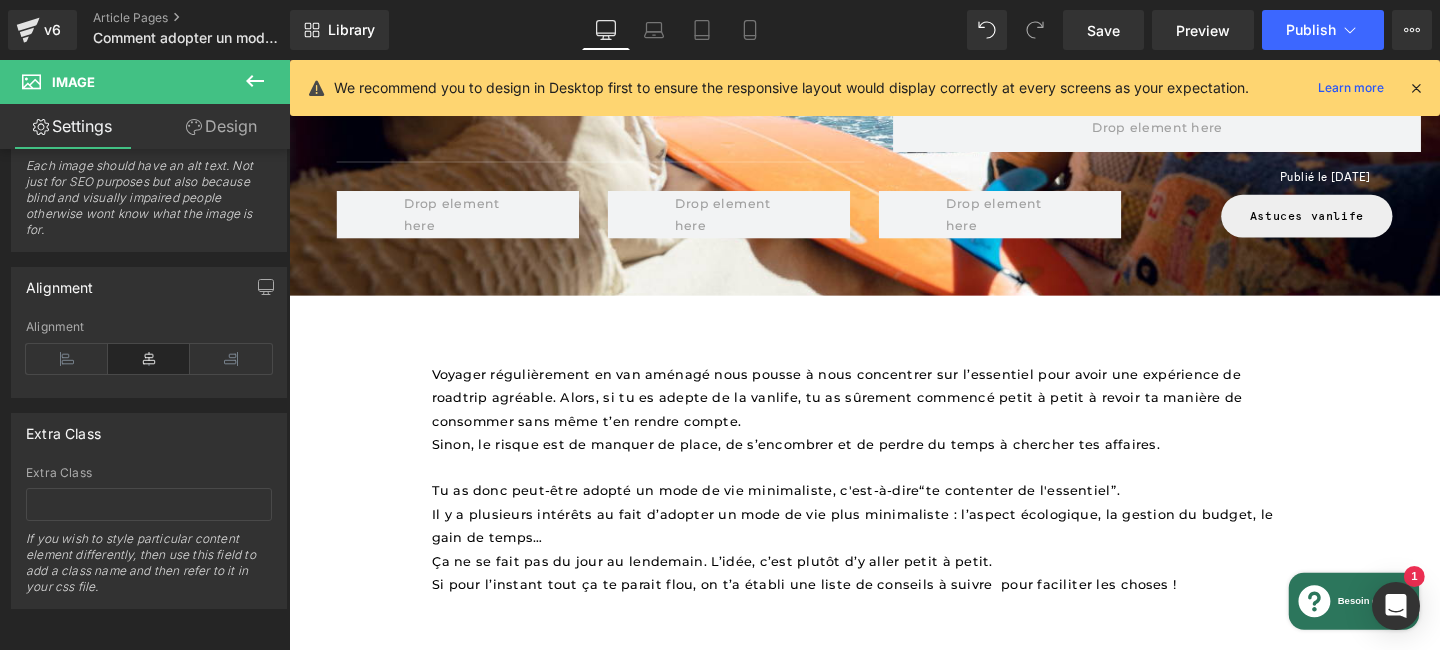 scroll, scrollTop: 307, scrollLeft: 0, axis: vertical 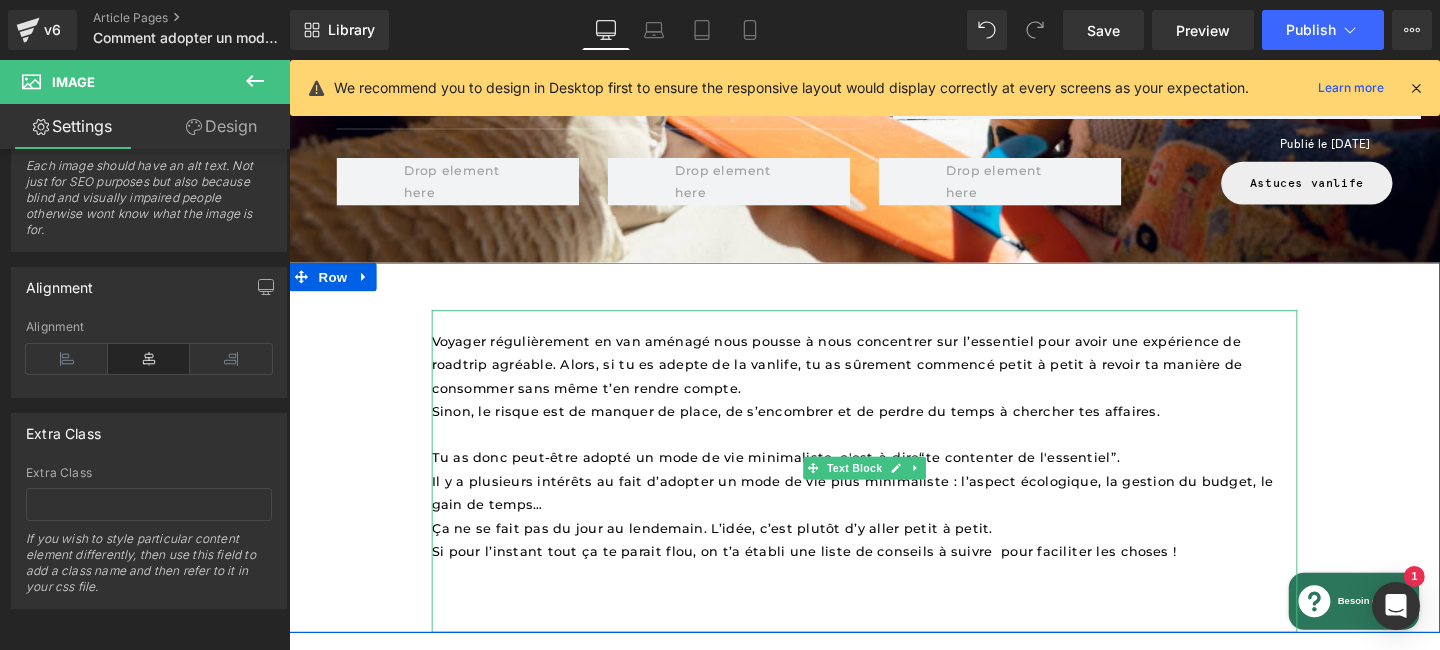click on "Voyager régulièrement en van aménagé nous pousse à nous concentrer sur l’essentiel pour avoir une expérience de roadtrip agréable. Alors, si tu es adepte de la vanlife, tu as sûrement commencé petit à petit à revoir ta manière de consommer sans même t’en rendre compte." at bounding box center (867, 380) 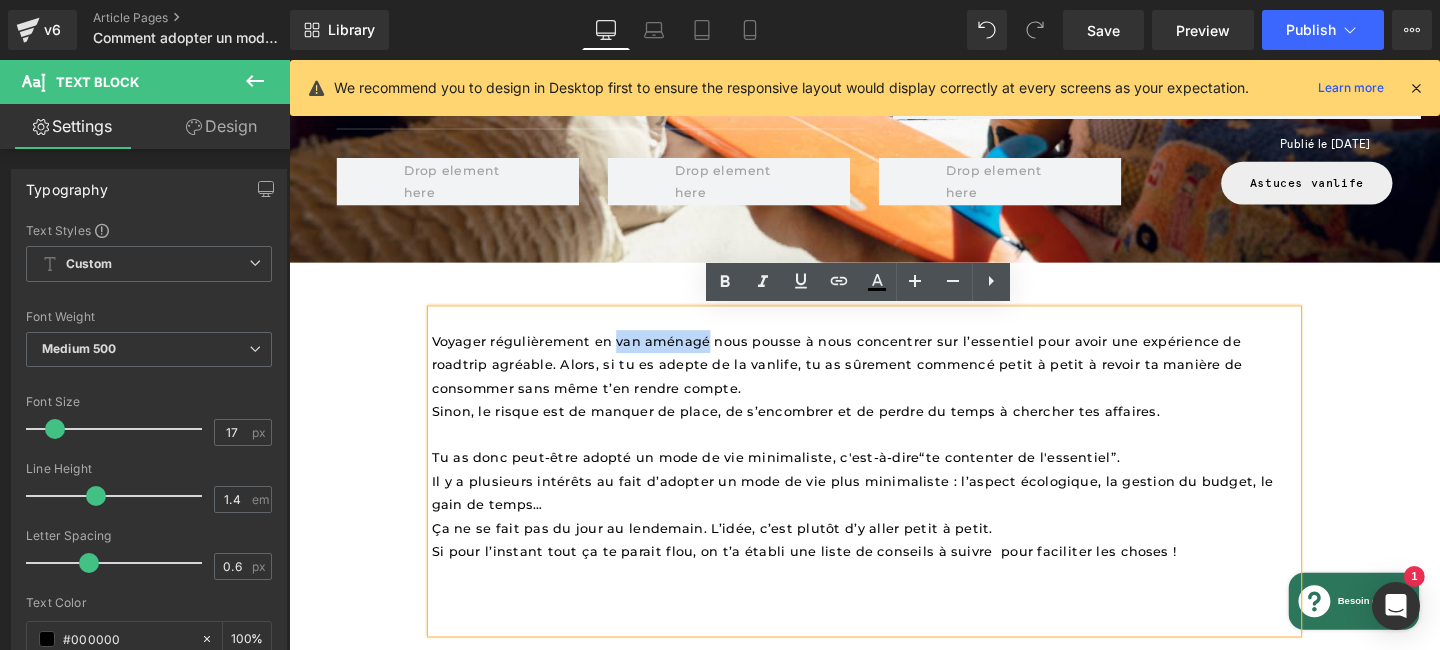 drag, startPoint x: 637, startPoint y: 353, endPoint x: 730, endPoint y: 357, distance: 93.08598 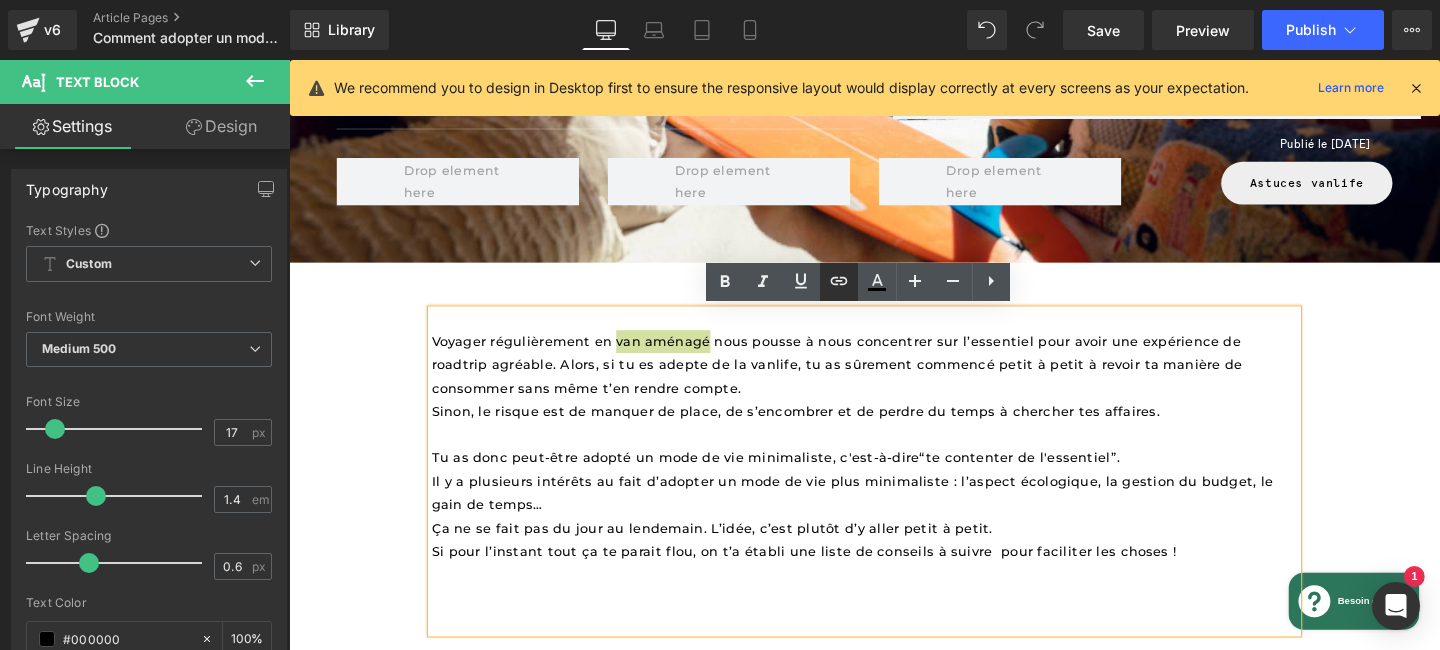 click 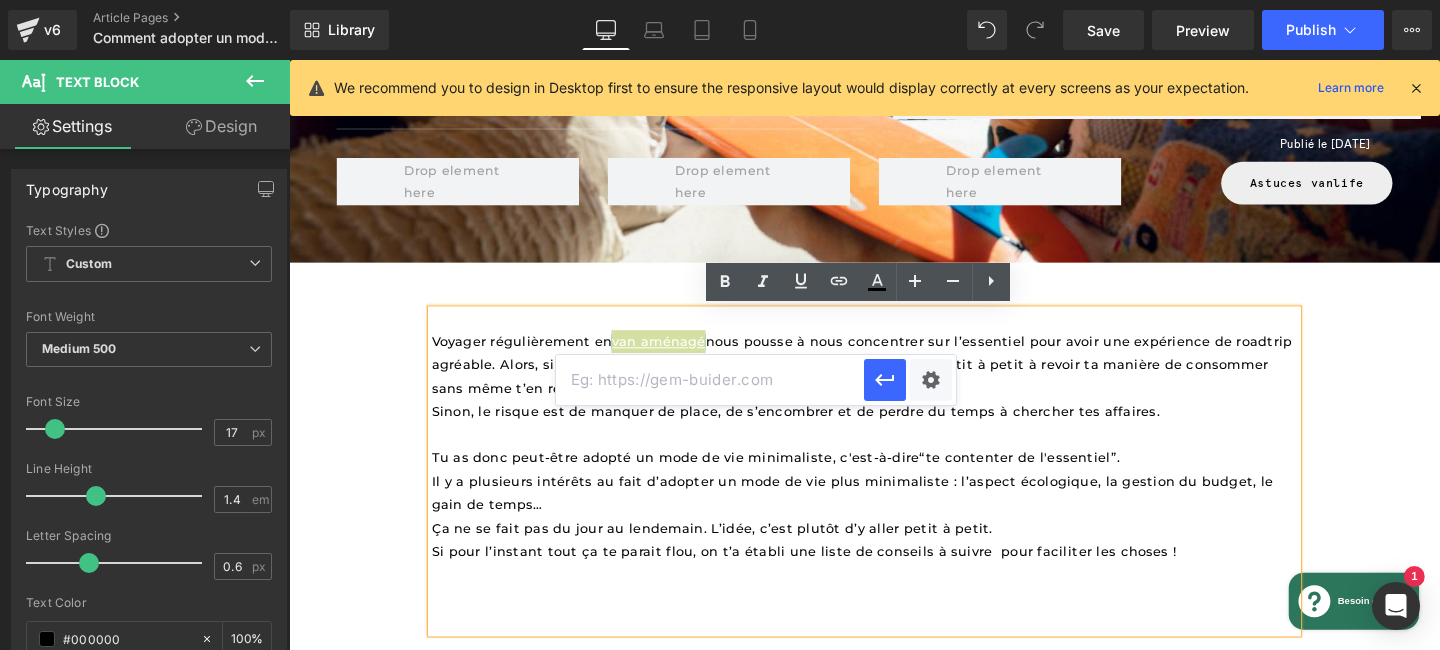 click at bounding box center [710, 380] 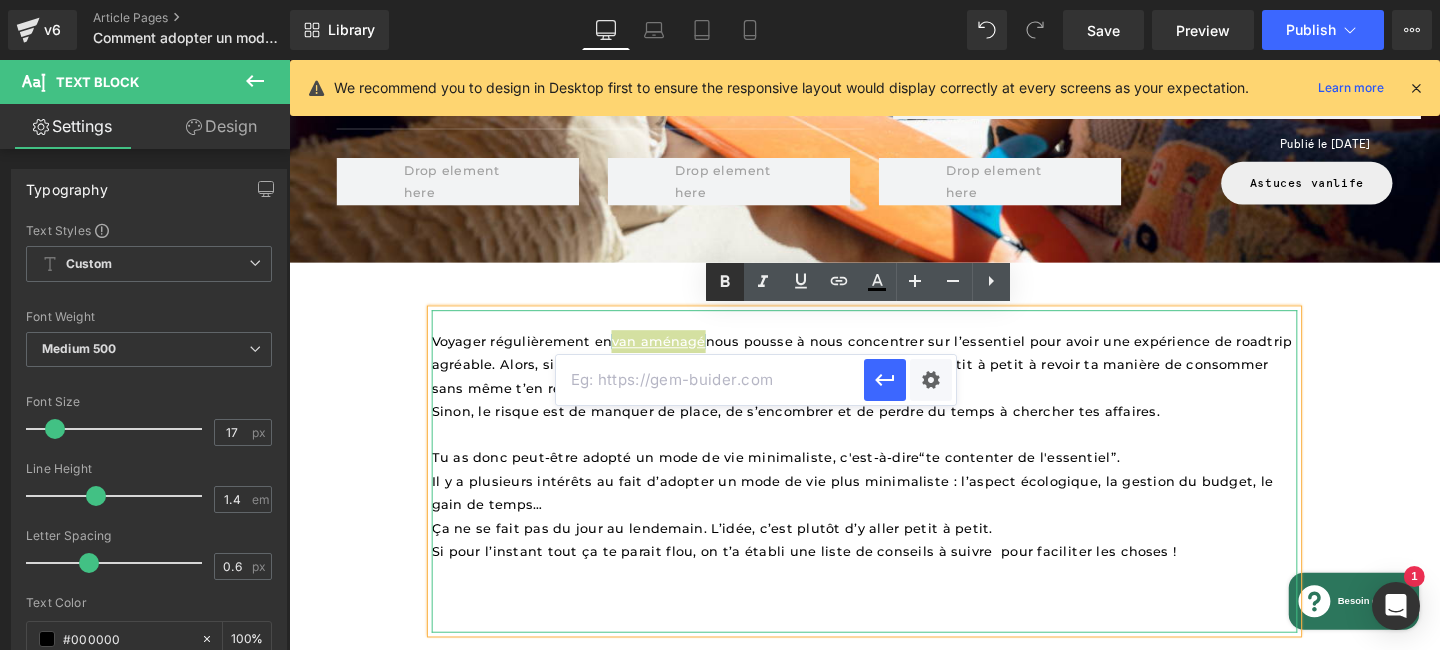 paste on "[URL][DOMAIN_NAME]" 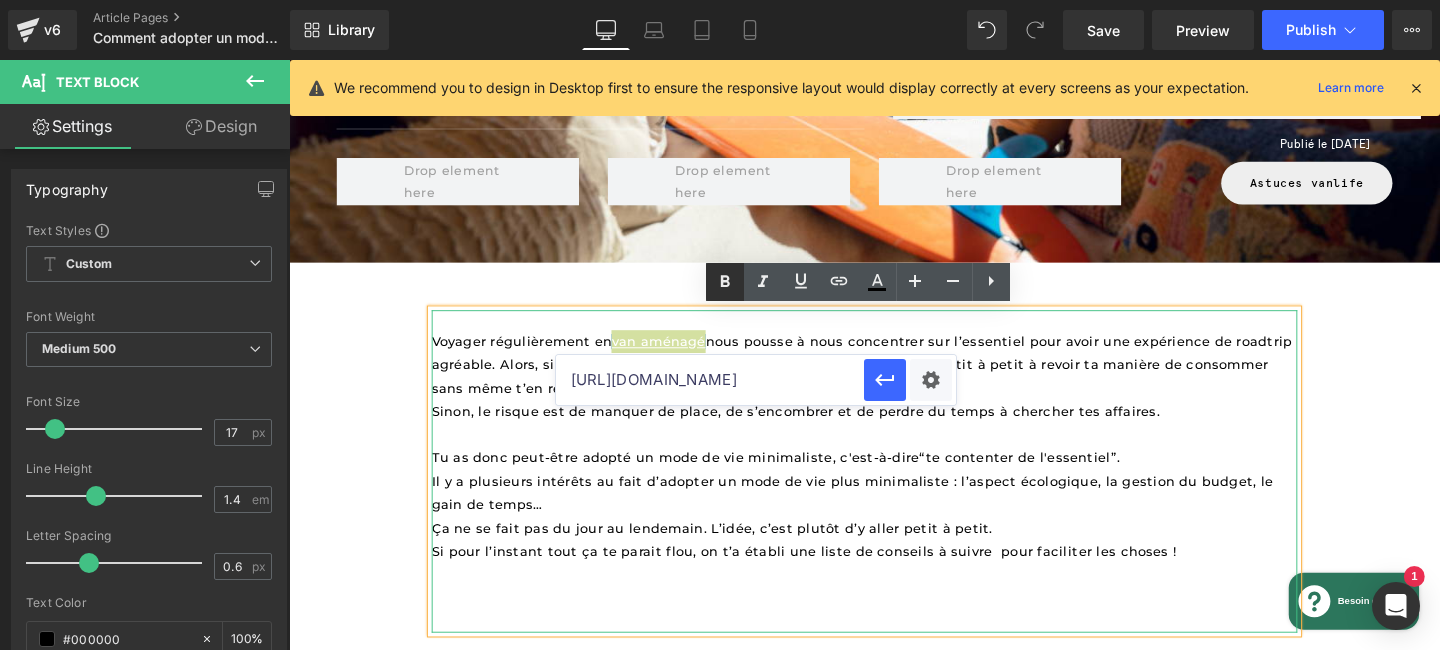 scroll, scrollTop: 0, scrollLeft: 176, axis: horizontal 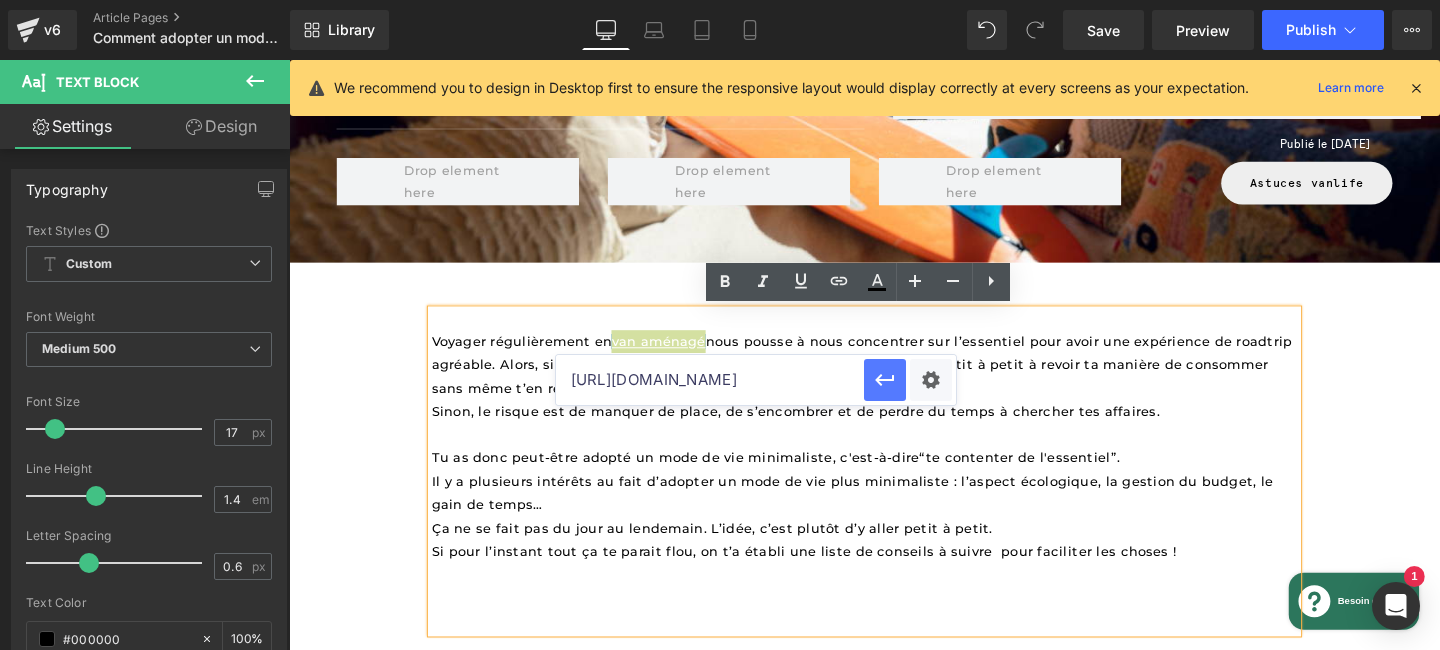 type on "[URL][DOMAIN_NAME]" 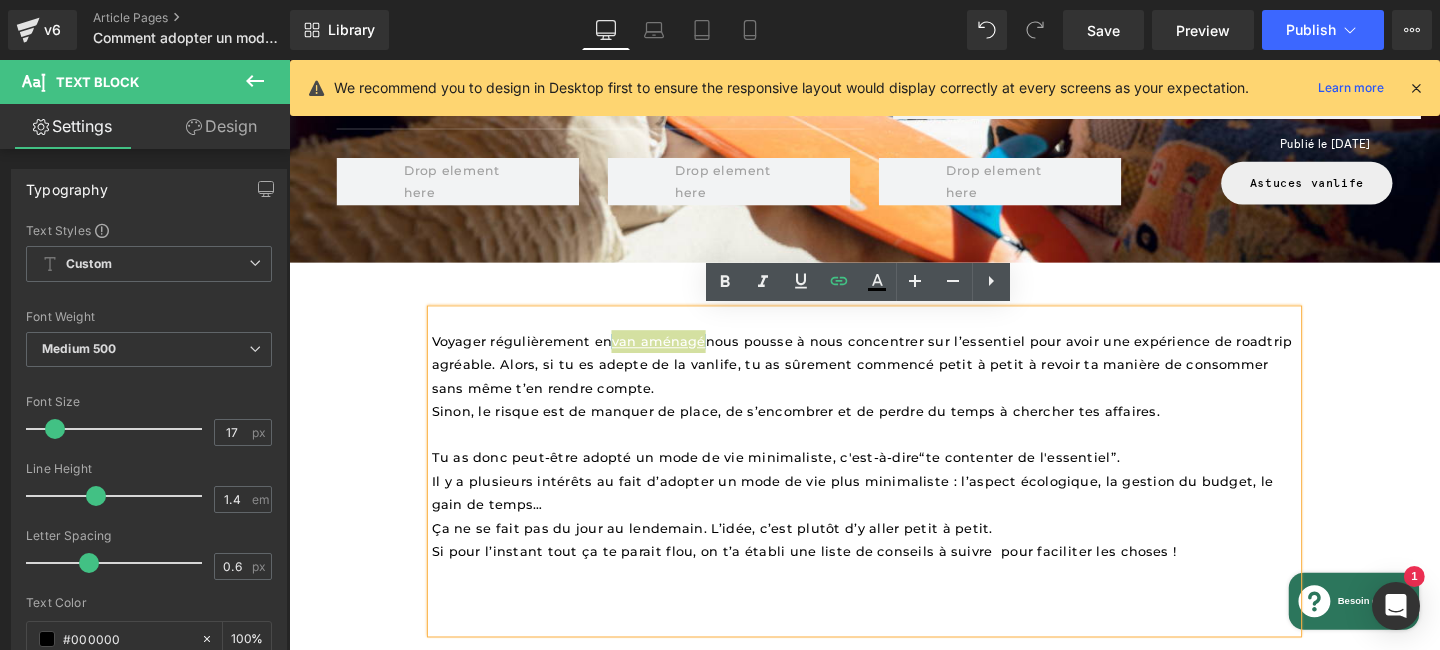 scroll, scrollTop: 0, scrollLeft: 0, axis: both 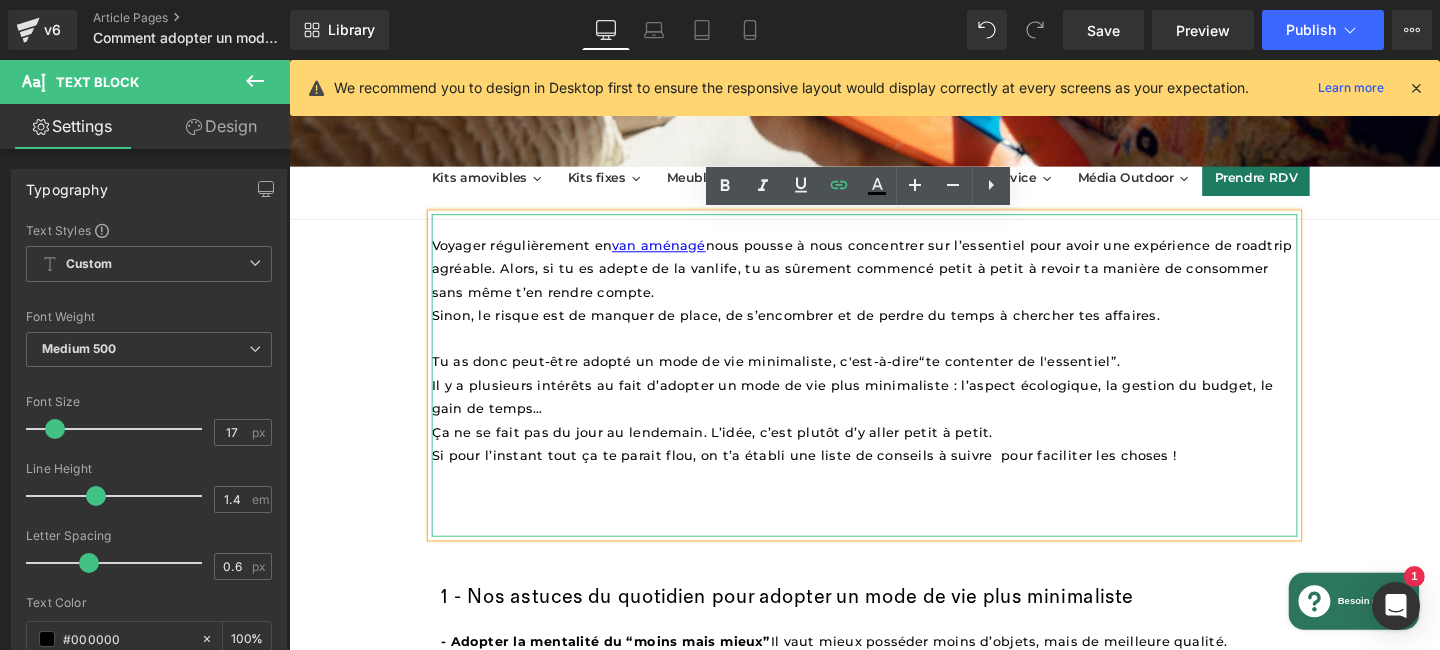 click at bounding box center [894, 524] 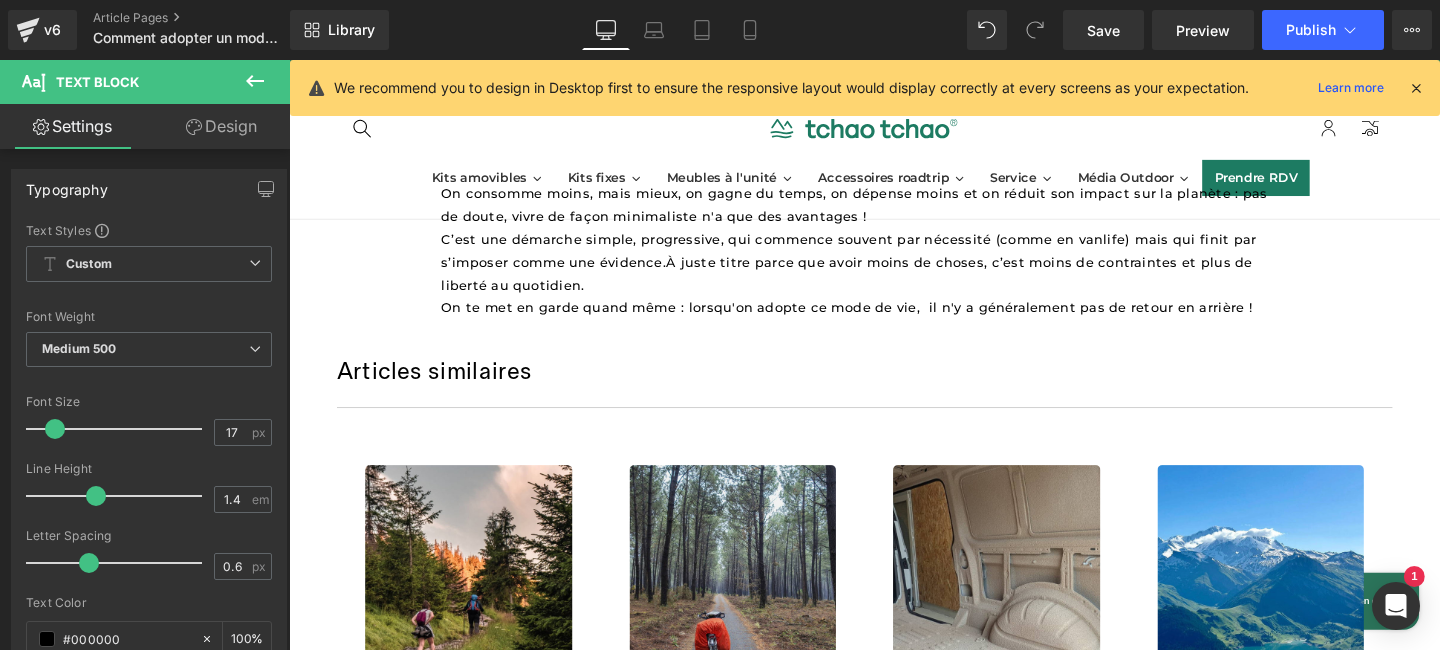 scroll, scrollTop: 4453, scrollLeft: 0, axis: vertical 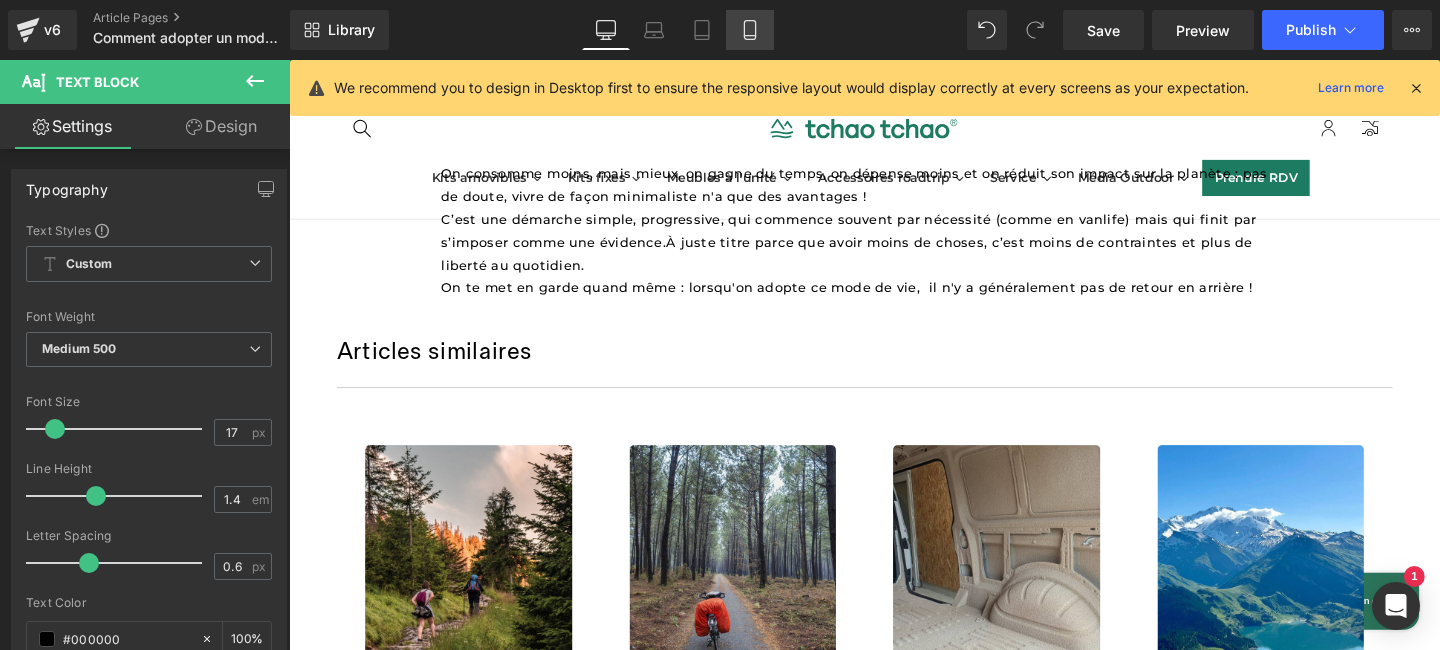 click on "Mobile" at bounding box center (750, 30) 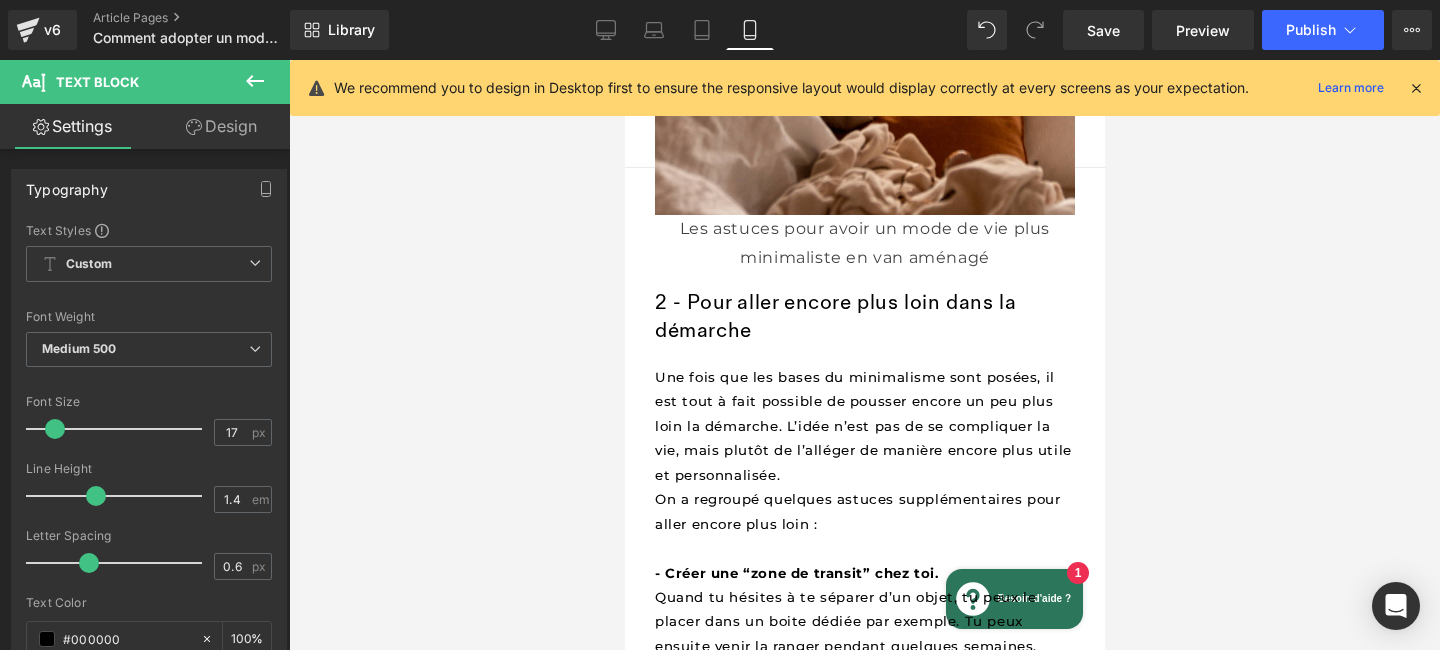 scroll, scrollTop: 2836, scrollLeft: 0, axis: vertical 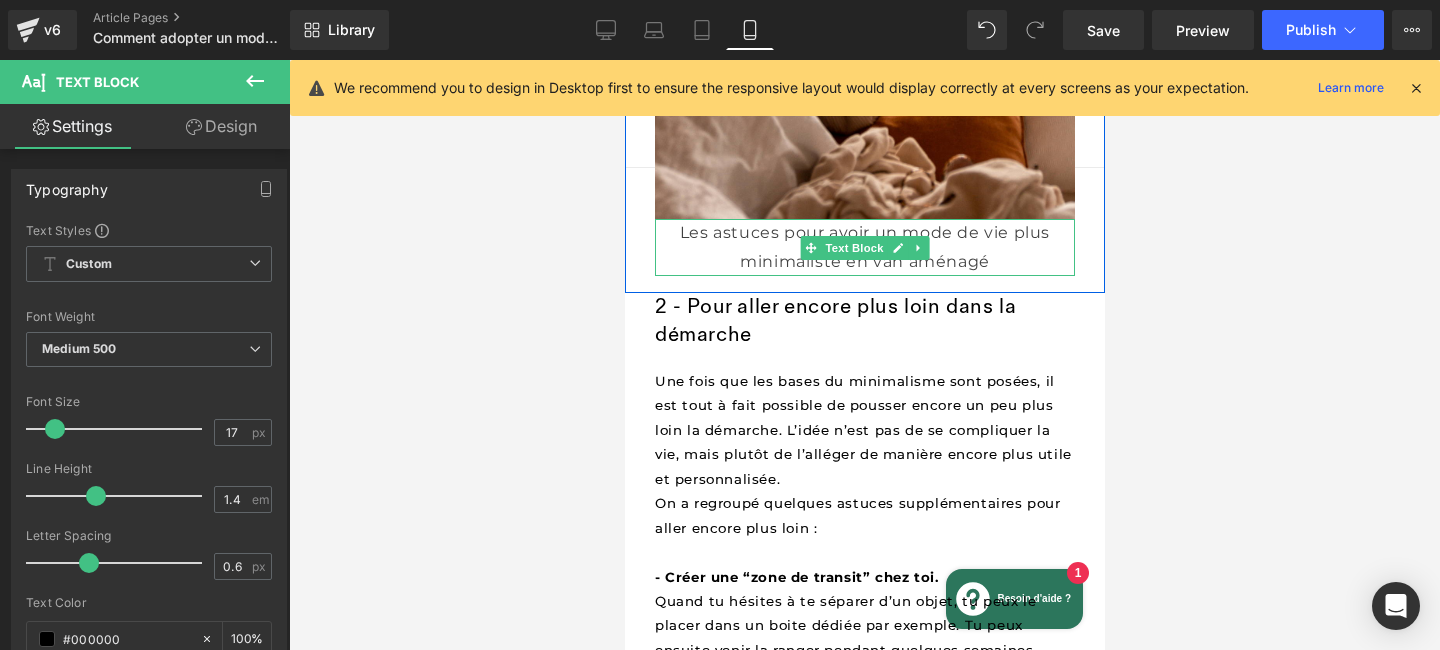 click on "Les astuces pour avoir un mode de vie plus minimaliste en van aménagé" at bounding box center (864, 248) 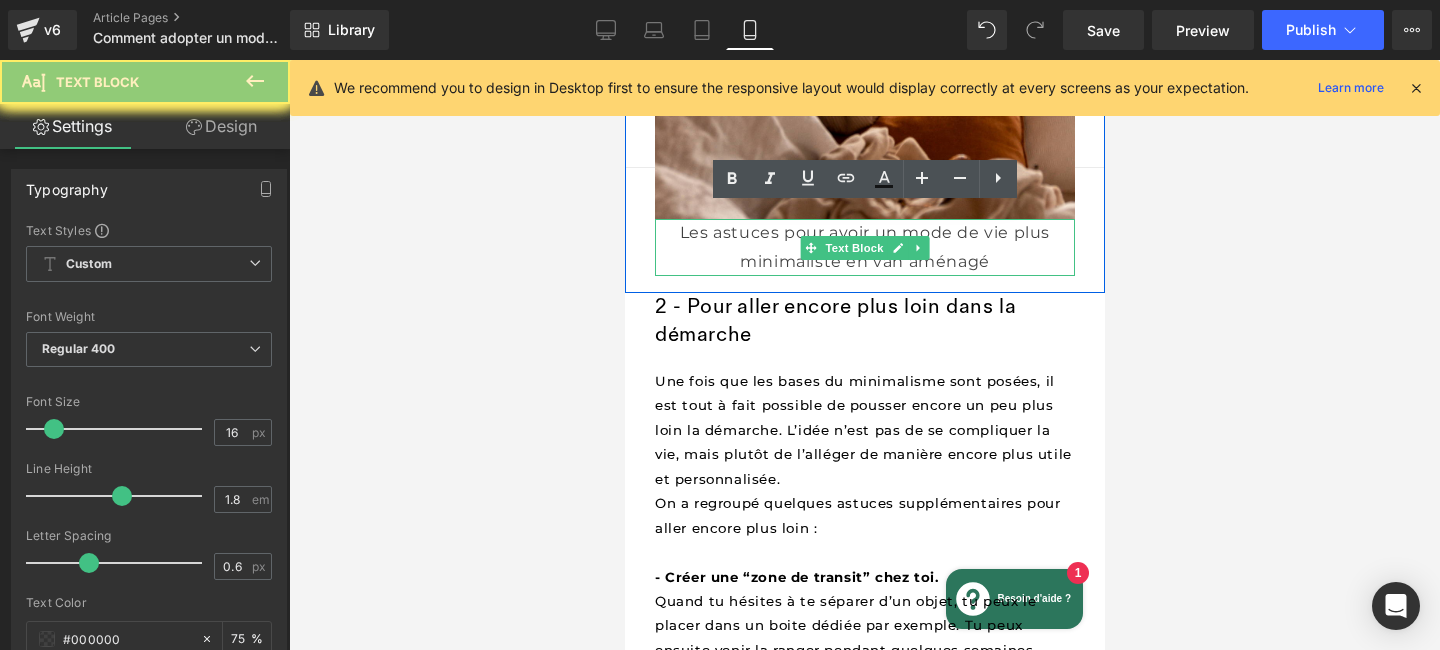 click on "Les astuces pour avoir un mode de vie plus minimaliste en van aménagé" at bounding box center [864, 248] 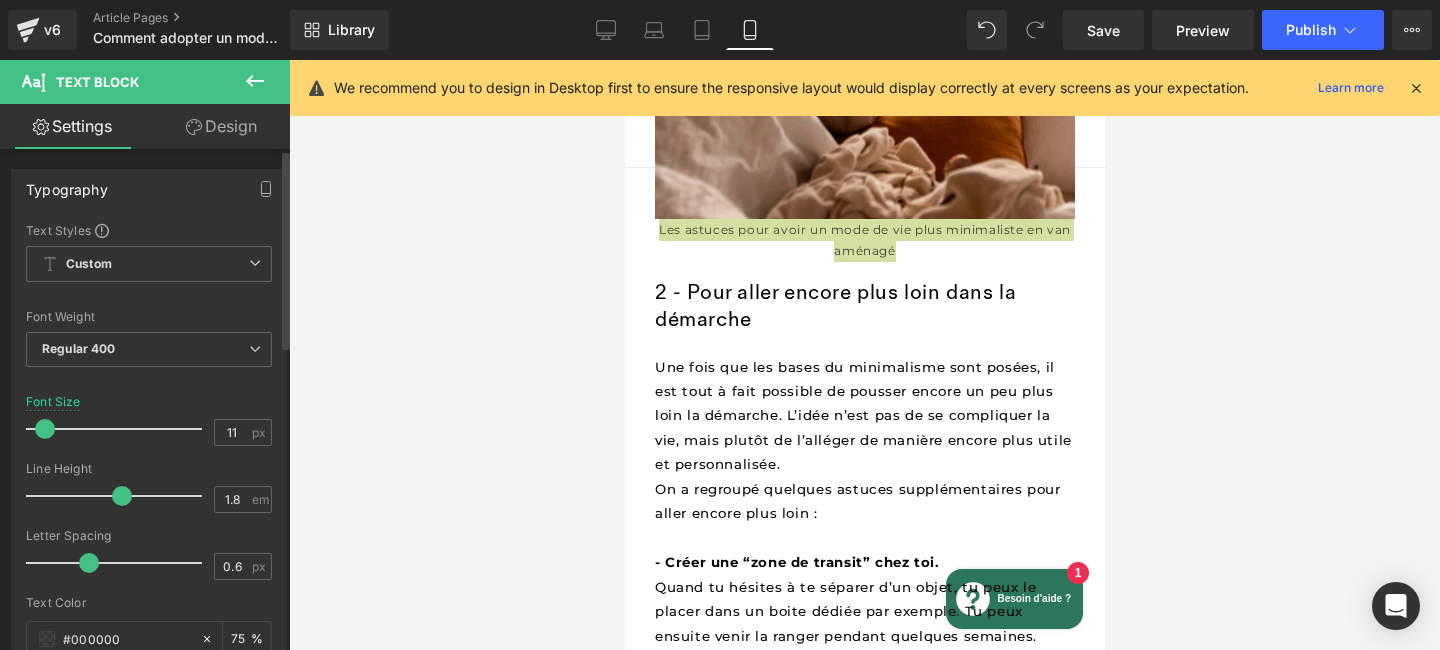 type on "10" 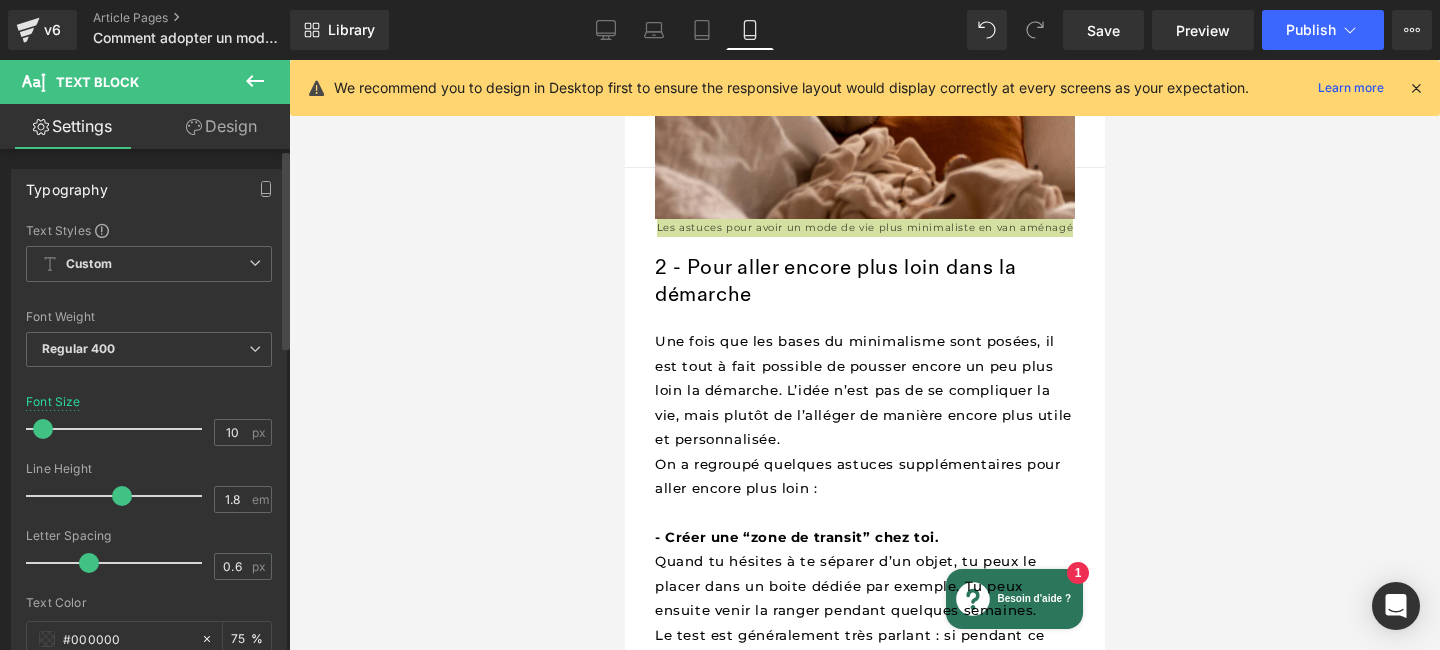 click at bounding box center [43, 429] 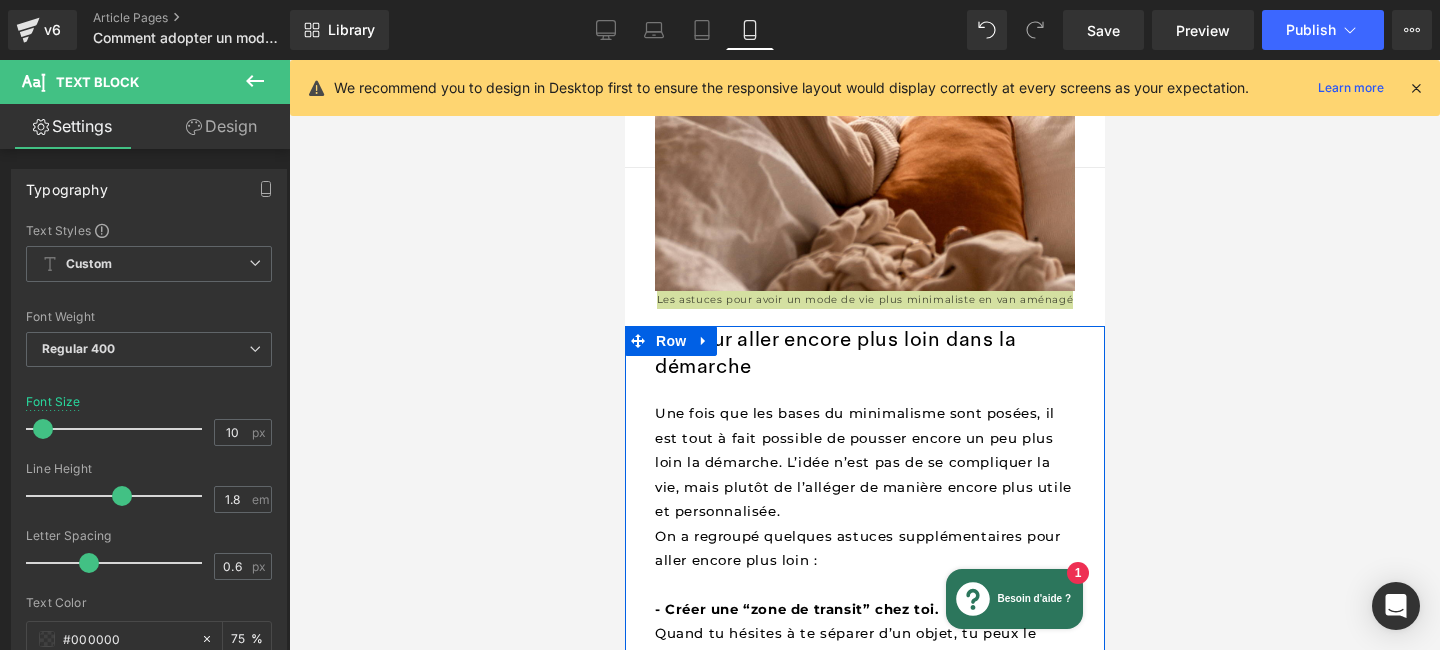 scroll, scrollTop: 2746, scrollLeft: 0, axis: vertical 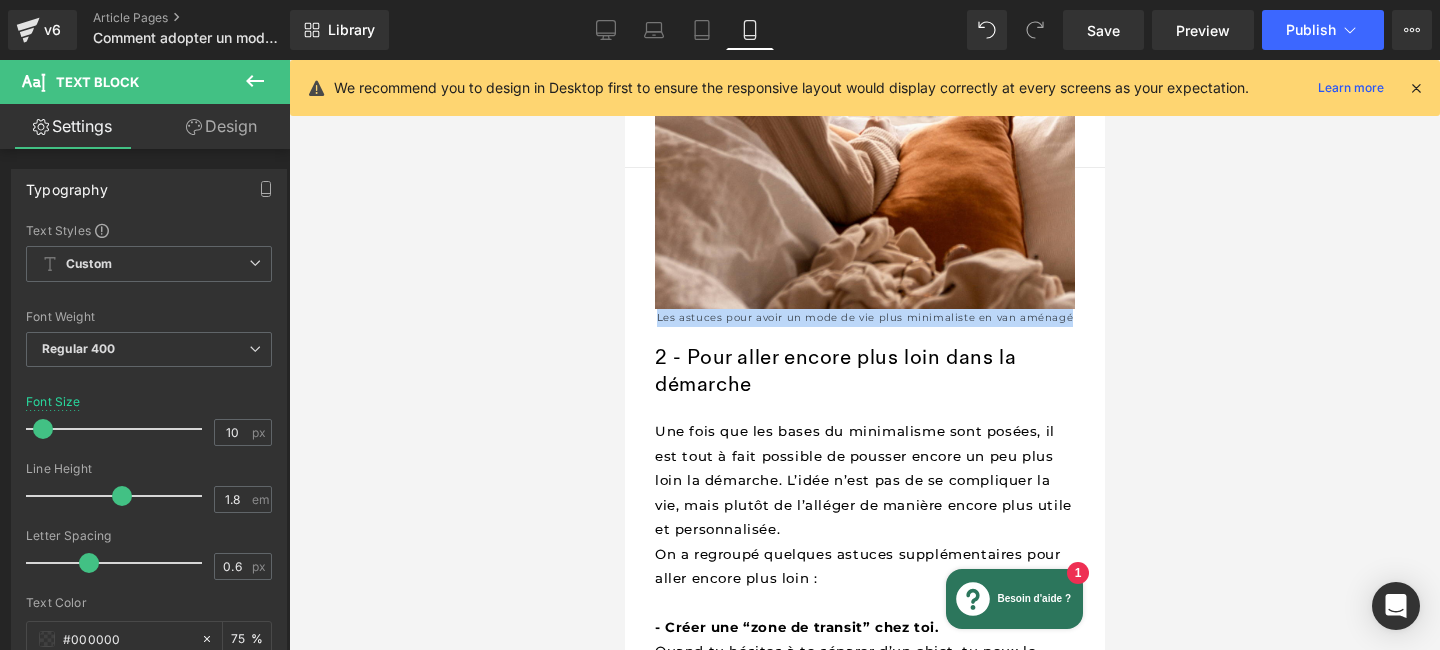 click on "2 - Pour aller encore plus loin dans la démarche" at bounding box center [864, 371] 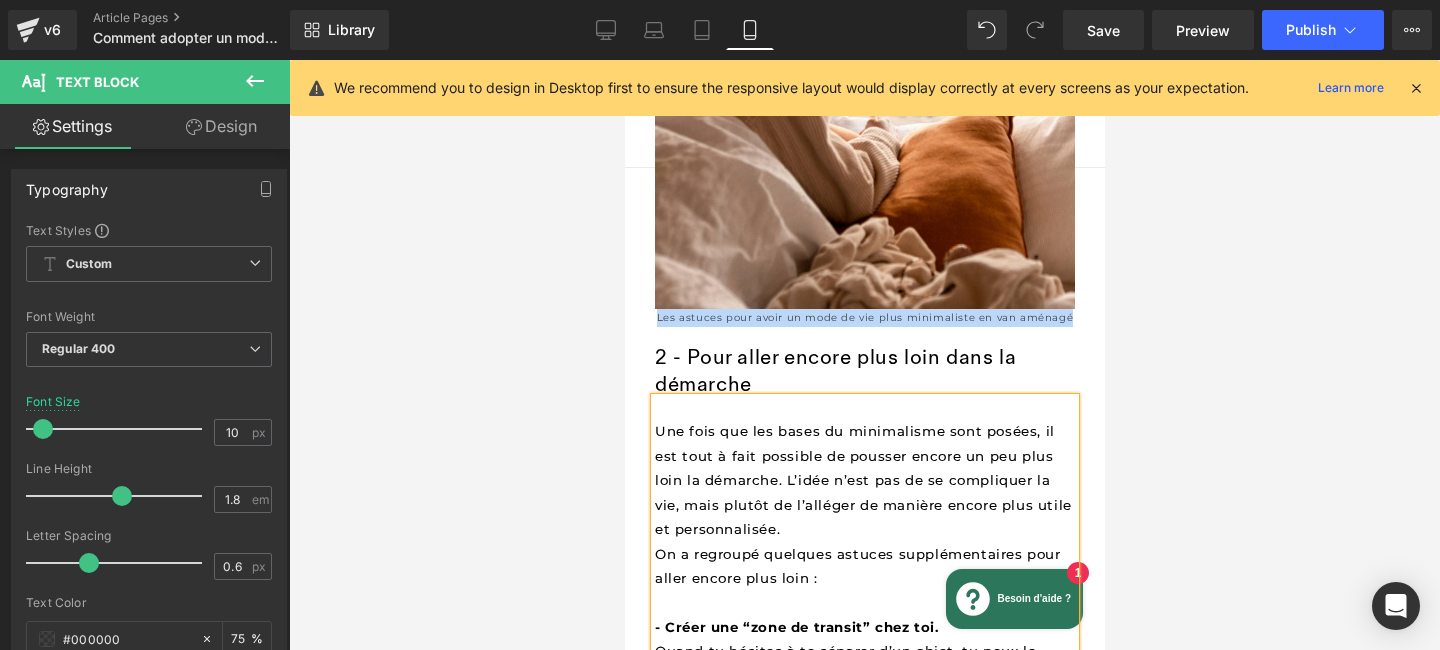 click on "Une fois que les bases du minimalisme sont posées, il est tout à fait possible de pousser encore un peu plus loin la démarche. L’idée n’est pas de se compliquer la vie, mais plutôt de l’alléger de manière encore plus utile et personnalisée." at bounding box center [864, 480] 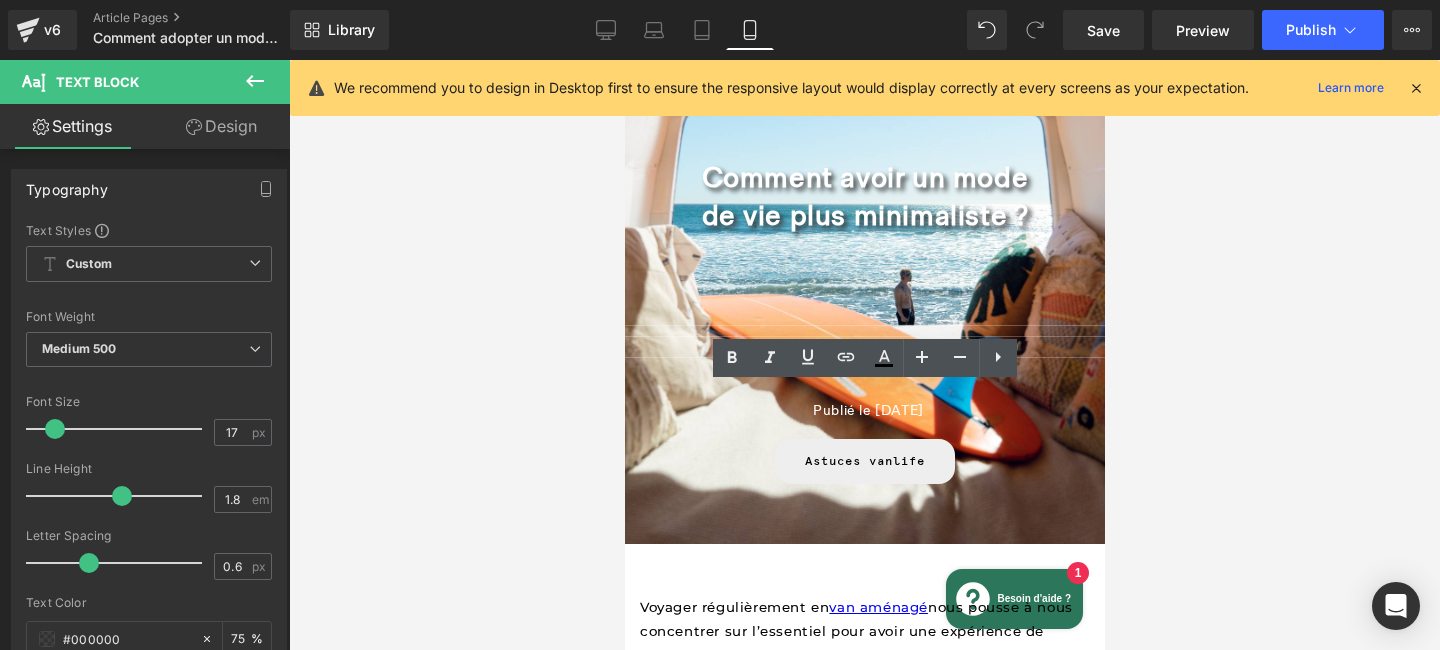 scroll, scrollTop: 3128, scrollLeft: 0, axis: vertical 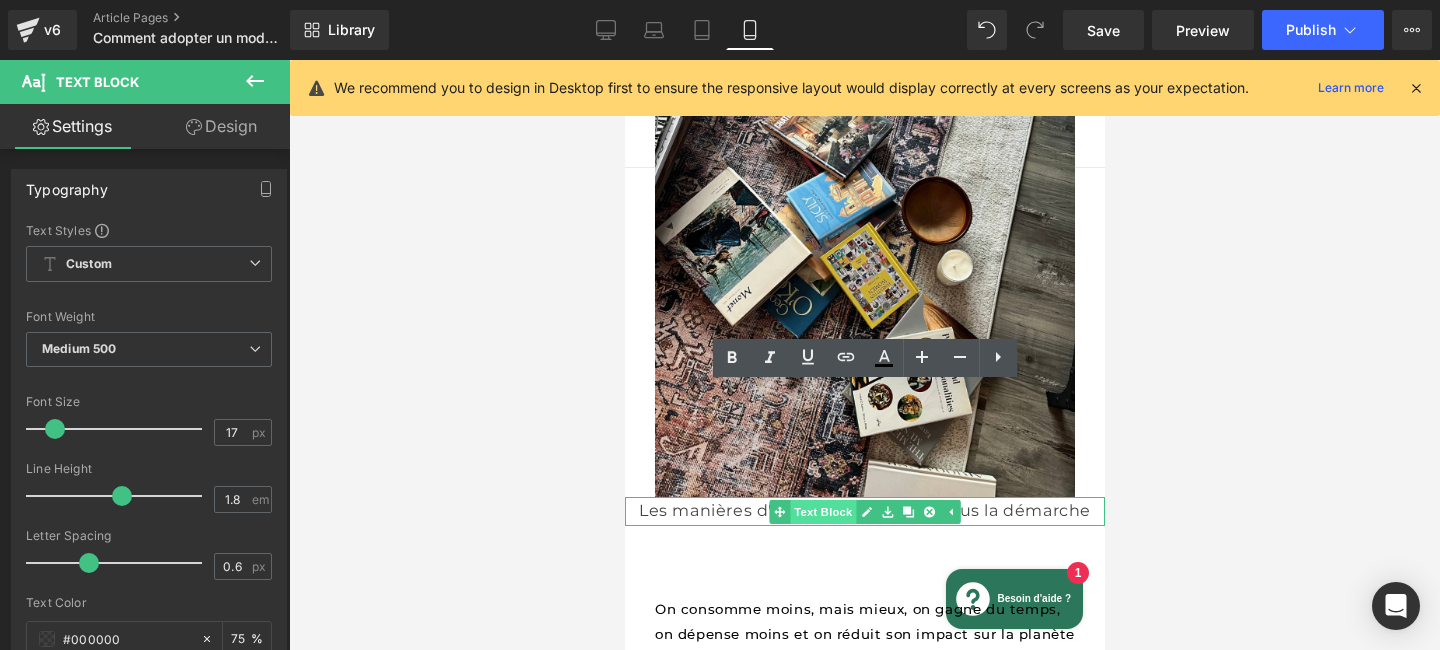click on "Les manières d'approfondir un peu plus la démarche  Text Block" at bounding box center (864, 511) 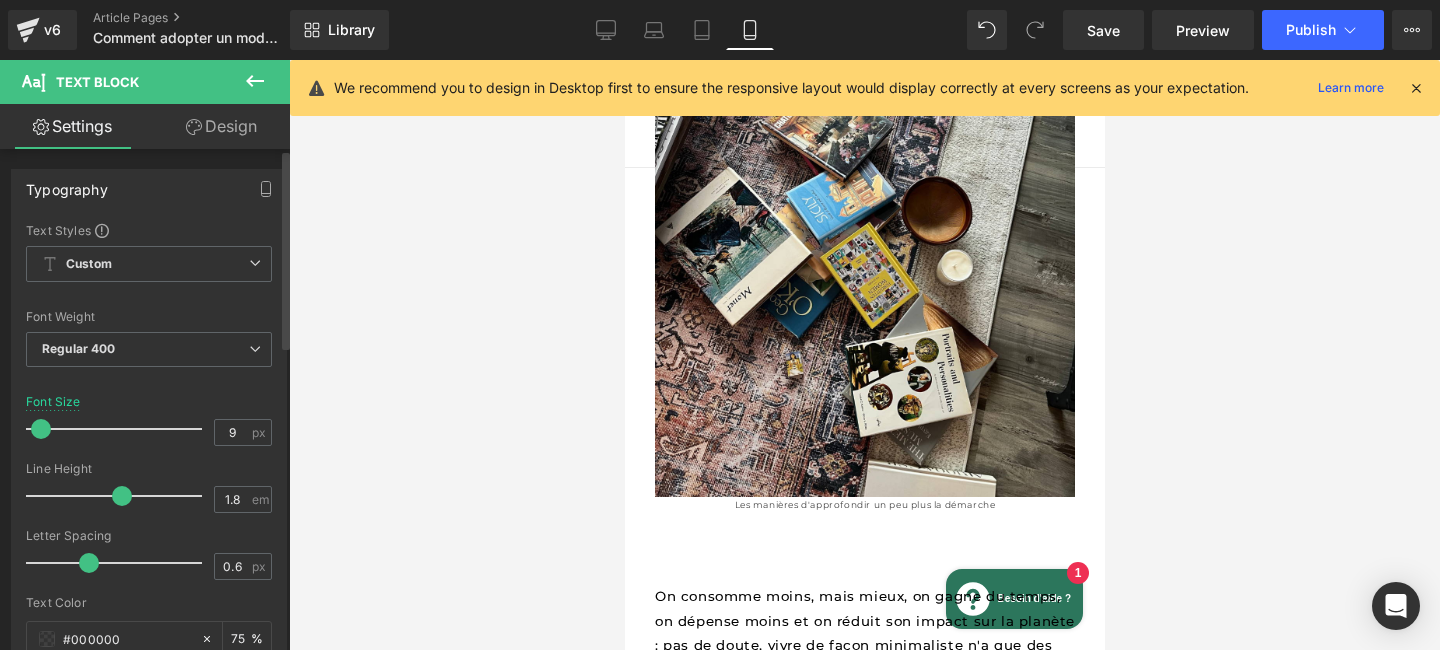 type on "10" 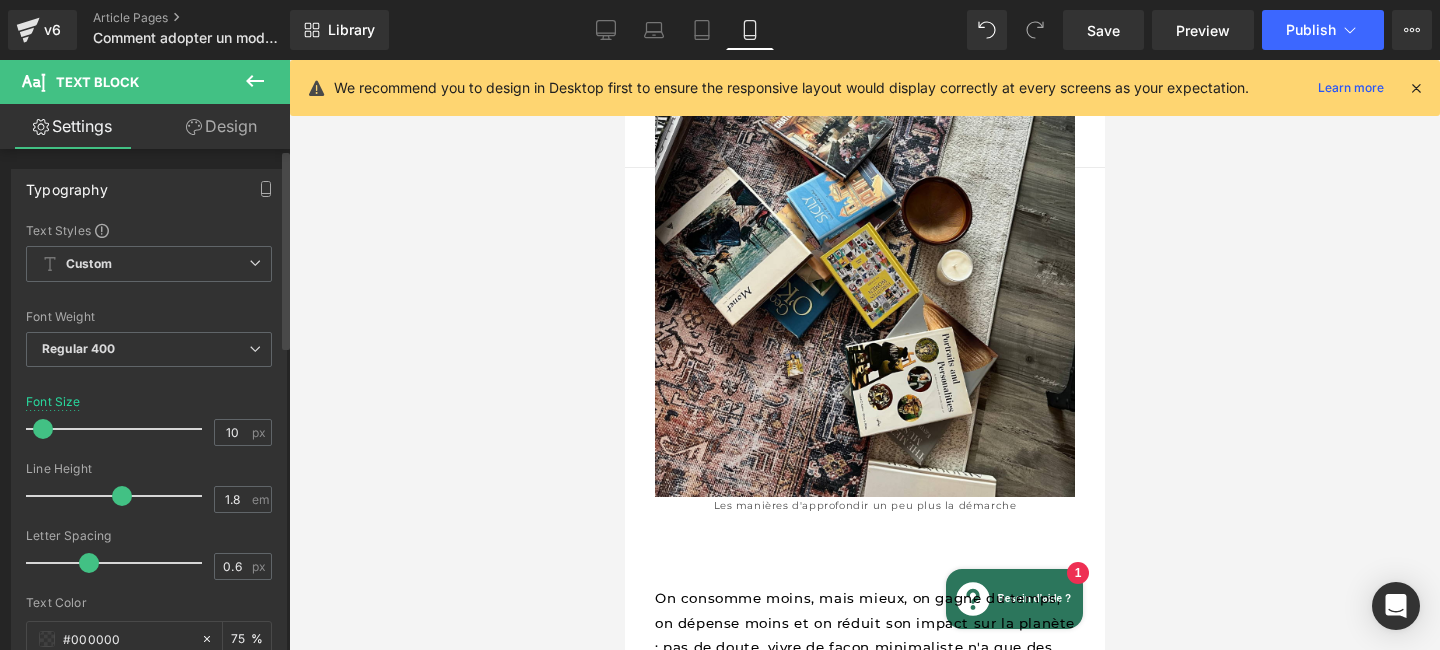 drag, startPoint x: 51, startPoint y: 432, endPoint x: 41, endPoint y: 431, distance: 10.049875 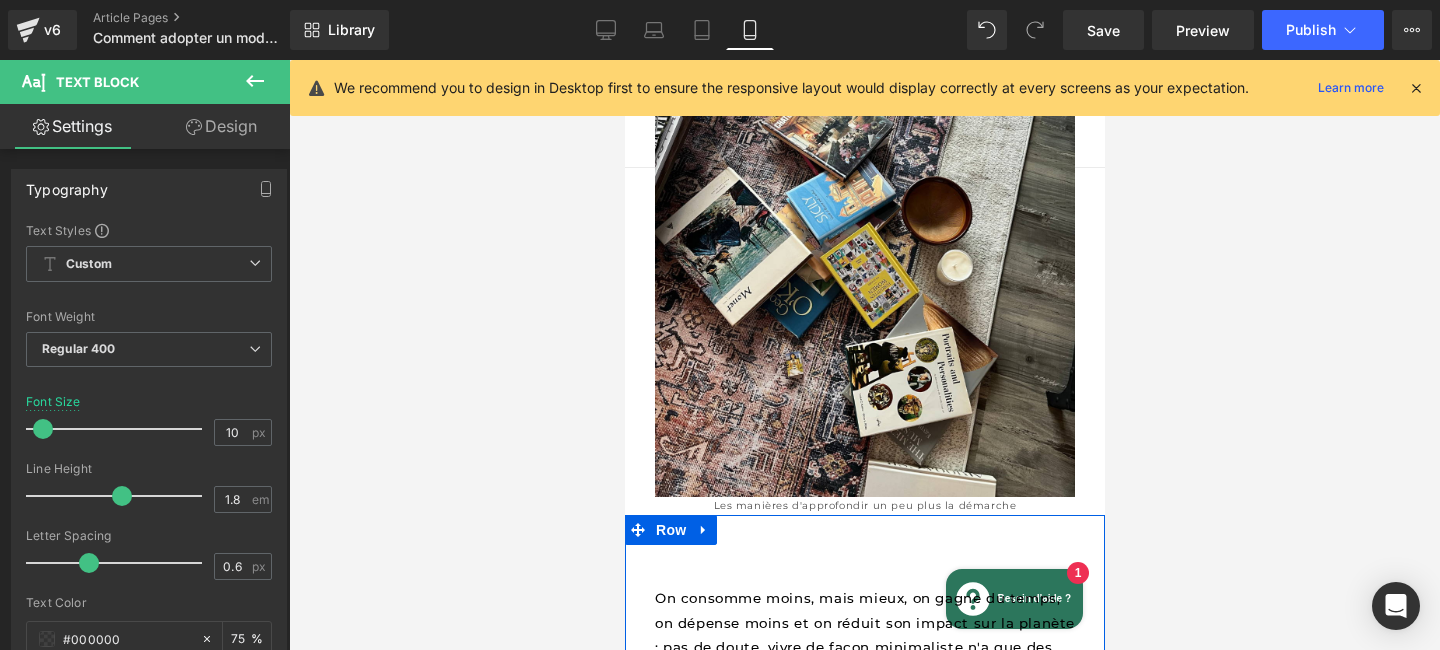 click on "On consomme moins, mais mieux, on gagne du temps, on dépense moins et on réduit son impact sur la planète : pas de doute, vivre de façon minimaliste n'a que des avantages !
C’est une démarche simple, progressive, qui commence souvent par nécessité (comme en vanlife) mais qui finit par s’imposer comme une évidence.
À juste titre parce que avoir m oins de choses, c’est moins de contraintes et plus de liberté au quotidien.
On te met en garde quand même : lorsqu'on adopte ce mode de vie,  il n'y a généralement pas de retour en arrière !" at bounding box center [864, 730] 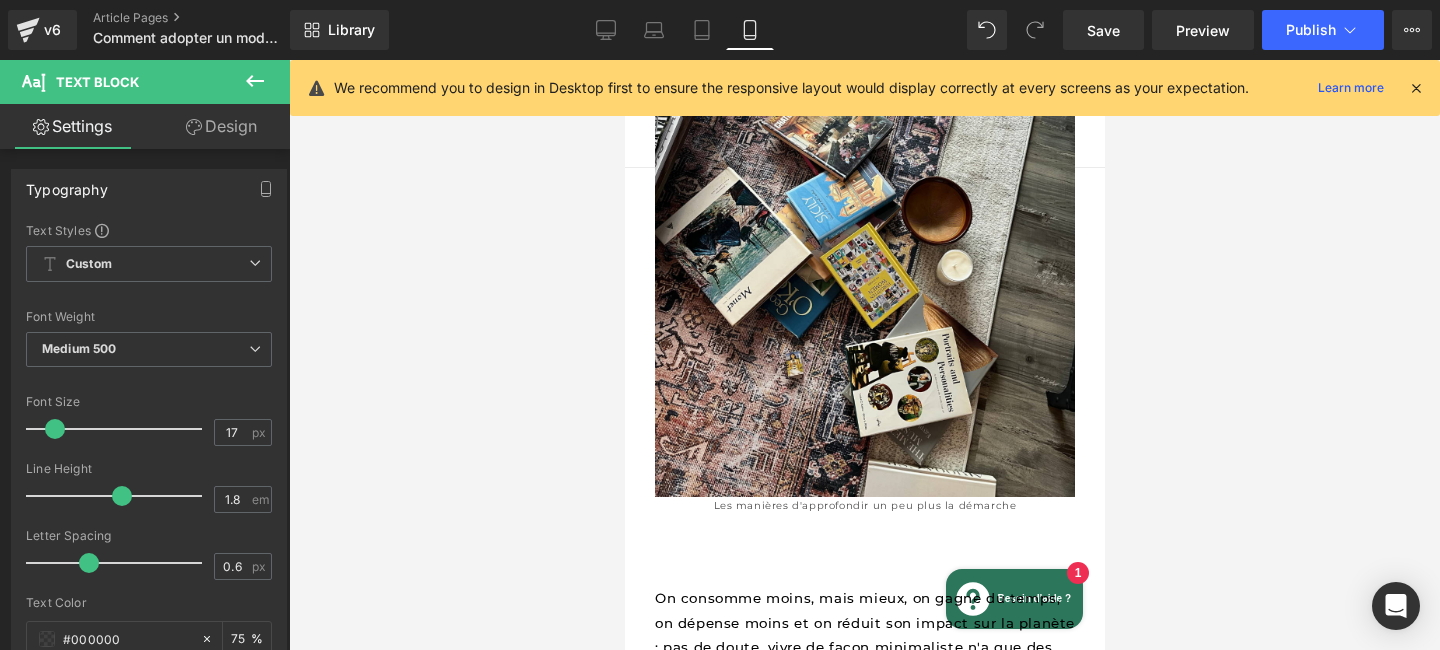 click on "Design" at bounding box center (221, 126) 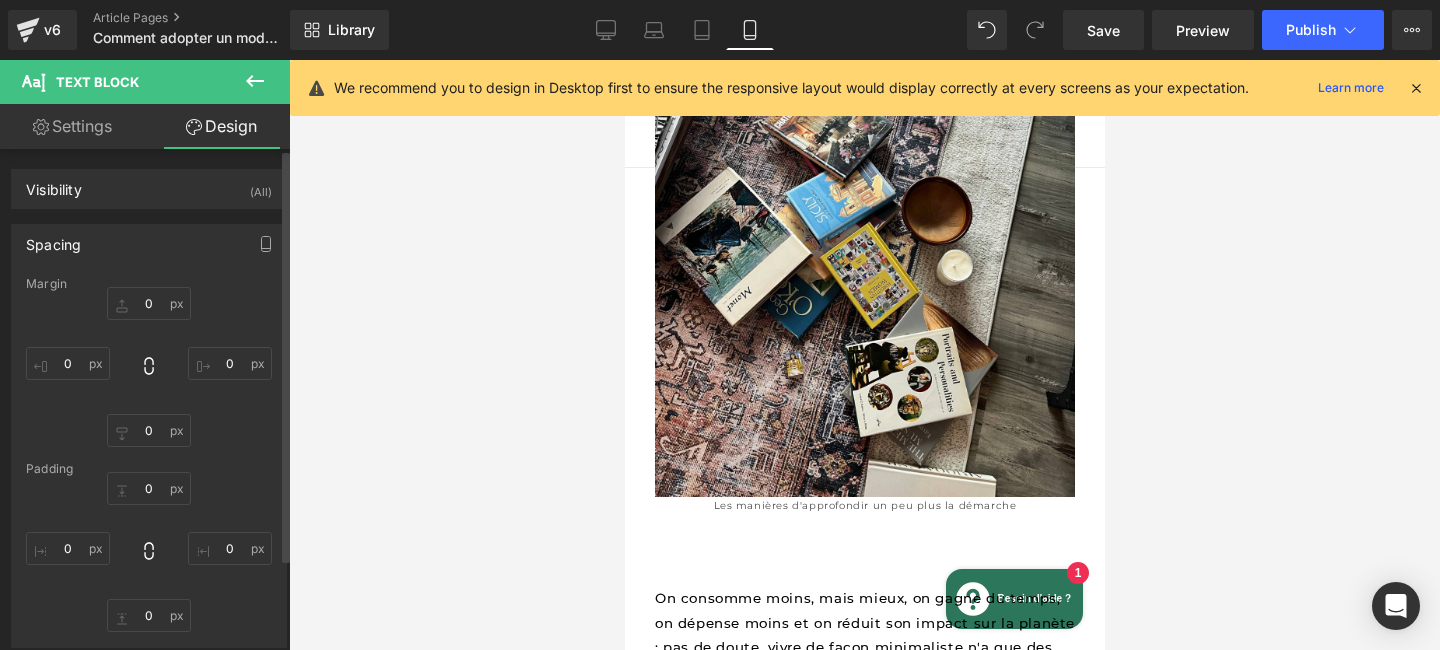 type on "0" 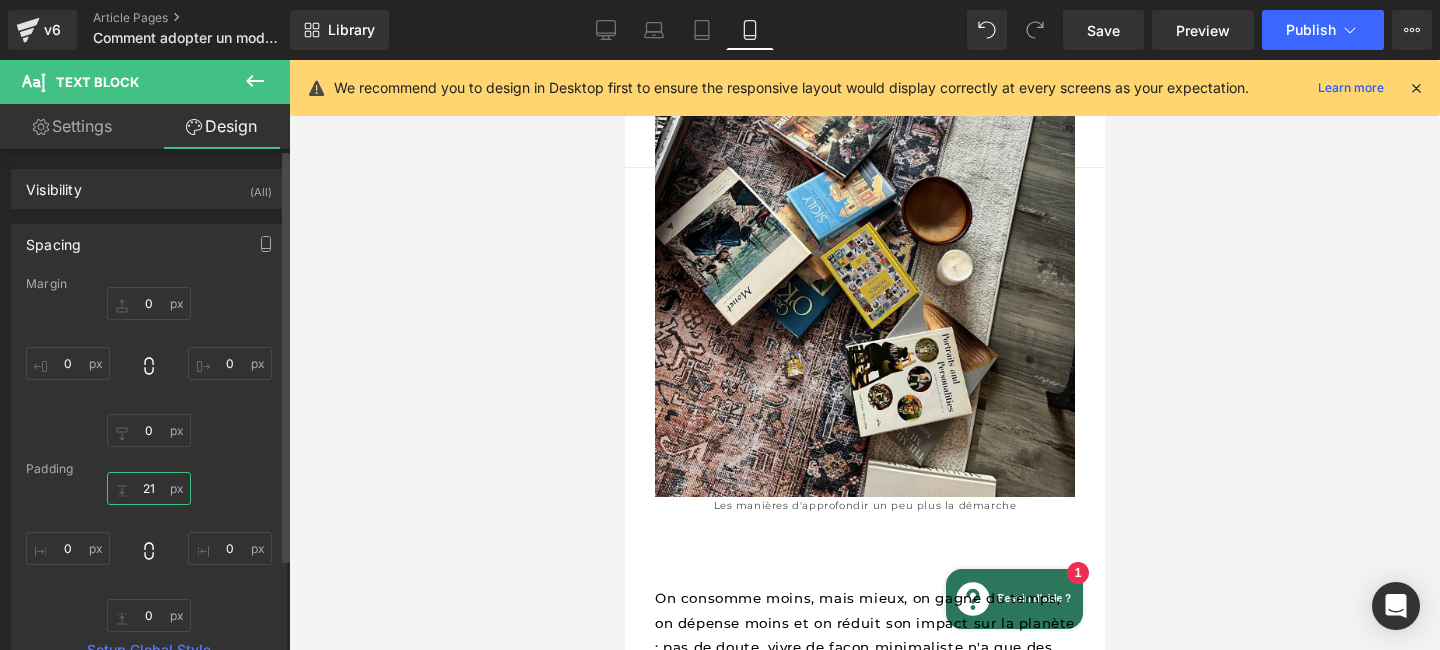 click on "21" at bounding box center [149, 488] 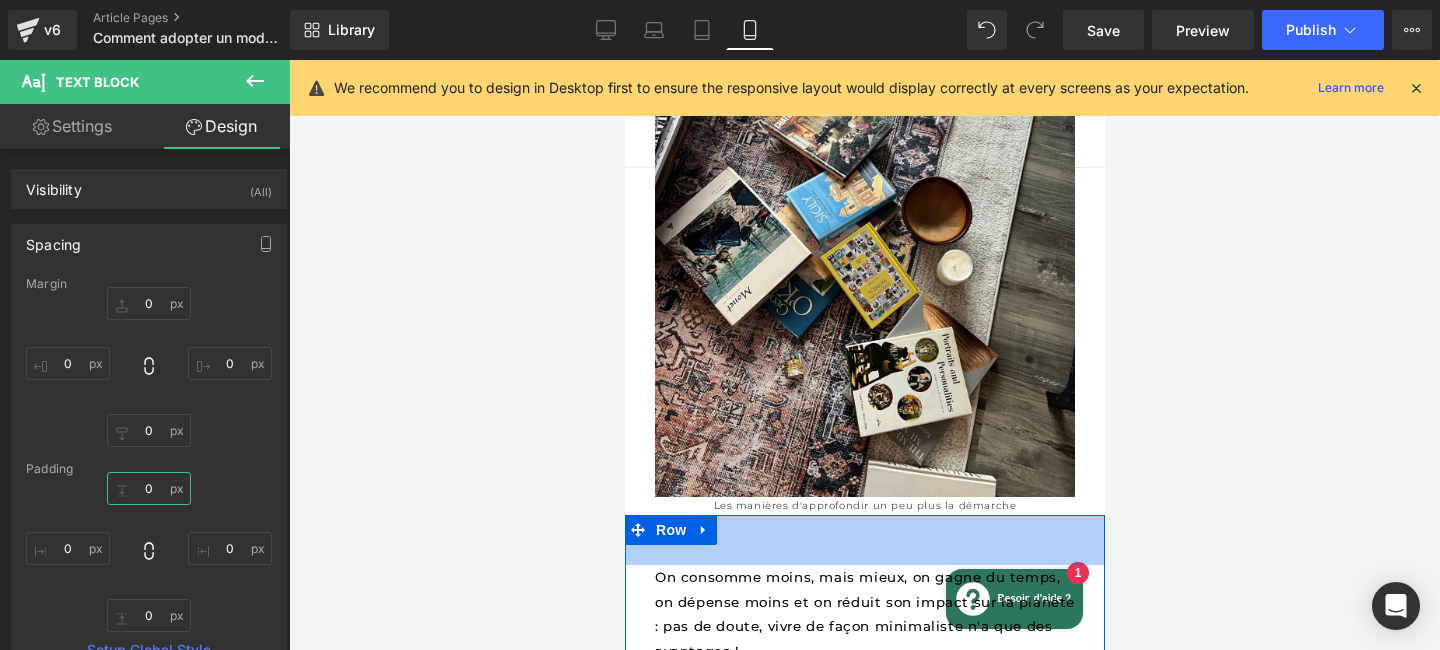 scroll, scrollTop: 4438, scrollLeft: 0, axis: vertical 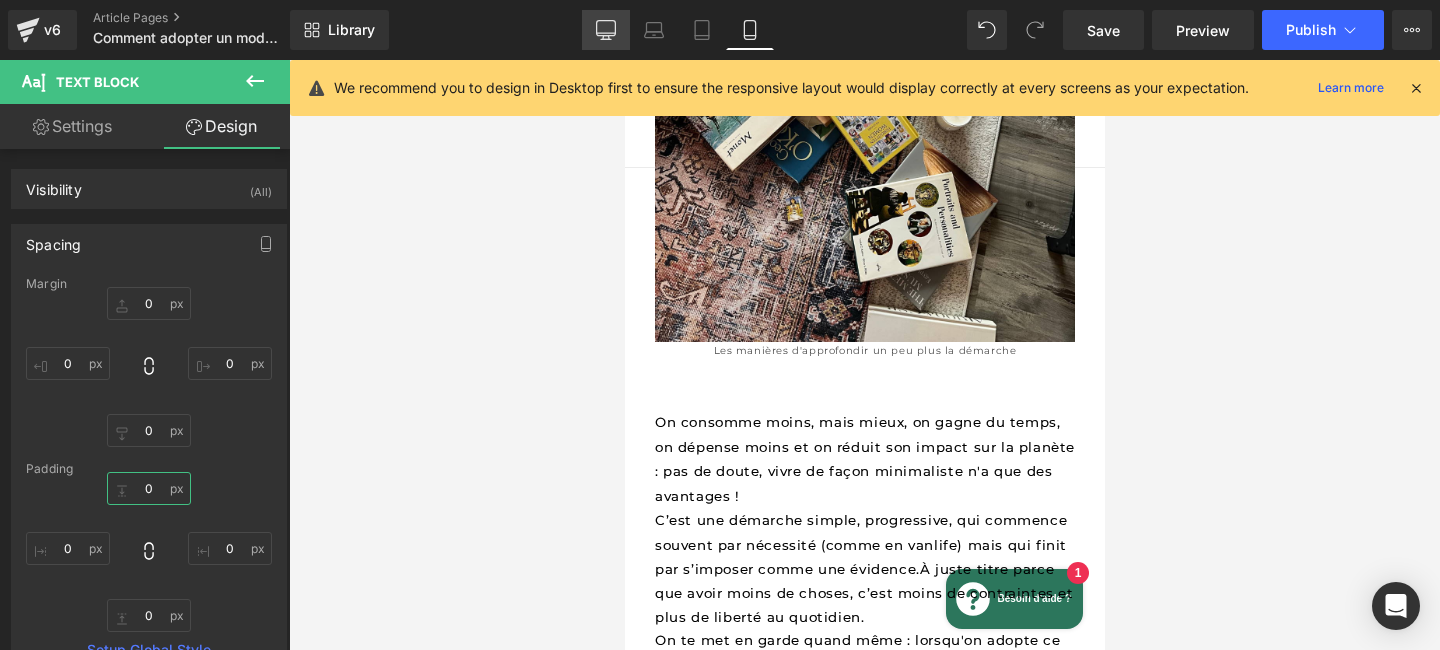 type on "0" 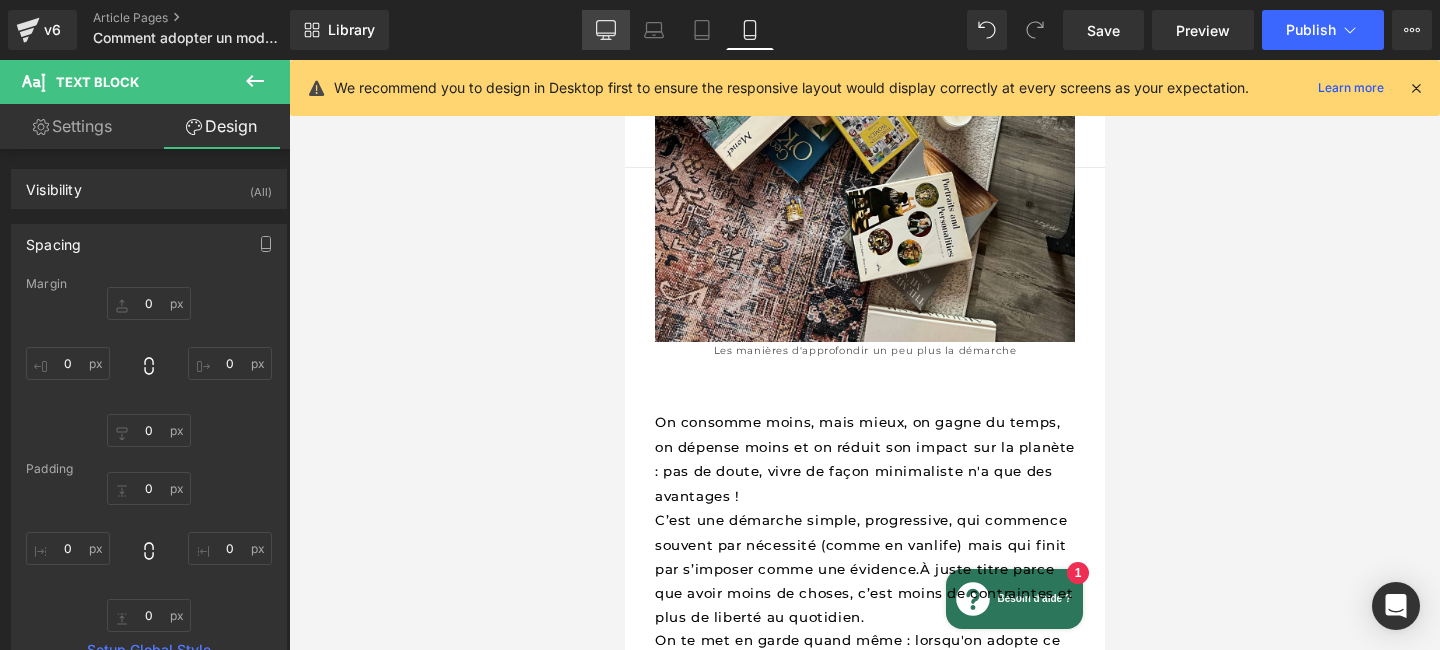 click on "Desktop" at bounding box center (606, 30) 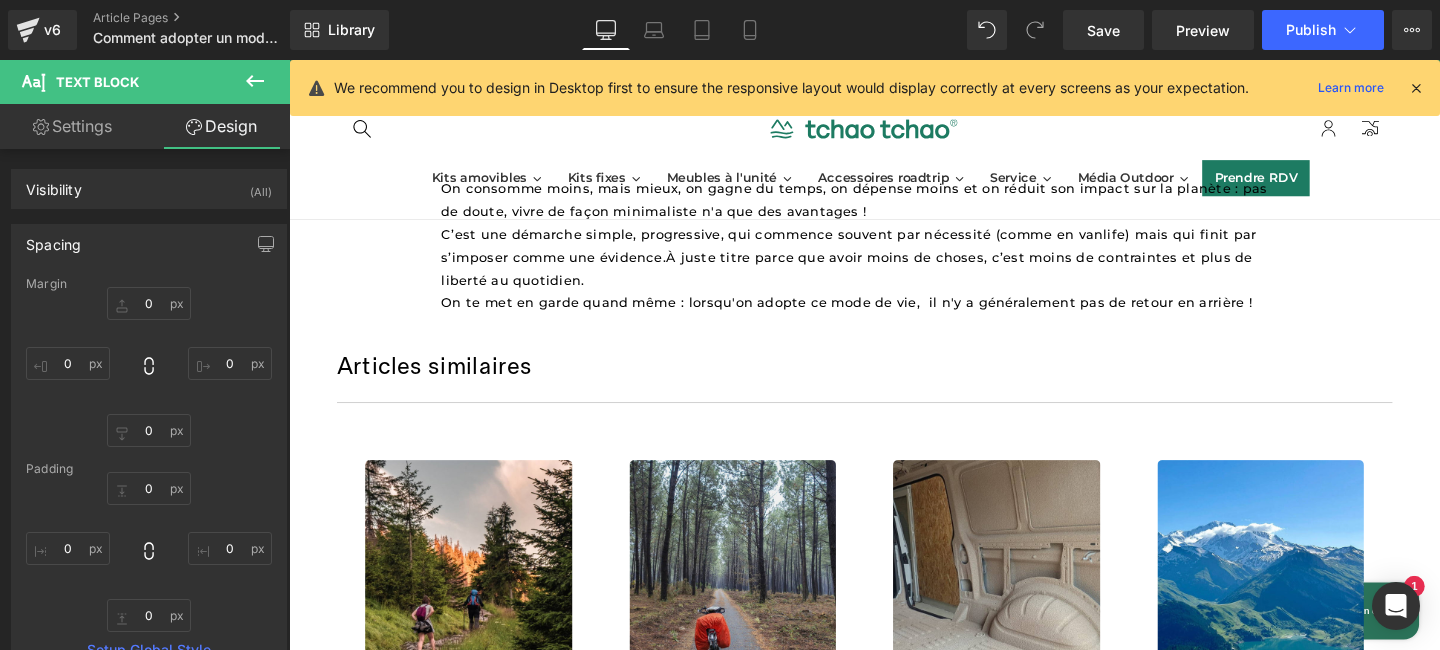 type on "0" 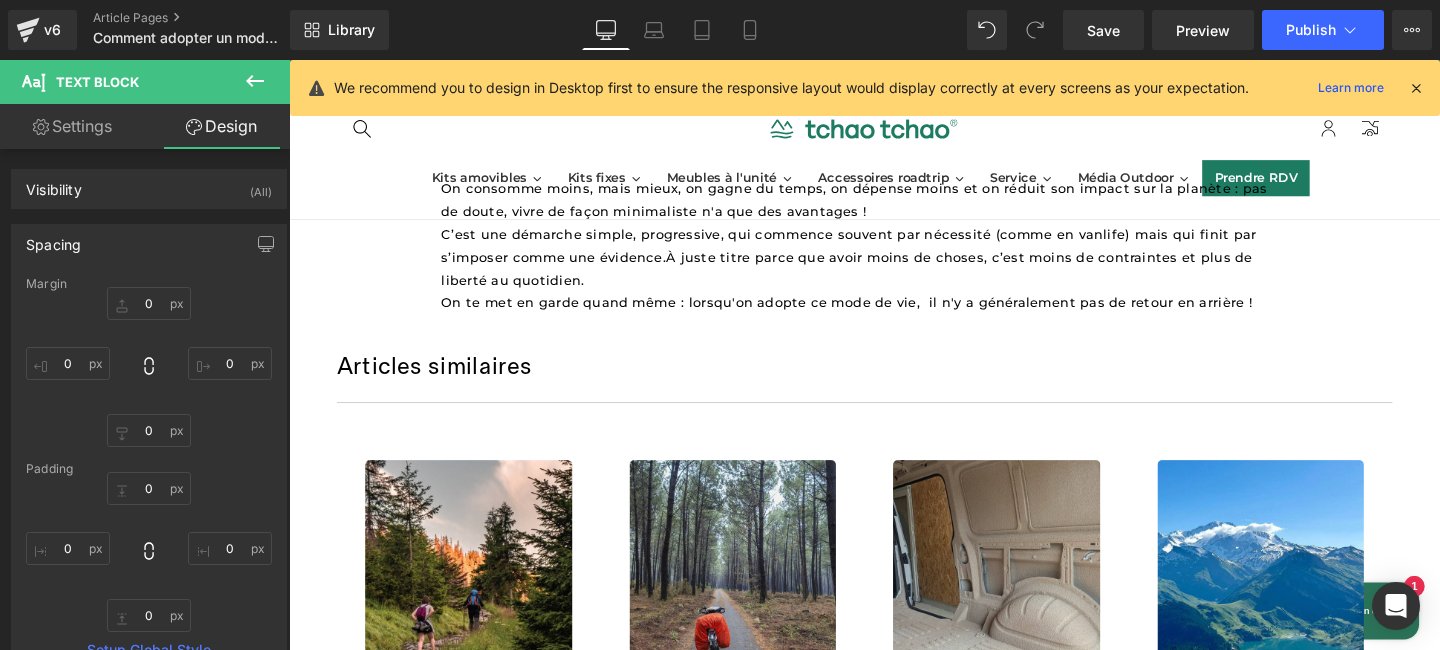 type on "0" 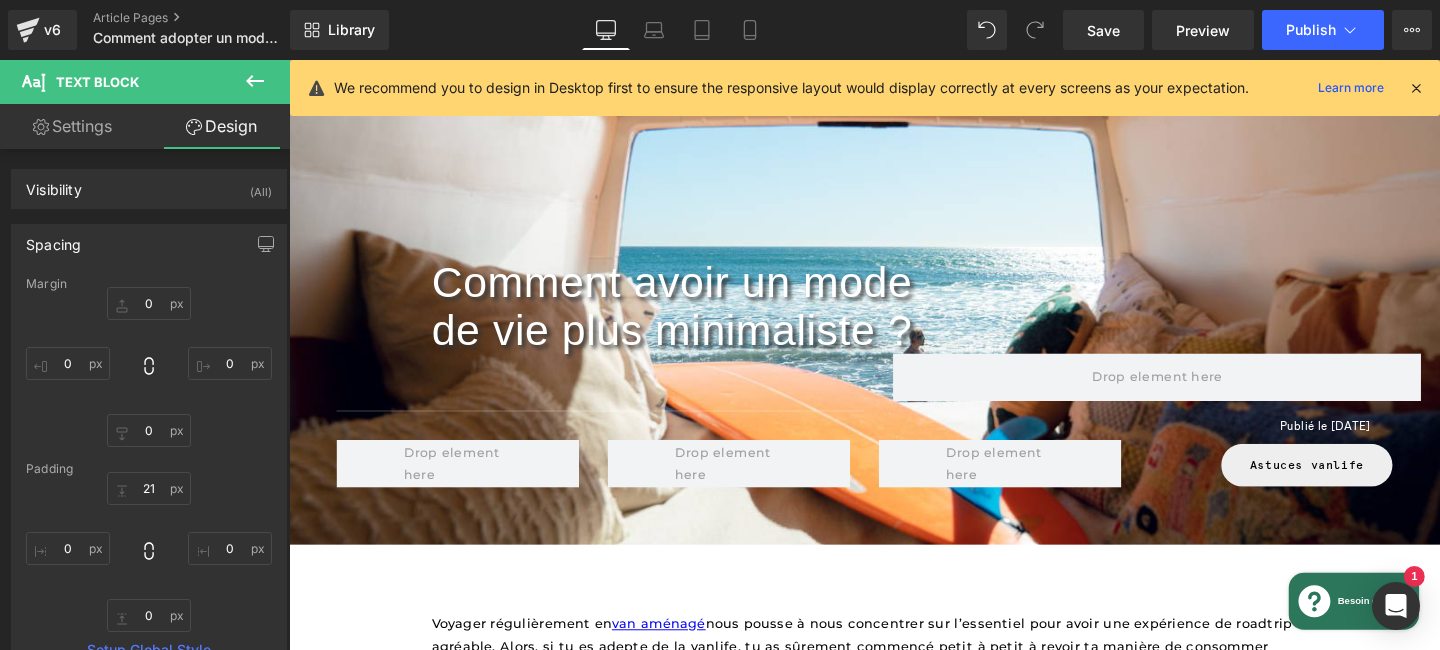scroll, scrollTop: 0, scrollLeft: 0, axis: both 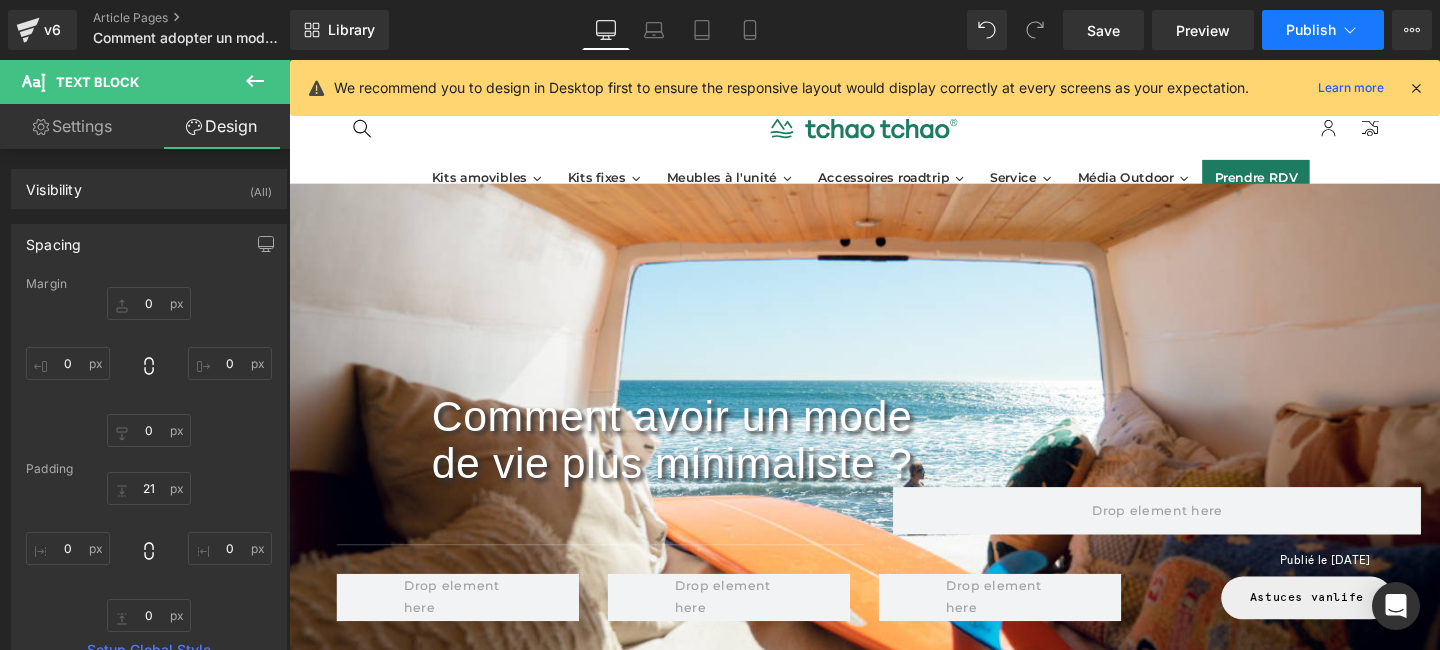 click on "Publish" at bounding box center [1311, 30] 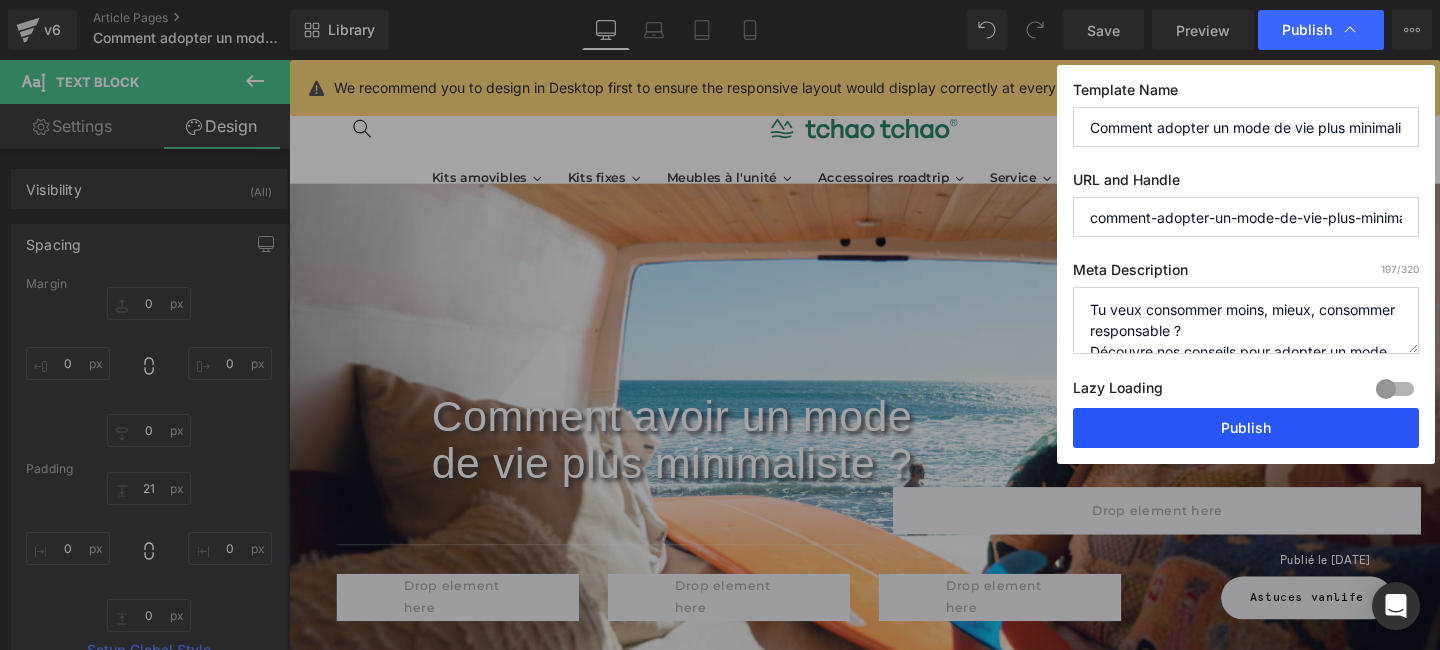 click on "Publish" at bounding box center (1246, 428) 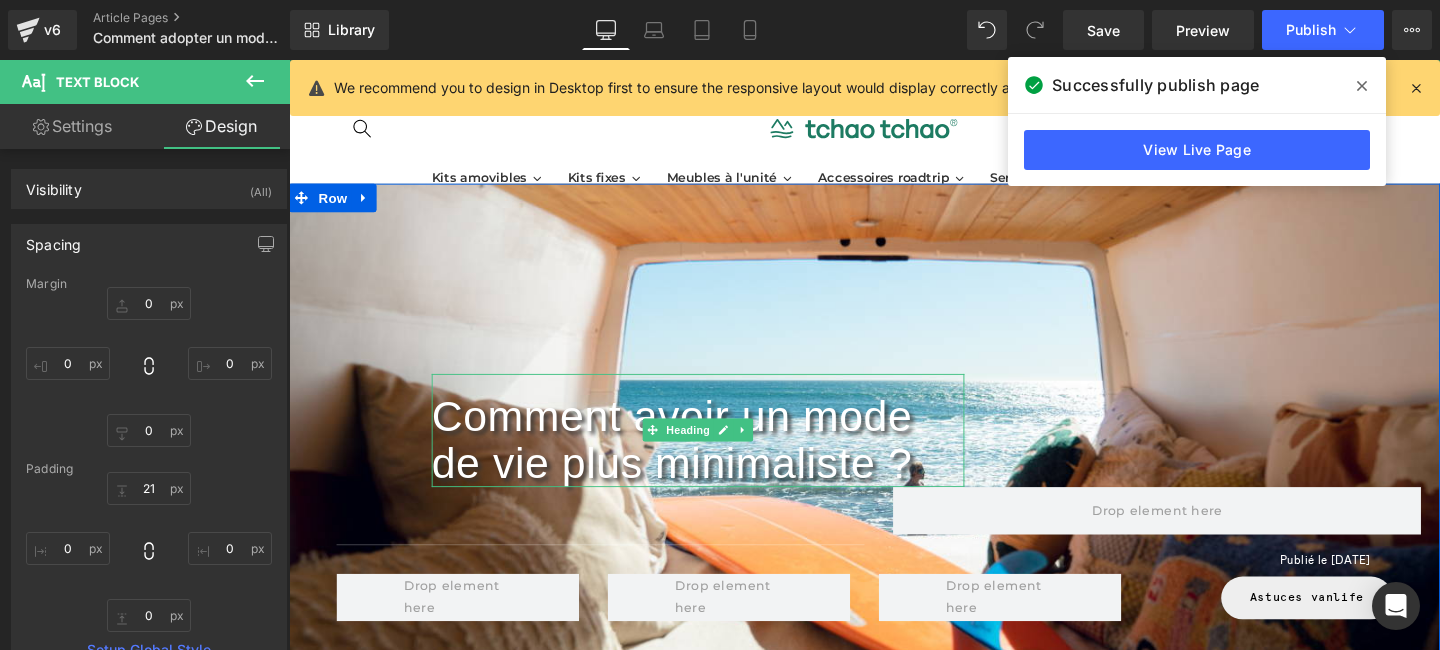 click on "Comment avoir un mode de vie plus minimaliste ?" at bounding box center (691, 459) 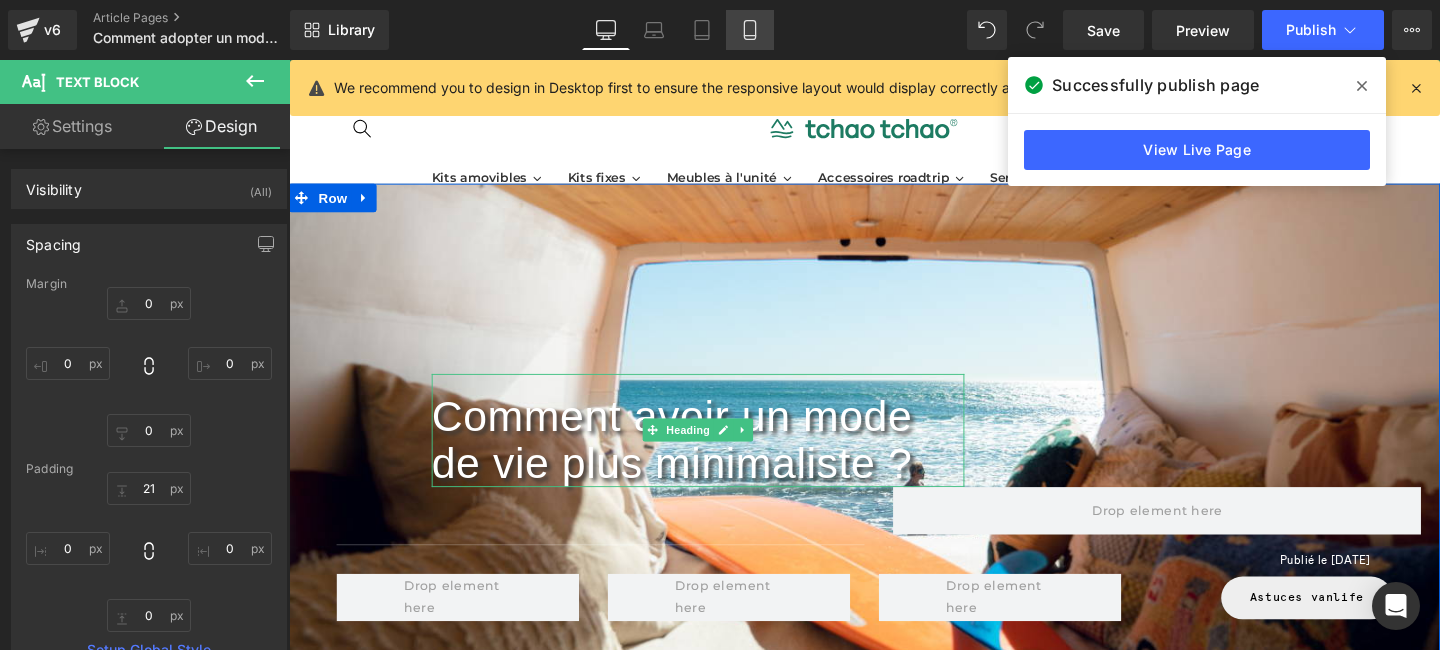 click 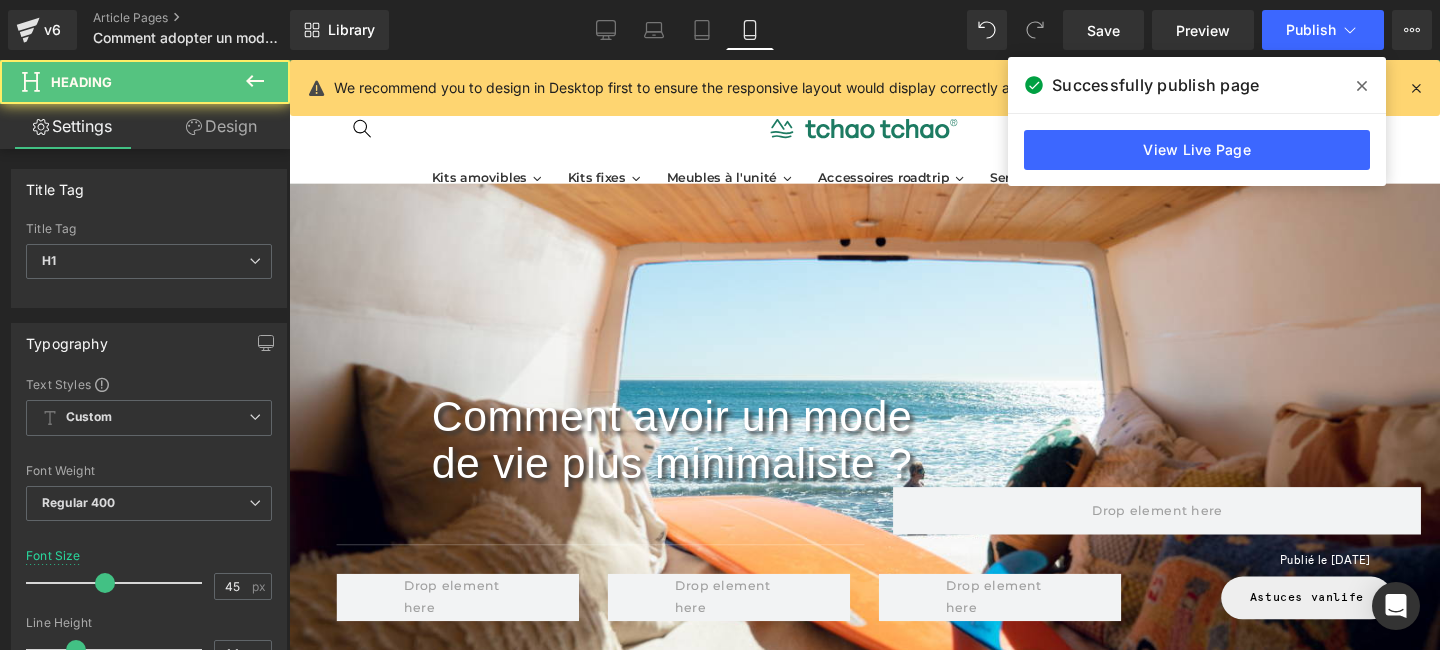 type on "65" 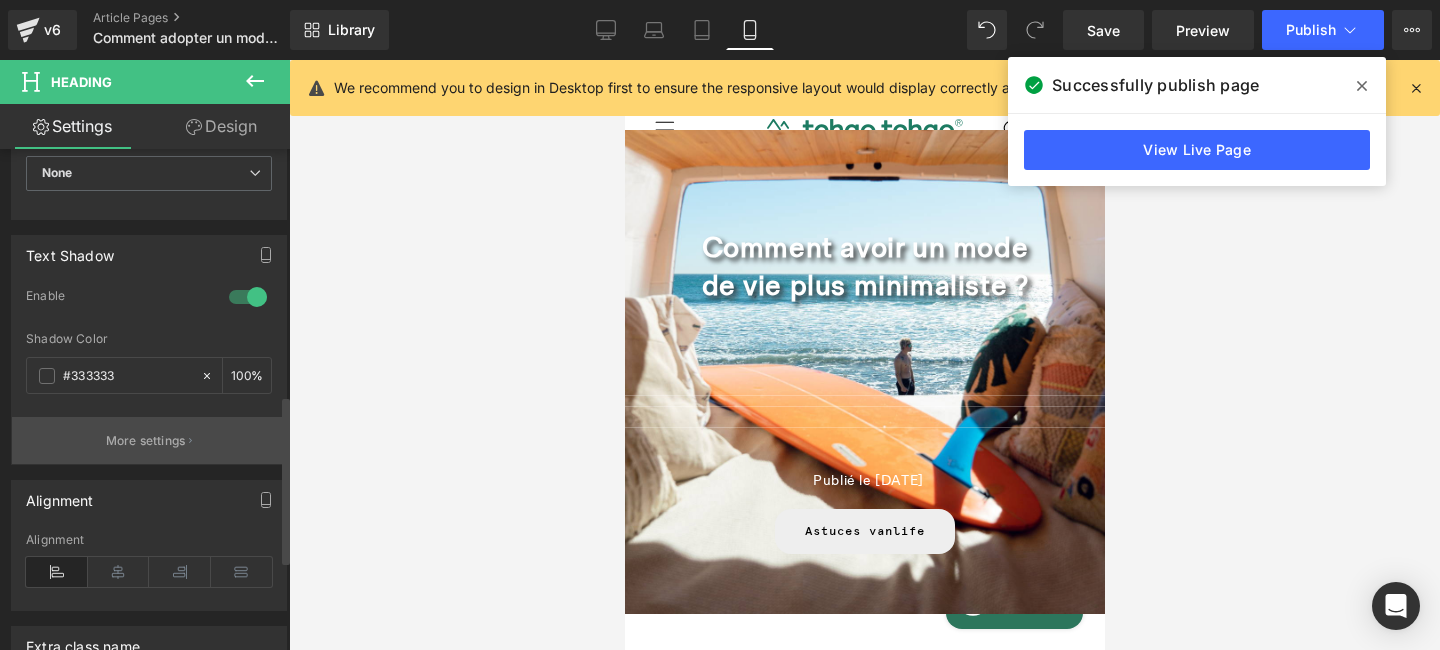 scroll, scrollTop: 683, scrollLeft: 0, axis: vertical 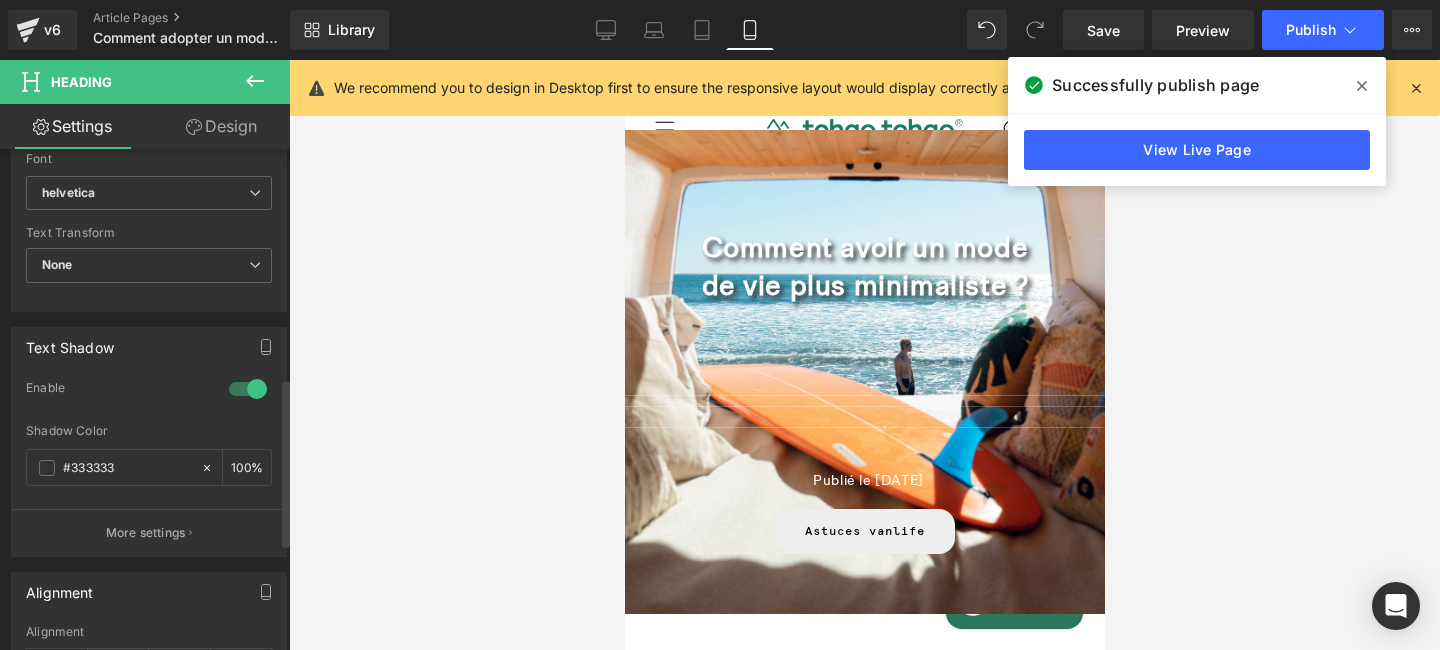 click at bounding box center (248, 389) 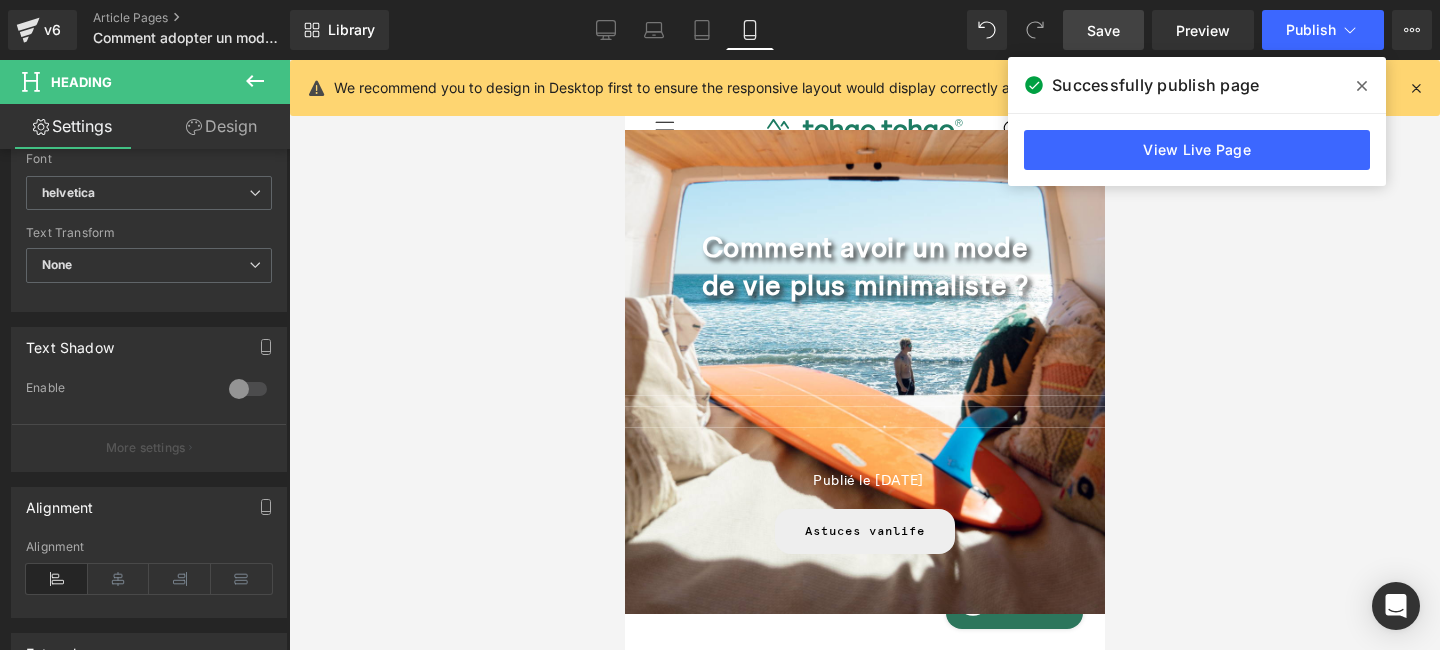 click on "Save" at bounding box center (1103, 30) 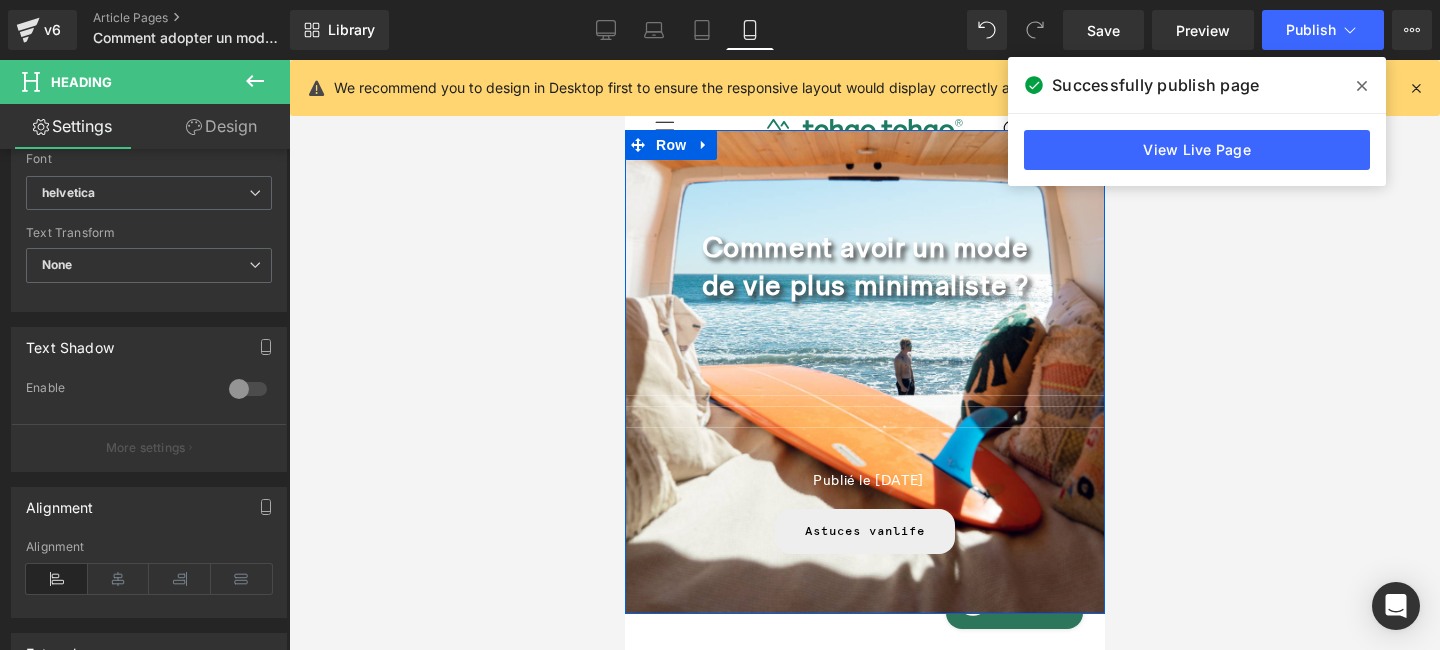 click 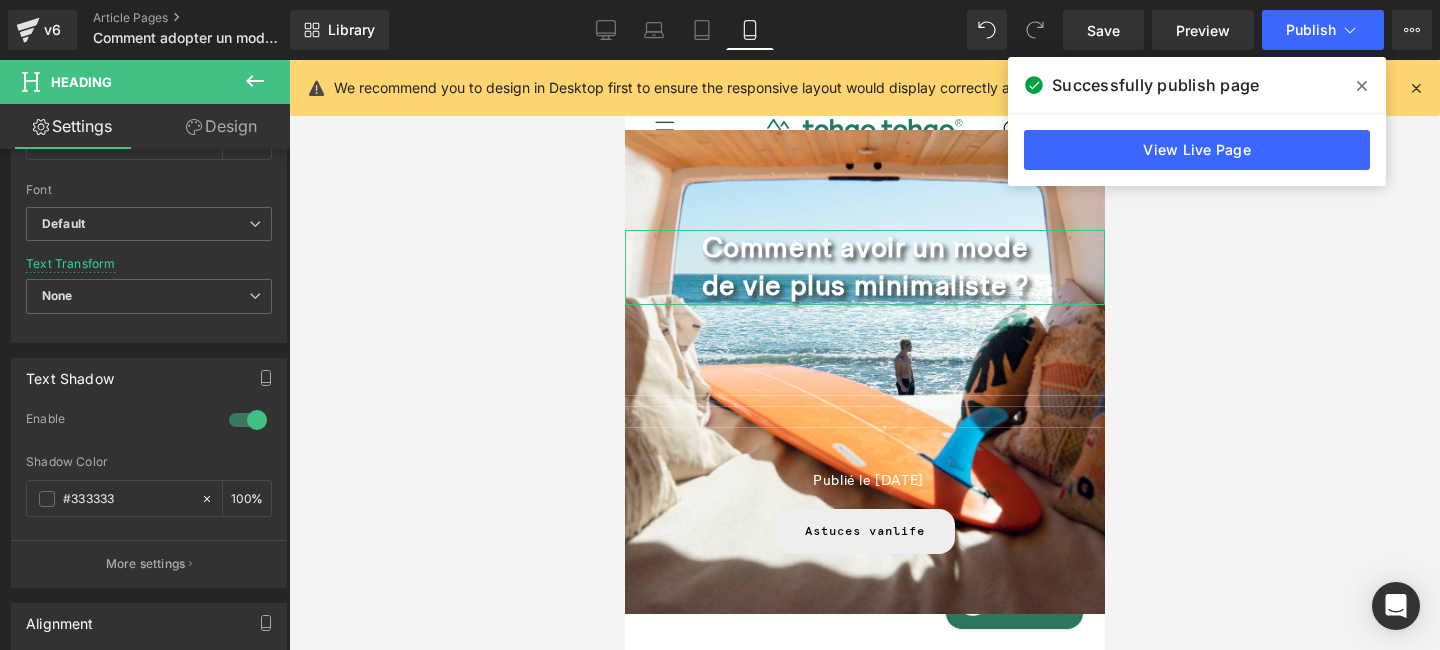 scroll, scrollTop: 656, scrollLeft: 0, axis: vertical 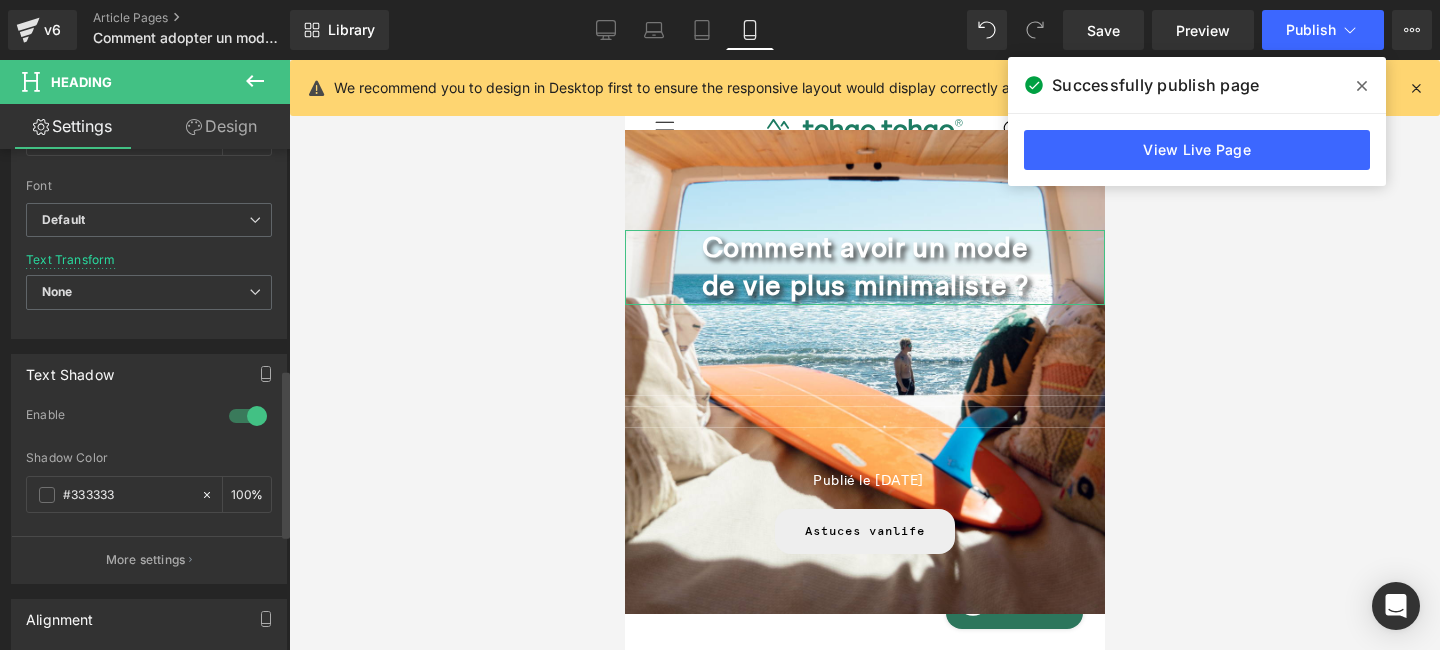 click at bounding box center [248, 416] 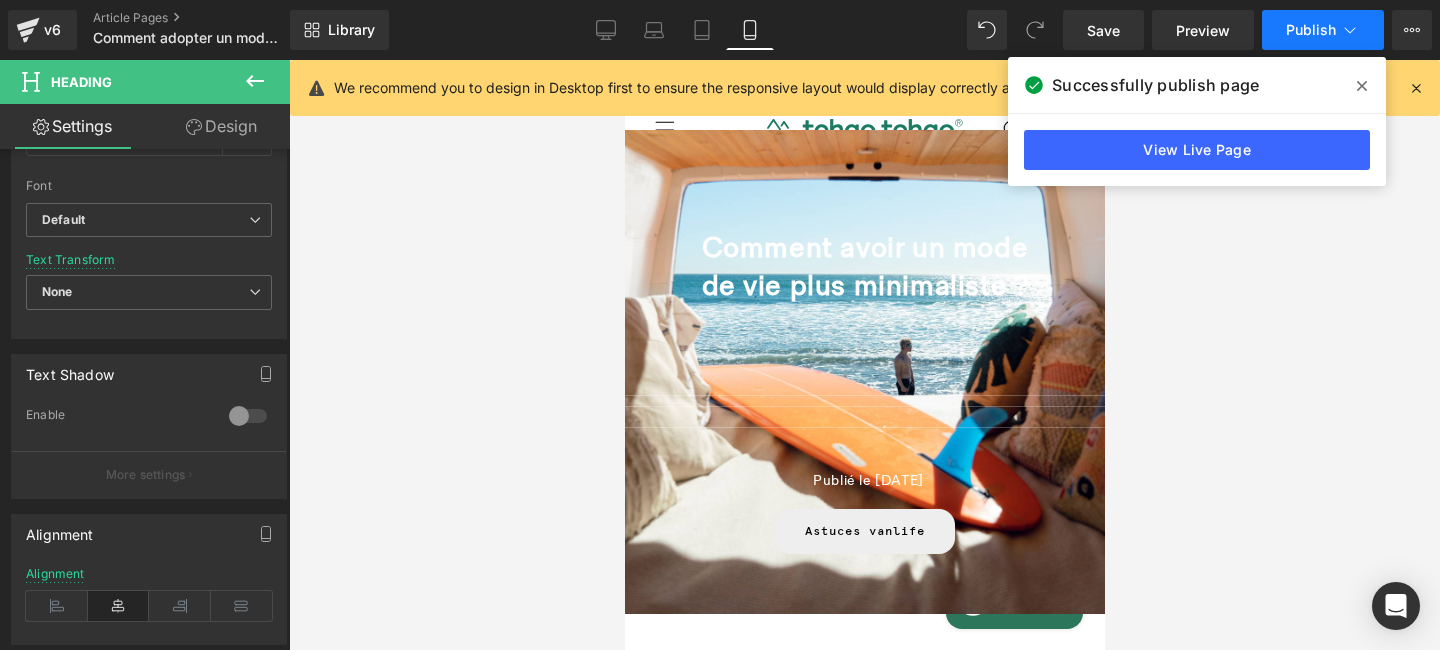 click on "Publish" at bounding box center (1311, 30) 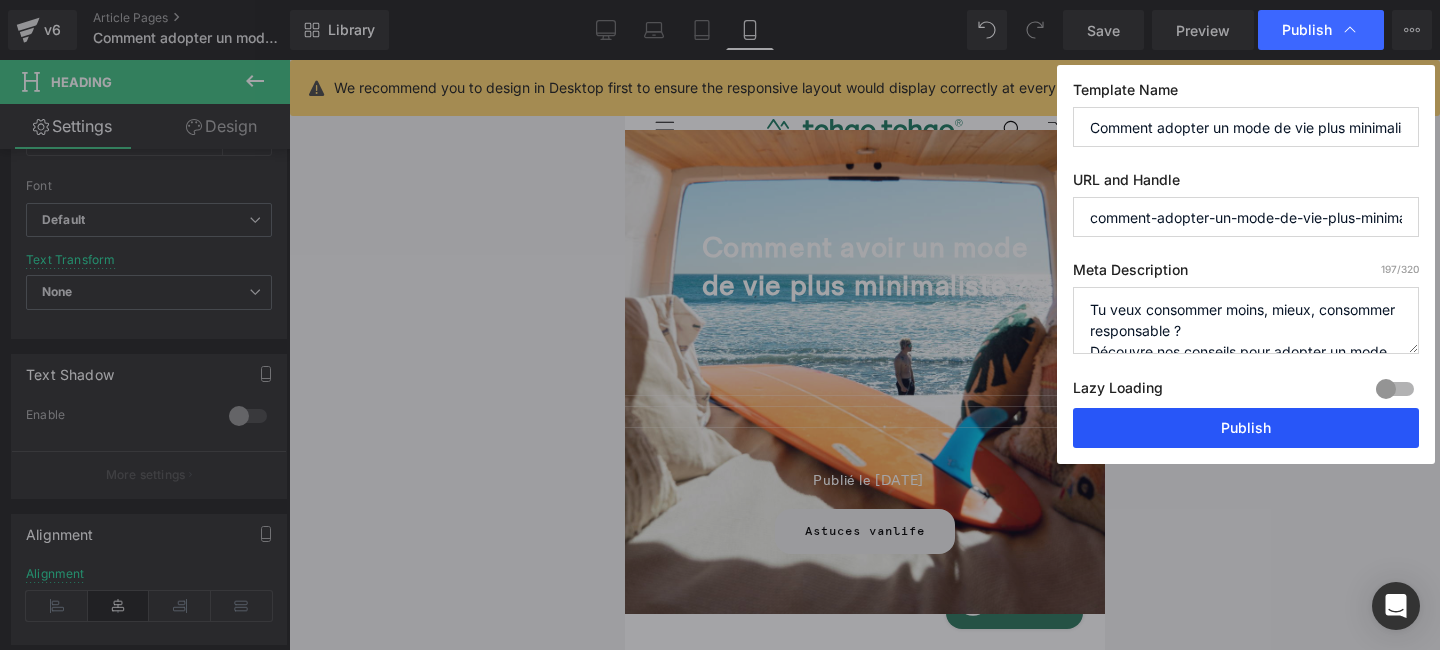 click on "Publish" at bounding box center [1246, 428] 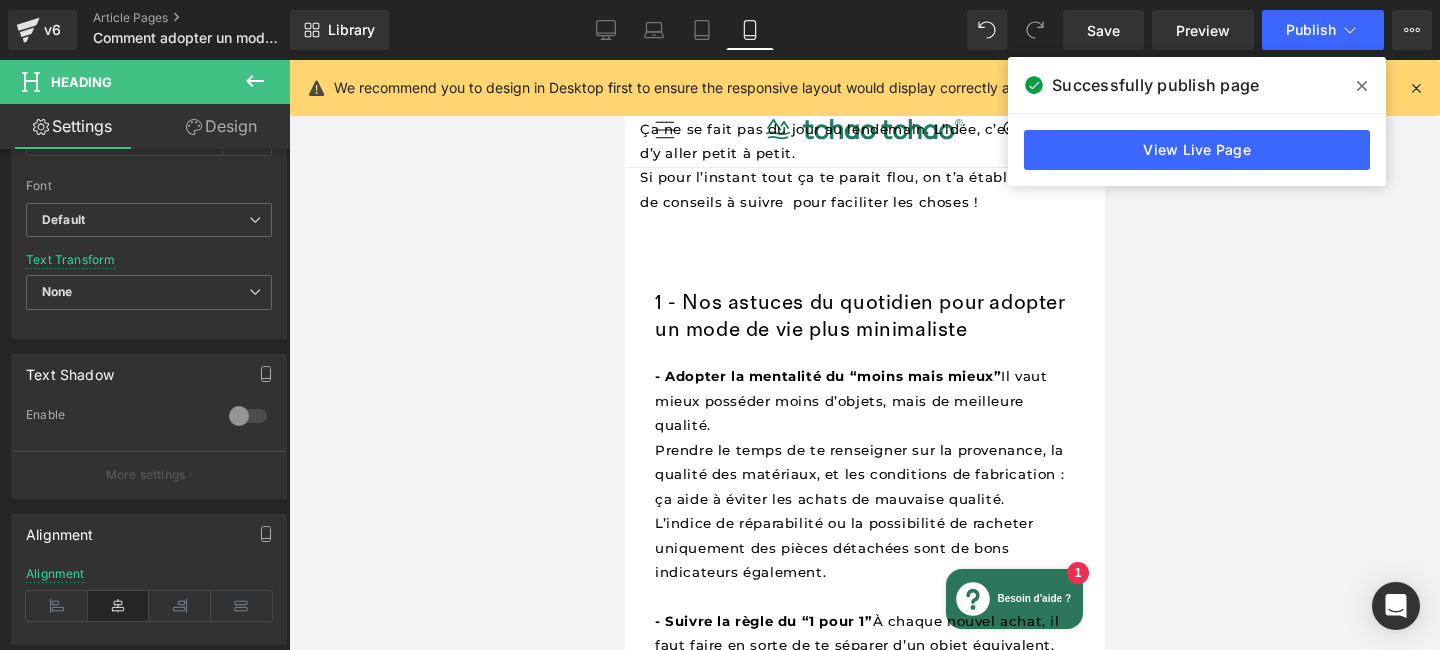 scroll, scrollTop: 797, scrollLeft: 0, axis: vertical 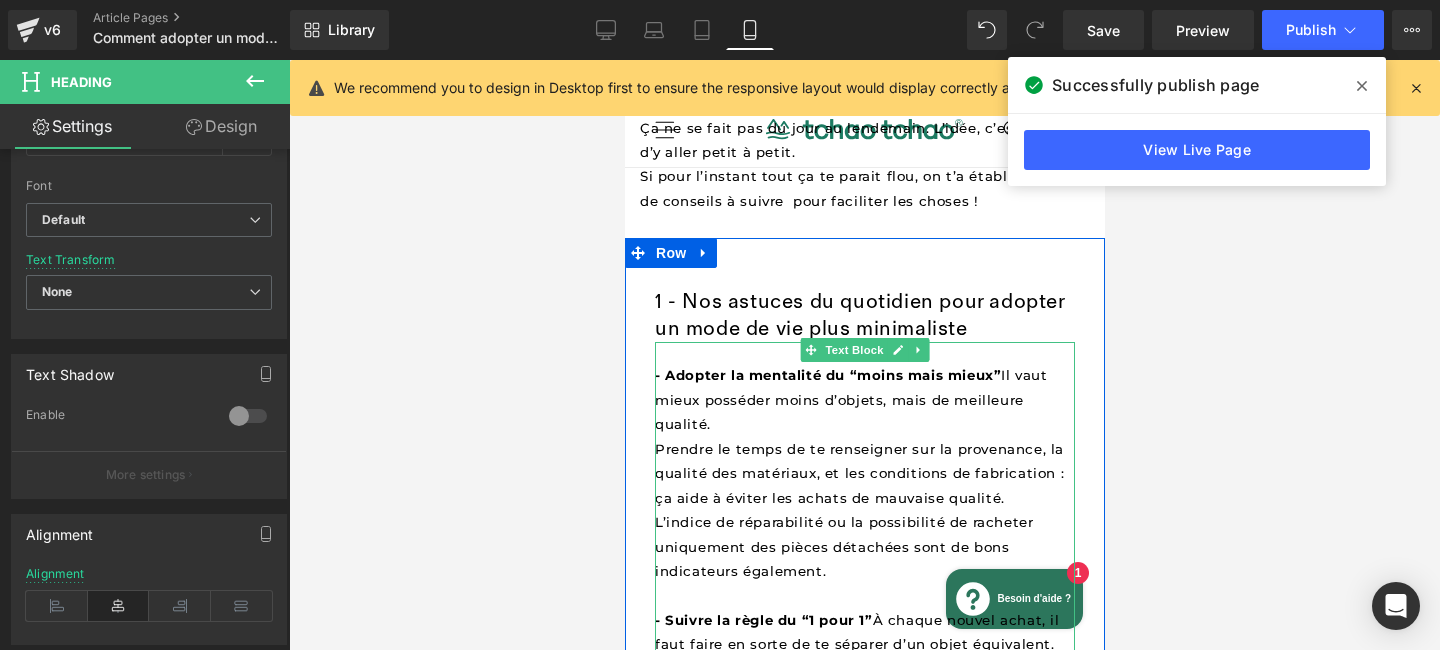 click on "- Adopter la mentalité du “moins mais mieux”" at bounding box center [827, 375] 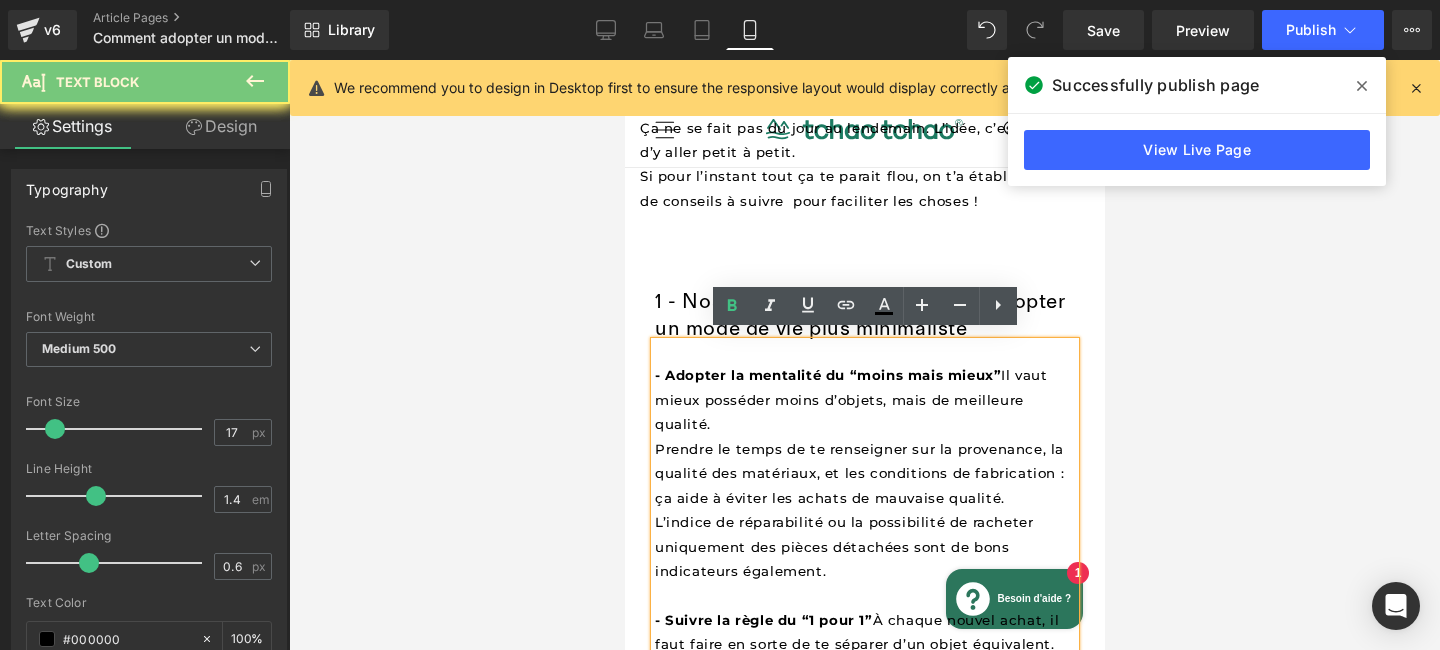 click on "- Adopter la mentalité du “moins mais mieux”" at bounding box center [827, 375] 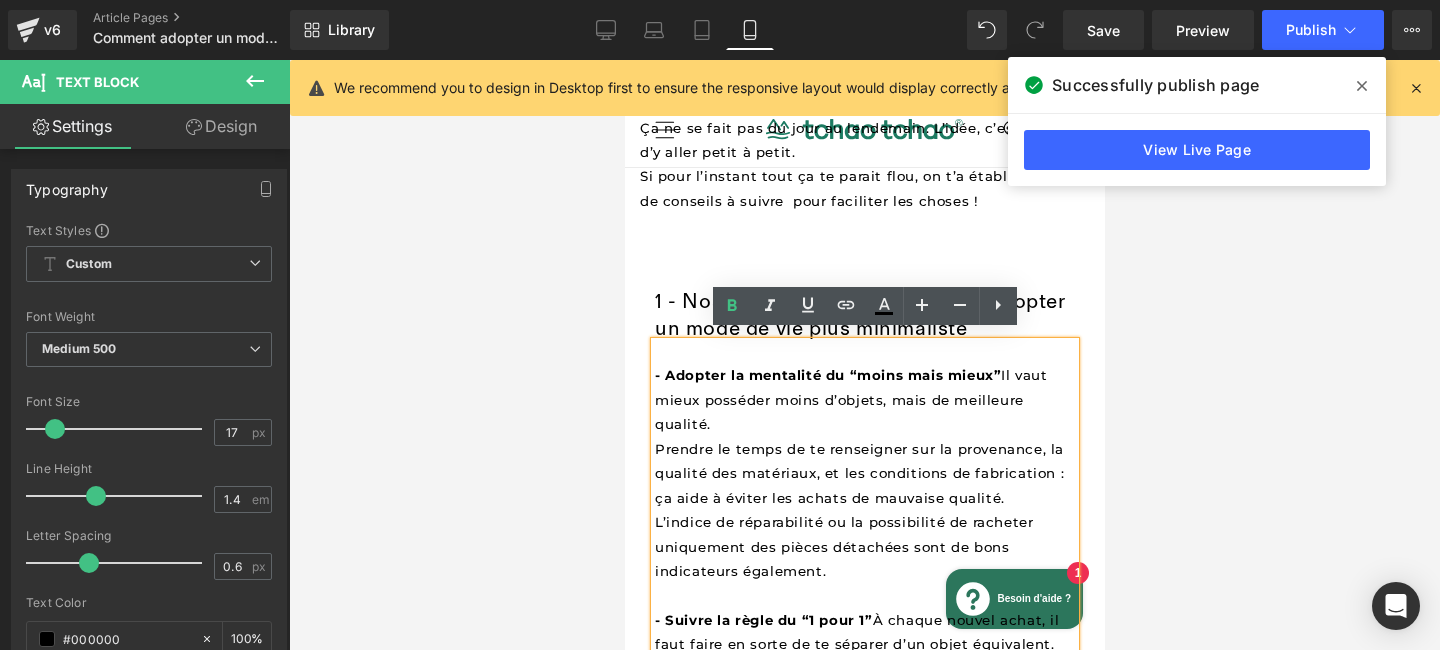 click on "- Adopter la mentalité du “moins mais mieux”
Il vaut mieux posséder moins d’objets, mais de meilleure qualité." at bounding box center (852, 399) 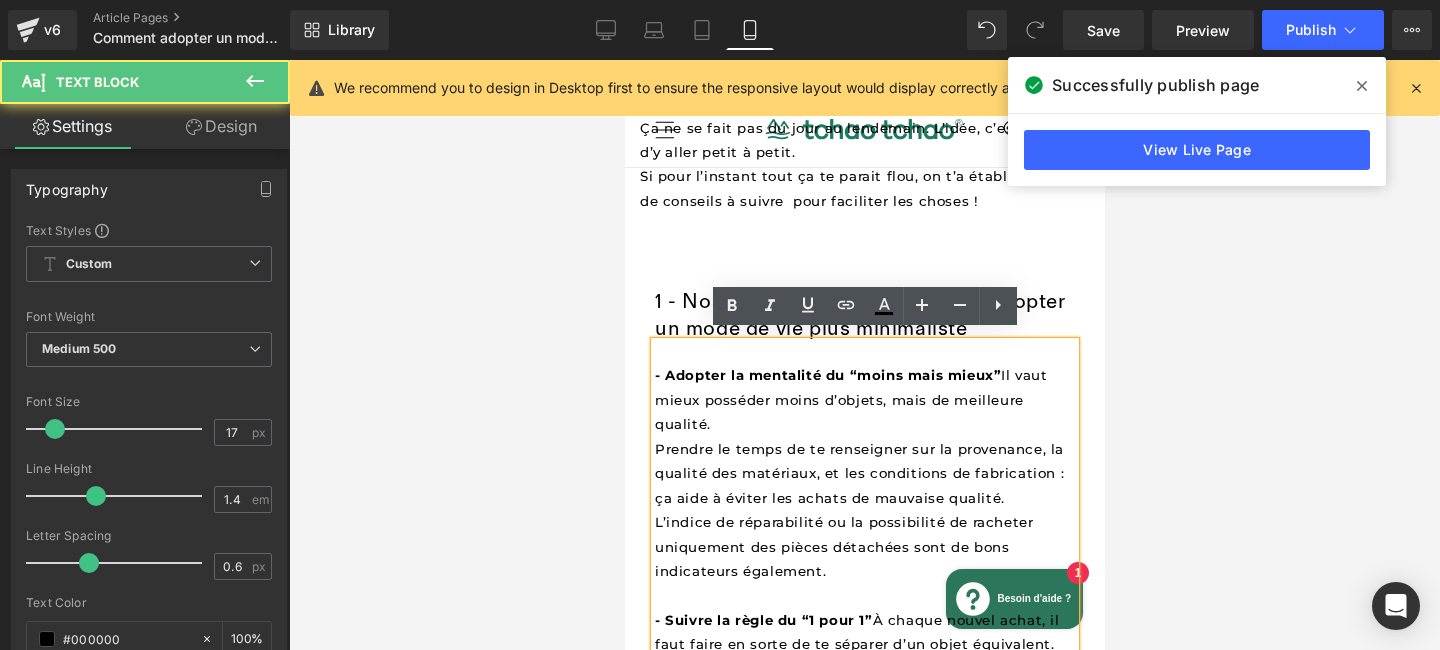 type 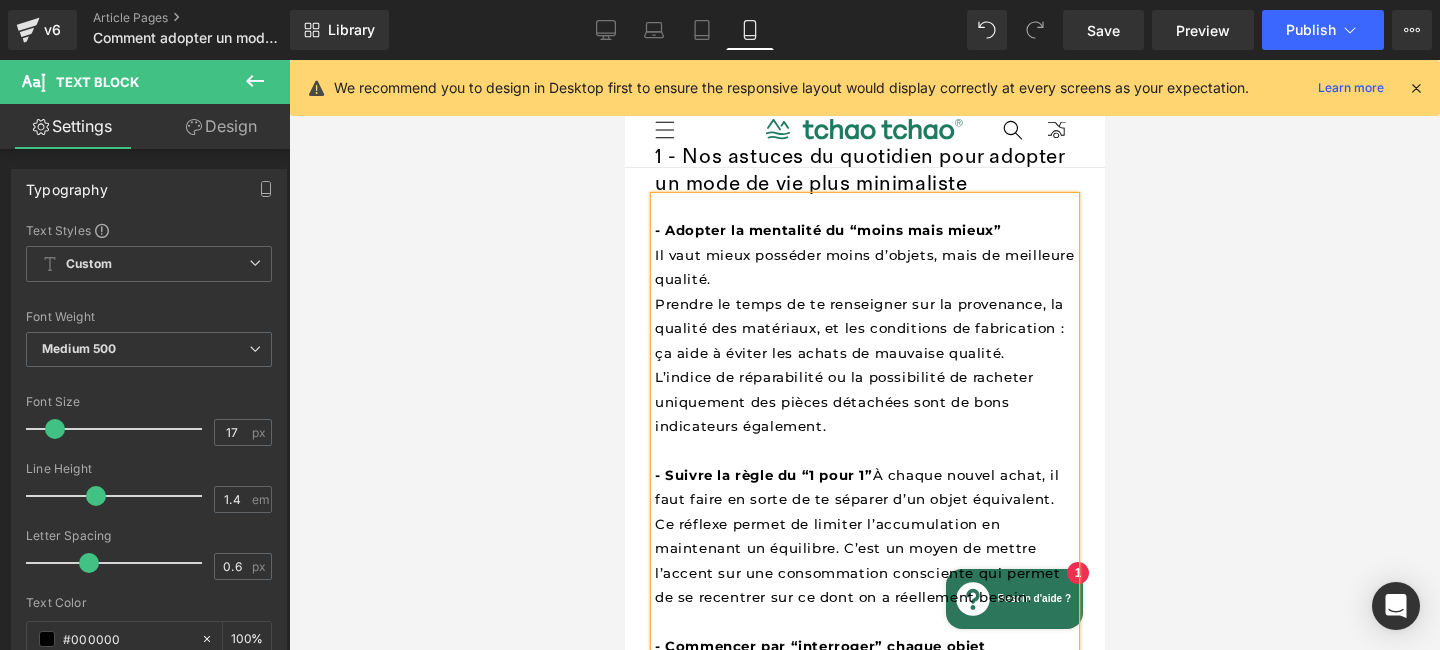 scroll, scrollTop: 946, scrollLeft: 0, axis: vertical 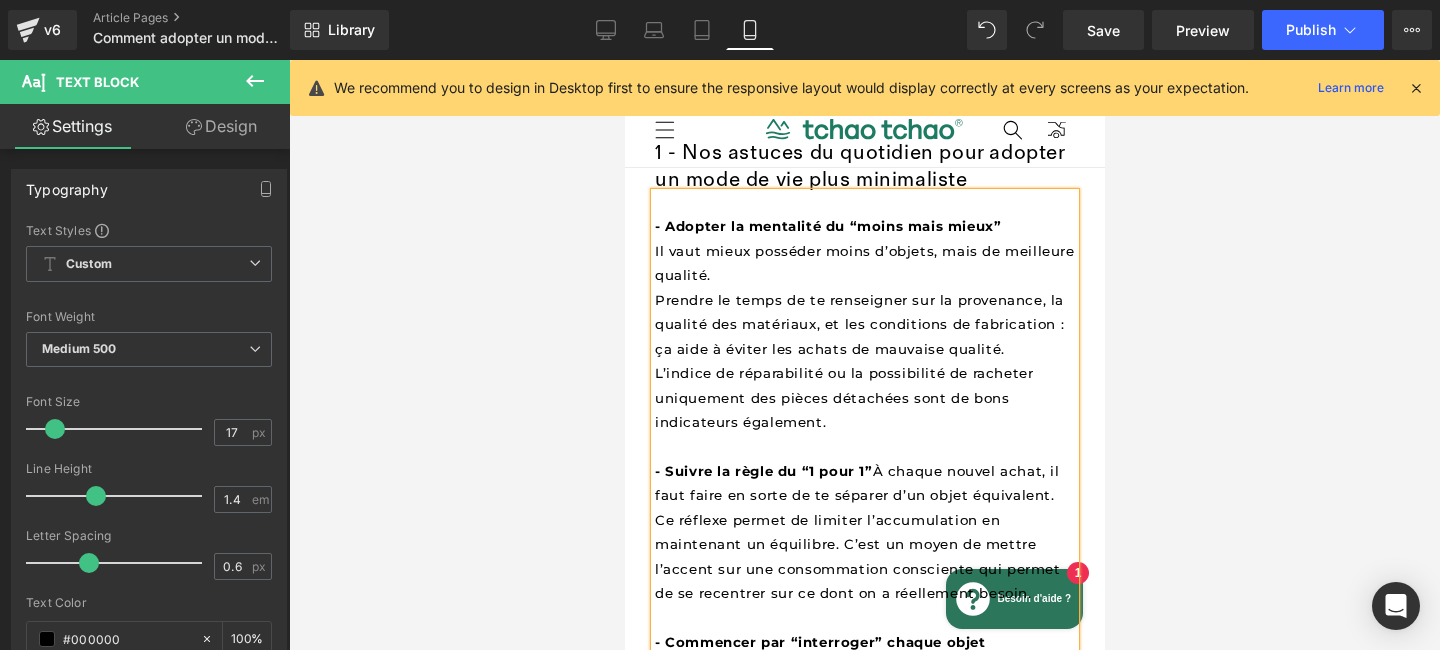 click on "- Suivre la règle du “1 pour 1”
À chaque nouvel achat, il faut faire en sorte de te séparer d’un objet équivalent. Ce réflexe permet de limiter l’accumulation en maintenant un équilibre. C’est un moyen de mettre l’accent sur une consommation consciente qui permet de se recentrer sur ce dont on a réellement besoin." at bounding box center (859, 532) 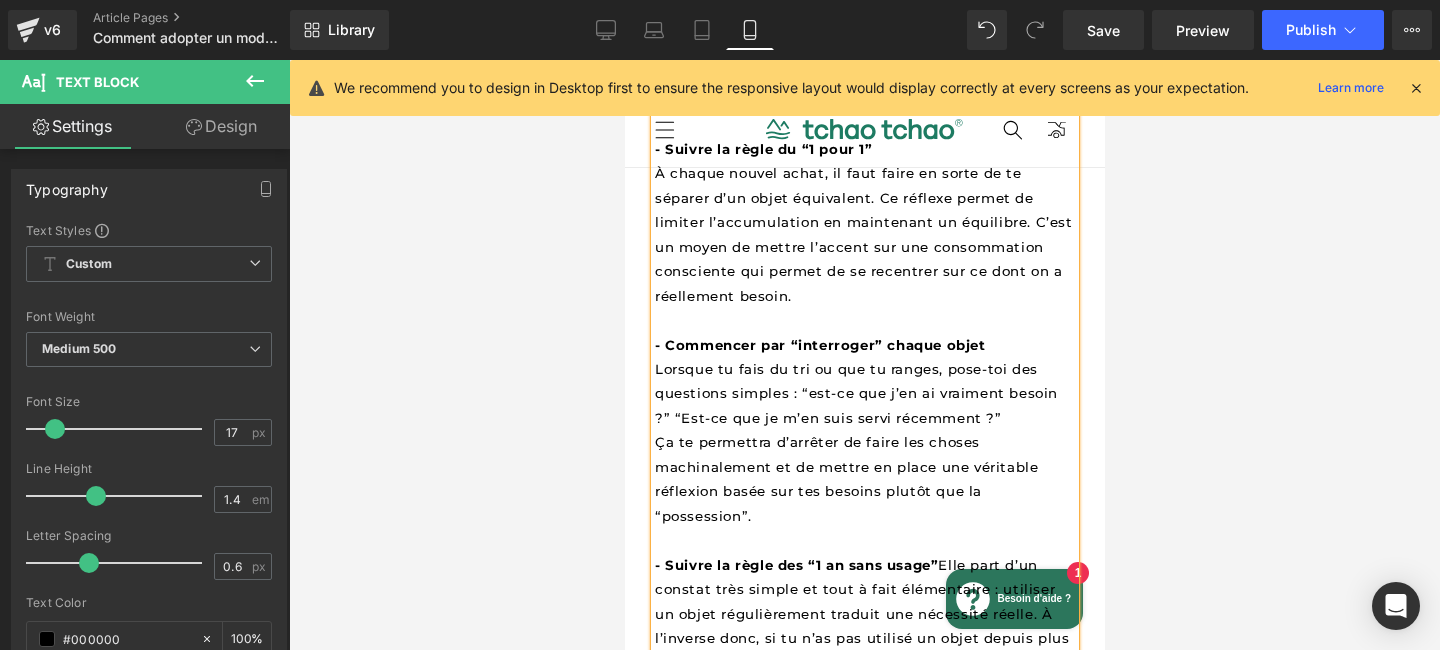 scroll, scrollTop: 1271, scrollLeft: 0, axis: vertical 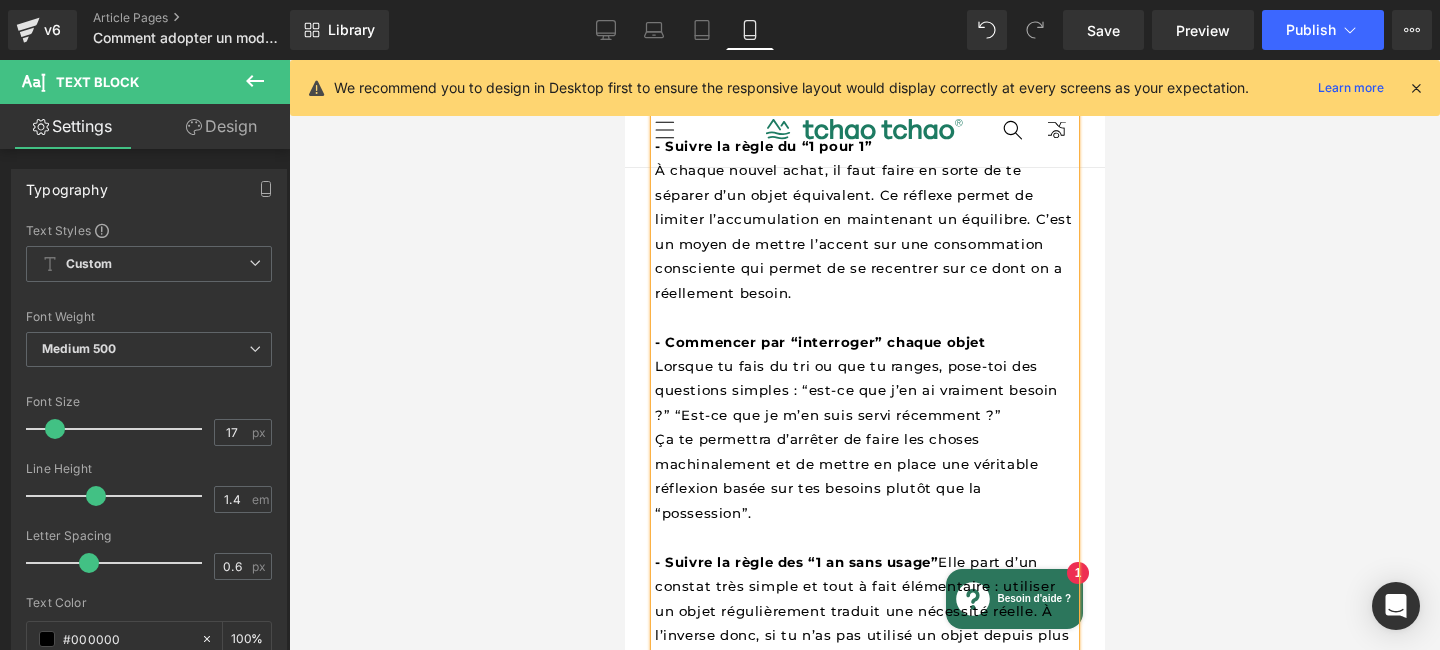 click on "Lorsque tu fais du tri ou que tu ranges, pose-toi des questions simples : “est-ce que j’en ai vraiment besoin ?” “Est-ce que je m’en suis servi récemment ?”" at bounding box center (858, 390) 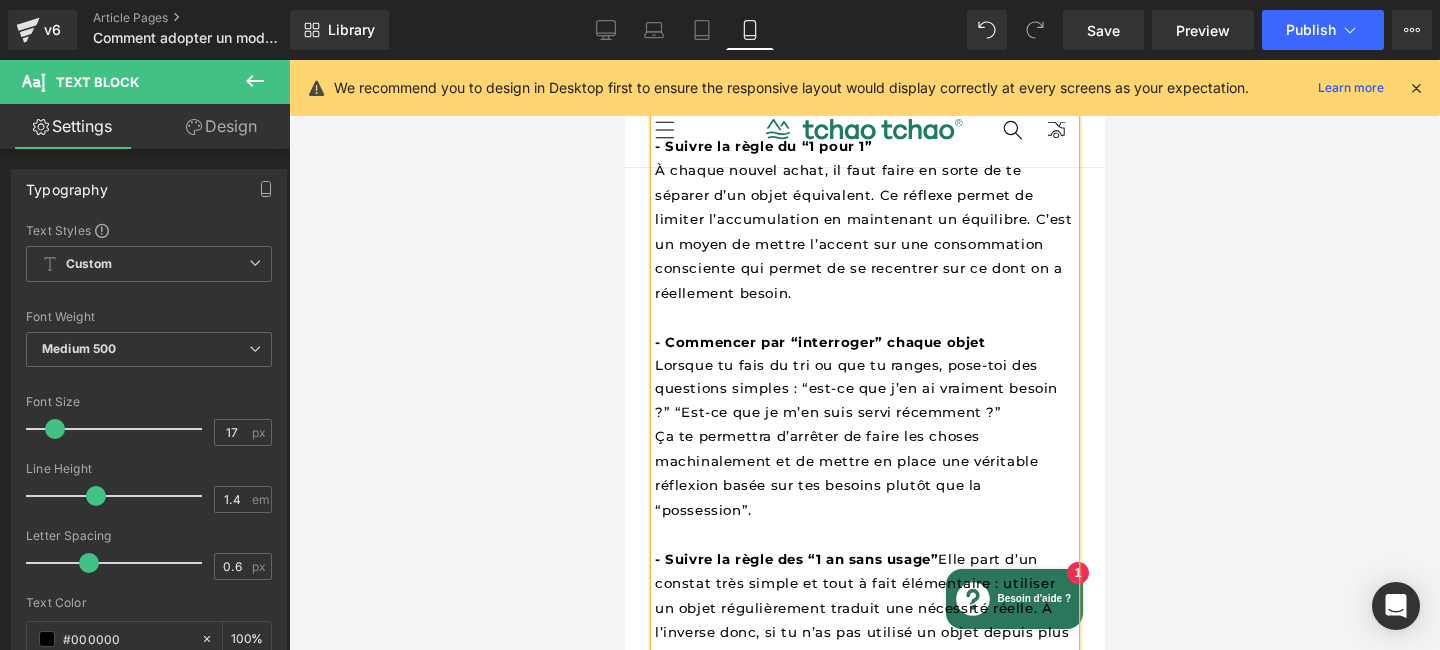 scroll, scrollTop: 1422, scrollLeft: 0, axis: vertical 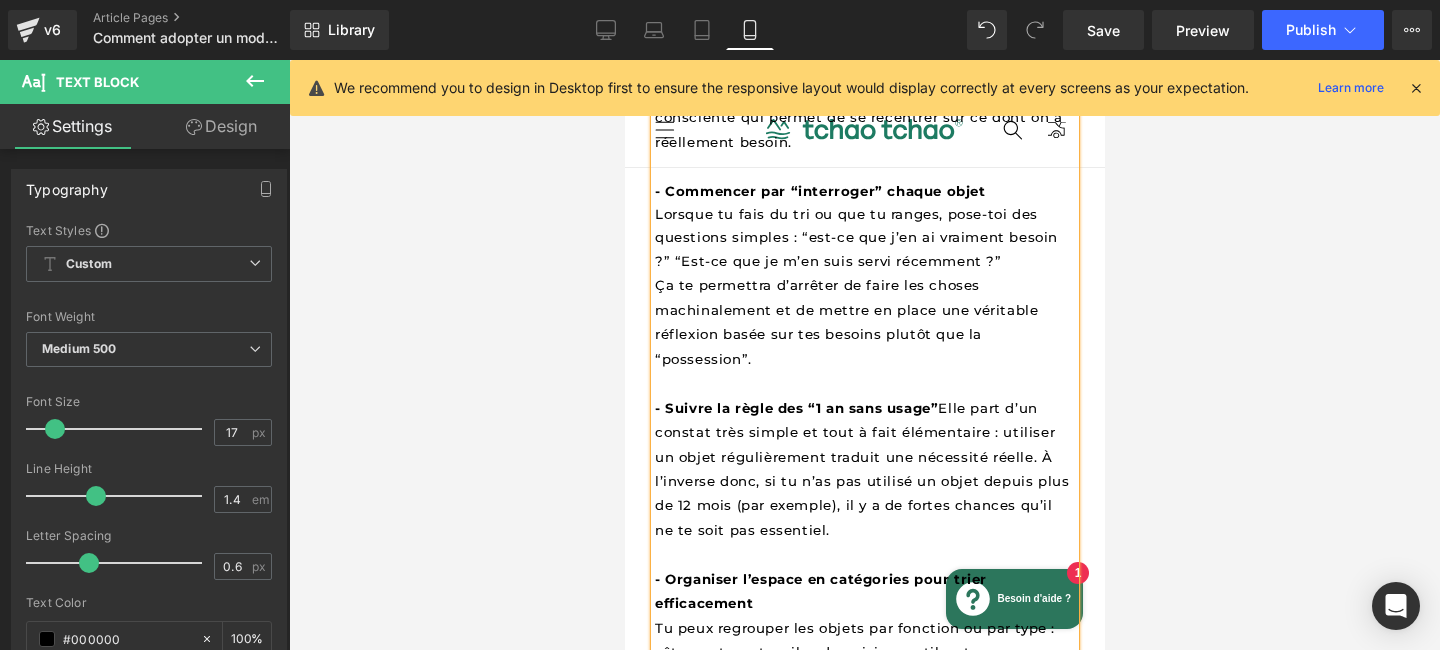 click on "- Suivre la règle des “1 an sans usage”
Elle part d’un constat très simple et tout à fait élémentaire : utiliser un objet régulièrement traduit une nécessité réelle. À l’inverse donc, si tu n’as pas utilisé un objet depuis plus de 12 mois (par exemple), il y a de fortes chances qu’il ne te soit pas essentiel." at bounding box center [863, 469] 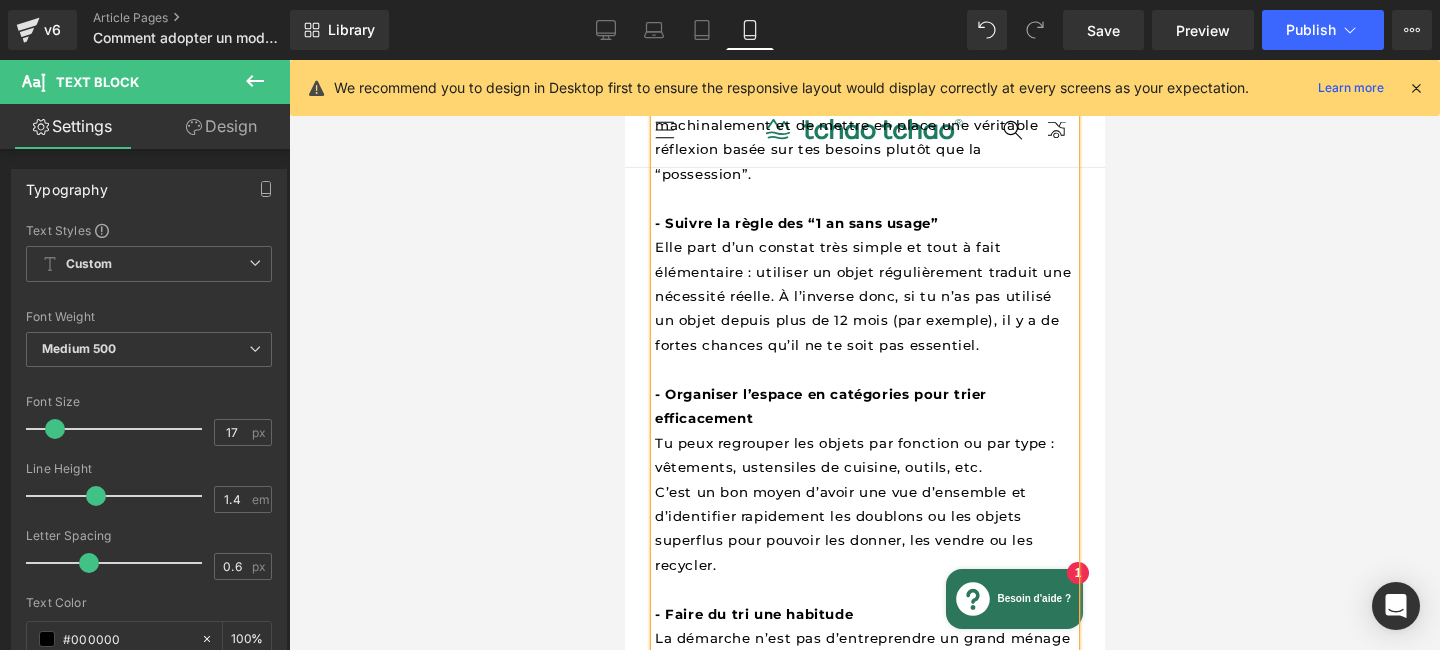 scroll, scrollTop: 1609, scrollLeft: 0, axis: vertical 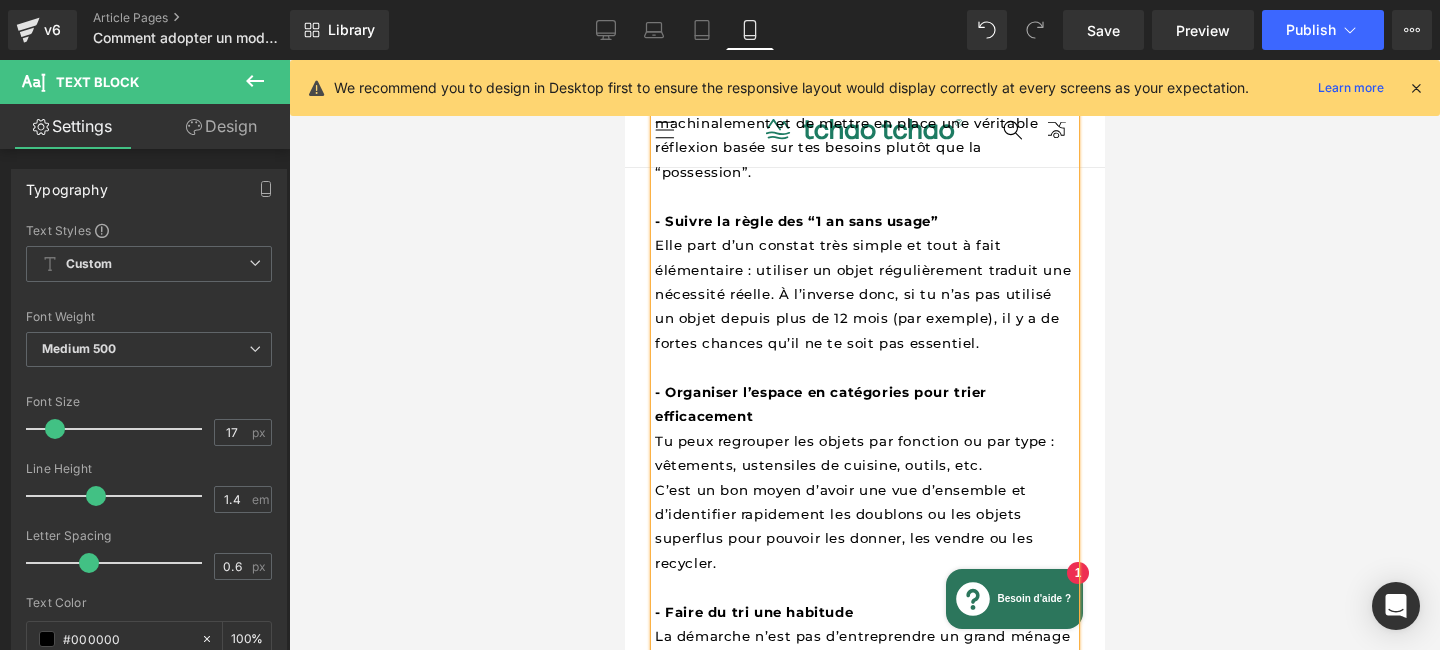 drag, startPoint x: 657, startPoint y: 414, endPoint x: 678, endPoint y: 405, distance: 22.847319 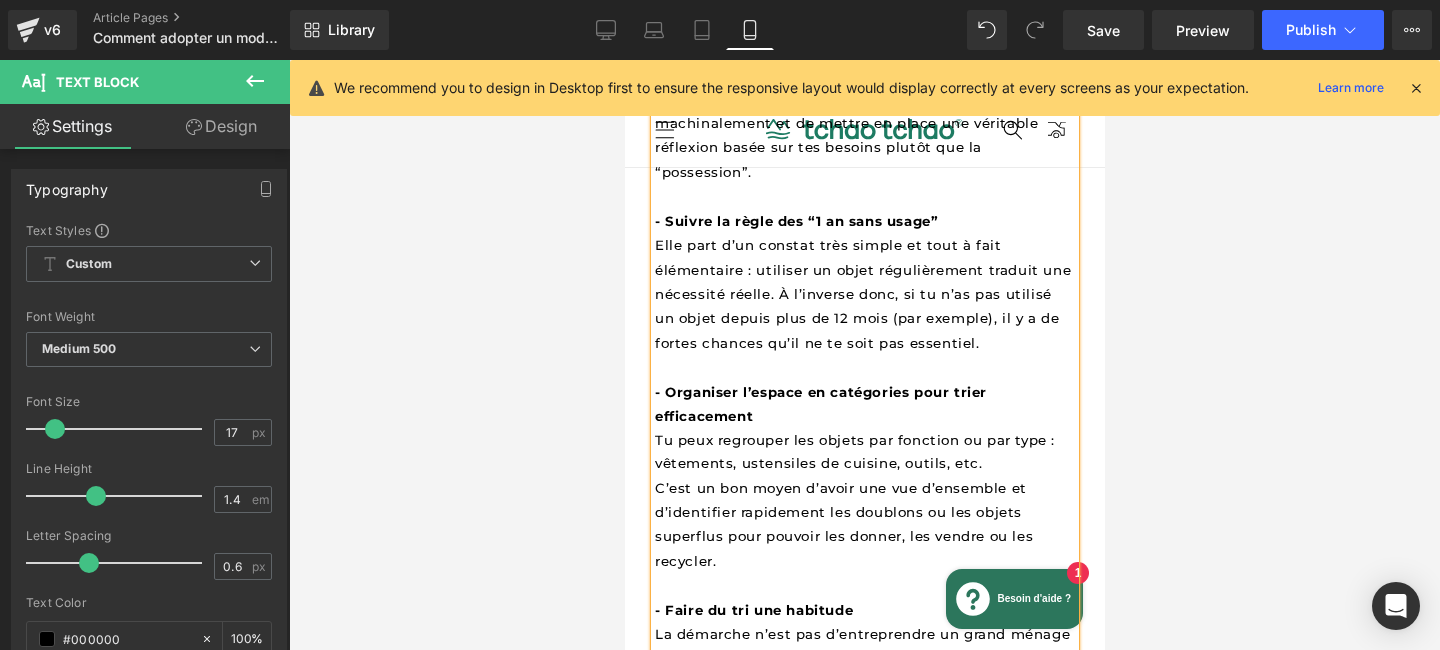 scroll, scrollTop: 1763, scrollLeft: 0, axis: vertical 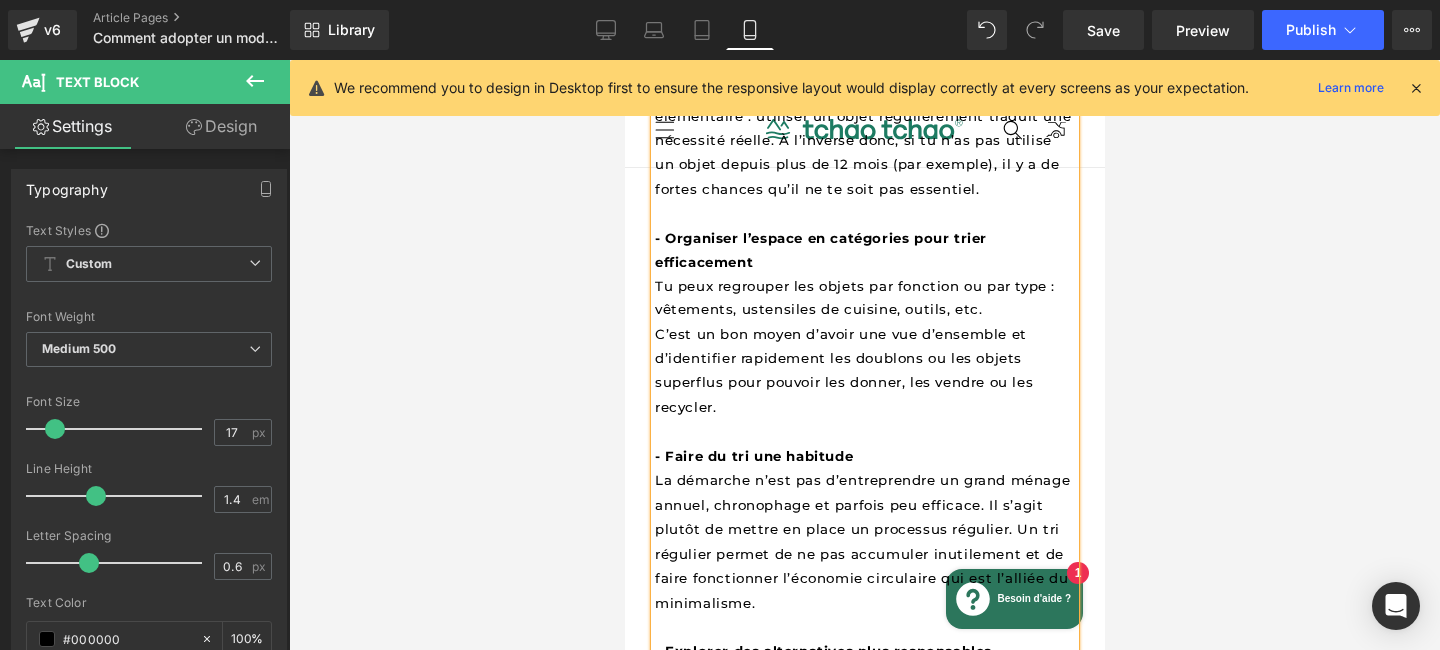 click on "La démarche n’est pas d’entreprendre un grand ménage annuel, chronophage et parfois peu efficace. Il s’agit plutôt de mettre en place un processus régulier. Un tri régulier permet de ne pas accumuler inutilement et de faire fonctionner l’économie circulaire qui est l’alliée du minimalisme." at bounding box center (864, 541) 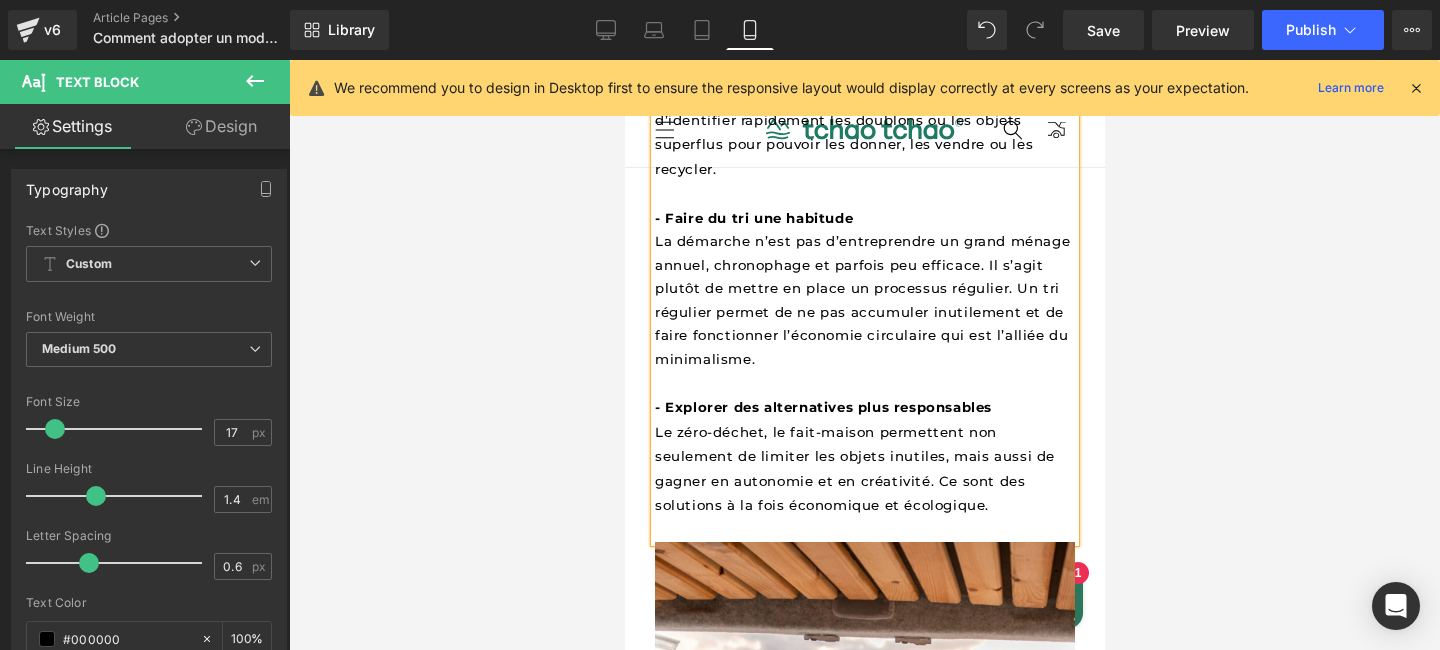 scroll, scrollTop: 2002, scrollLeft: 0, axis: vertical 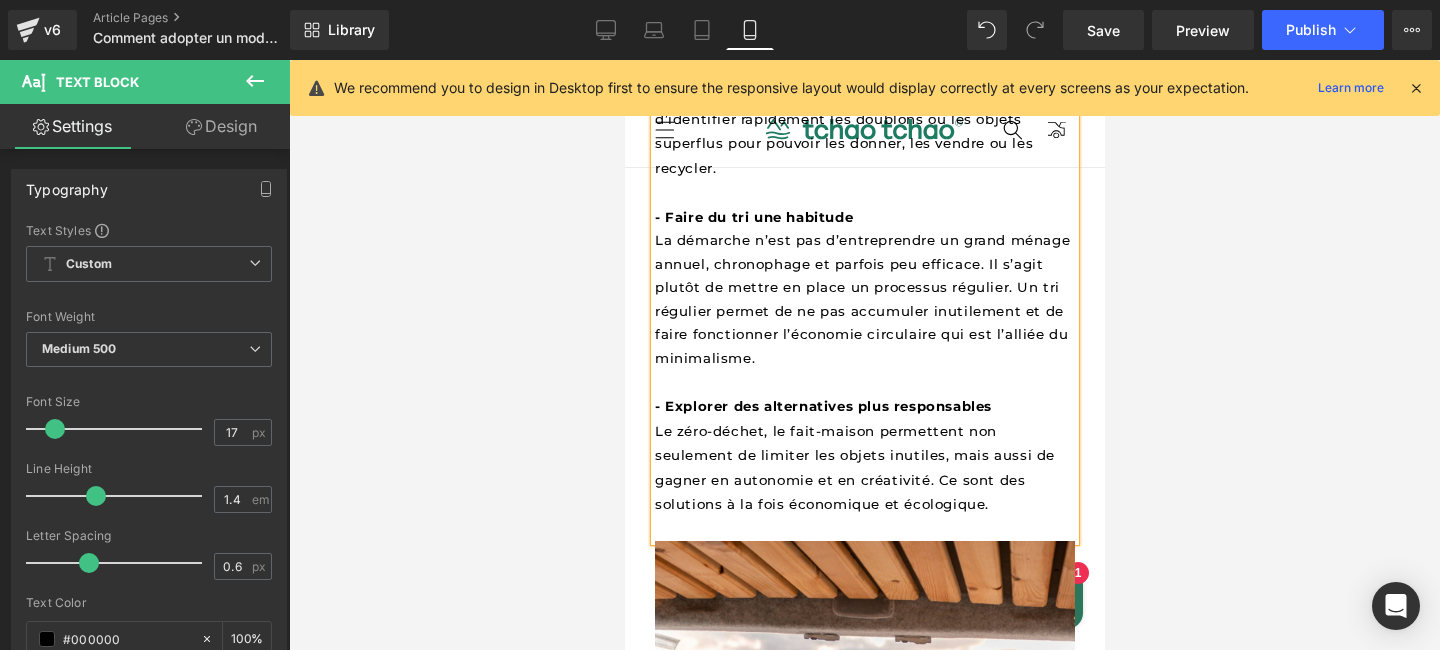 click on "Le zéro-déchet, le fait-maison permettent non seulement de limiter les objets inutiles, mais aussi de gagner en autonomie et en créativité. Ce sont des solutions à la fois économique et écologique." at bounding box center [856, 467] 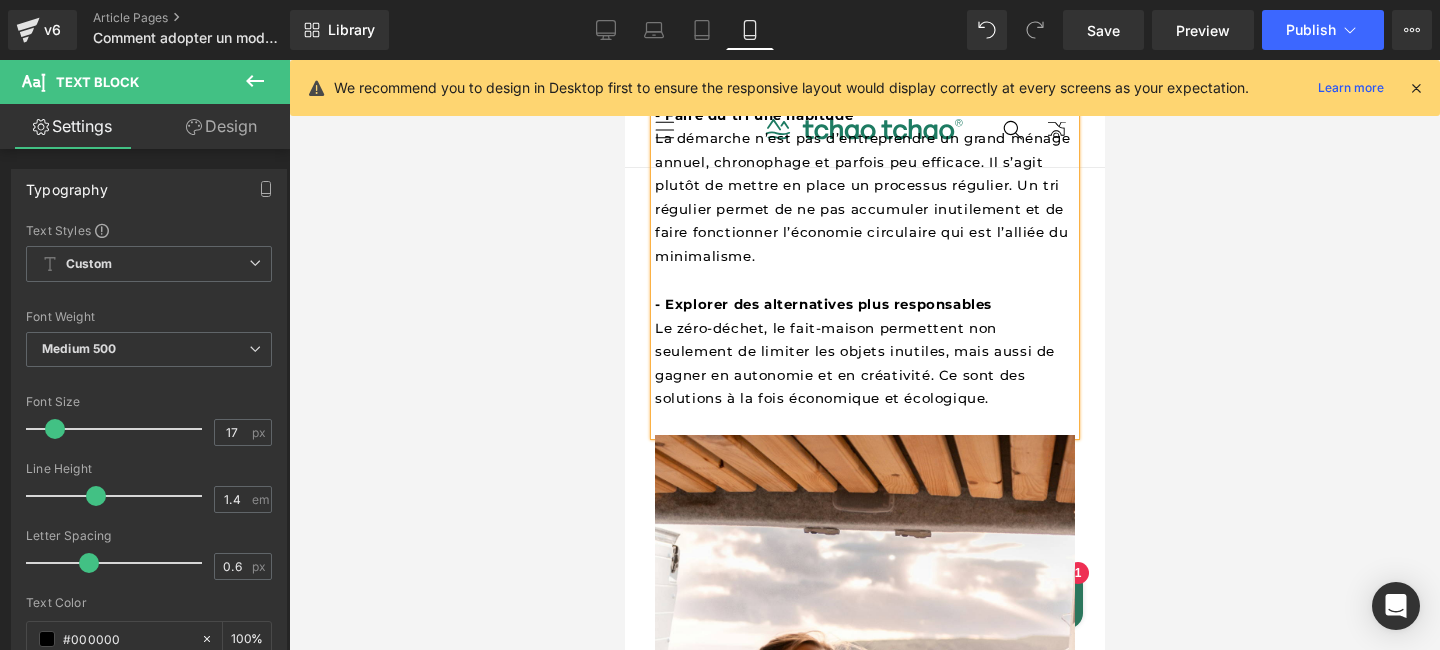 scroll, scrollTop: 2084, scrollLeft: 0, axis: vertical 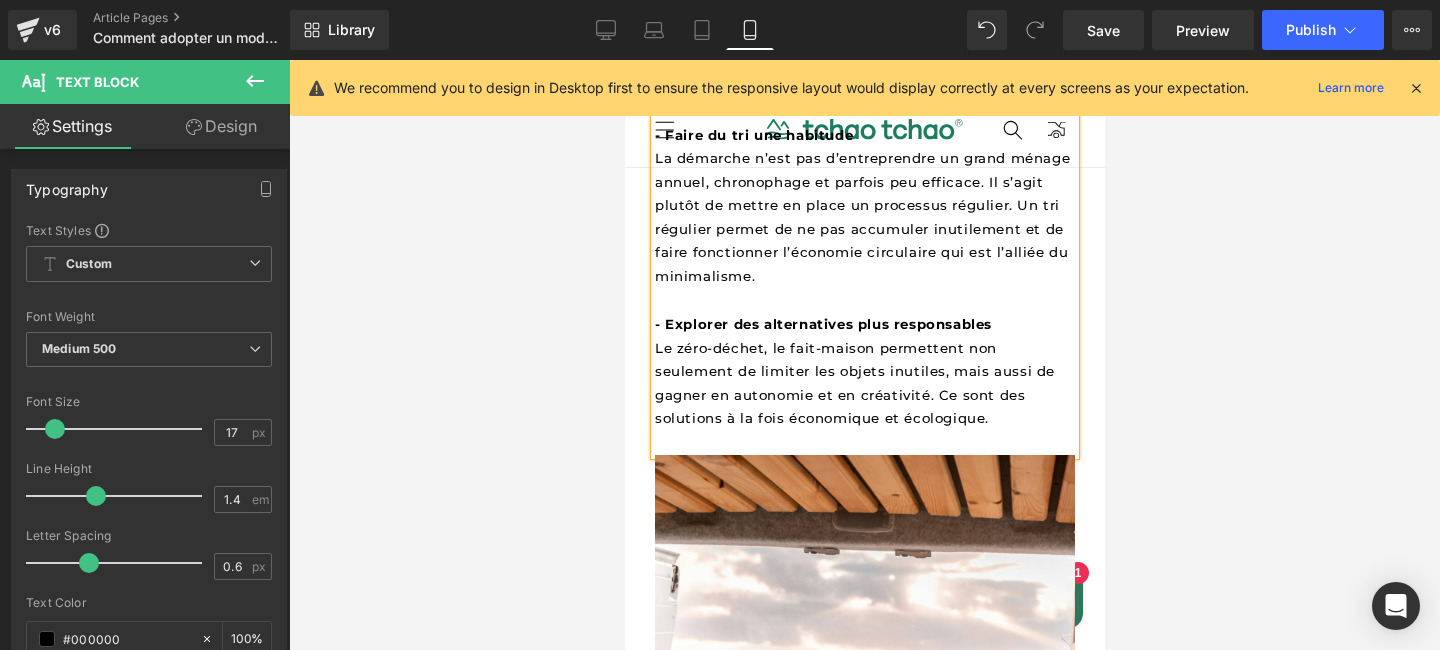 click on "Le zéro-déchet, le fait-maison permettent non seulement de limiter les objets inutiles, mais aussi de gagner en autonomie et en créativité. Ce sont des solutions à la fois économique et écologique." at bounding box center [856, 383] 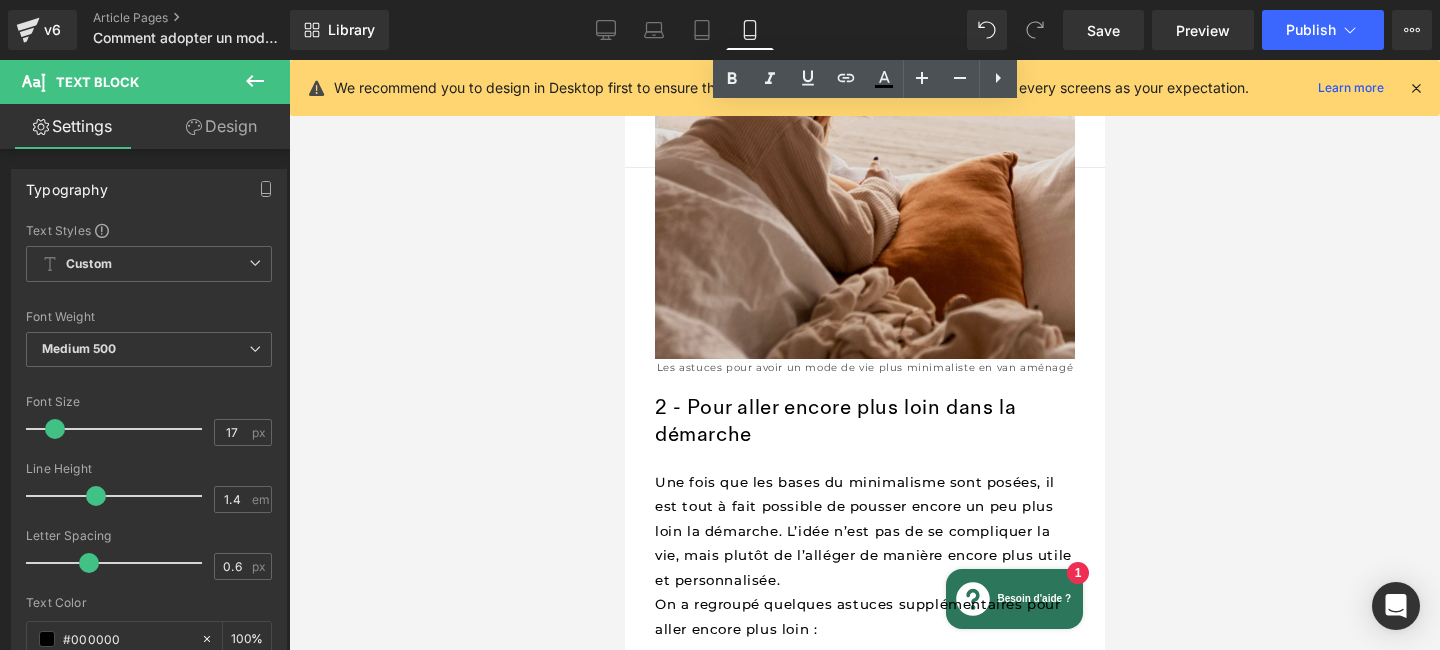 scroll, scrollTop: 2732, scrollLeft: 0, axis: vertical 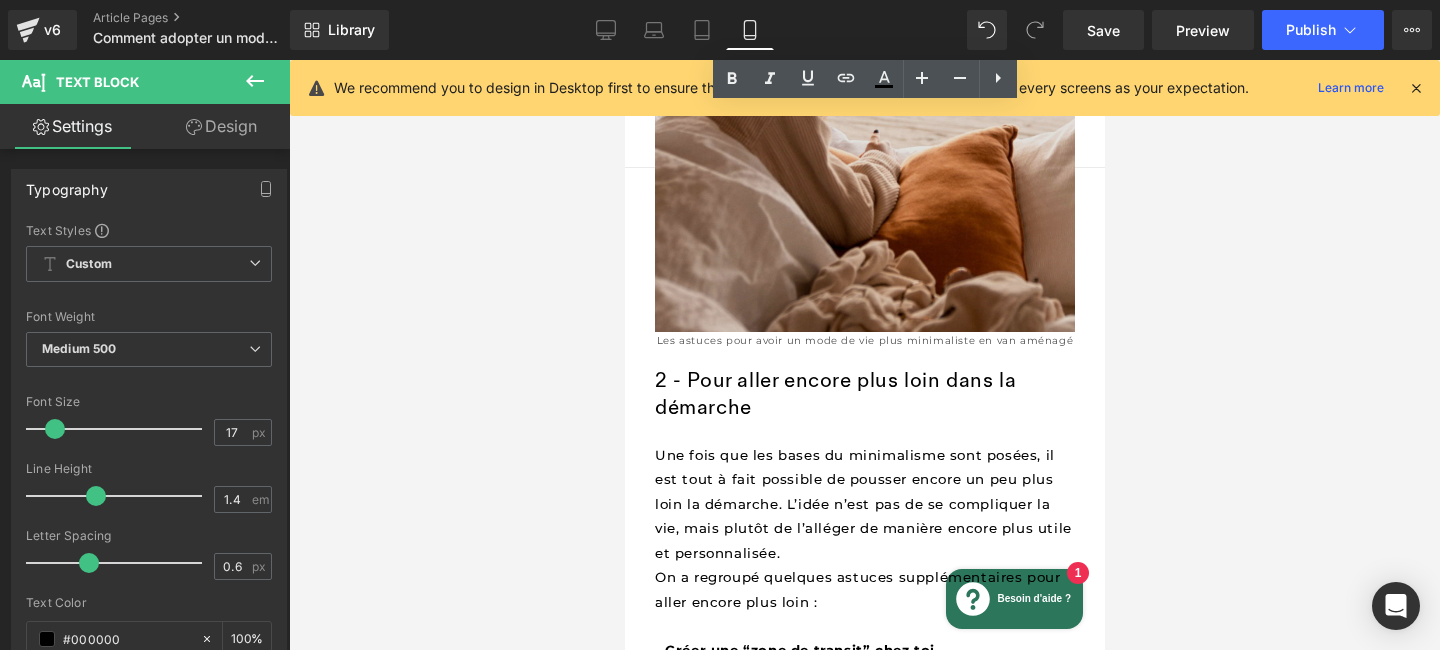 click on "Une fois que les bases du minimalisme sont posées, il est tout à fait possible de pousser encore un peu plus loin la démarche. L’idée n’est pas de se compliquer la vie, mais plutôt de l’alléger de manière encore plus utile et personnalisée." at bounding box center (864, 504) 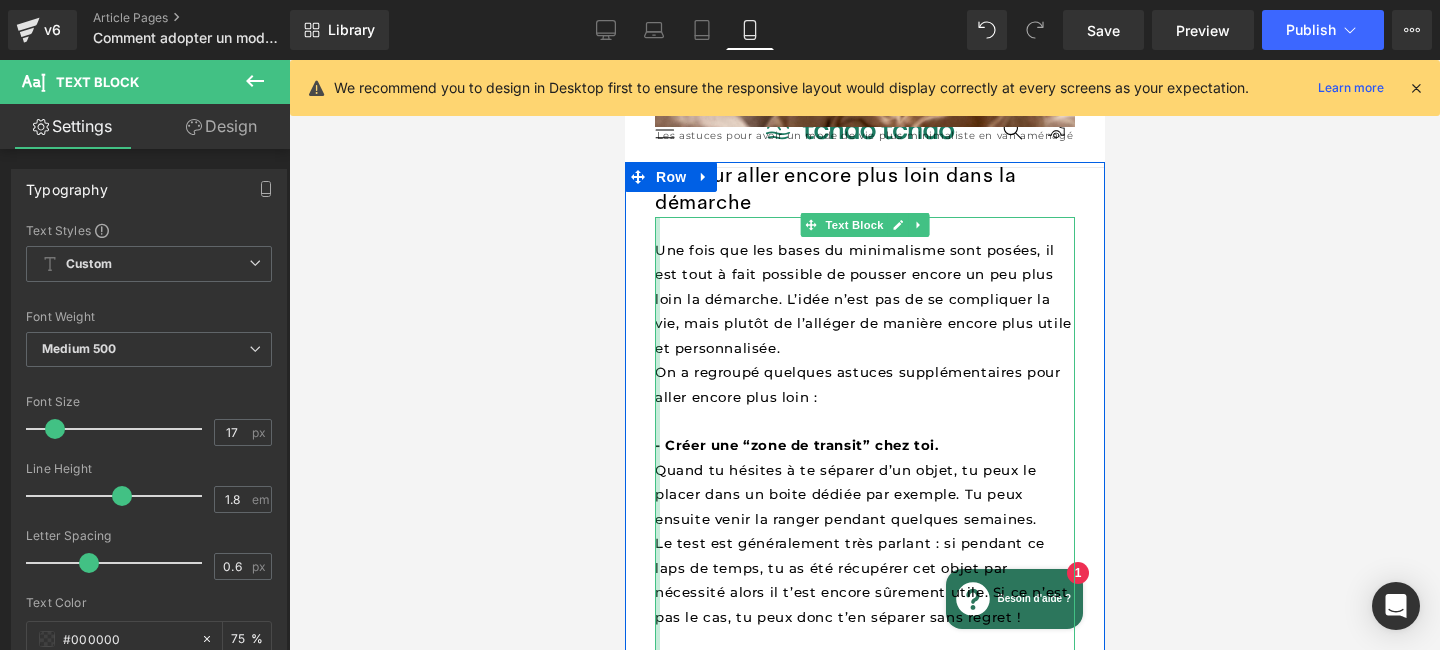 scroll, scrollTop: 2944, scrollLeft: 0, axis: vertical 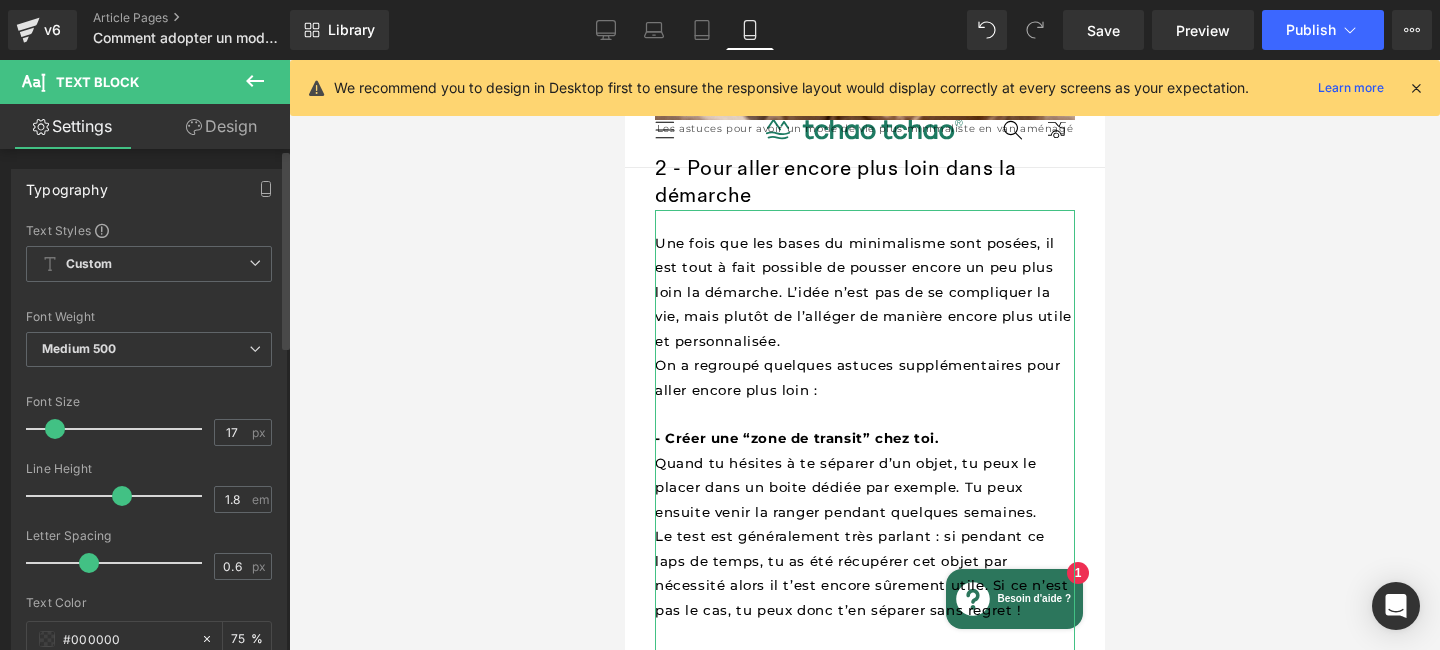 type on "1.7" 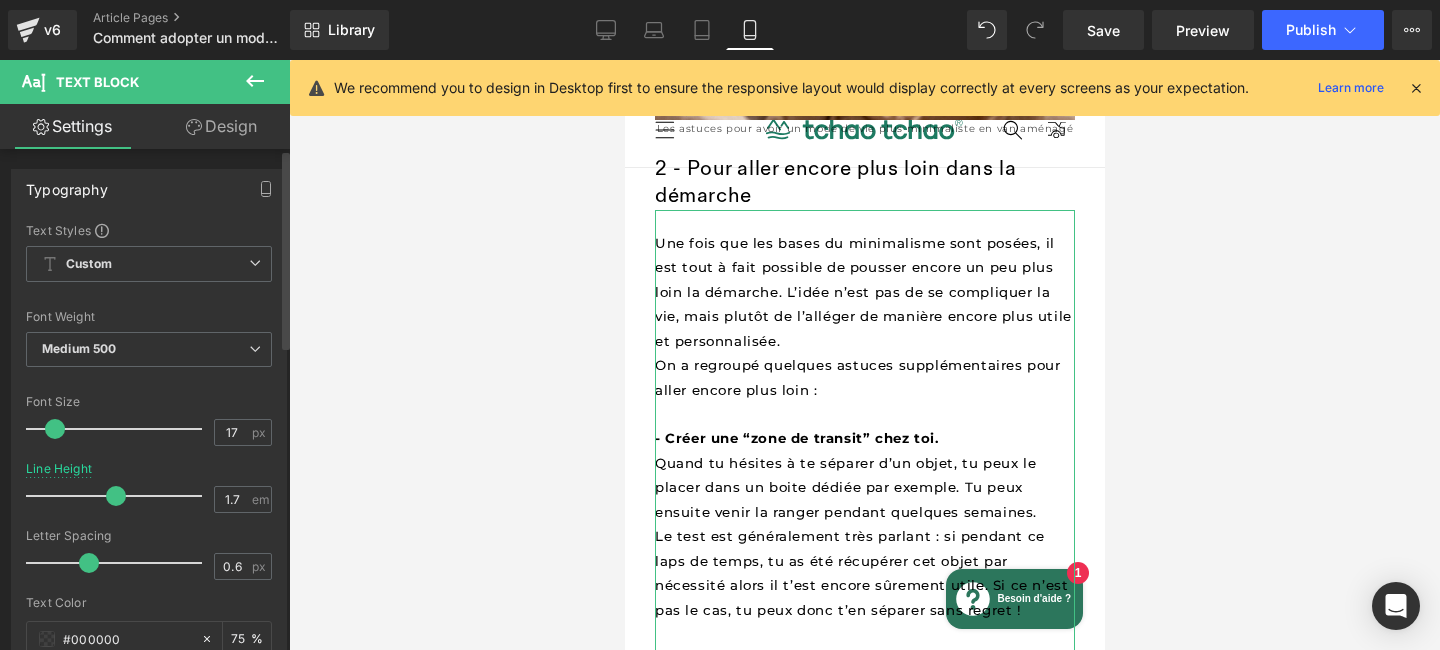 click at bounding box center (116, 496) 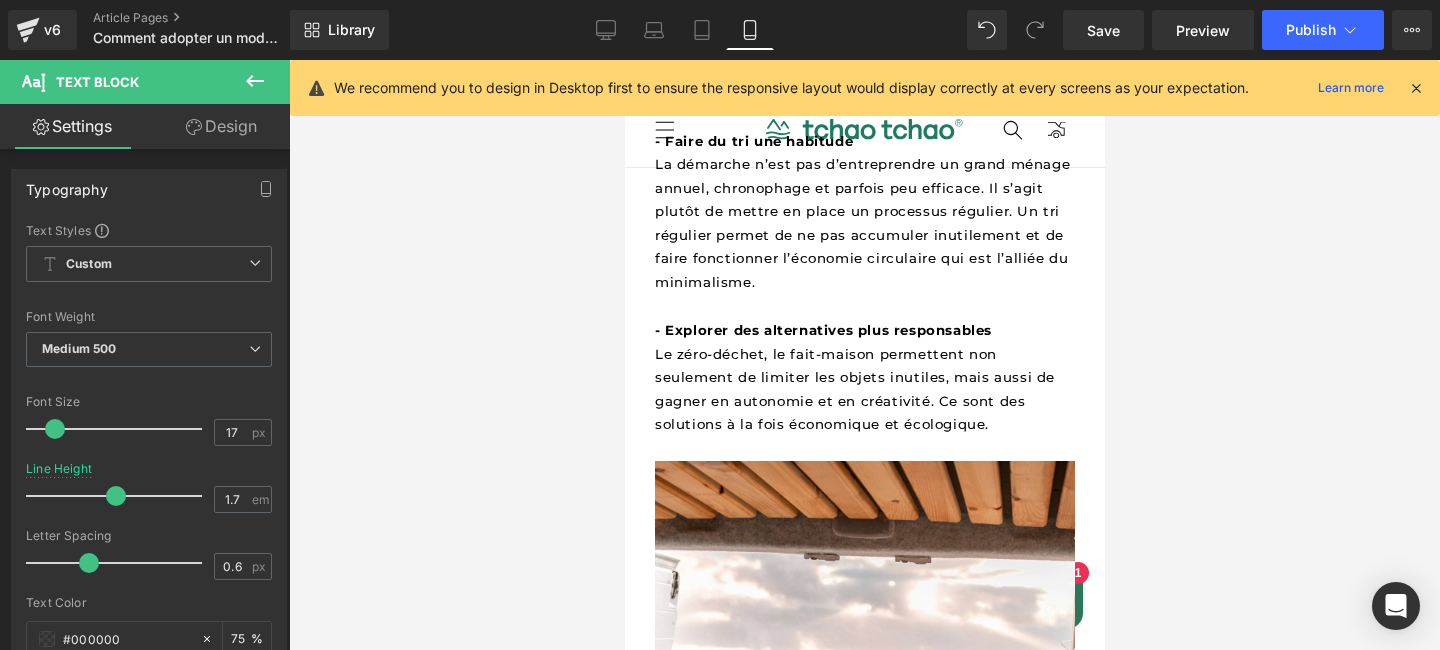 scroll, scrollTop: 2077, scrollLeft: 0, axis: vertical 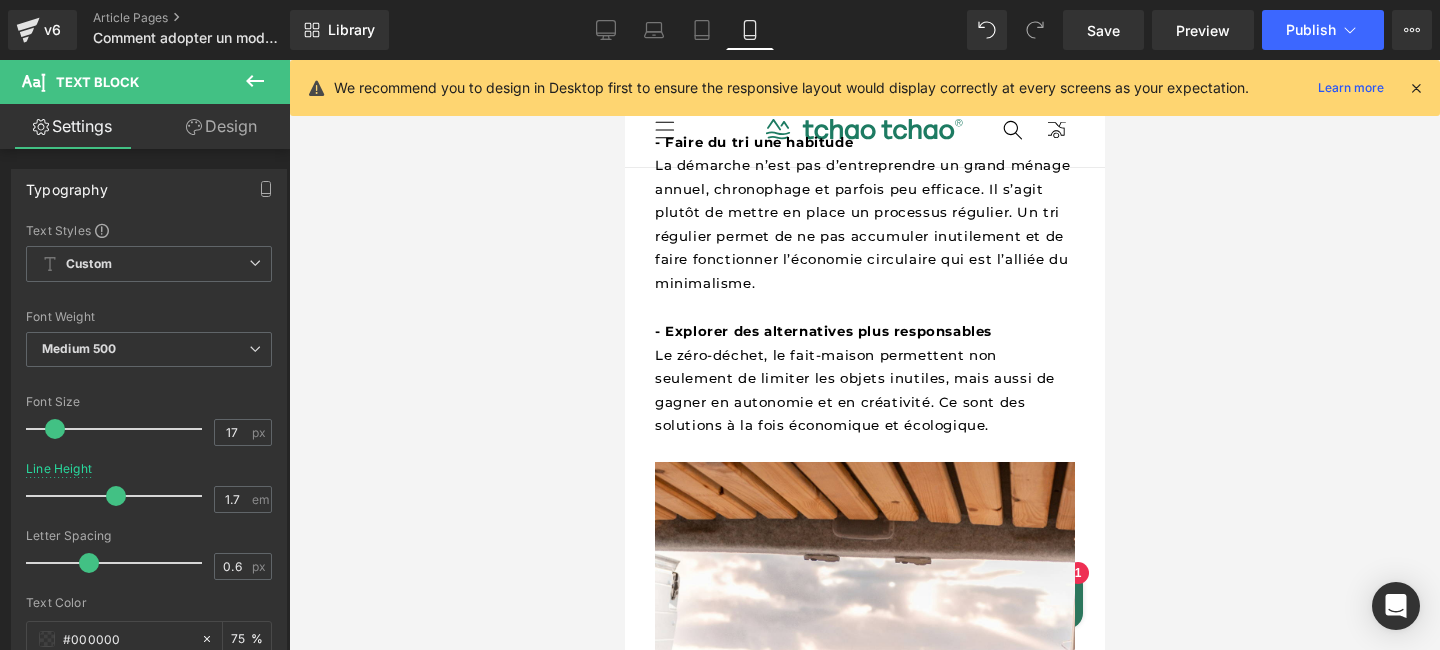 click on "1 - Nos astuces du quotidien pour adopter un mode de vie plus minimaliste  Heading         - Adopter la mentalité du “moins mais mieux”  Il vaut mieux posséder moins d’objets, mais de meilleure qualité.  Prendre le temps de te renseigner sur la provenance, la qualité des matériaux, et les conditions de fabrication : ça aide à éviter les achats de mauvaise qualité. L’indice de réparabilité ou la possibilité de racheter uniquement des pièces détachées sont de bons indicateurs également. - Suivre la règle du “1 pour 1”  À chaque nouvel achat, il faut faire en sorte de te séparer d’un objet équivalent. Ce réflexe permet de limiter l’accumulation en maintenant un équilibre. C’est un moyen de mettre l’accent sur une consommation consciente qui permet de se recentrer sur ce dont on a réellement besoin. - Commencer par “interroger” chaque objet - Suivre la règle des “1 an sans usage”  - Organiser l’espace en catégories pour trier efficacement  Text Block" at bounding box center (864, -290) 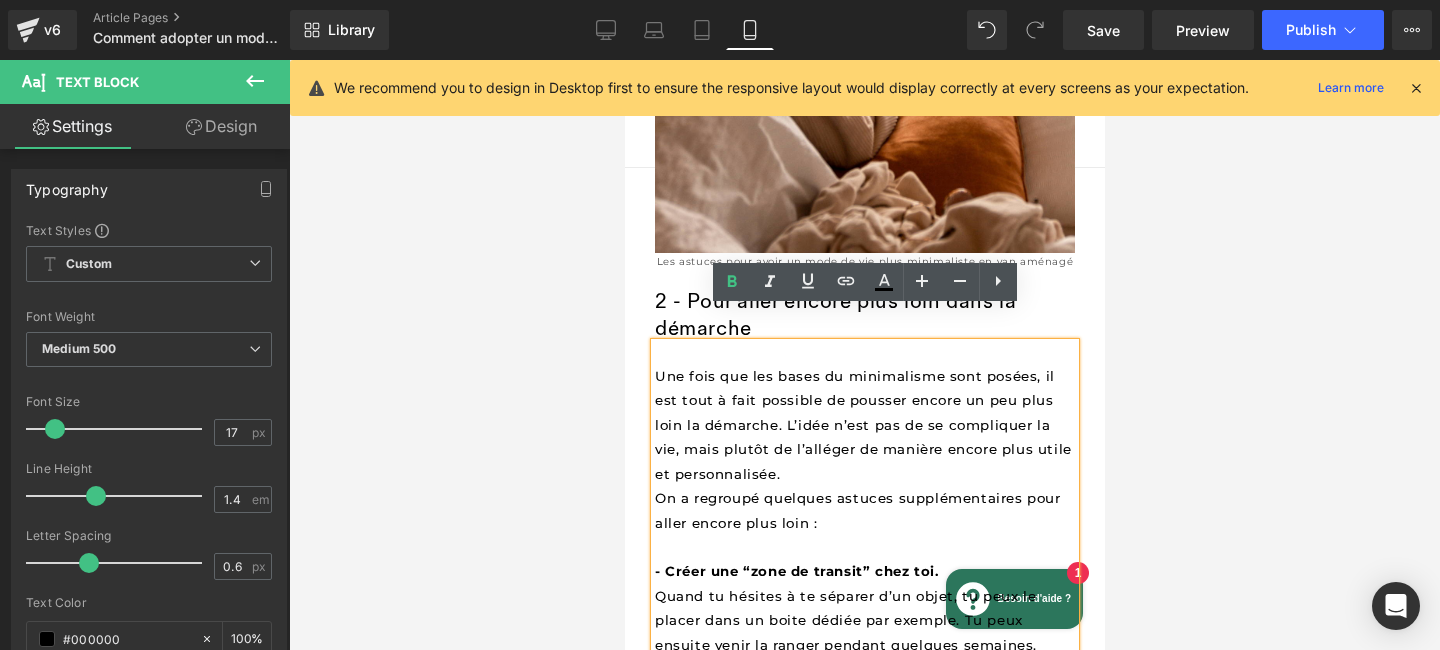scroll, scrollTop: 2815, scrollLeft: 0, axis: vertical 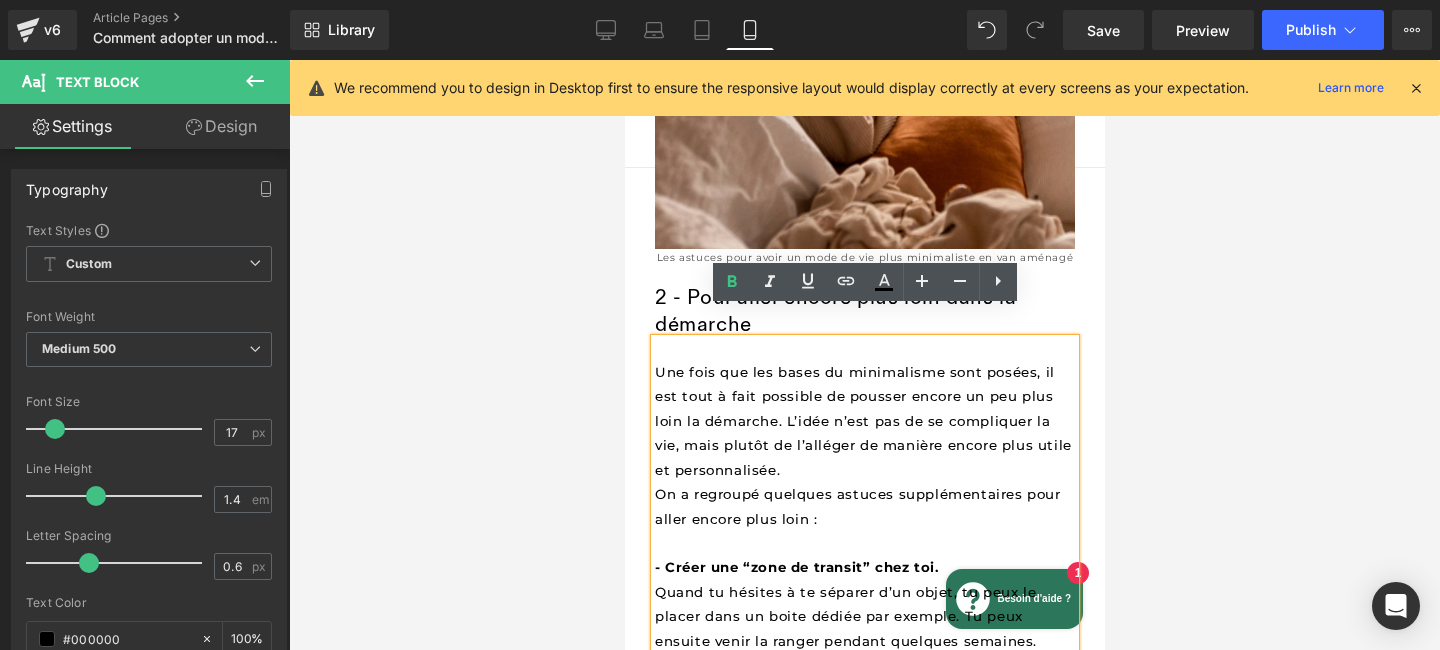 click on "Une fois que les bases du minimalisme sont posées, il est tout à fait possible de pousser encore un peu plus loin la démarche. L’idée n’est pas de se compliquer la vie, mais plutôt de l’alléger de manière encore plus utile et personnalisée." at bounding box center [864, 421] 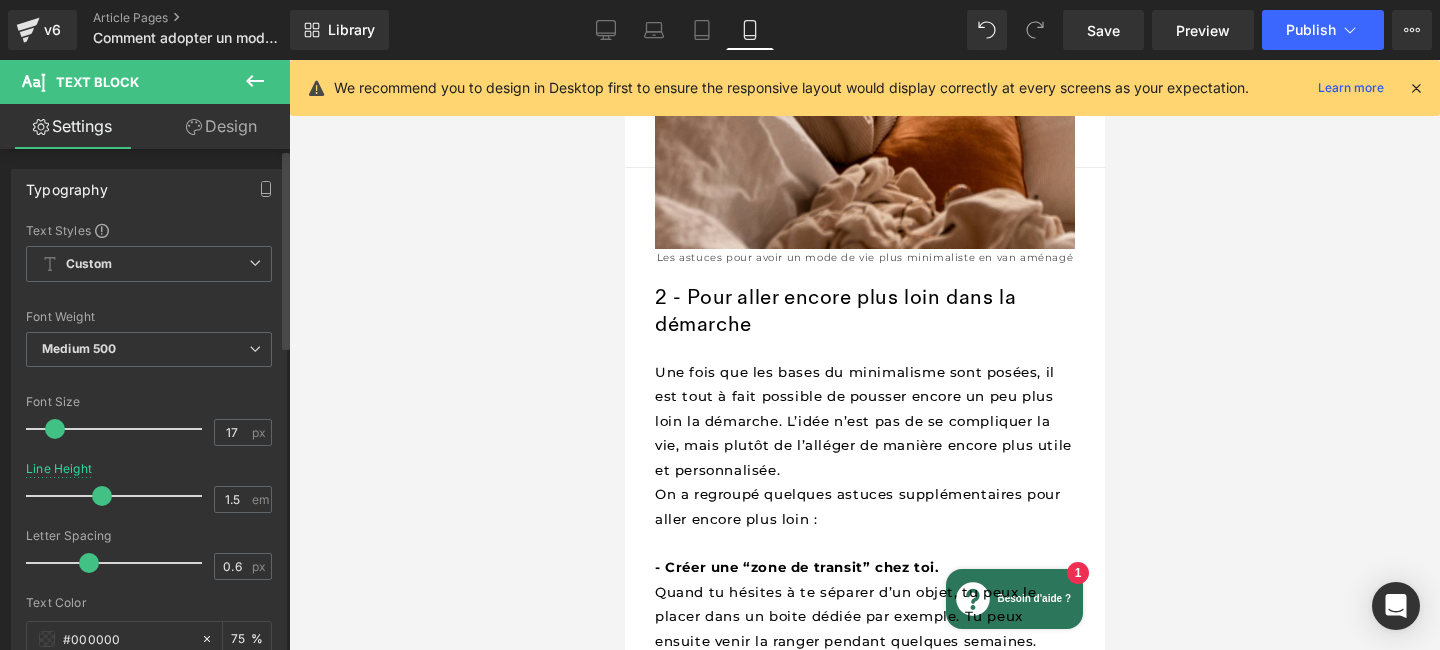 type on "1.4" 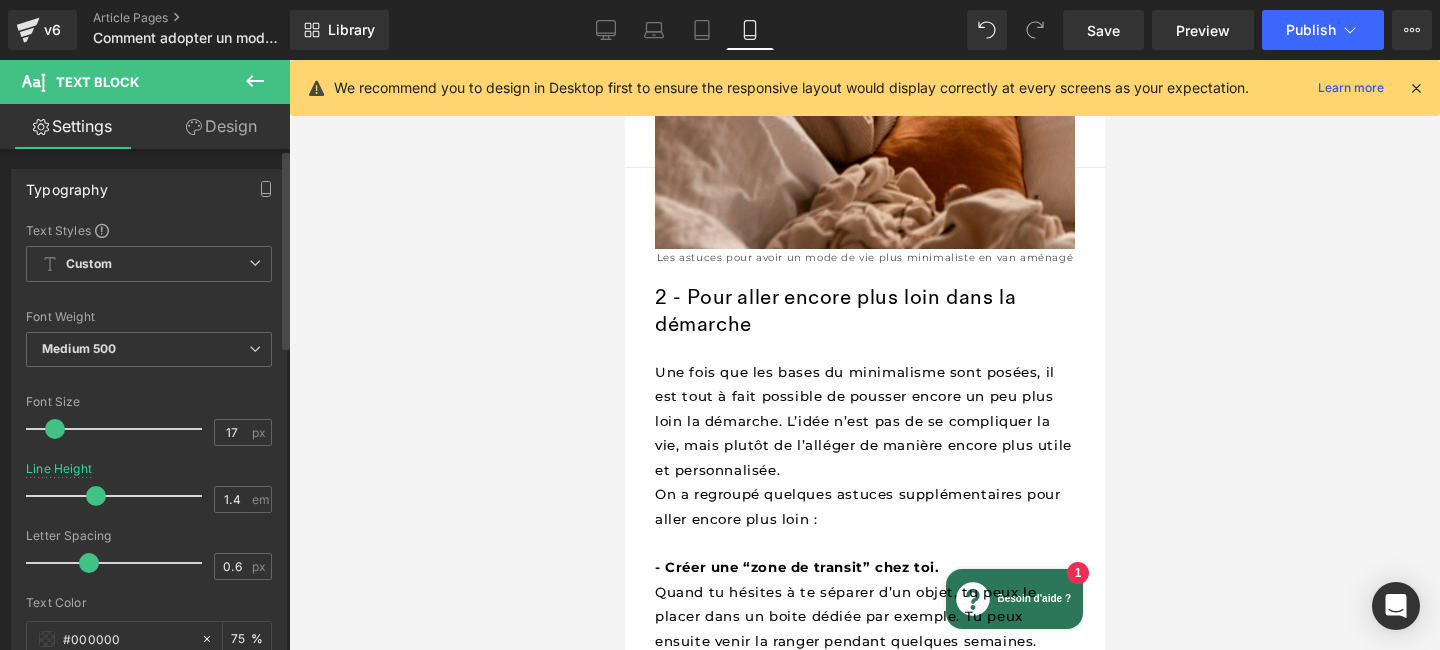 drag, startPoint x: 116, startPoint y: 498, endPoint x: 99, endPoint y: 498, distance: 17 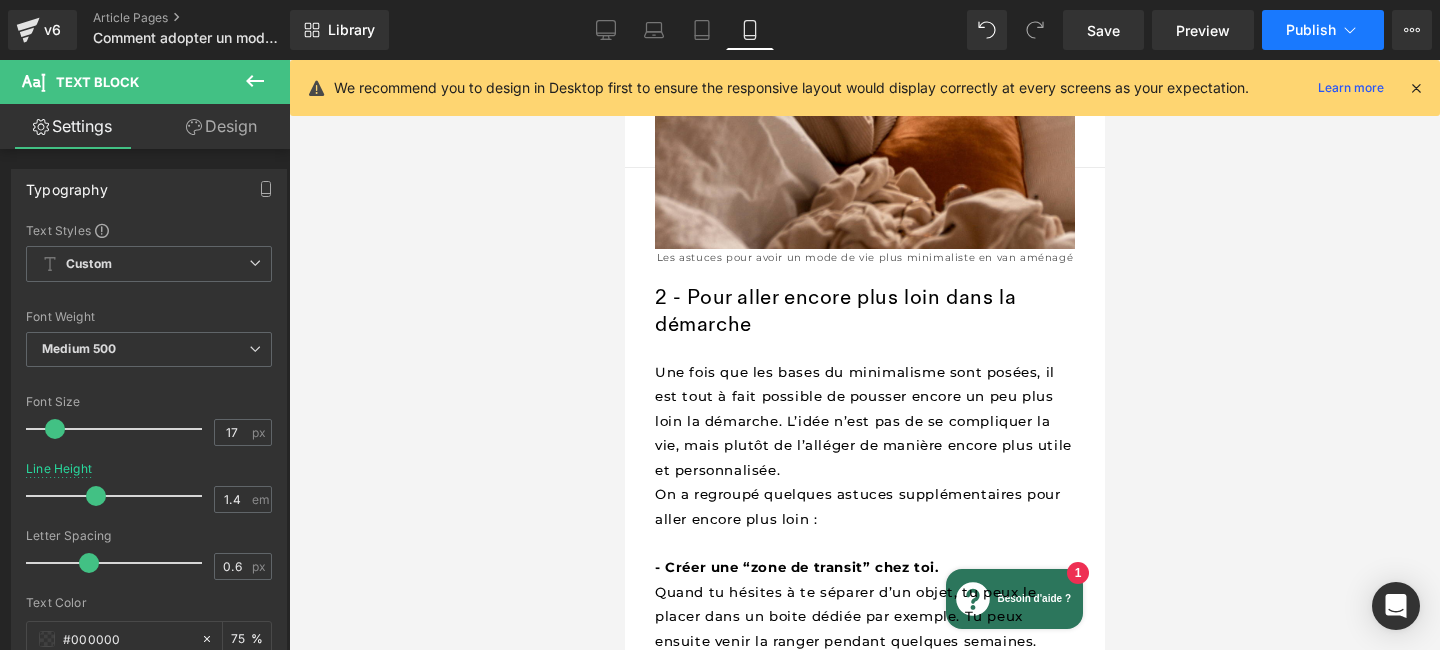 click on "Publish" at bounding box center (1311, 30) 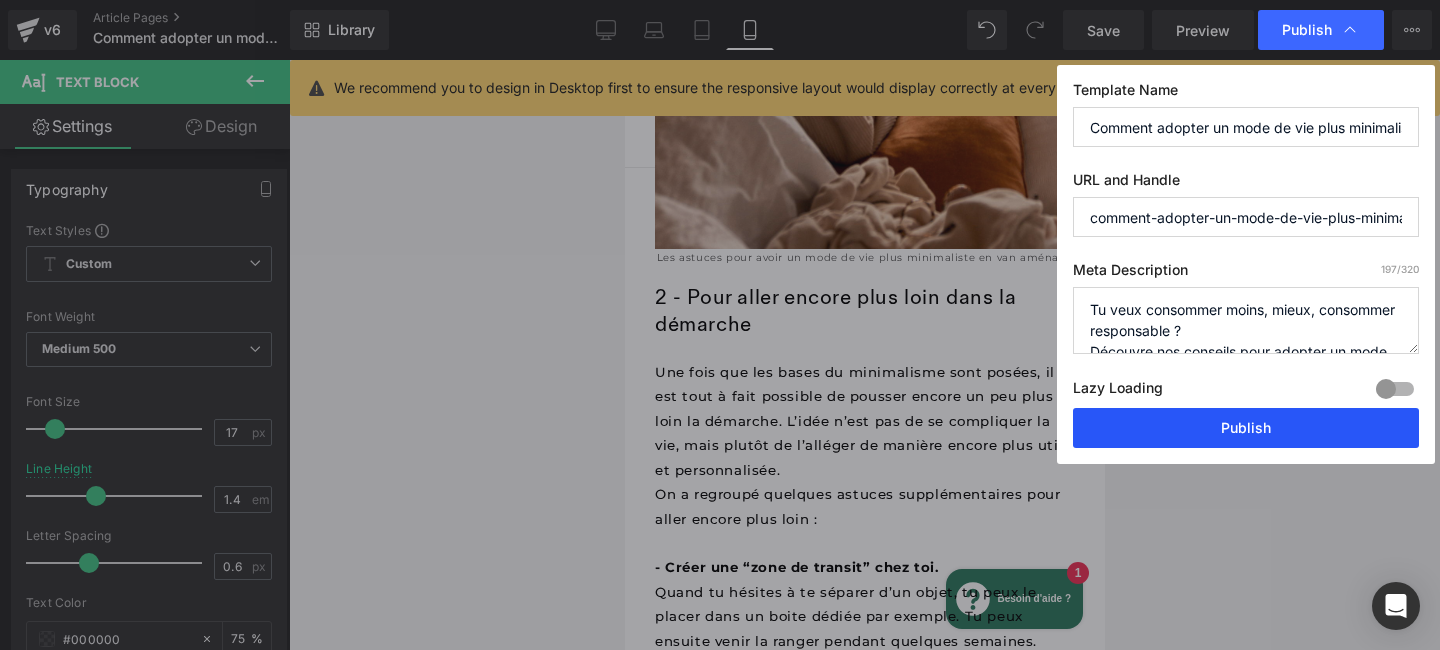 click on "Publish" at bounding box center (1246, 428) 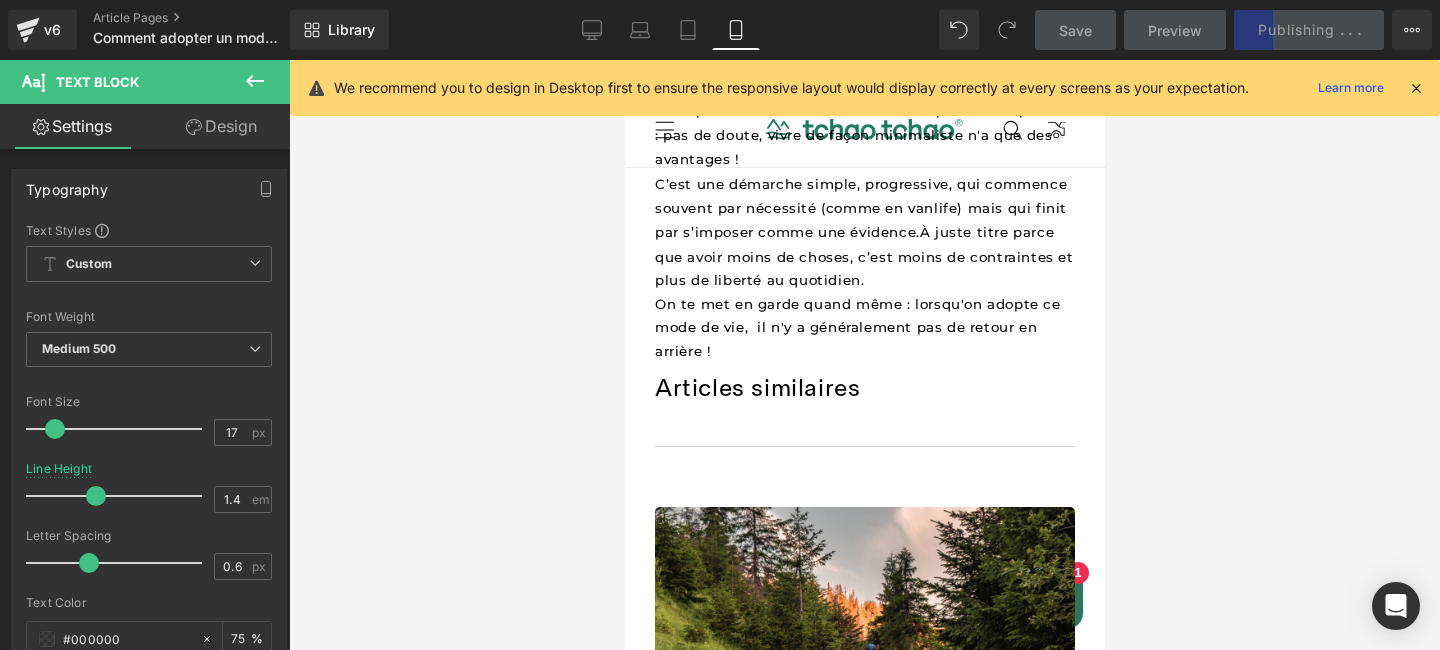 scroll, scrollTop: 4596, scrollLeft: 0, axis: vertical 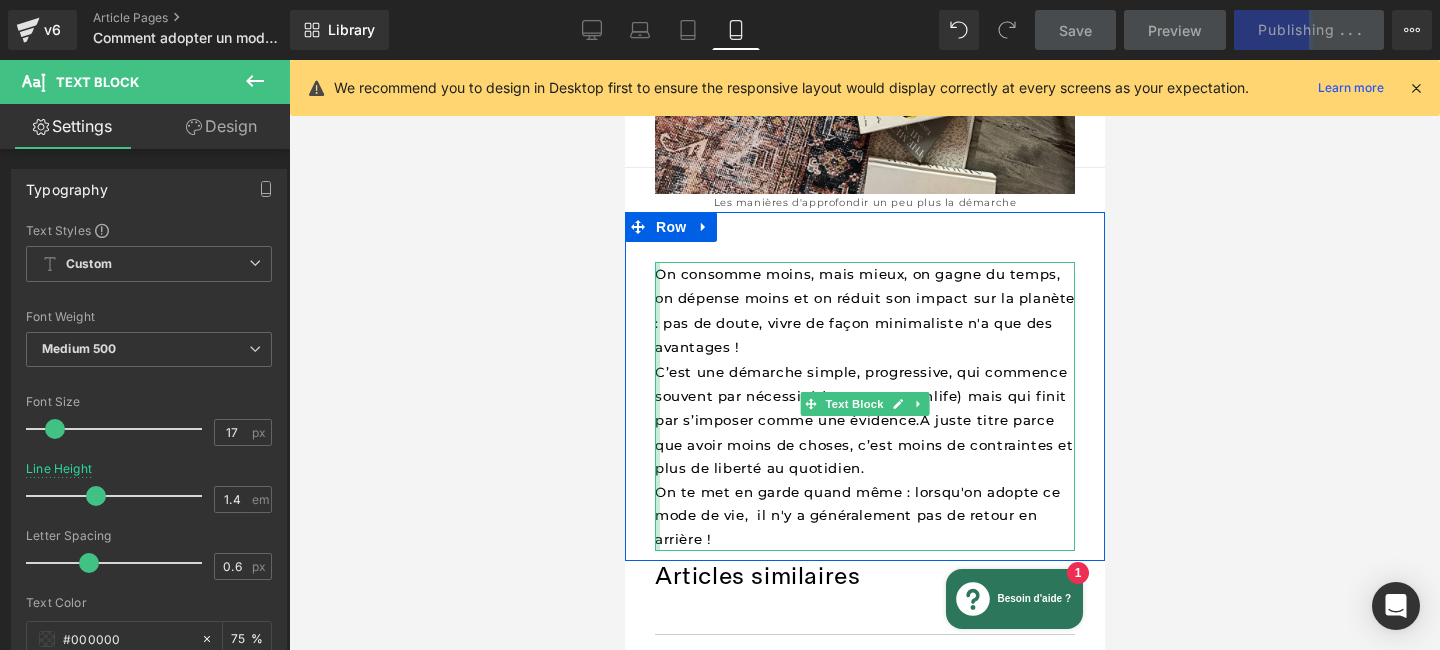 click on "On consomme moins, mais mieux, on gagne du temps, on dépense moins et on réduit son impact sur la planète : pas de doute, vivre de façon minimaliste n'a que des avantages !
C’est une démarche simple, progressive, qui commence souvent par nécessité (comme en vanlife) mais qui finit par s’imposer comme une évidence.
À juste titre parce que avoir m oins de choses, c’est moins de contraintes et plus de liberté au quotidien.
On te met en garde quand même : lorsqu'on adopte ce mode de vie,  il n'y a généralement pas de retour en arrière !  Text Block" at bounding box center [864, 406] 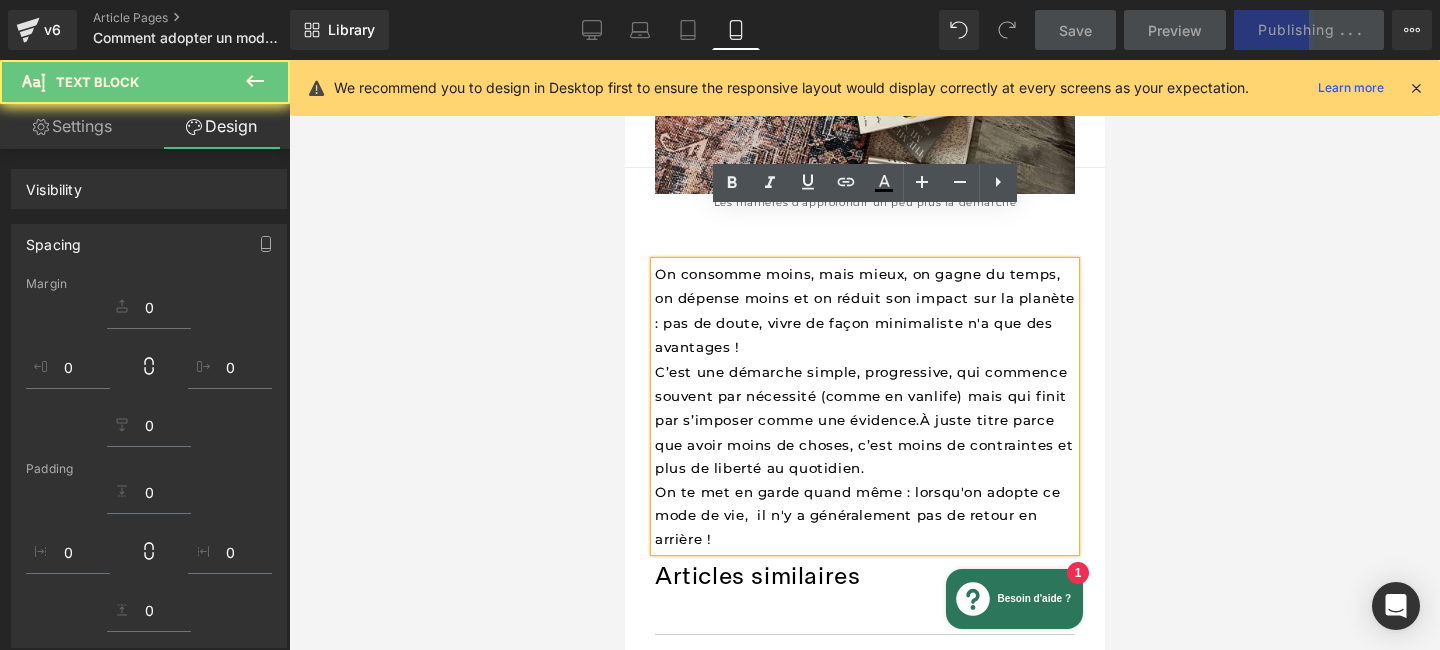 click on "On consomme moins, mais mieux, on gagne du temps, on dépense moins et on réduit son impact sur la planète : pas de doute, vivre de façon minimaliste n'a que des avantages !
C’est une démarche simple, progressive, qui commence souvent par nécessité (comme en vanlife) mais qui finit par s’imposer comme une évidence.
À juste titre parce que avoir m" at bounding box center (866, 359) 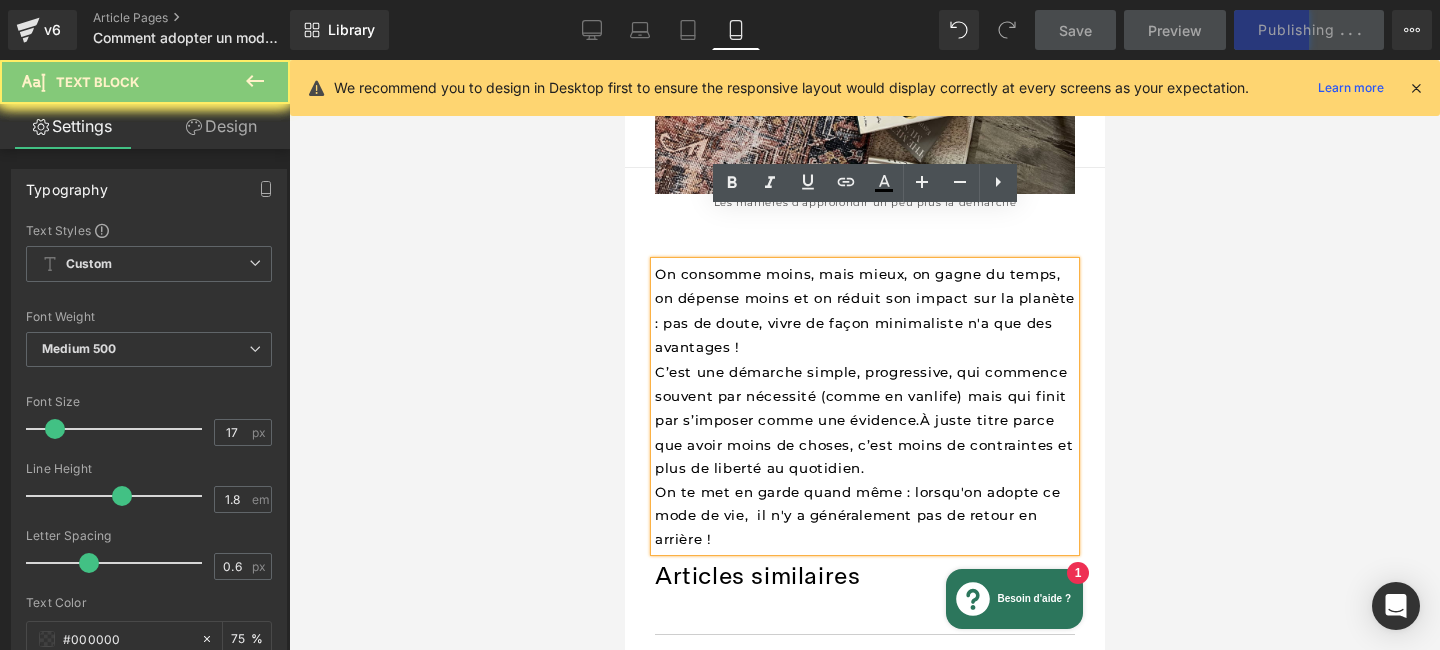 type 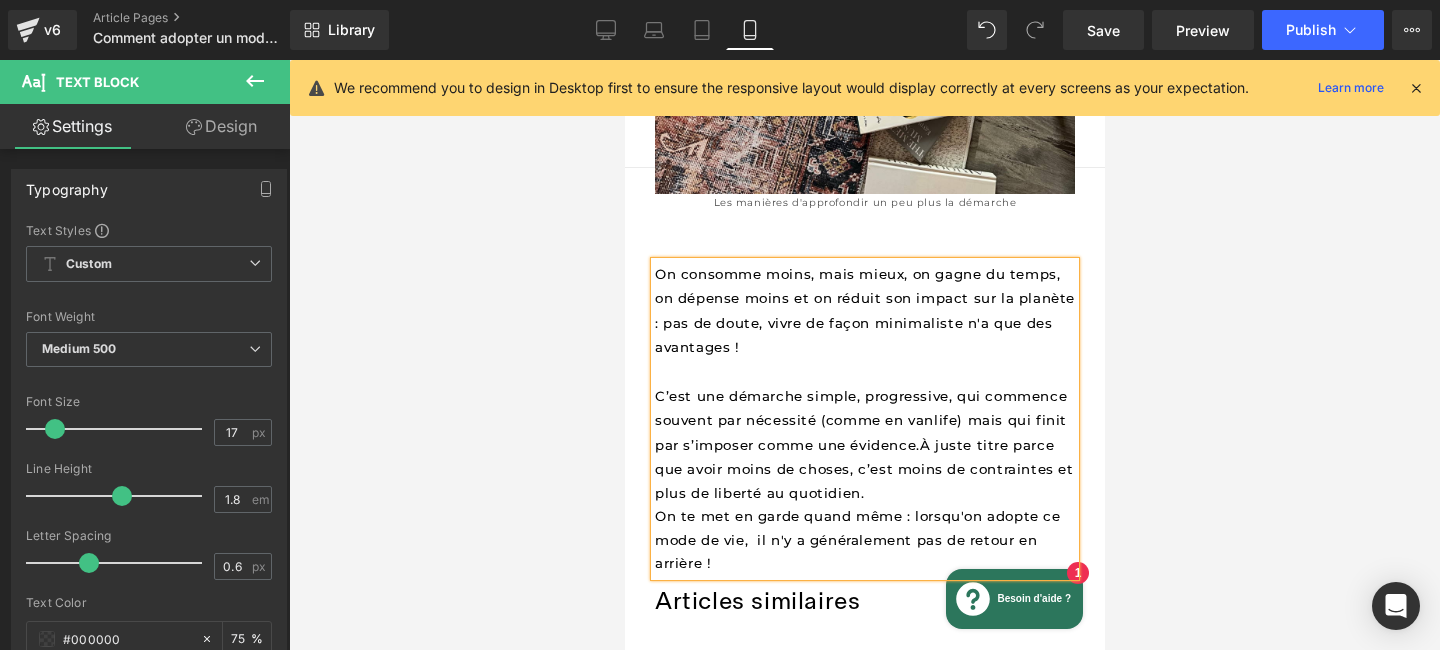 click on "C’est une démarche simple, progressive, qui commence souvent par nécessité (comme en vanlife) mais qui finit par s’imposer comme une évidence.
À juste titre parce que avoir m" at bounding box center (862, 432) 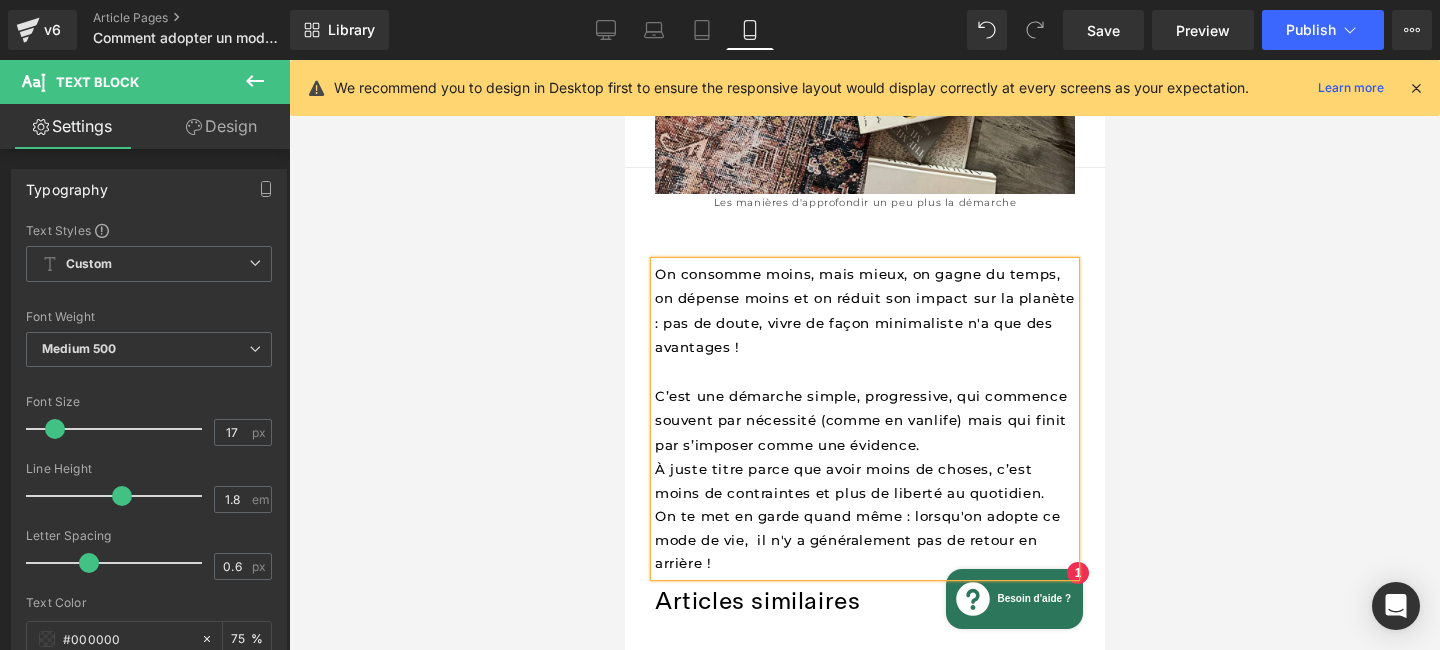drag, startPoint x: 658, startPoint y: 461, endPoint x: 677, endPoint y: 460, distance: 19.026299 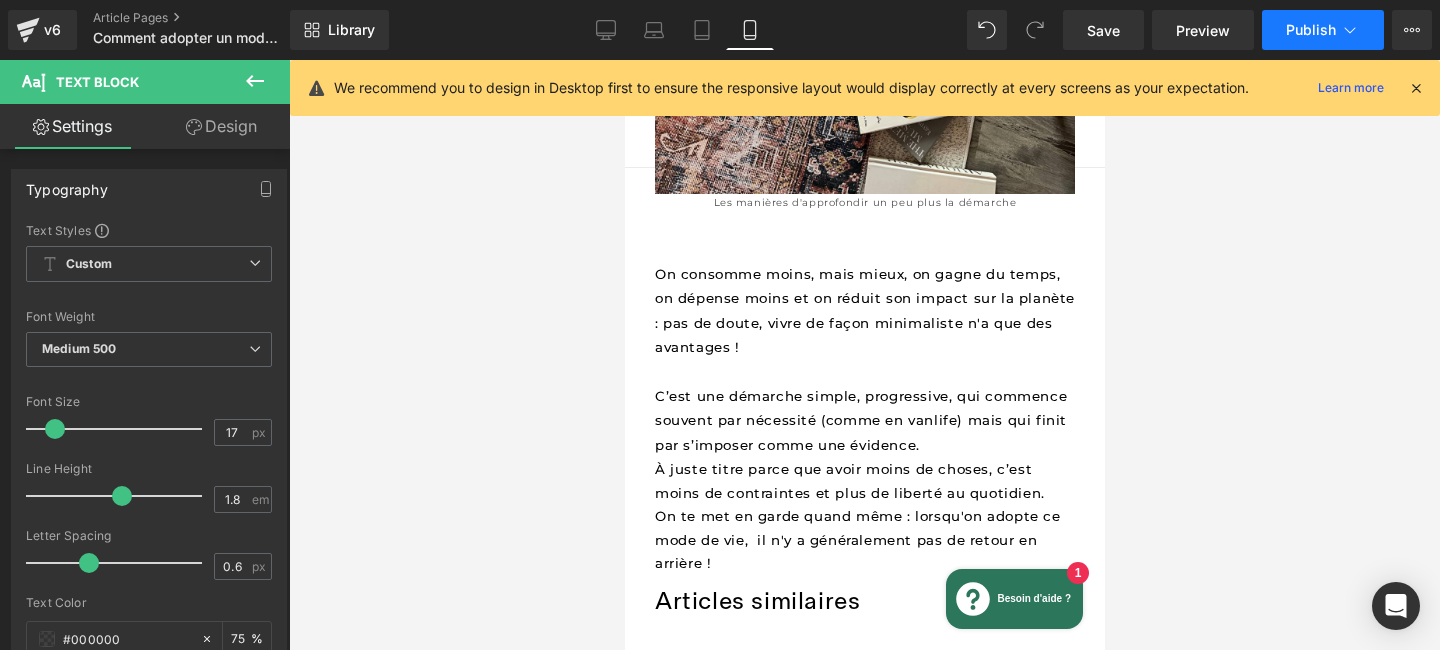 click on "Publish" at bounding box center [1311, 30] 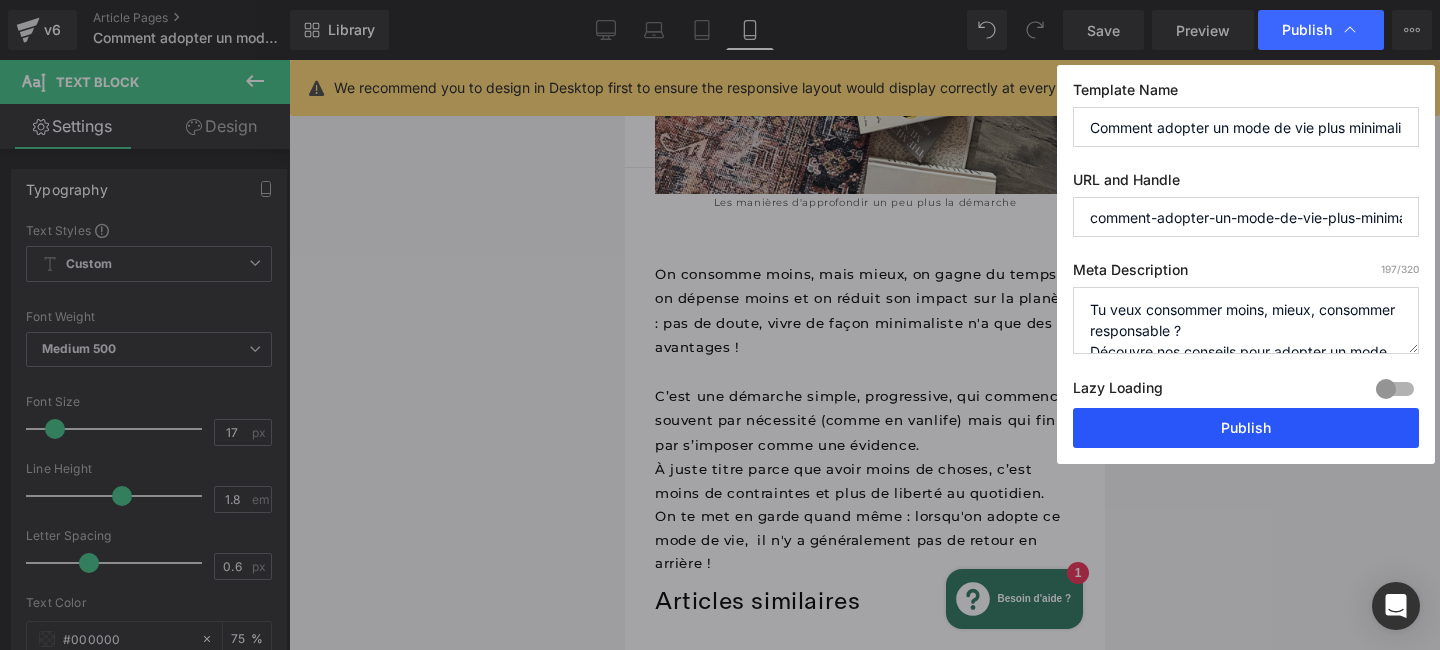 click on "Publish" at bounding box center (1246, 428) 